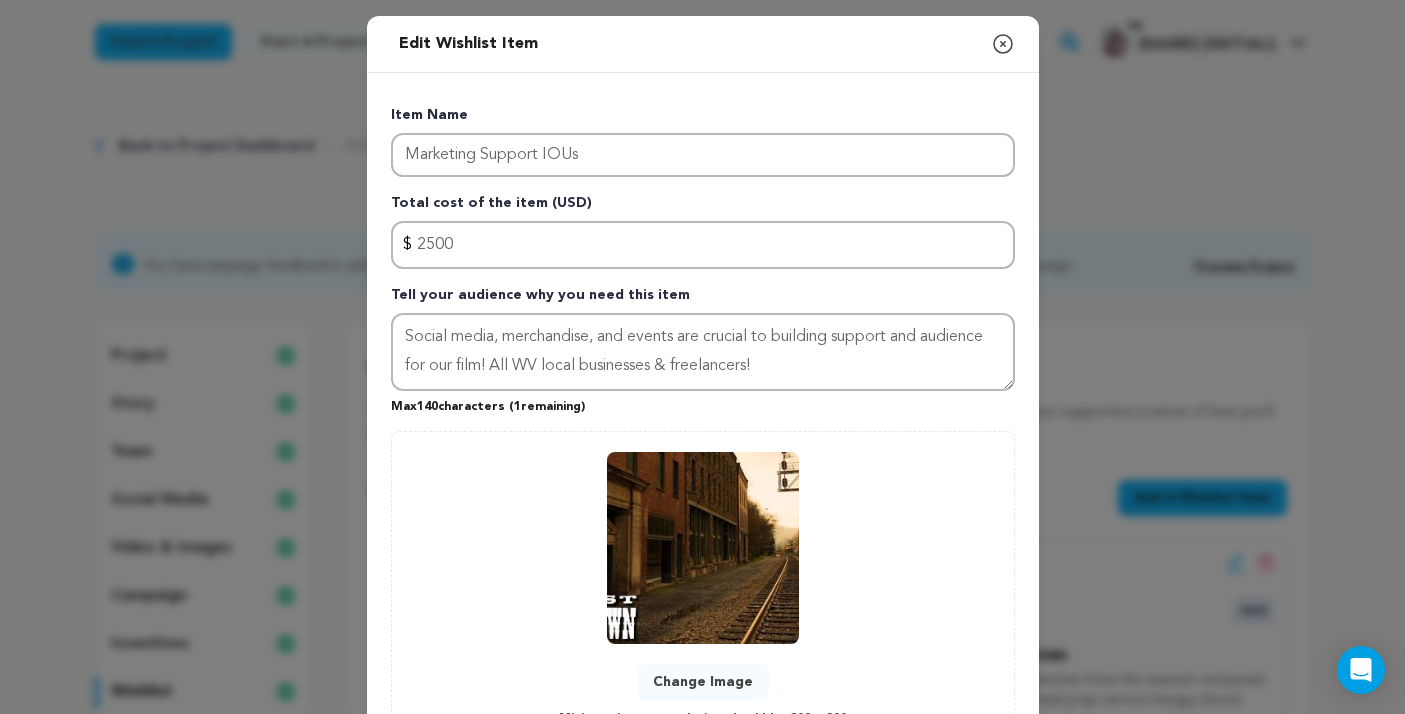 scroll, scrollTop: 528, scrollLeft: 0, axis: vertical 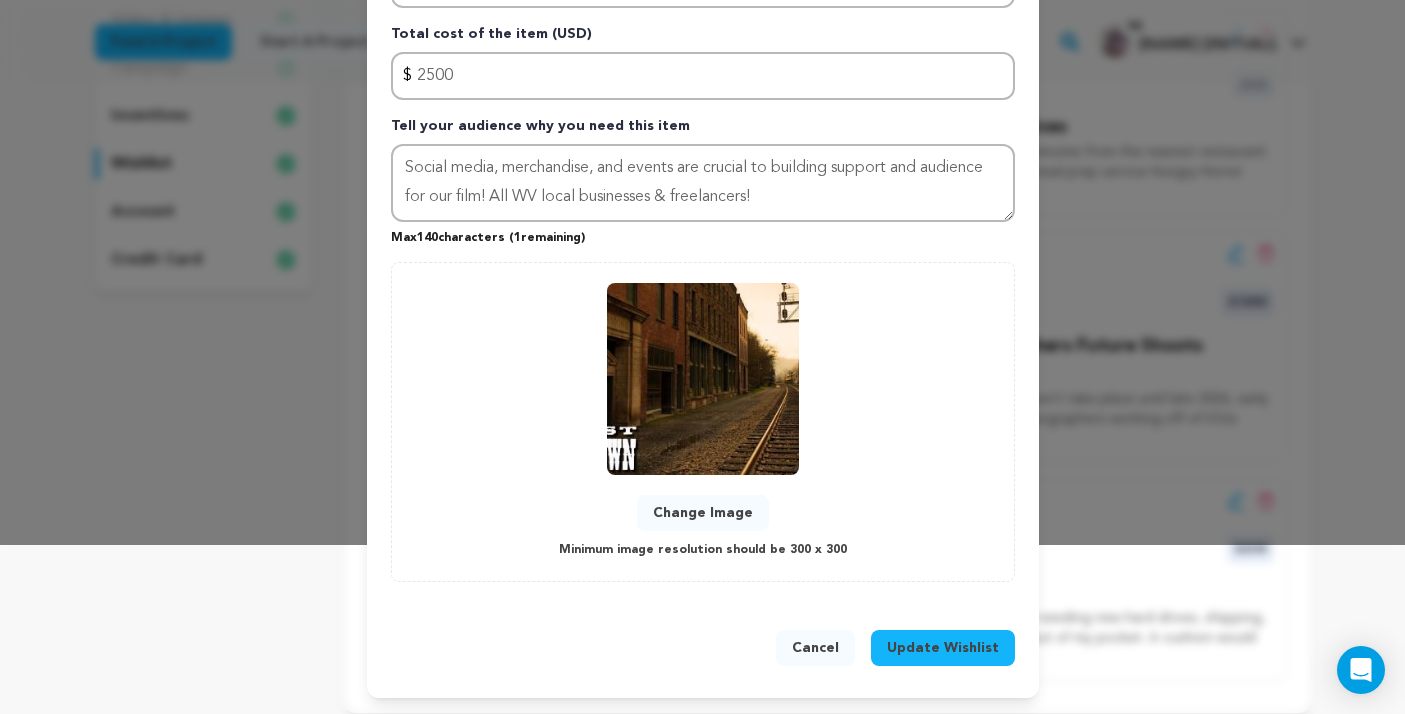click on "Change Image" at bounding box center [703, 513] 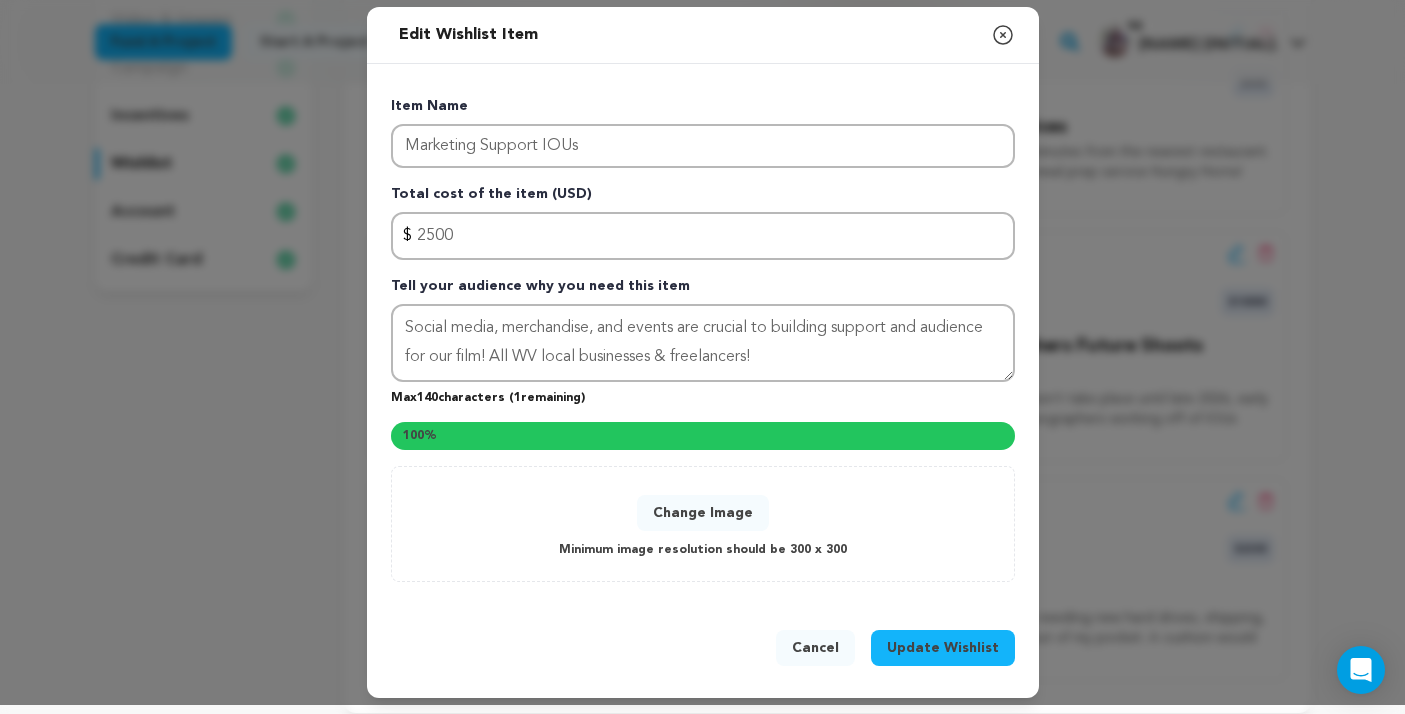 scroll, scrollTop: 169, scrollLeft: 0, axis: vertical 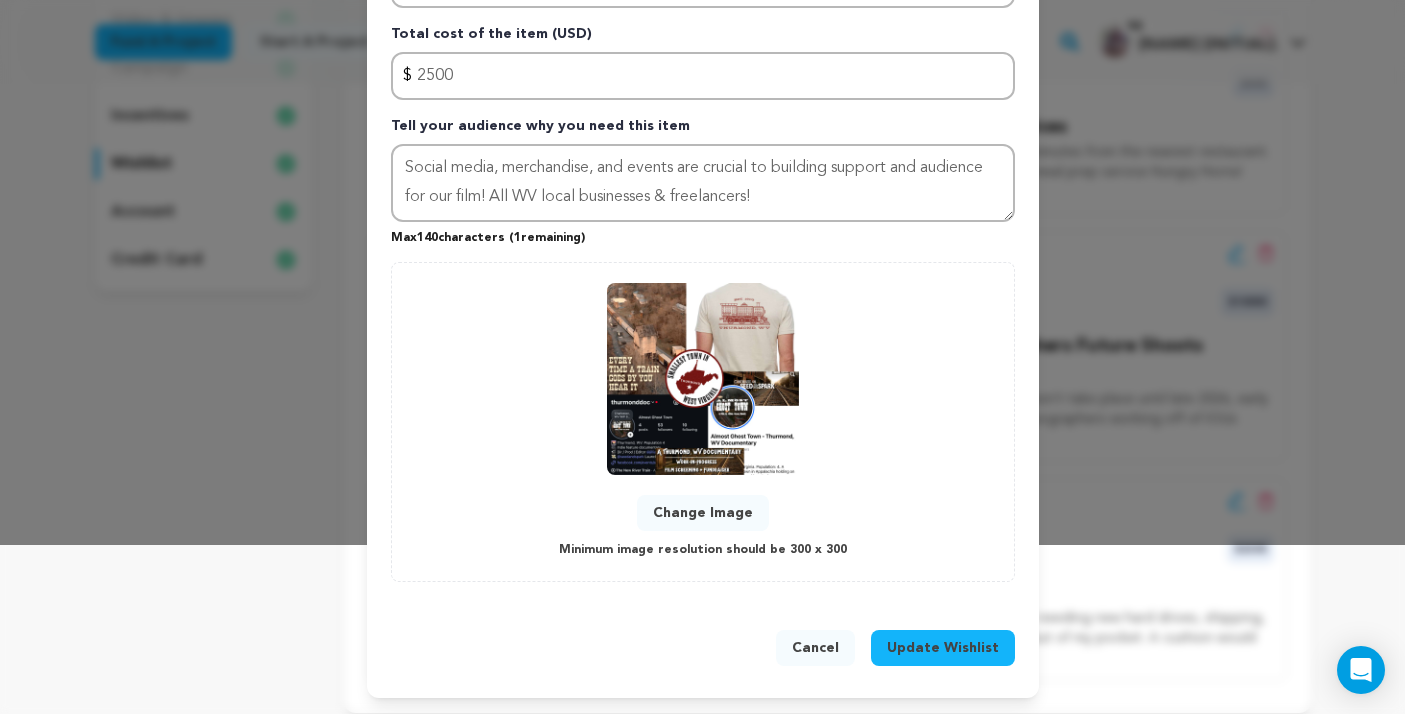 click on "Update Wishlist" at bounding box center (943, 648) 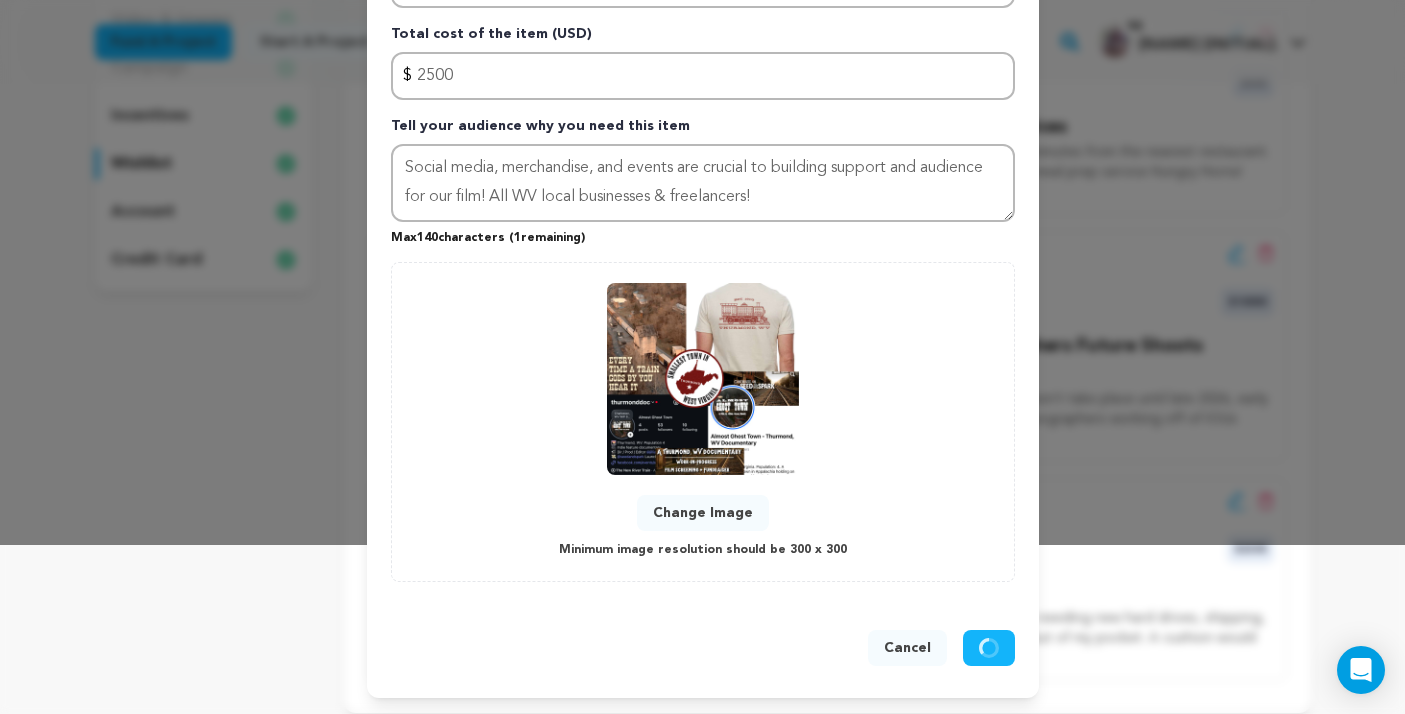 type 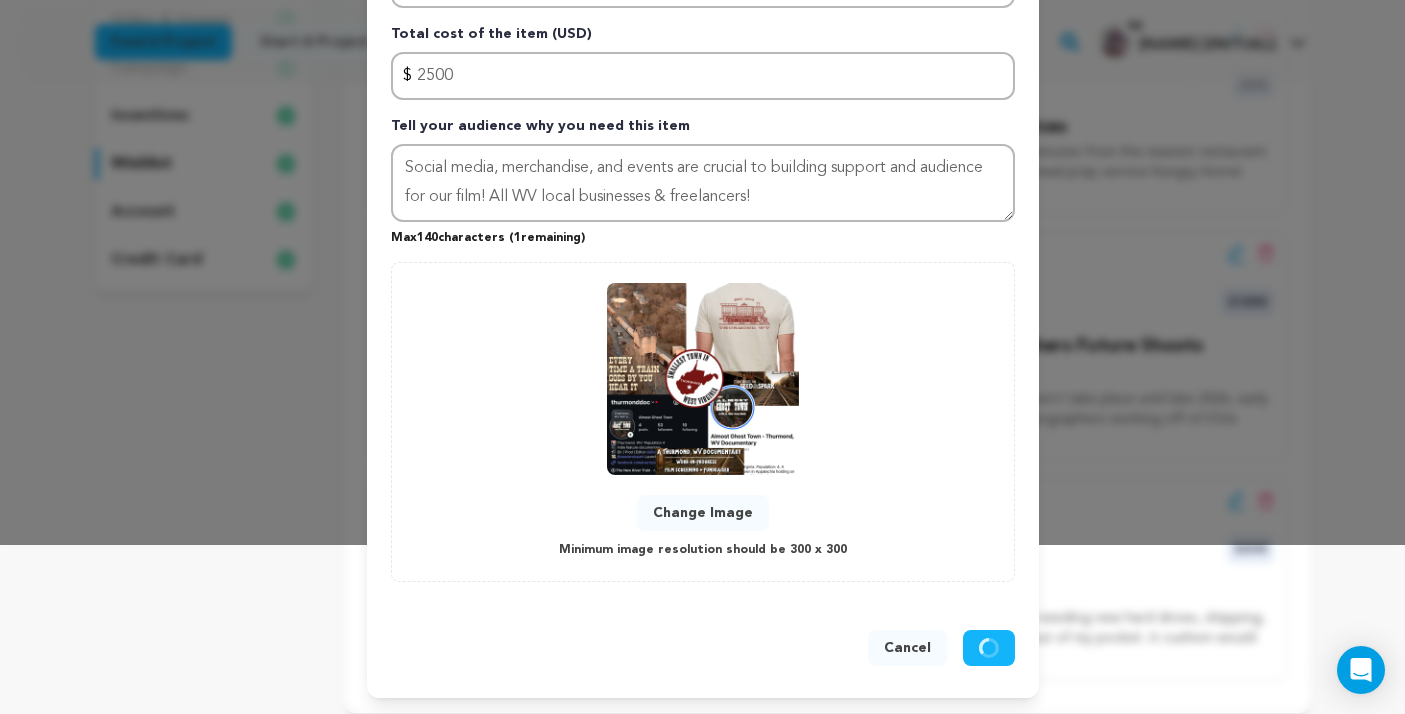 type 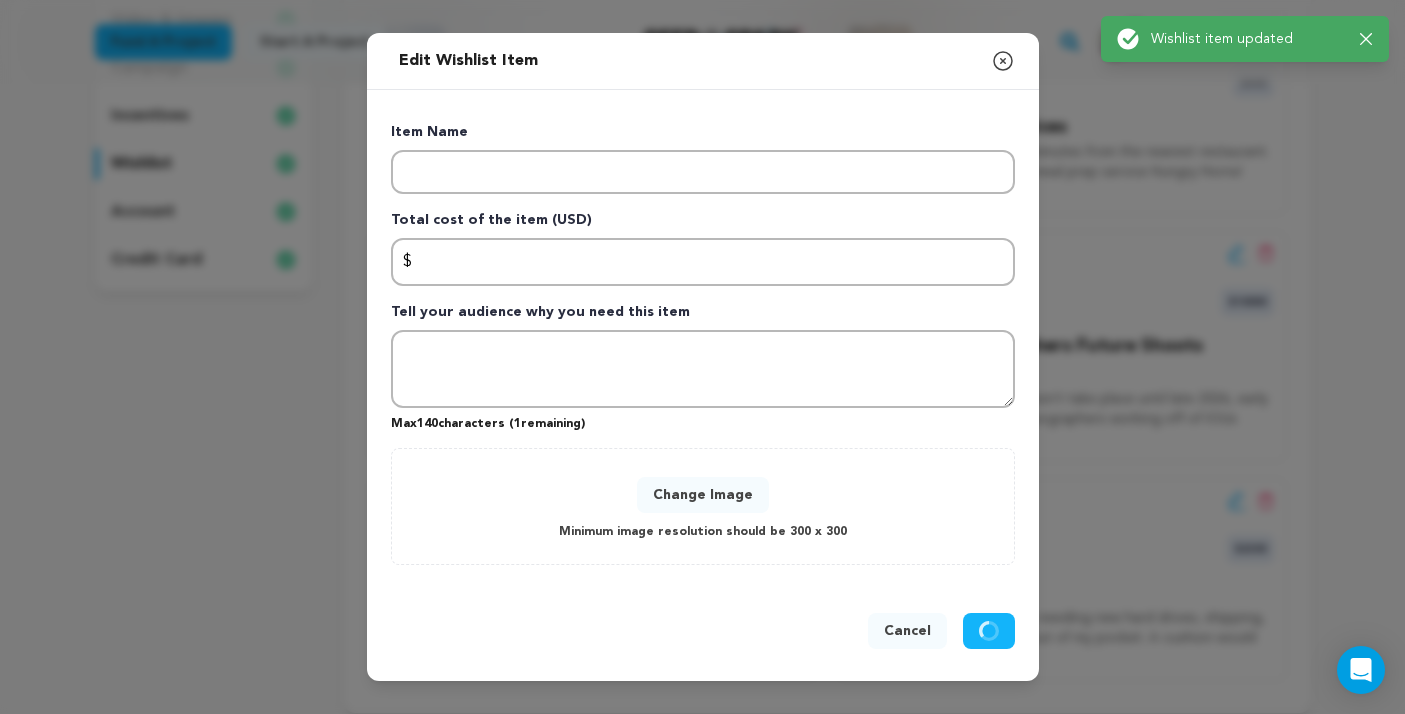 scroll, scrollTop: 0, scrollLeft: 0, axis: both 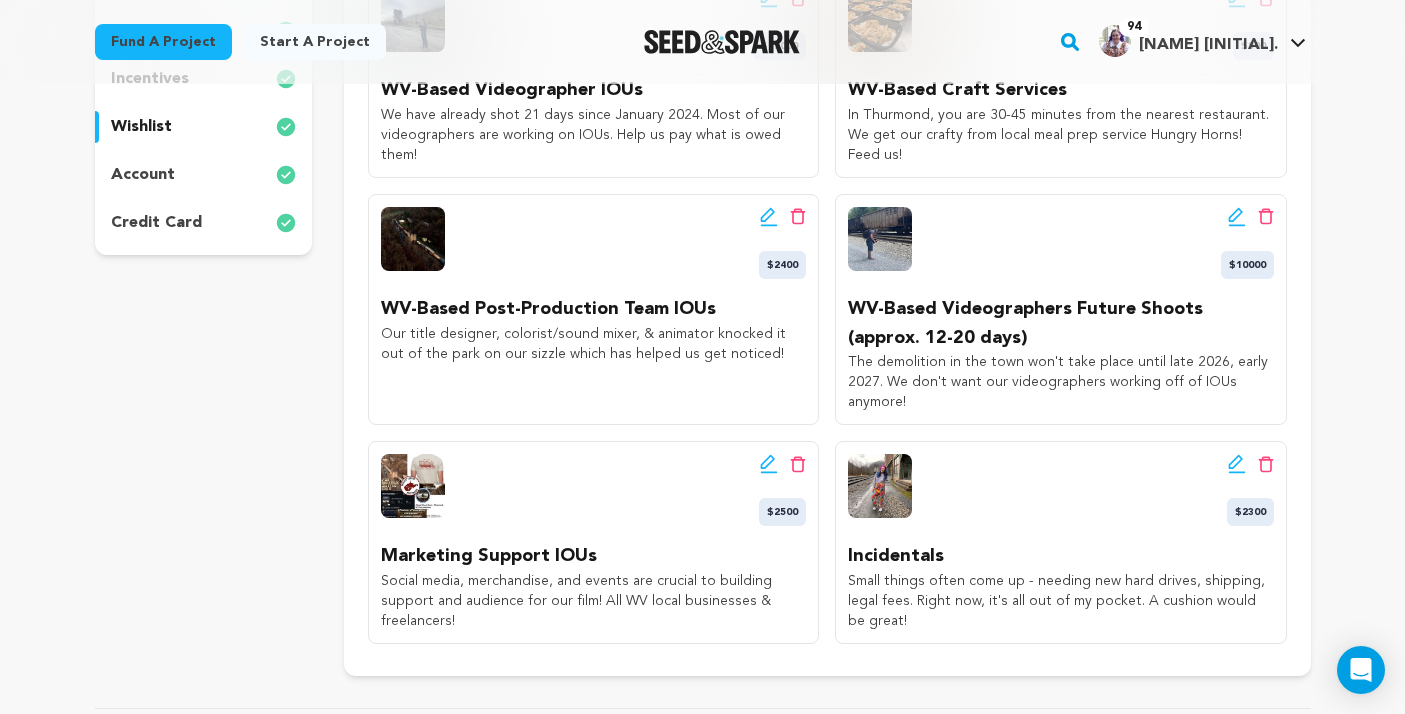 click 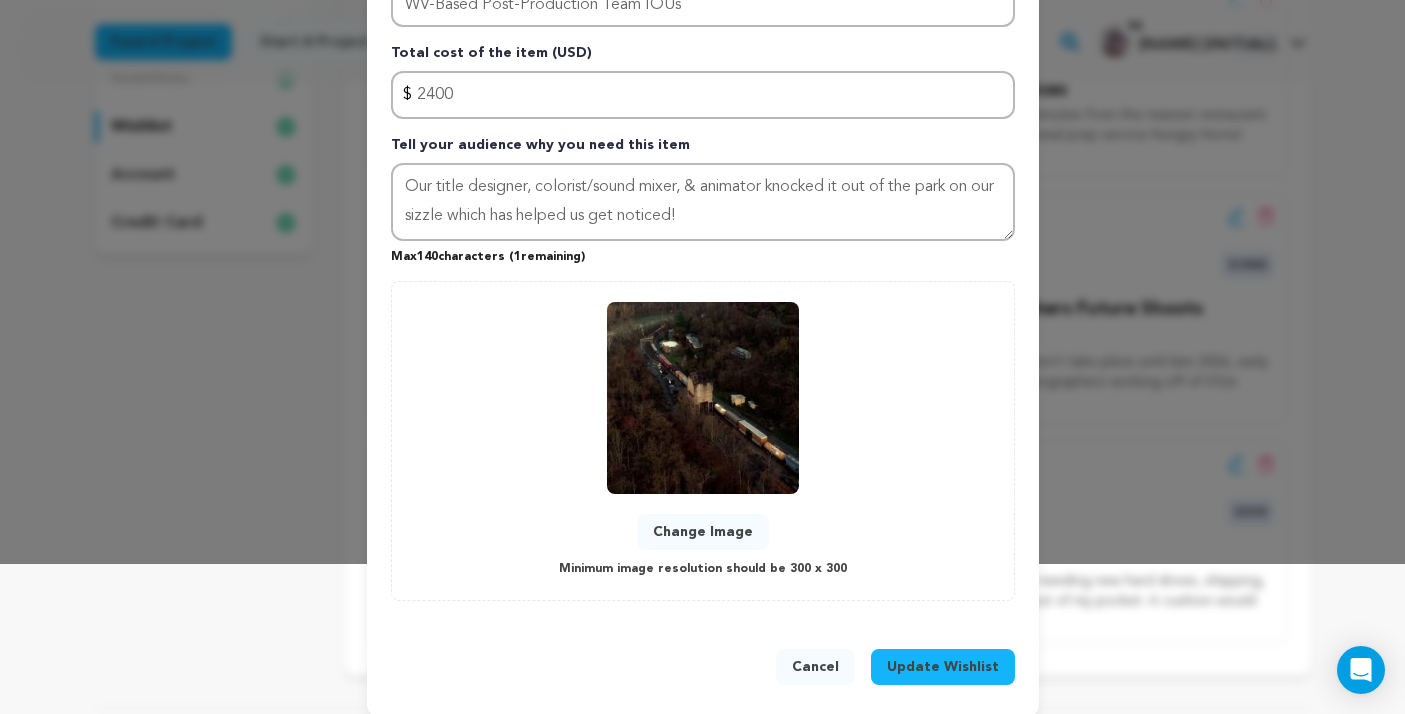 scroll, scrollTop: 169, scrollLeft: 0, axis: vertical 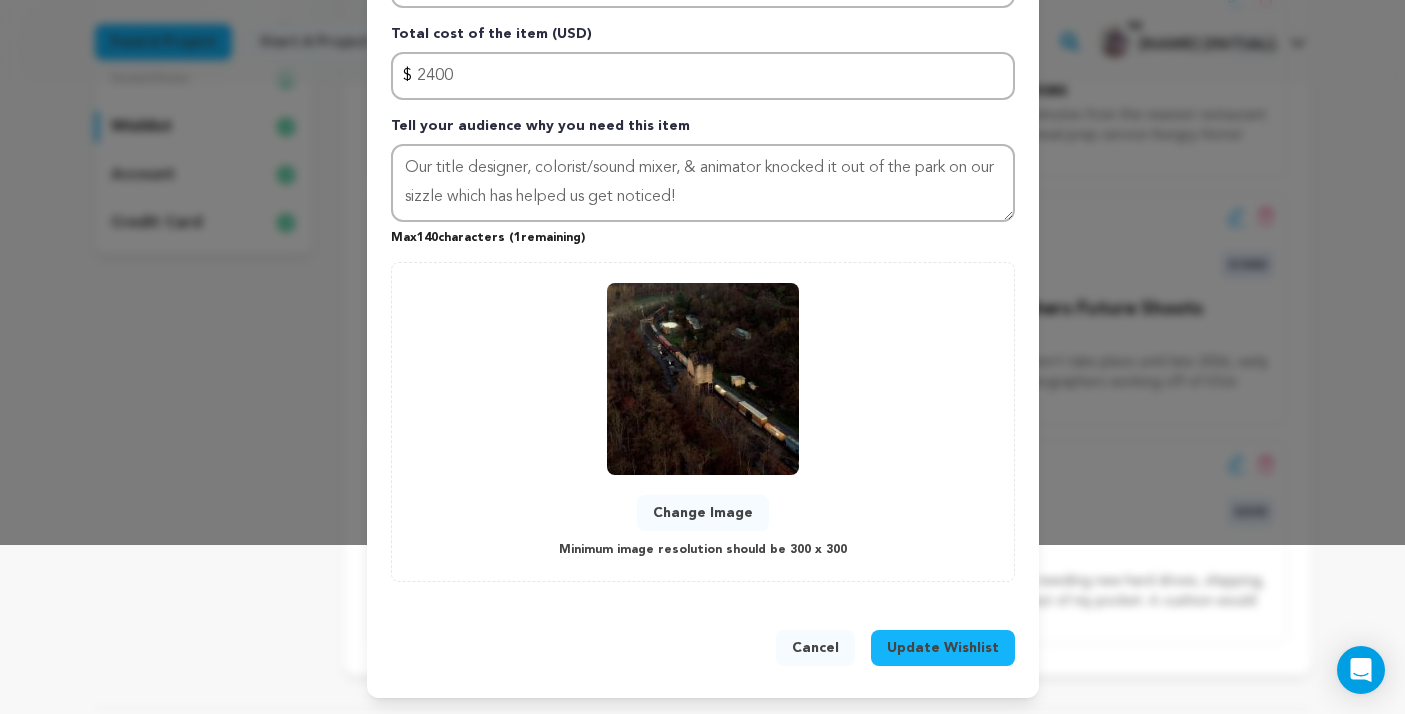 click on "Change Image" at bounding box center [703, 513] 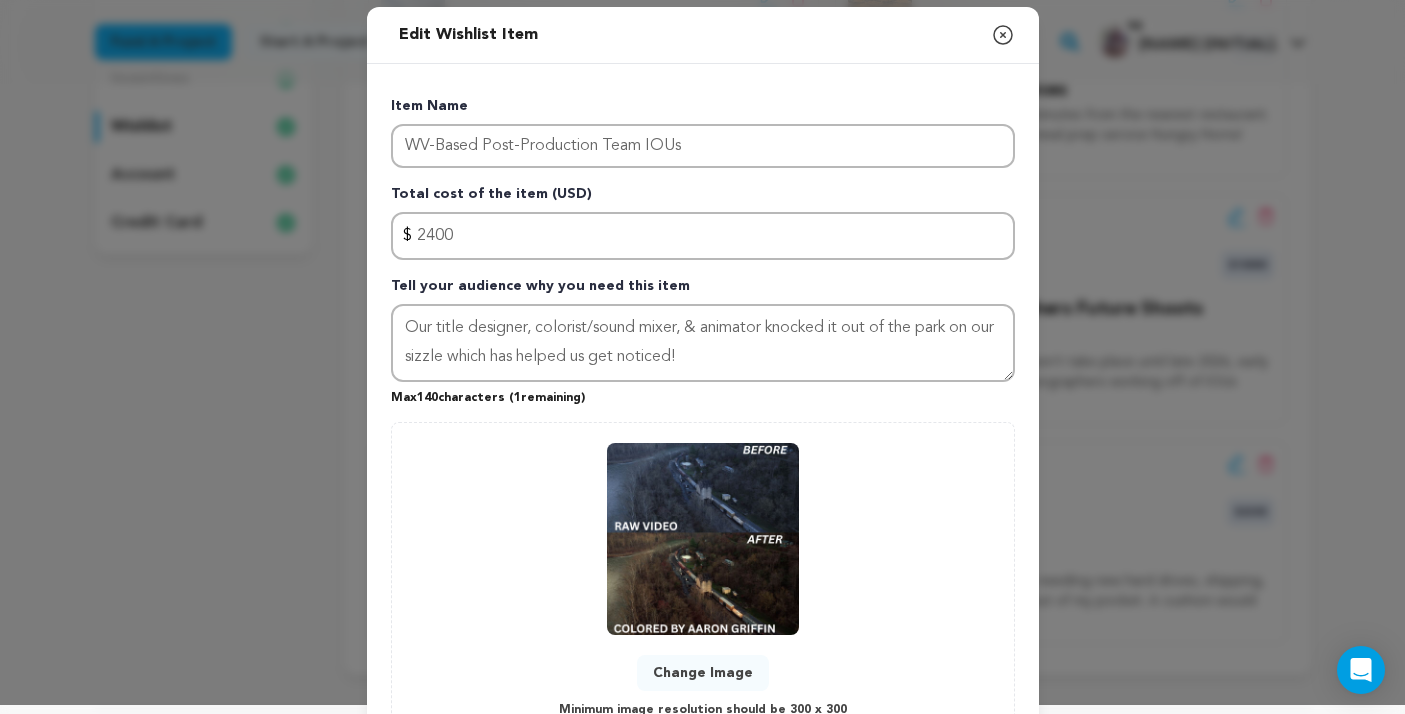scroll, scrollTop: 169, scrollLeft: 0, axis: vertical 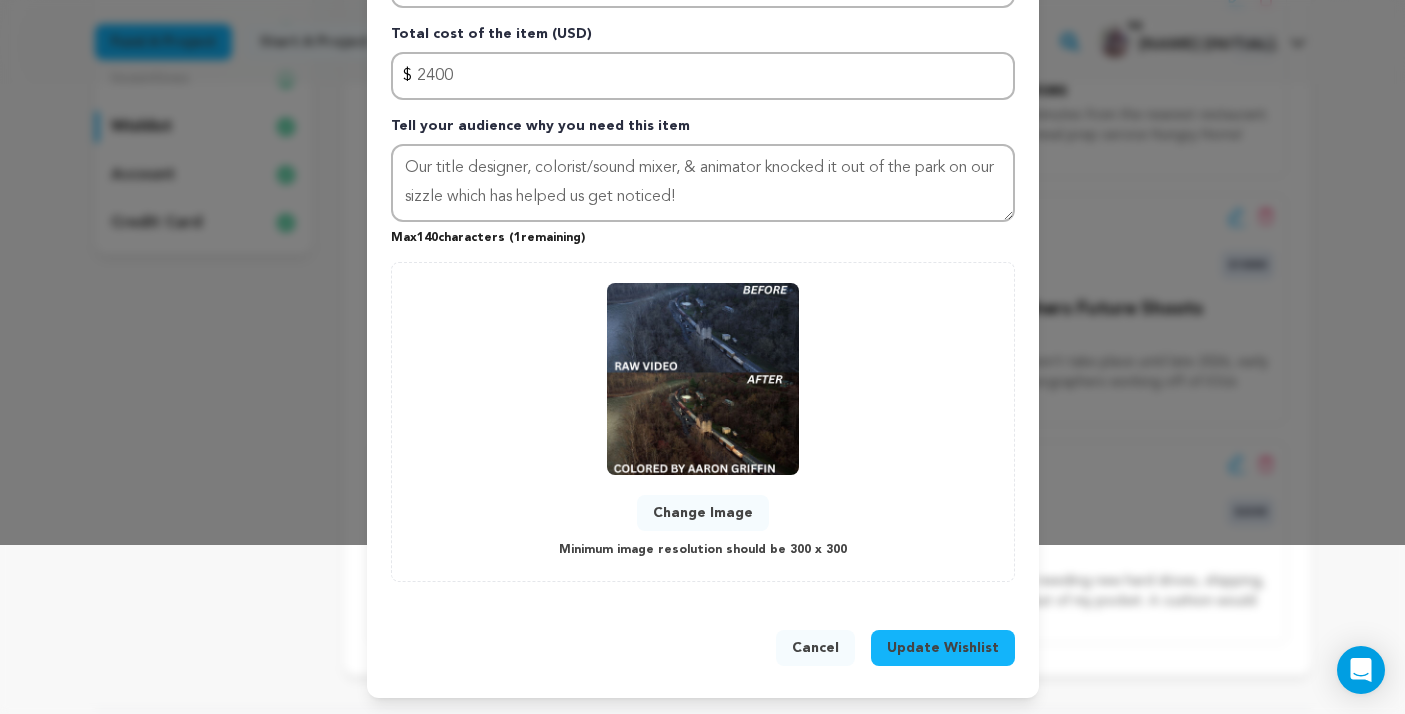click on "Update Wishlist" at bounding box center (943, 648) 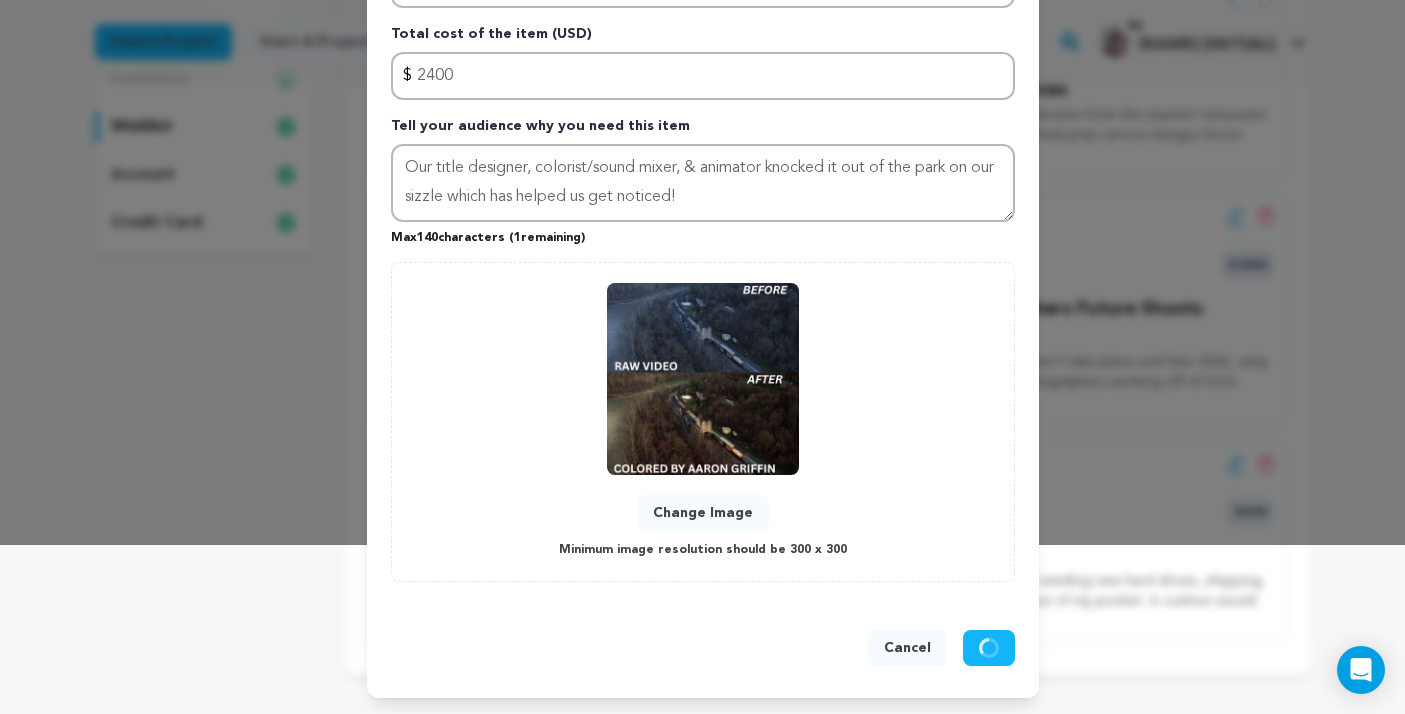 type 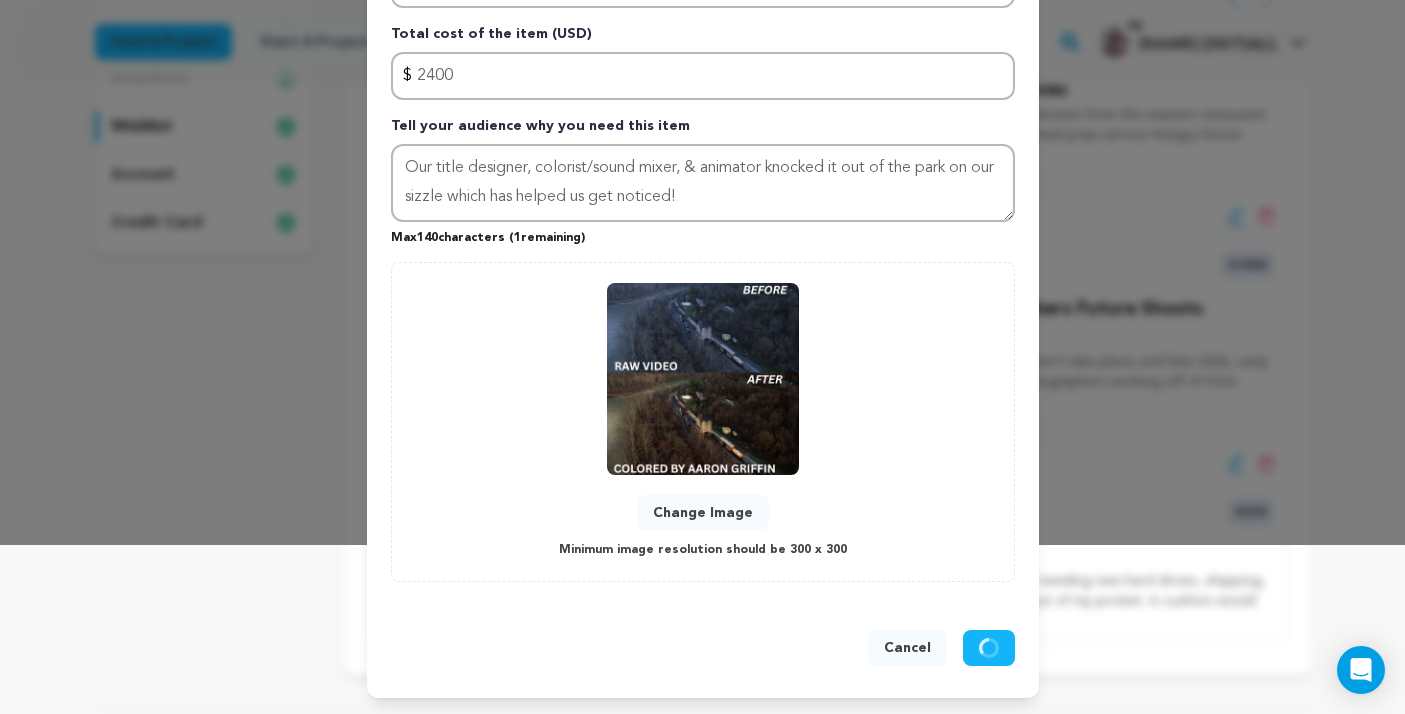 type 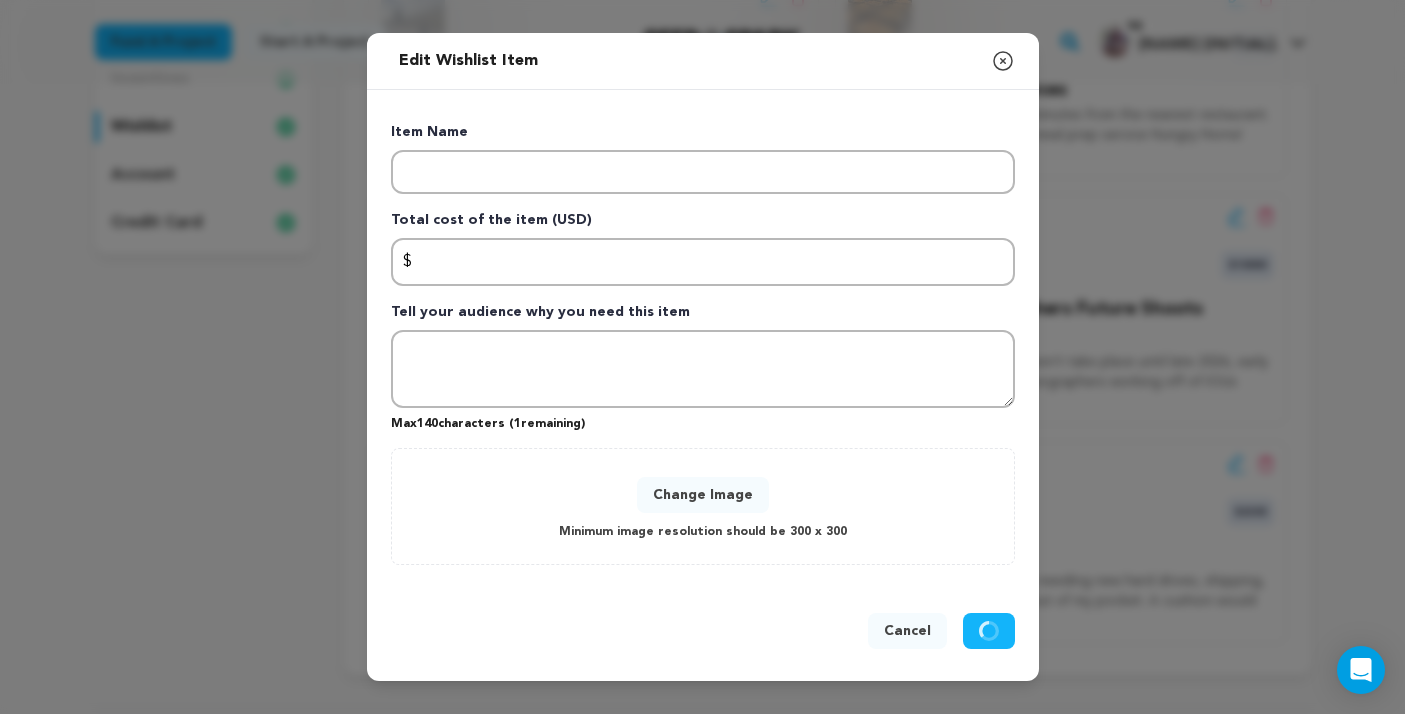 scroll, scrollTop: 0, scrollLeft: 0, axis: both 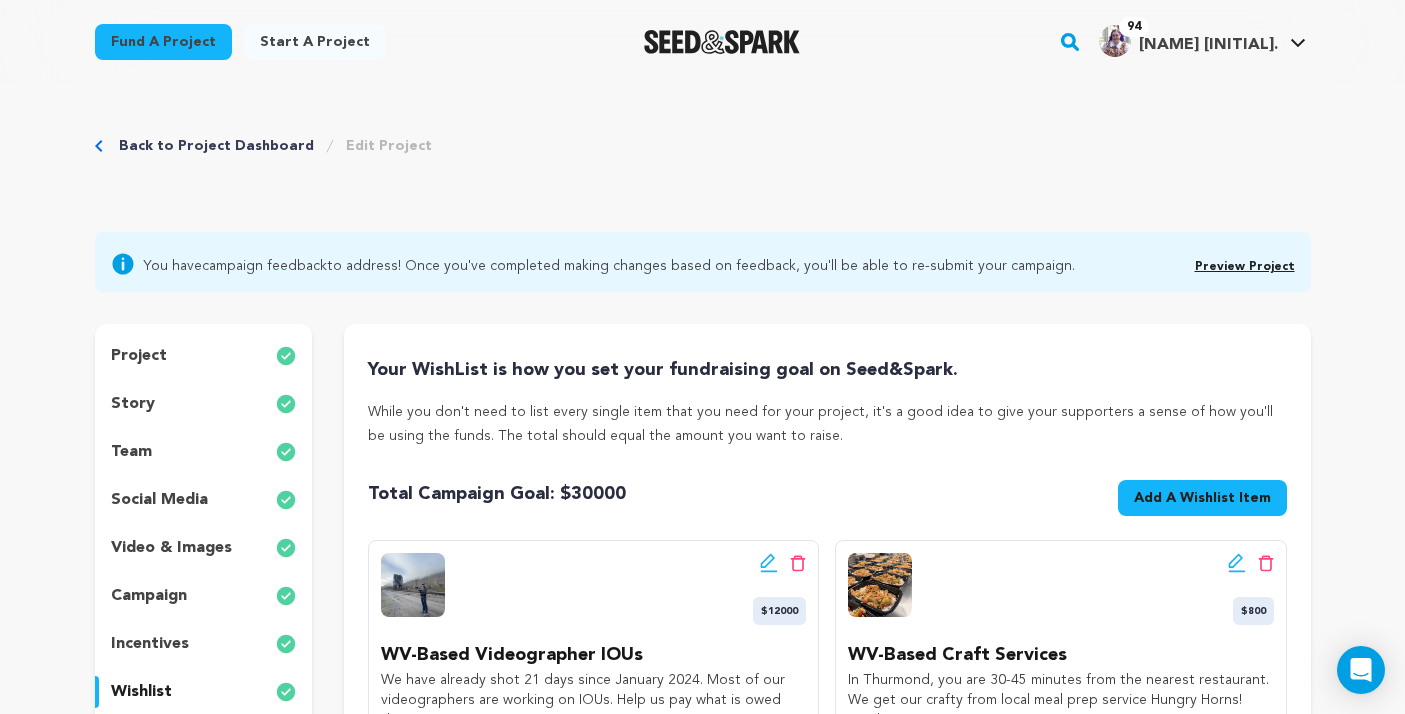 click on "Preview Project" at bounding box center [1245, 267] 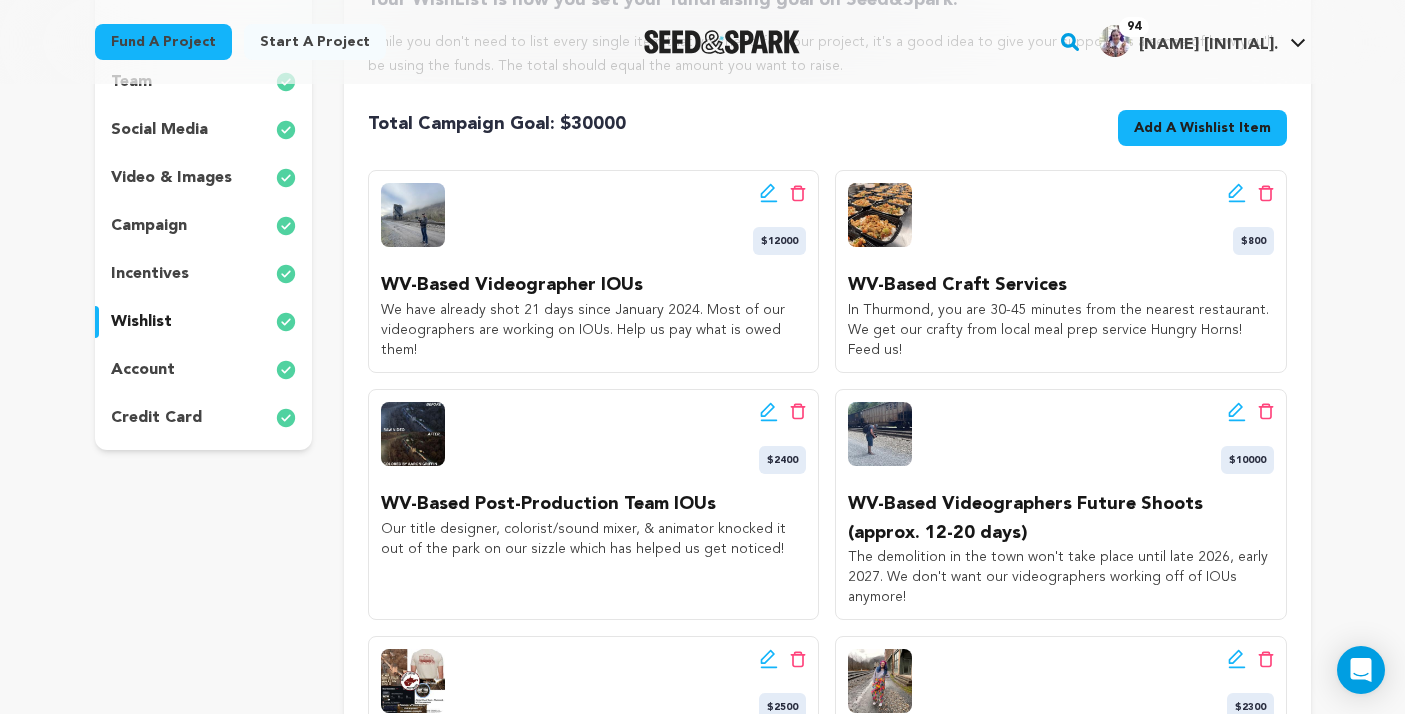 scroll, scrollTop: 0, scrollLeft: 0, axis: both 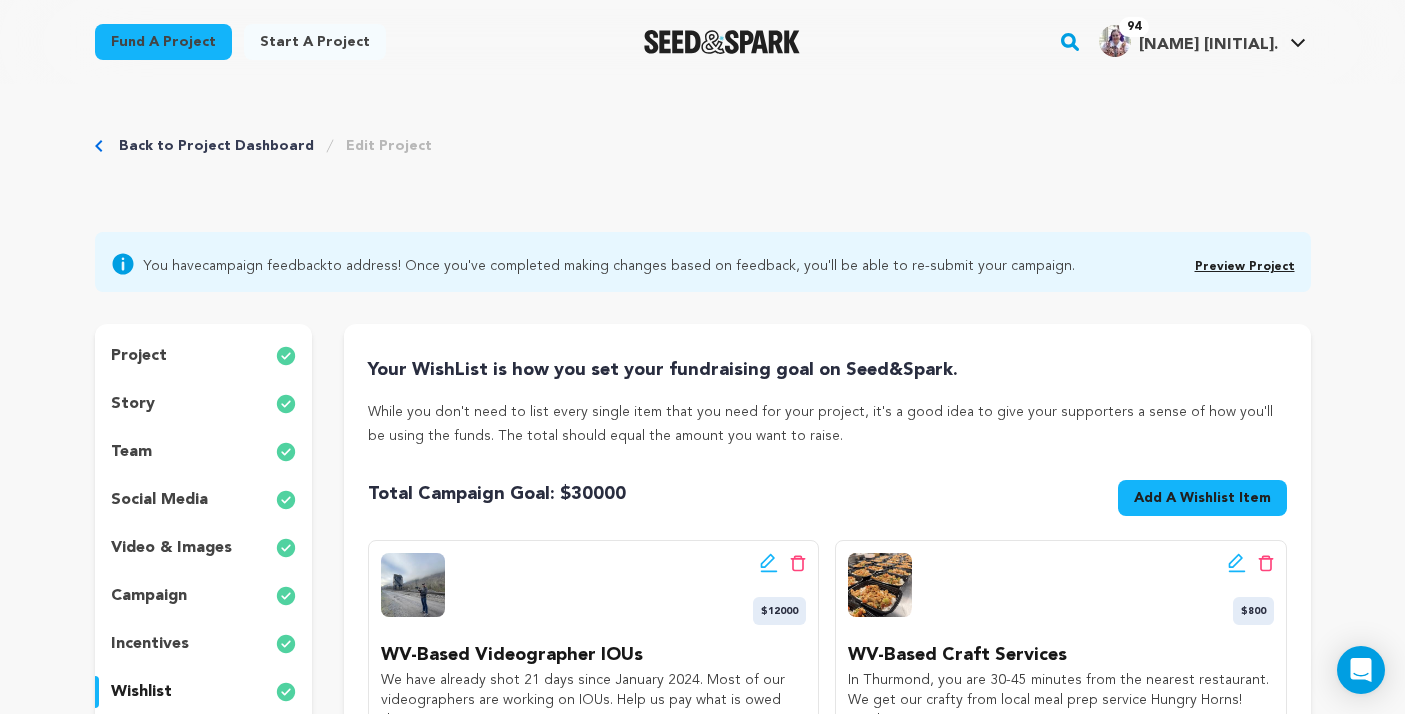 click on "Back to Project Dashboard" at bounding box center [216, 146] 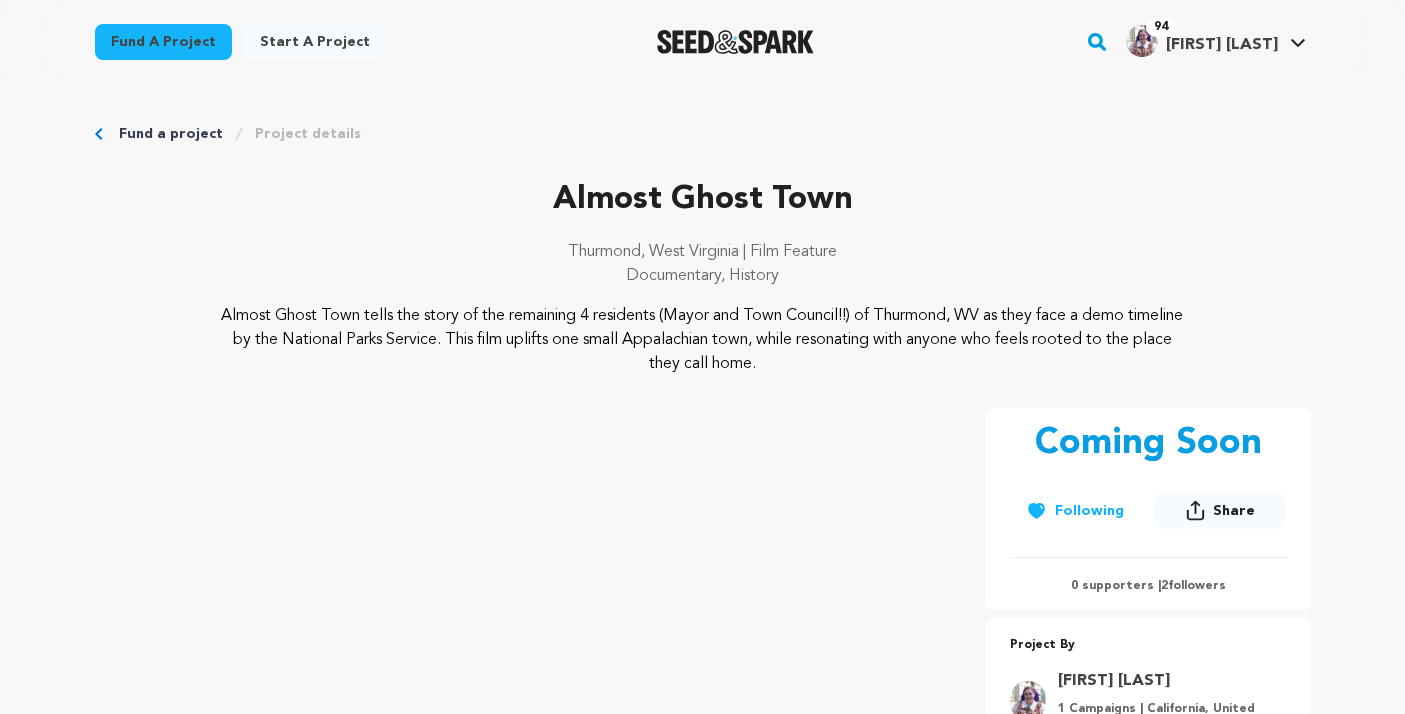 scroll, scrollTop: 0, scrollLeft: 0, axis: both 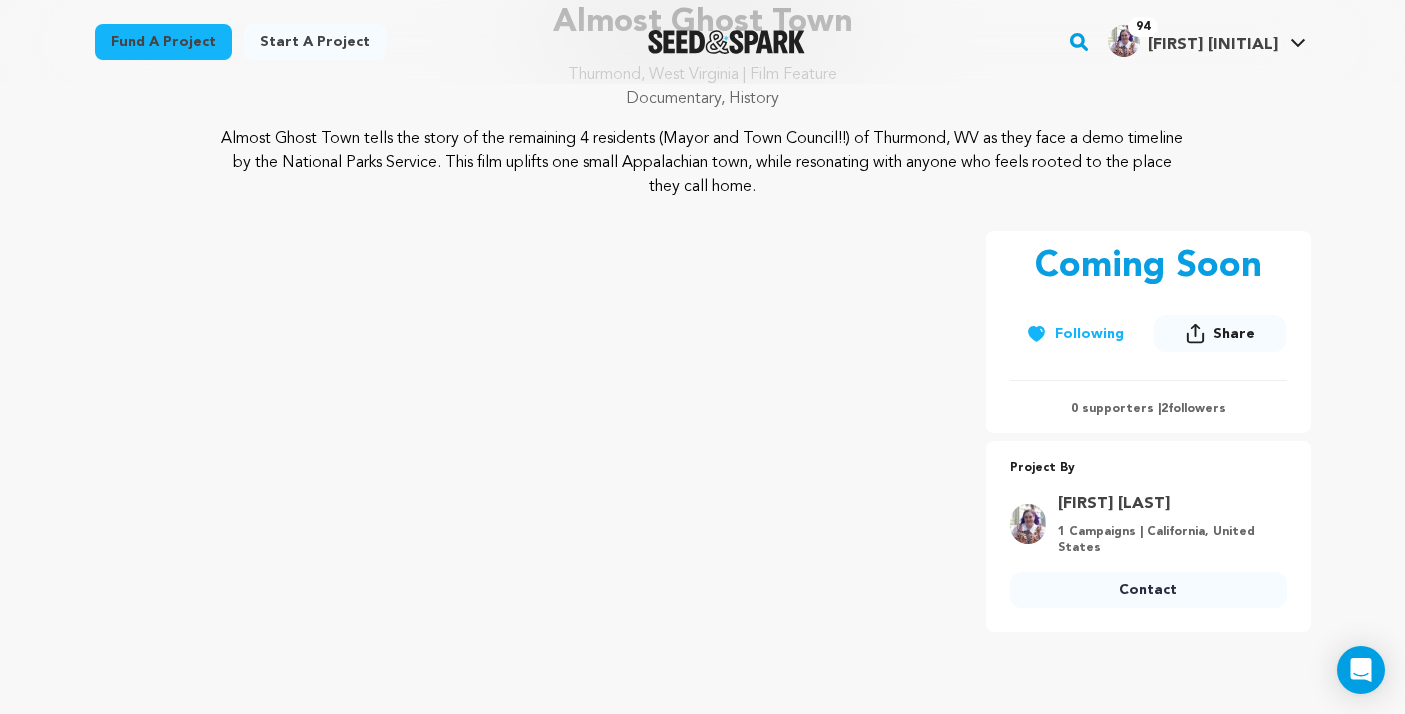 click on "Share" at bounding box center (1234, 334) 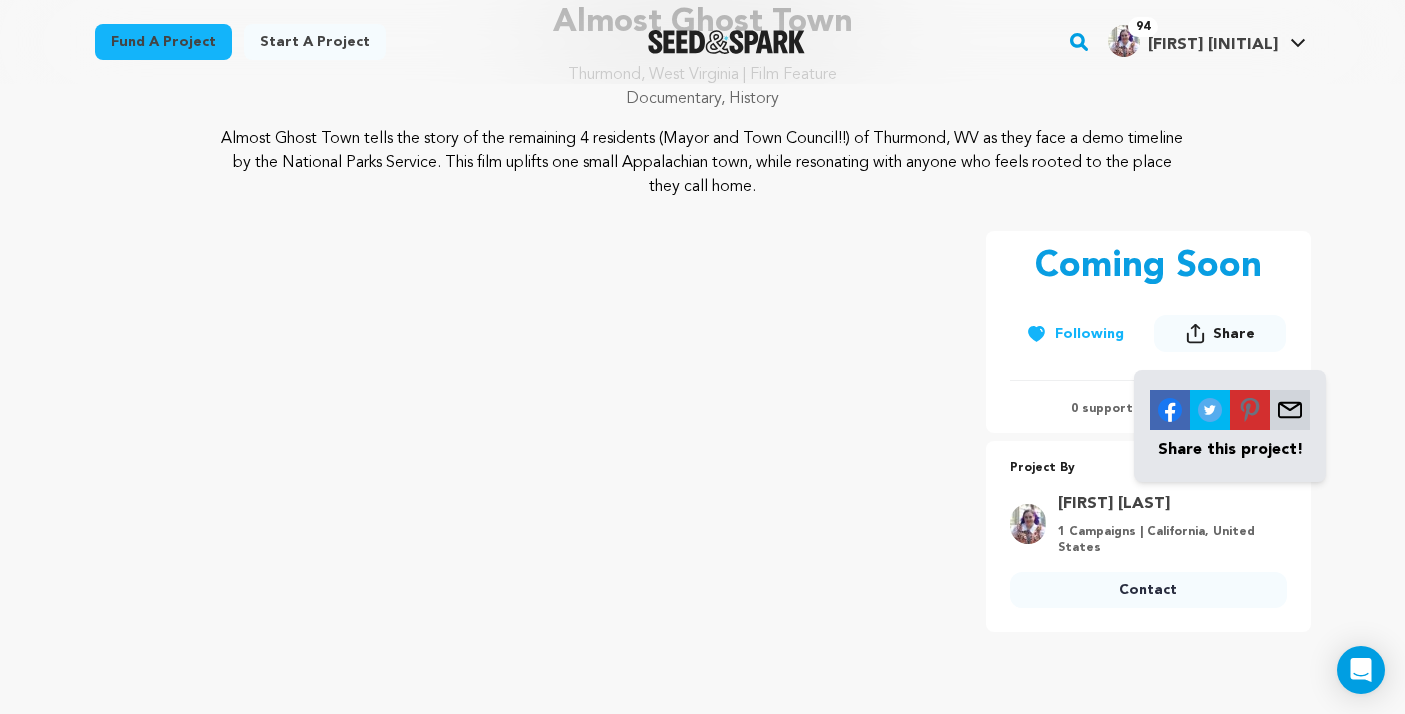 click on "Fund a project
Project details
Almost Ghost Town
Thurmond, West Virginia |                                 Film Feature
Documentary,
History" at bounding box center (703, 3687) 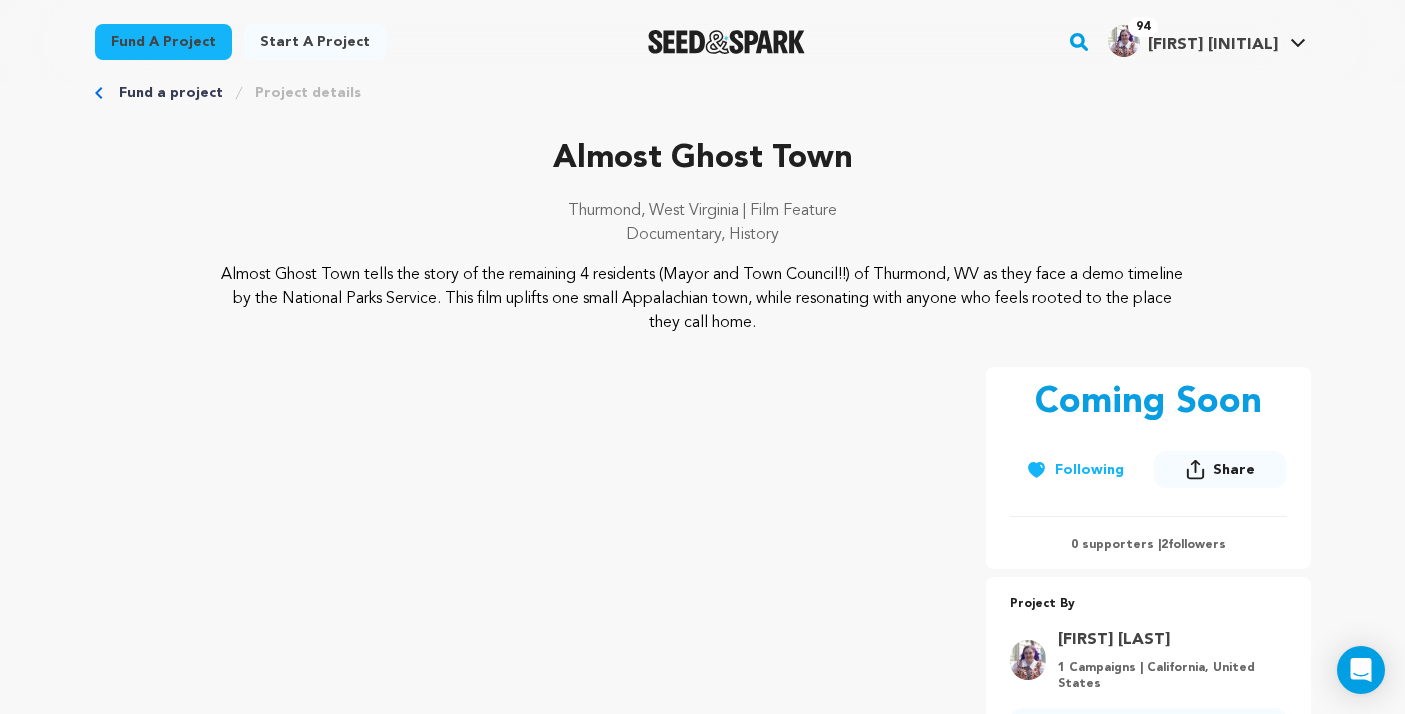scroll, scrollTop: 0, scrollLeft: 0, axis: both 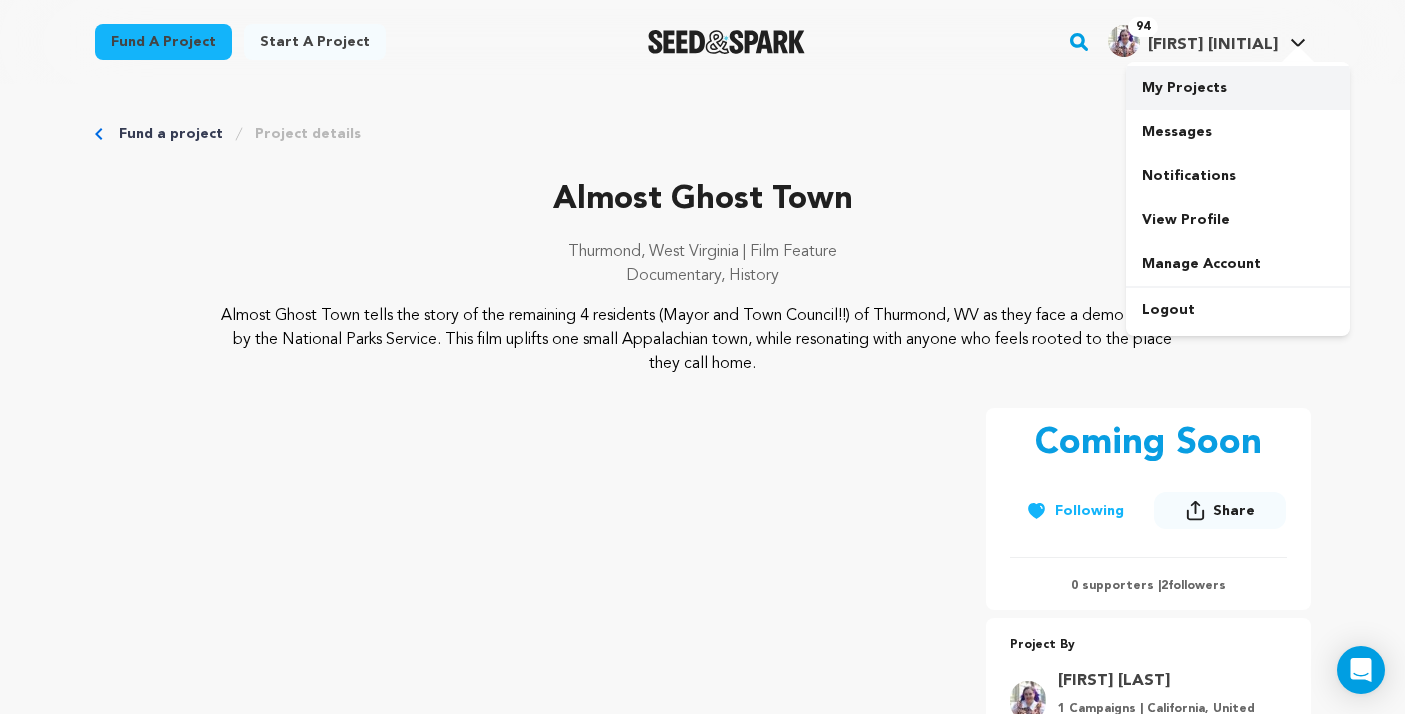 click on "My Projects" at bounding box center (1238, 88) 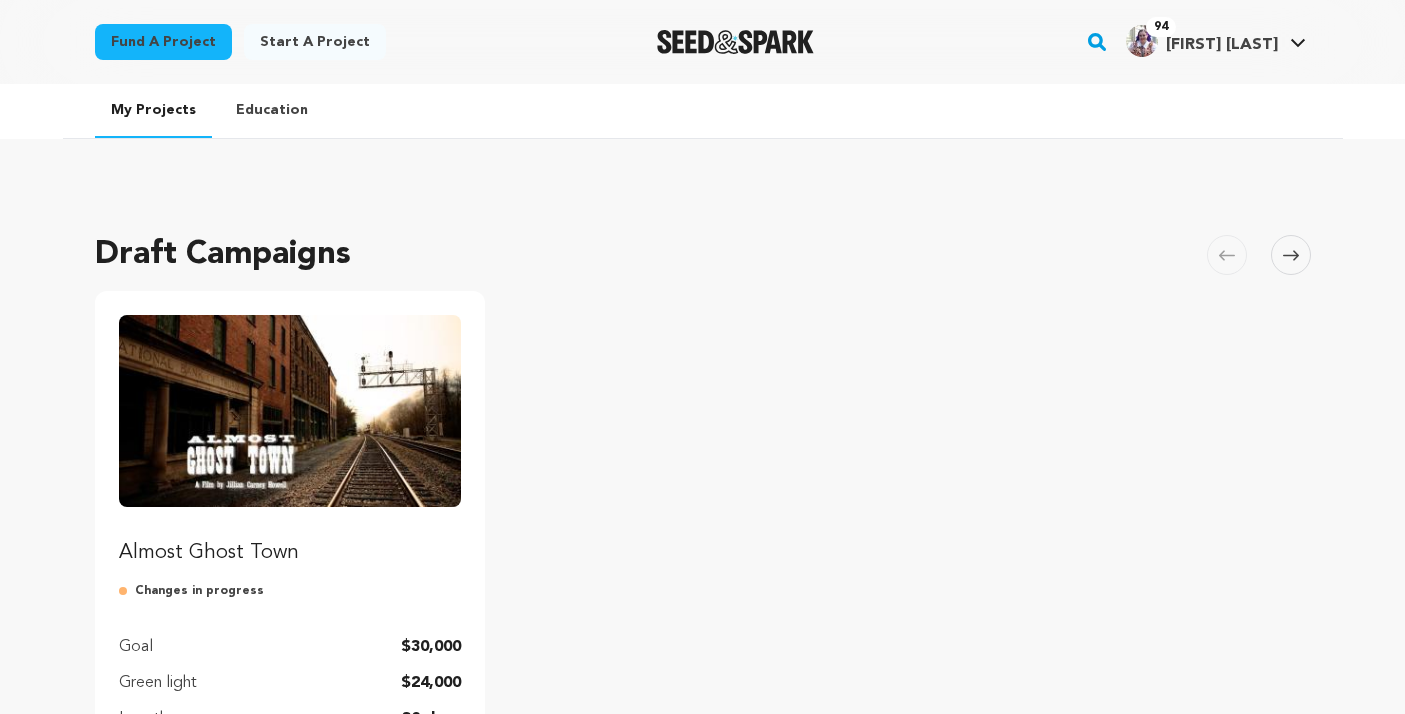 scroll, scrollTop: 0, scrollLeft: 0, axis: both 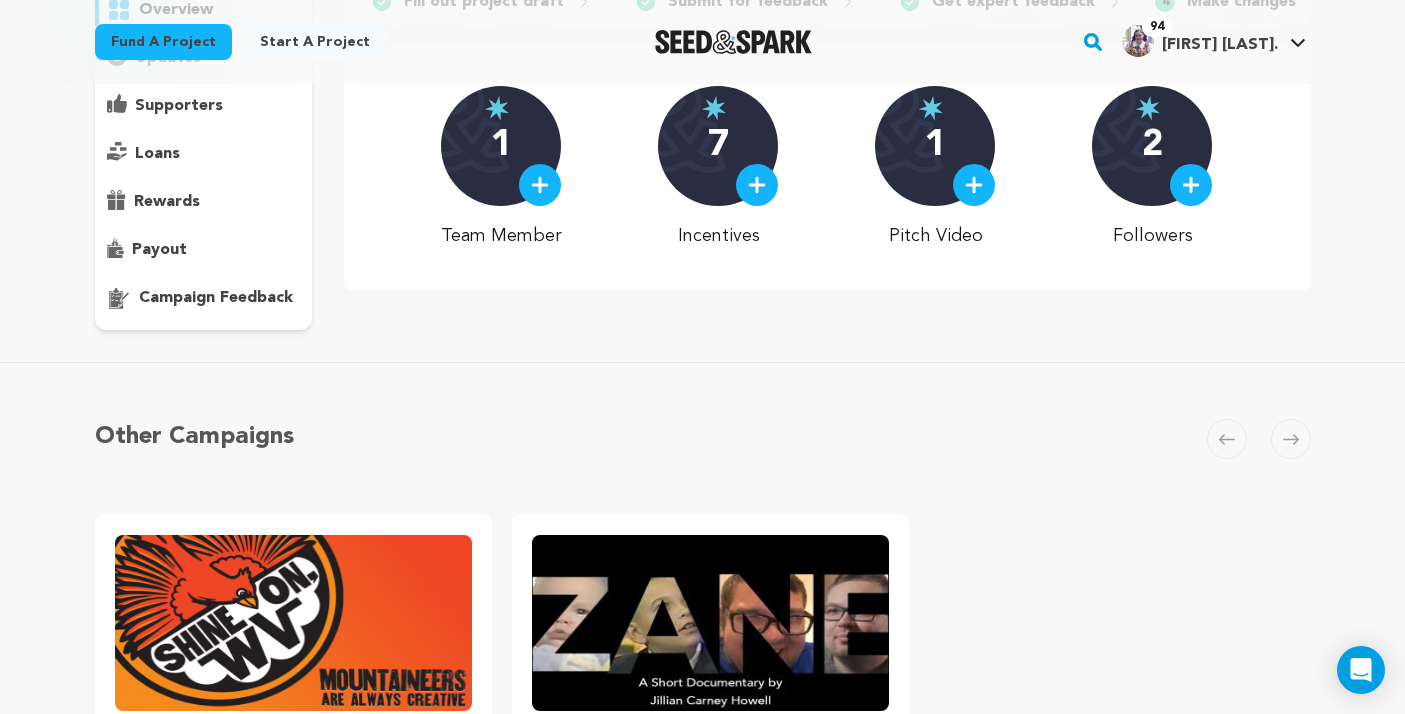 click on "campaign feedback" at bounding box center [216, 298] 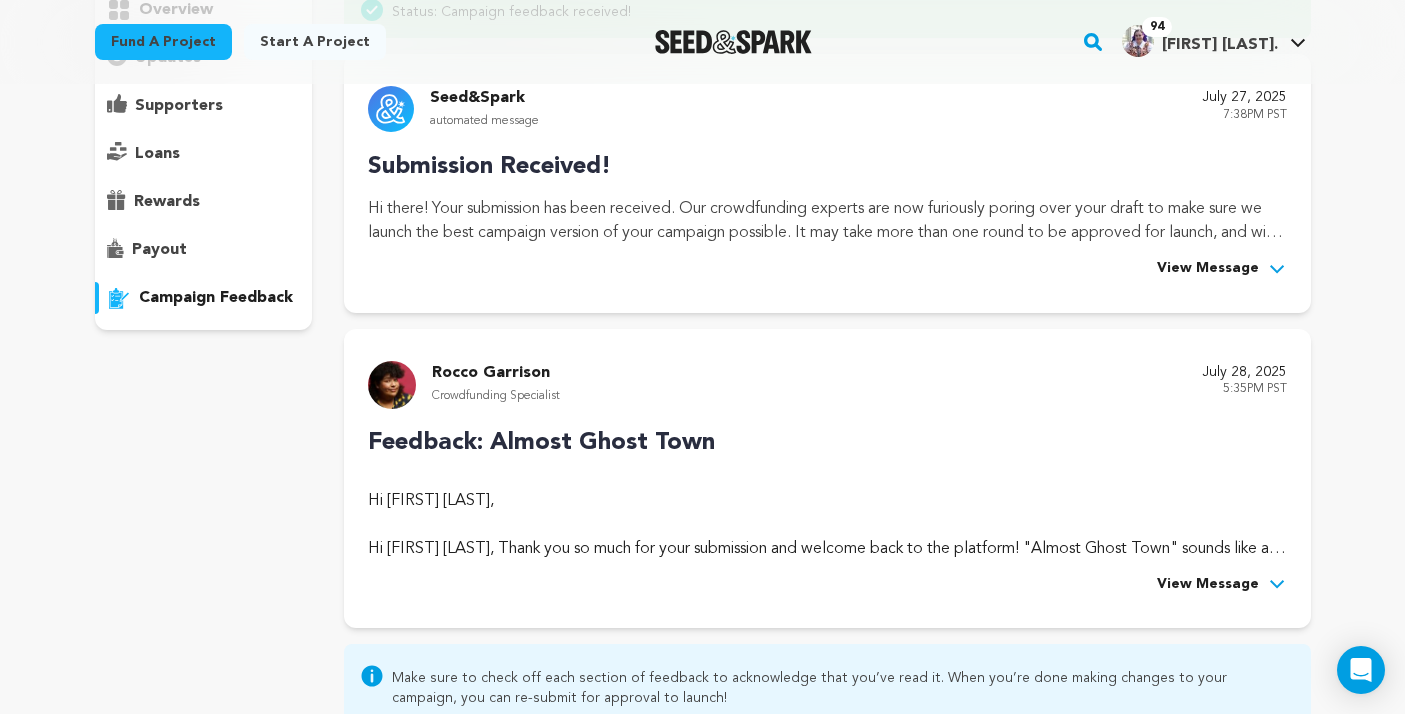 scroll, scrollTop: 371, scrollLeft: 0, axis: vertical 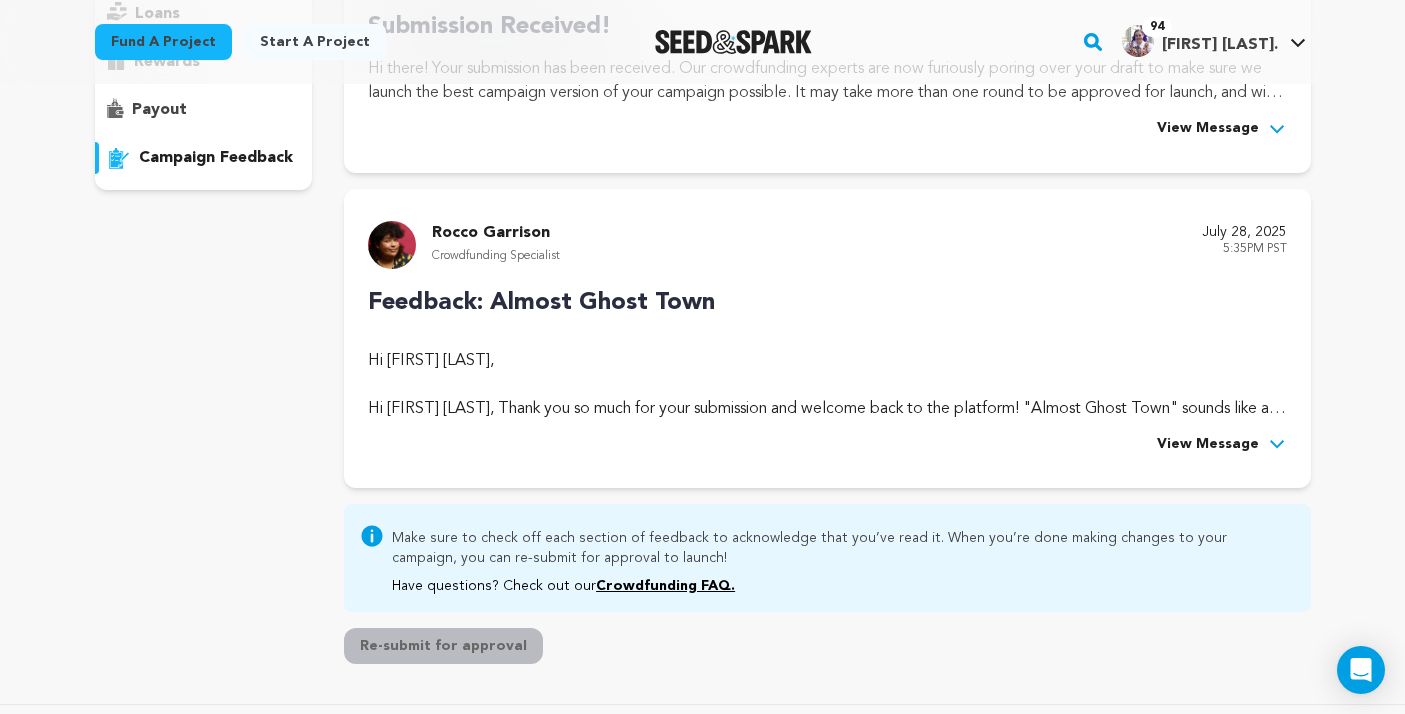 click on "View Message" at bounding box center [1208, 445] 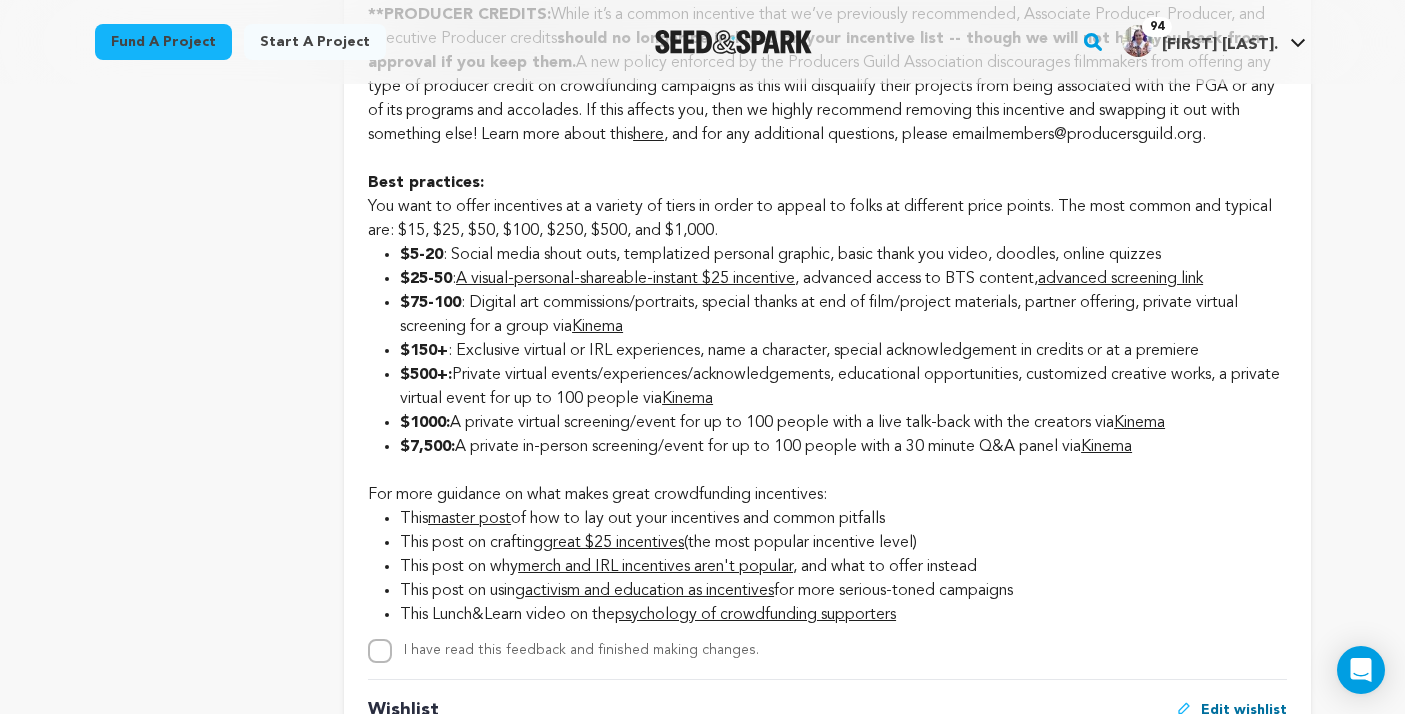 scroll, scrollTop: 2275, scrollLeft: 0, axis: vertical 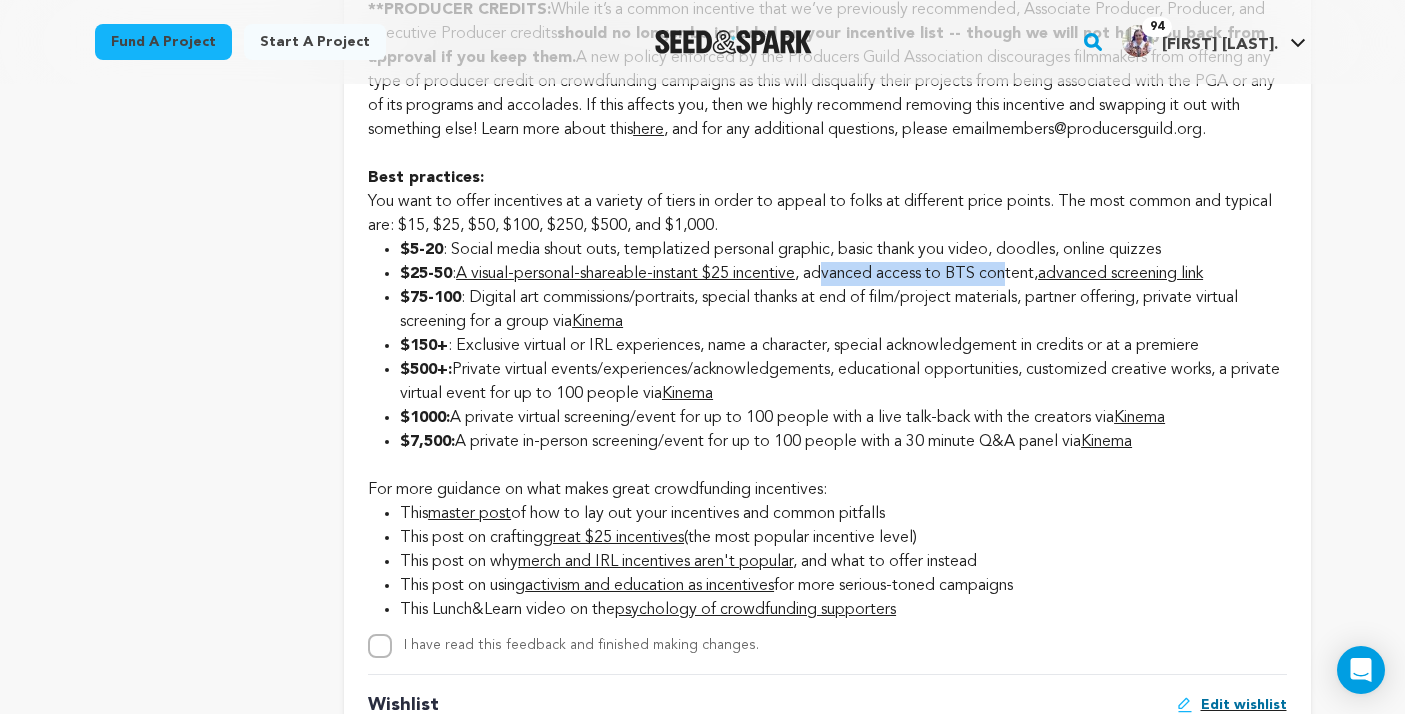 drag, startPoint x: 838, startPoint y: 276, endPoint x: 1019, endPoint y: 275, distance: 181.00276 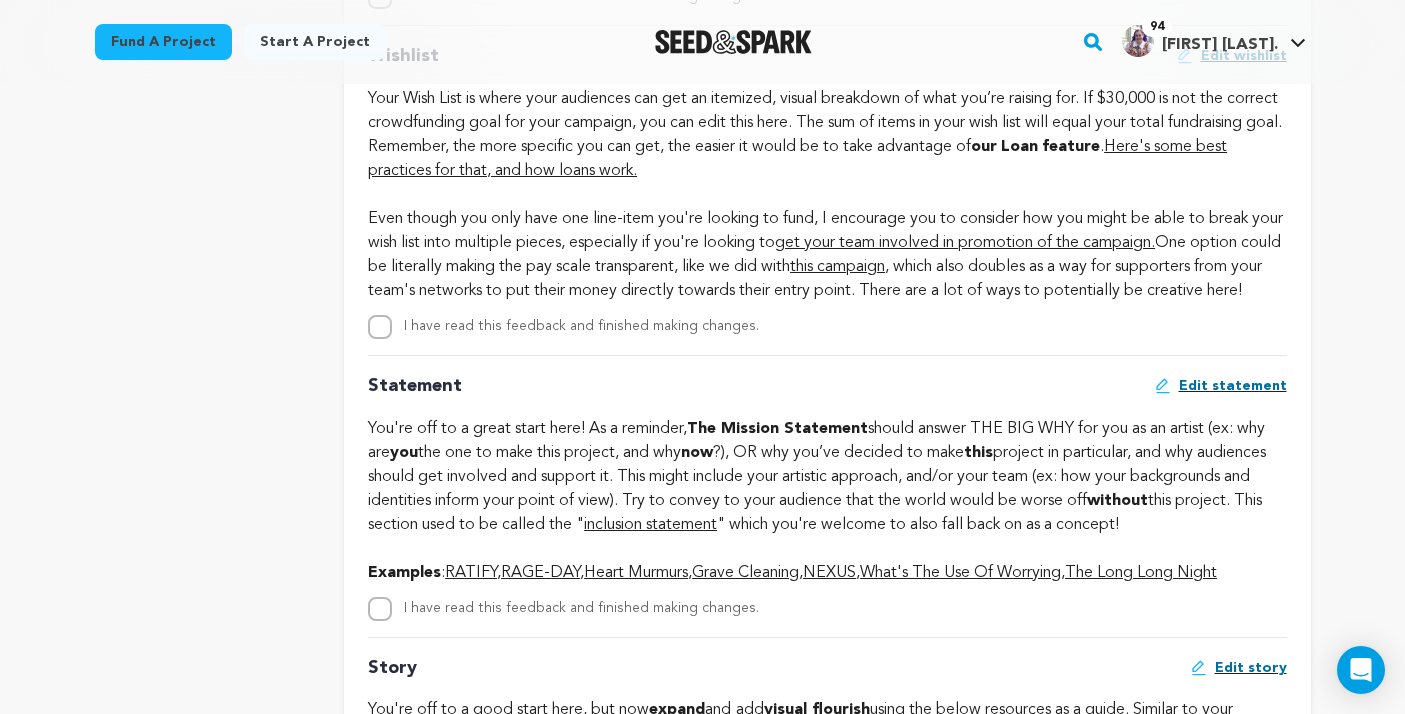 scroll, scrollTop: 2927, scrollLeft: 0, axis: vertical 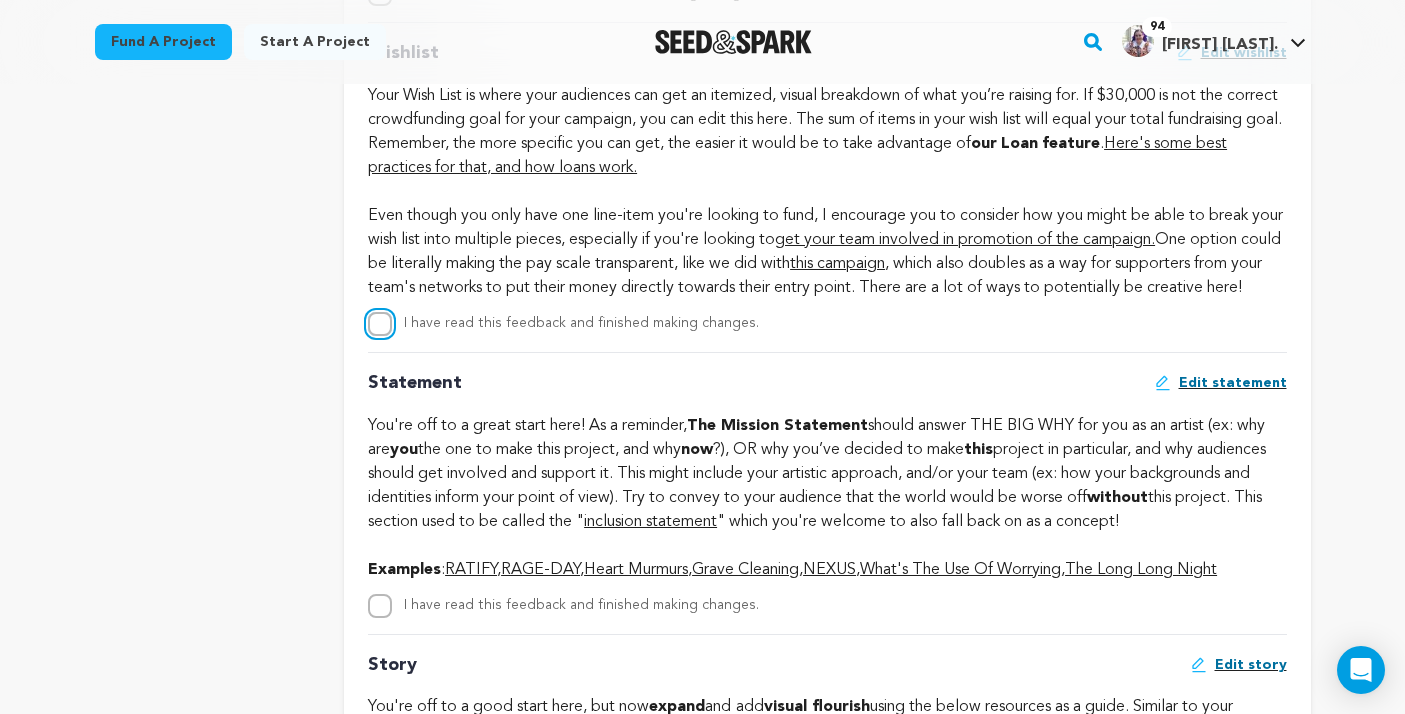click on "I have read this feedback and finished making changes." at bounding box center [380, 324] 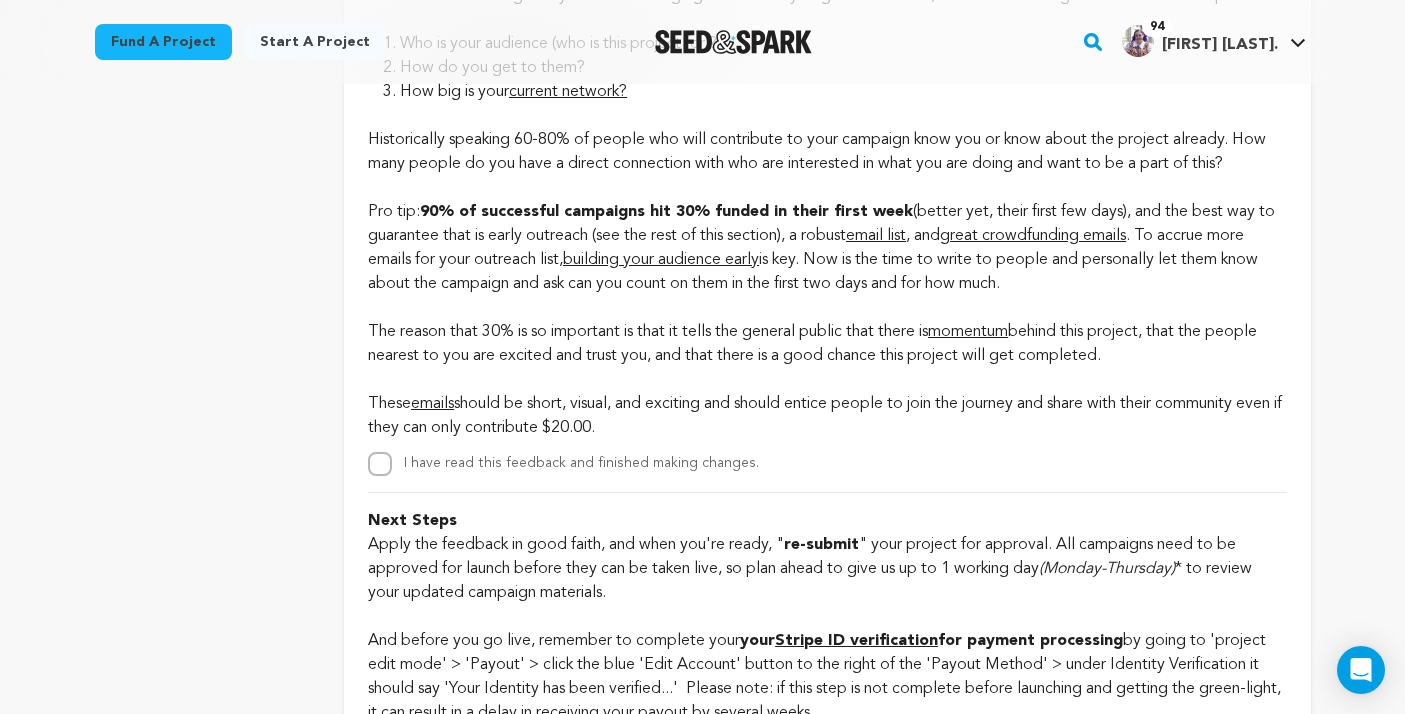 scroll, scrollTop: 4522, scrollLeft: 0, axis: vertical 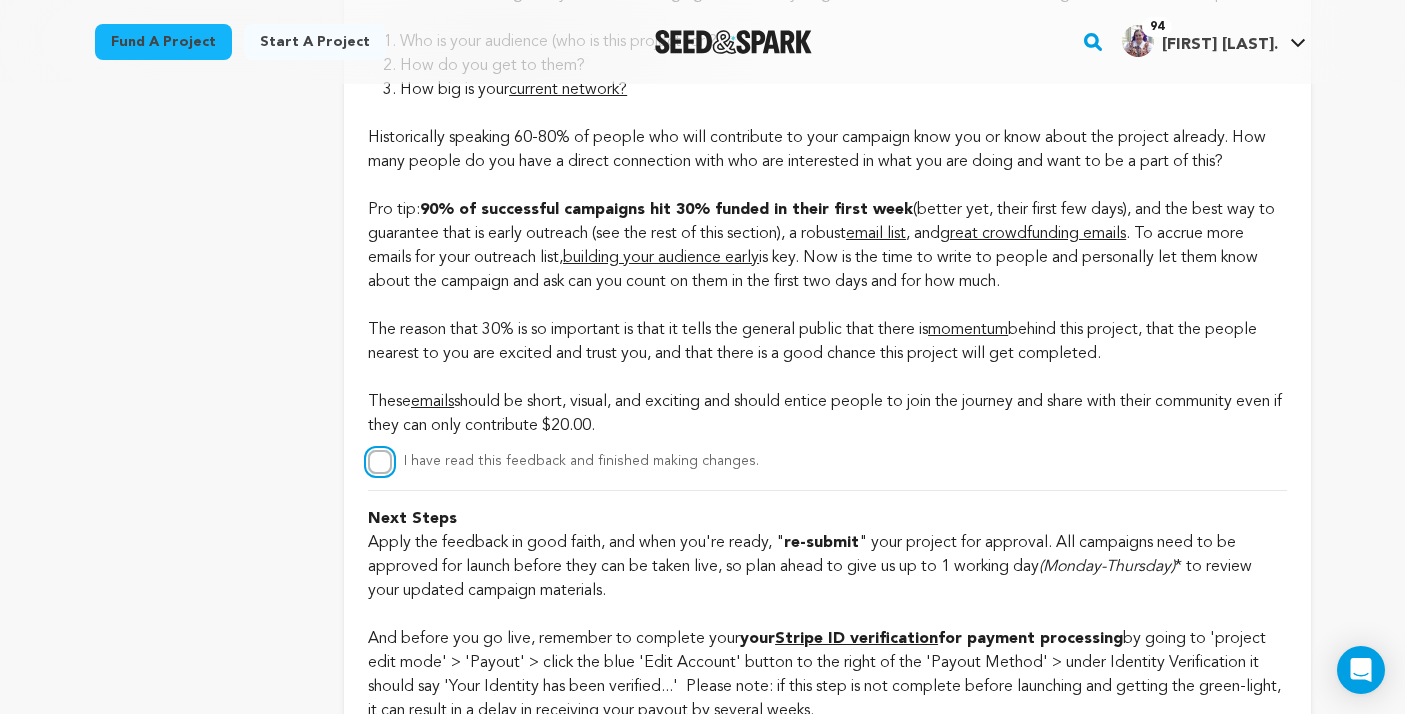 click on "I have read this feedback and finished making changes." at bounding box center [380, 462] 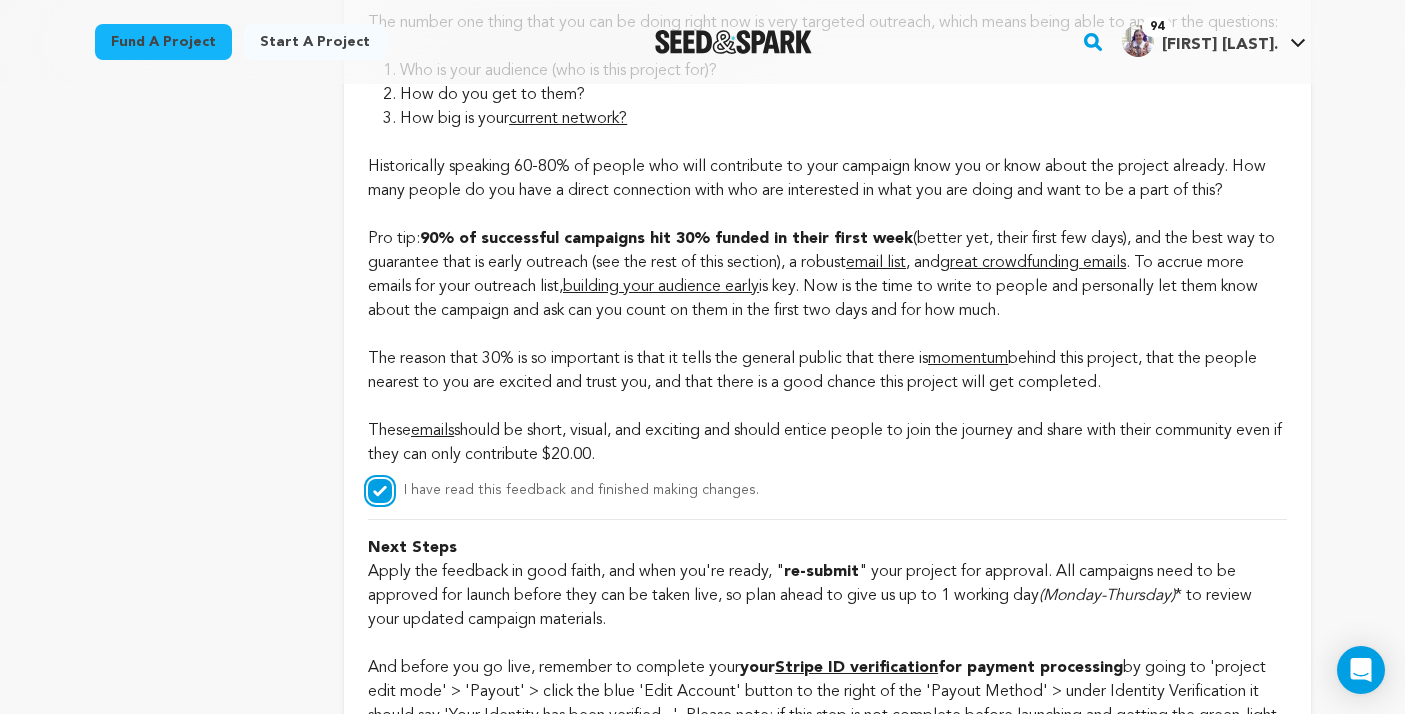 scroll, scrollTop: 4495, scrollLeft: 0, axis: vertical 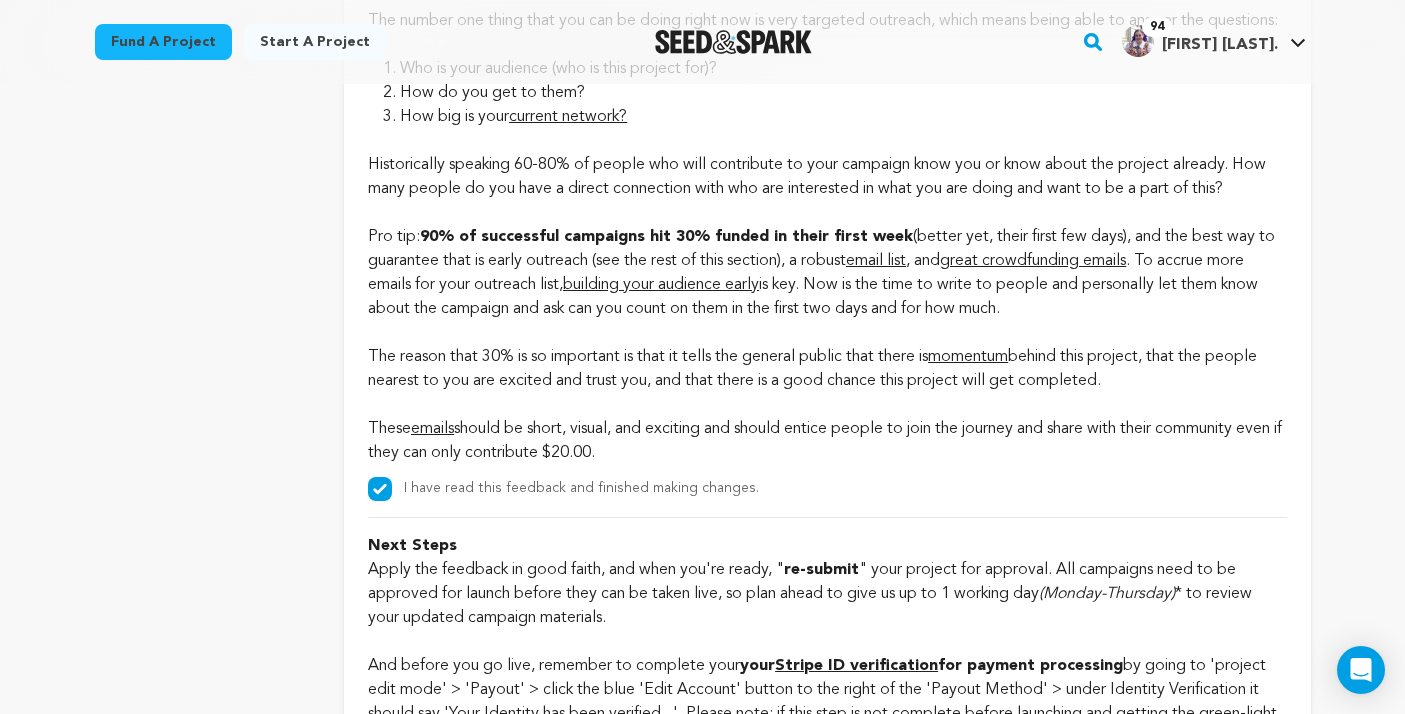 click on "building your audience early" at bounding box center [661, 285] 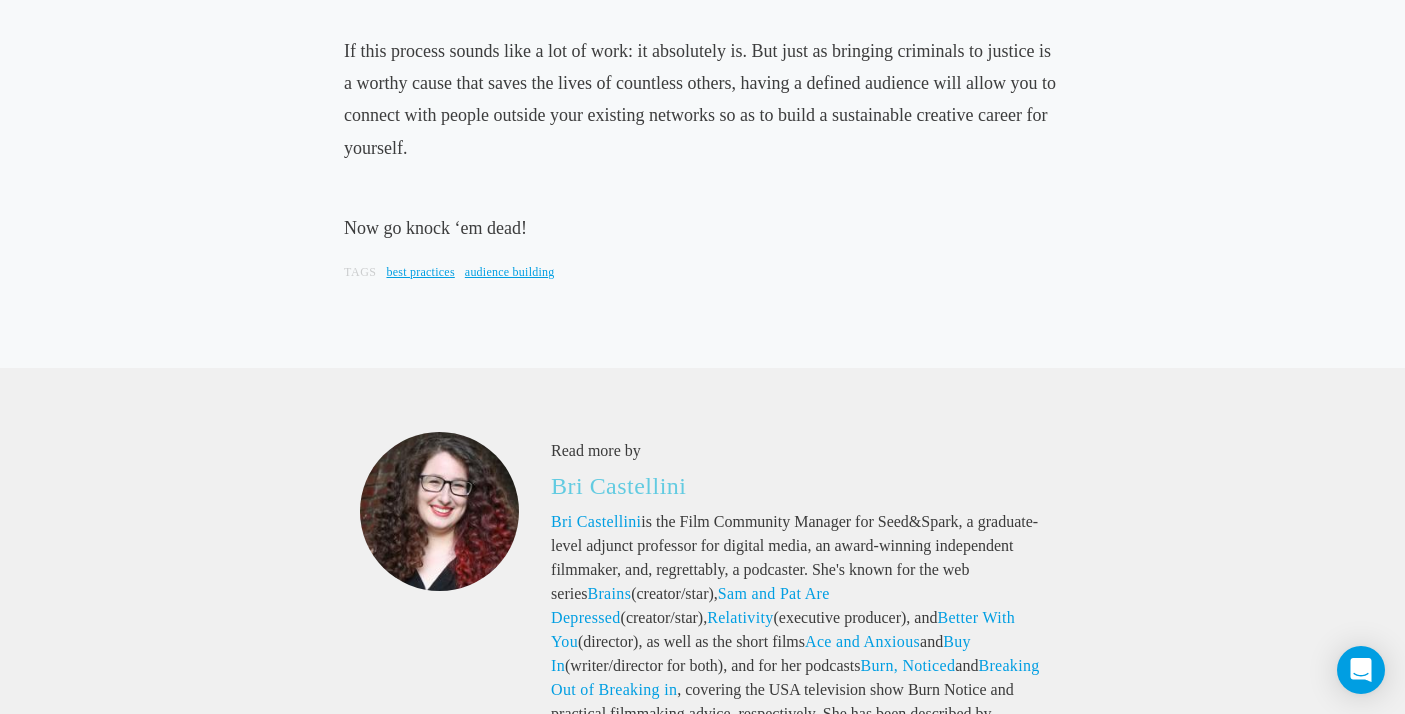 scroll, scrollTop: 6306, scrollLeft: 0, axis: vertical 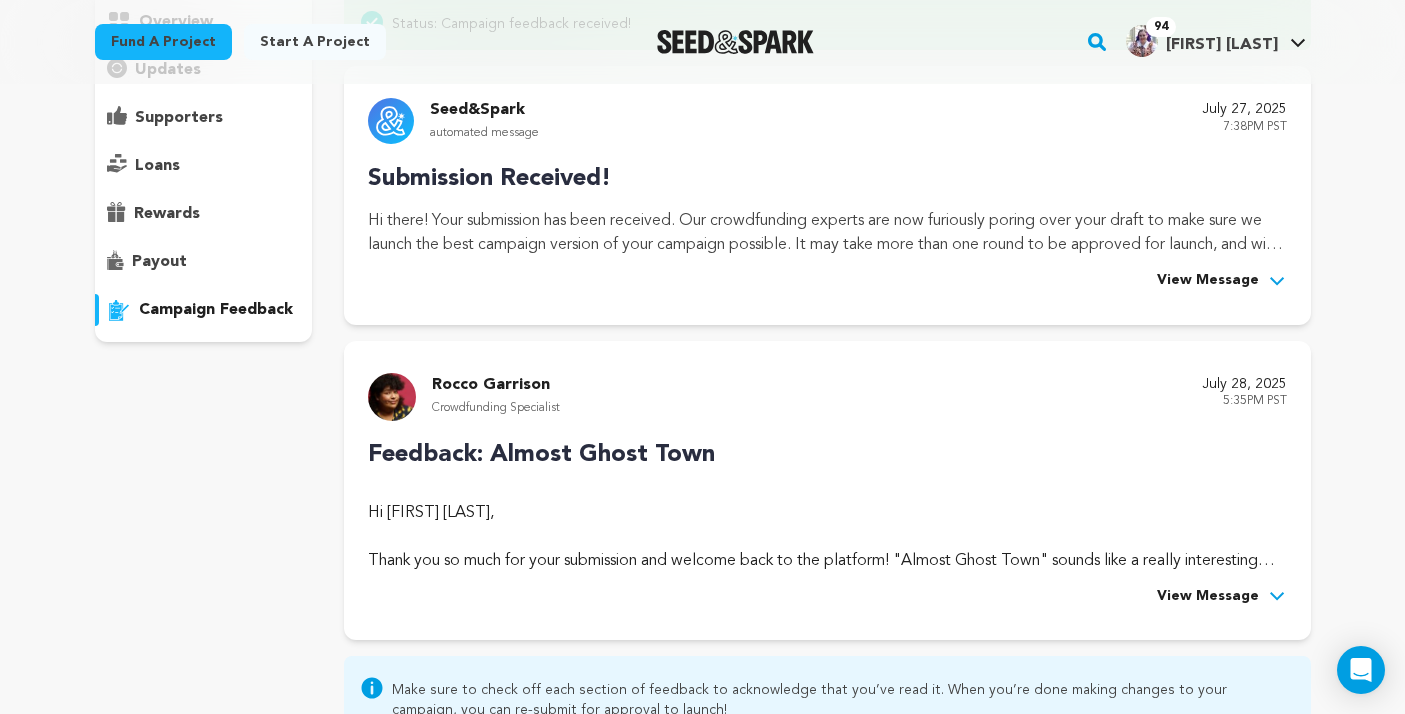 click on "View Message" at bounding box center (1208, 597) 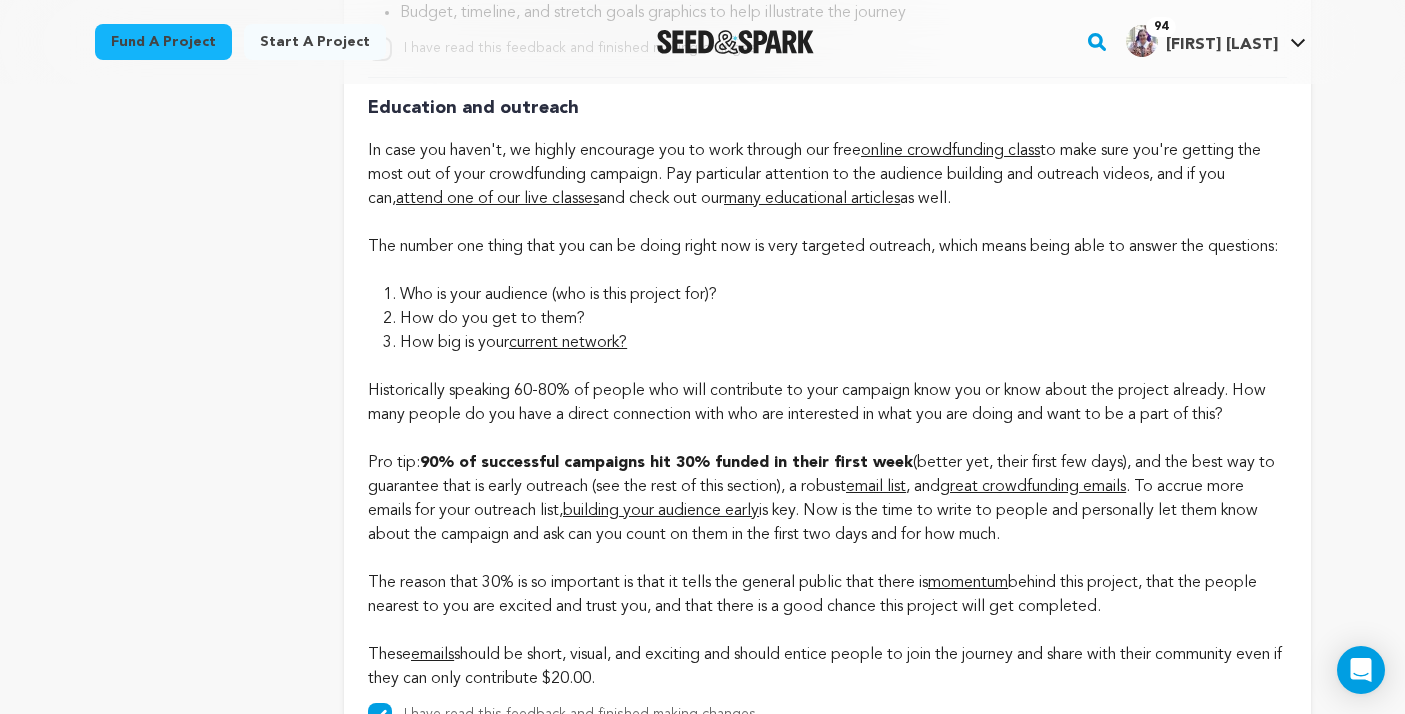 scroll, scrollTop: 4244, scrollLeft: 0, axis: vertical 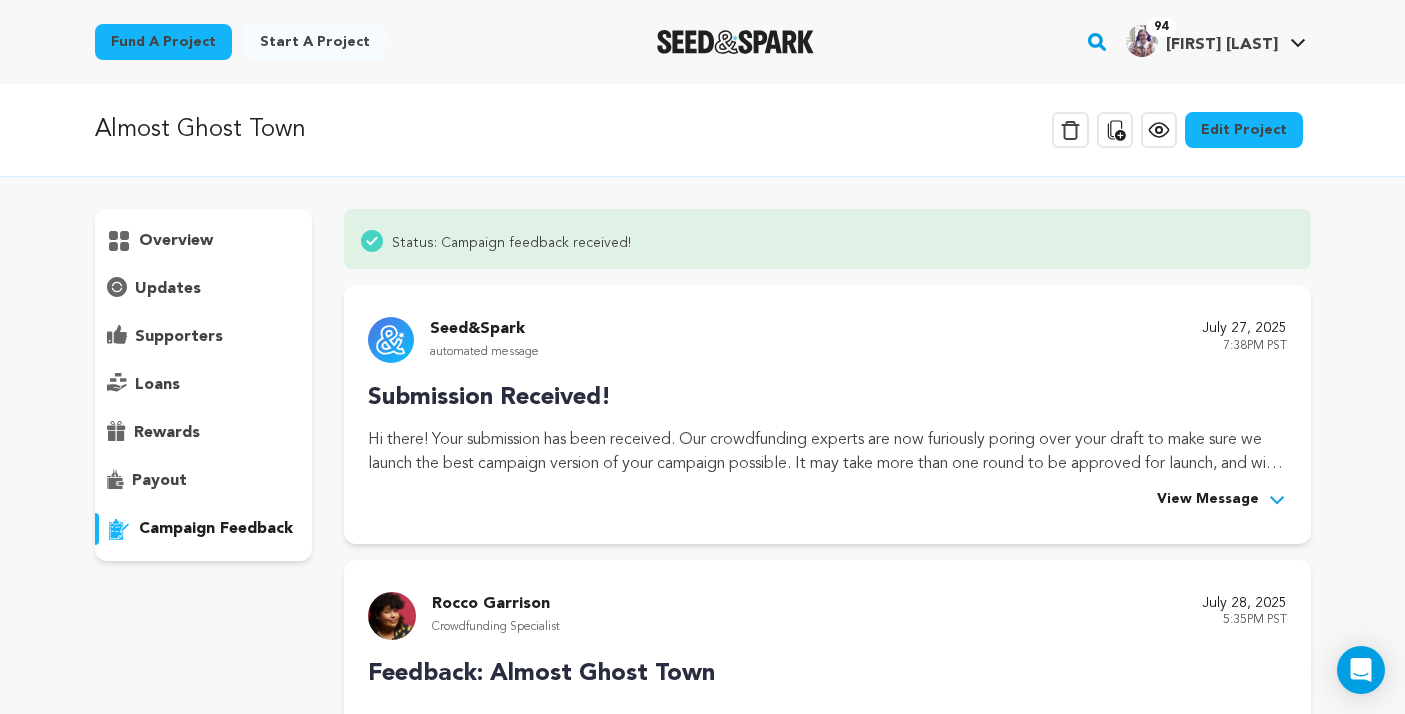 click on "View Message" at bounding box center [1208, 500] 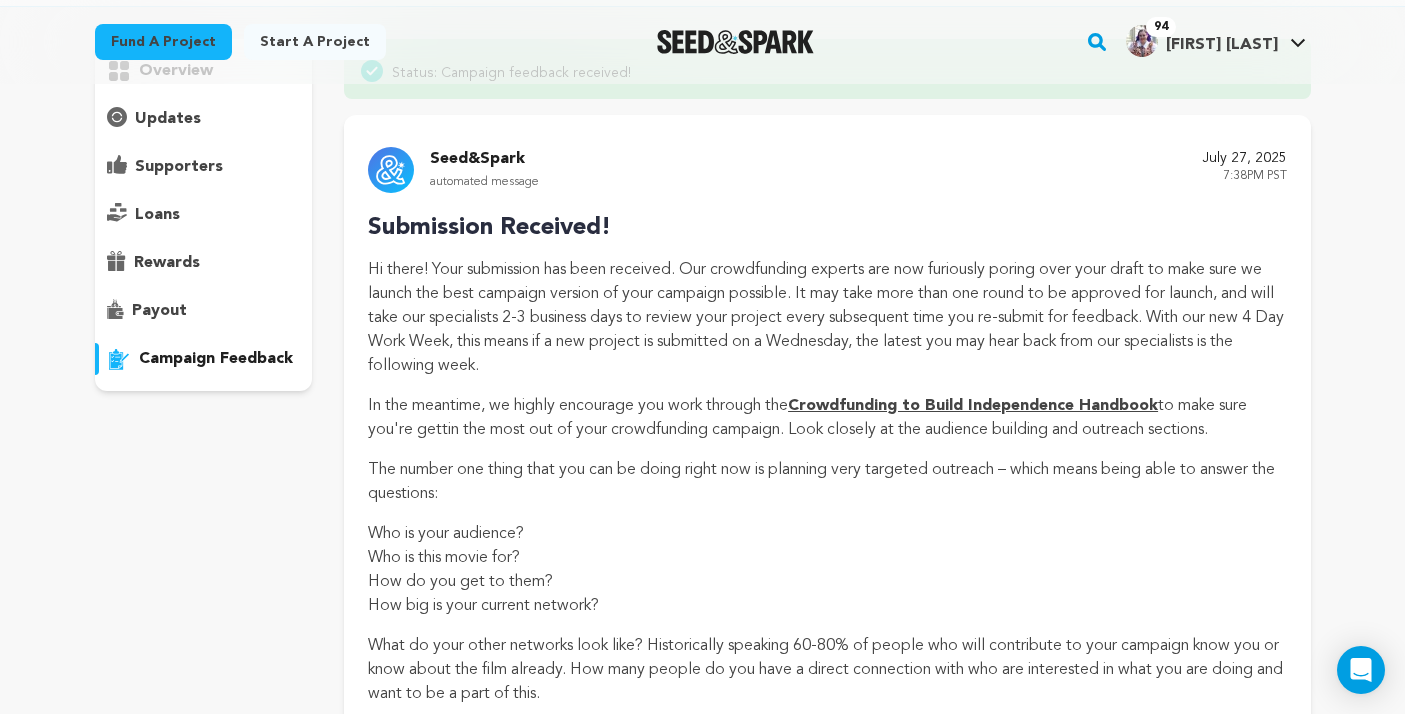 scroll, scrollTop: 163, scrollLeft: 0, axis: vertical 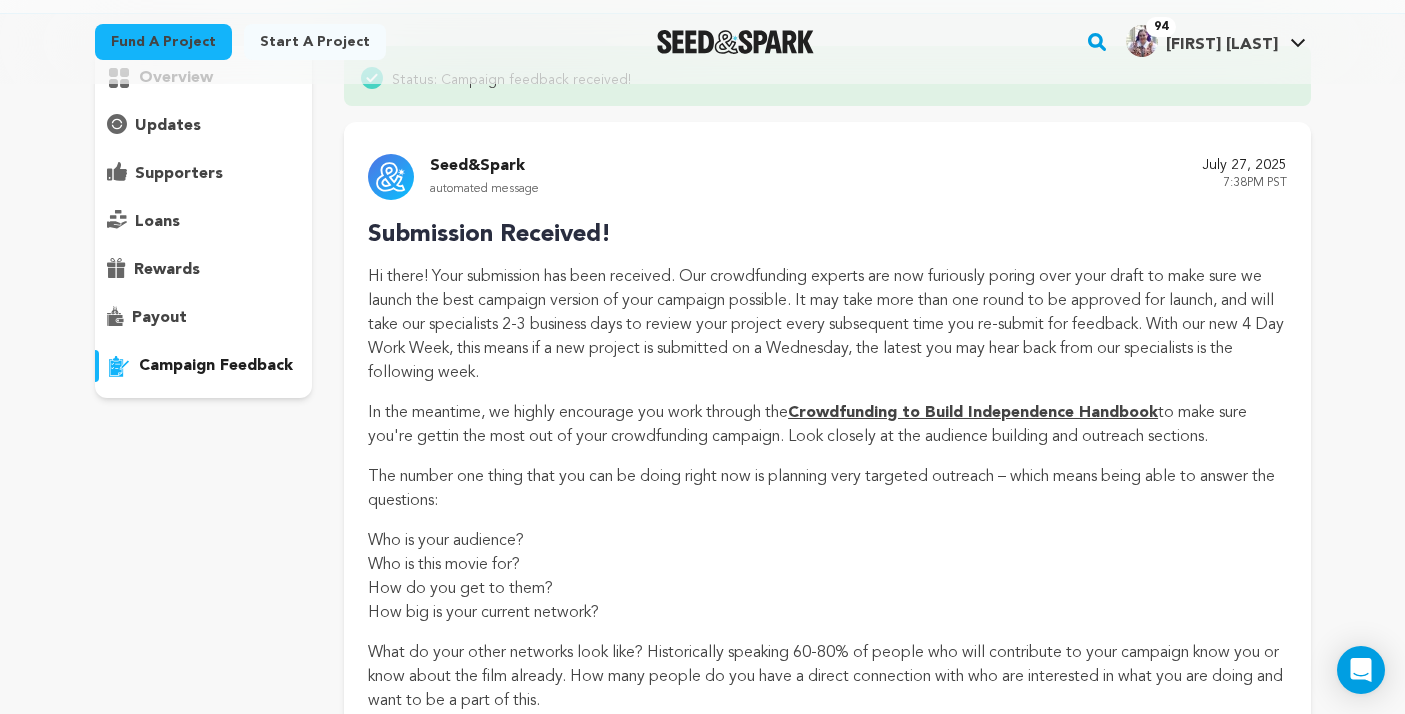 click on "rewards" at bounding box center [204, 270] 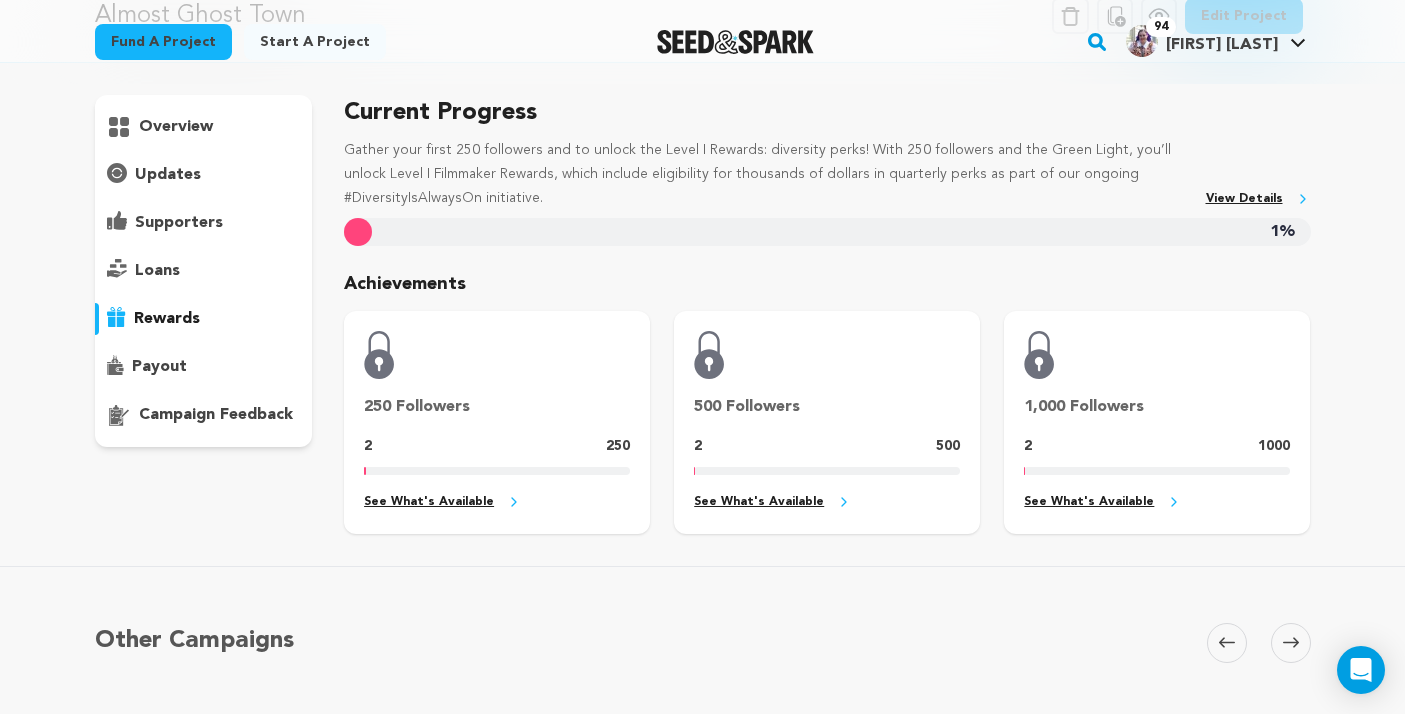 scroll, scrollTop: 113, scrollLeft: 0, axis: vertical 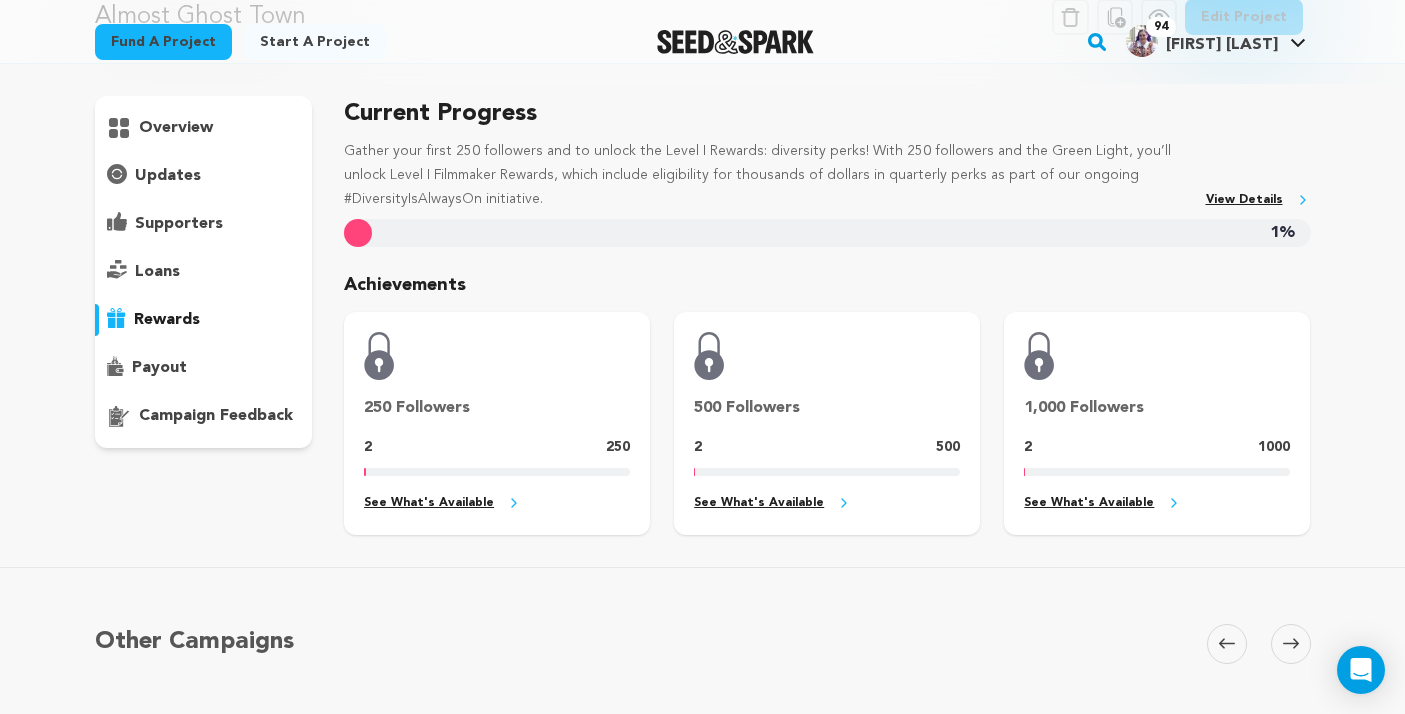 click on "See What's Available" at bounding box center [1157, 503] 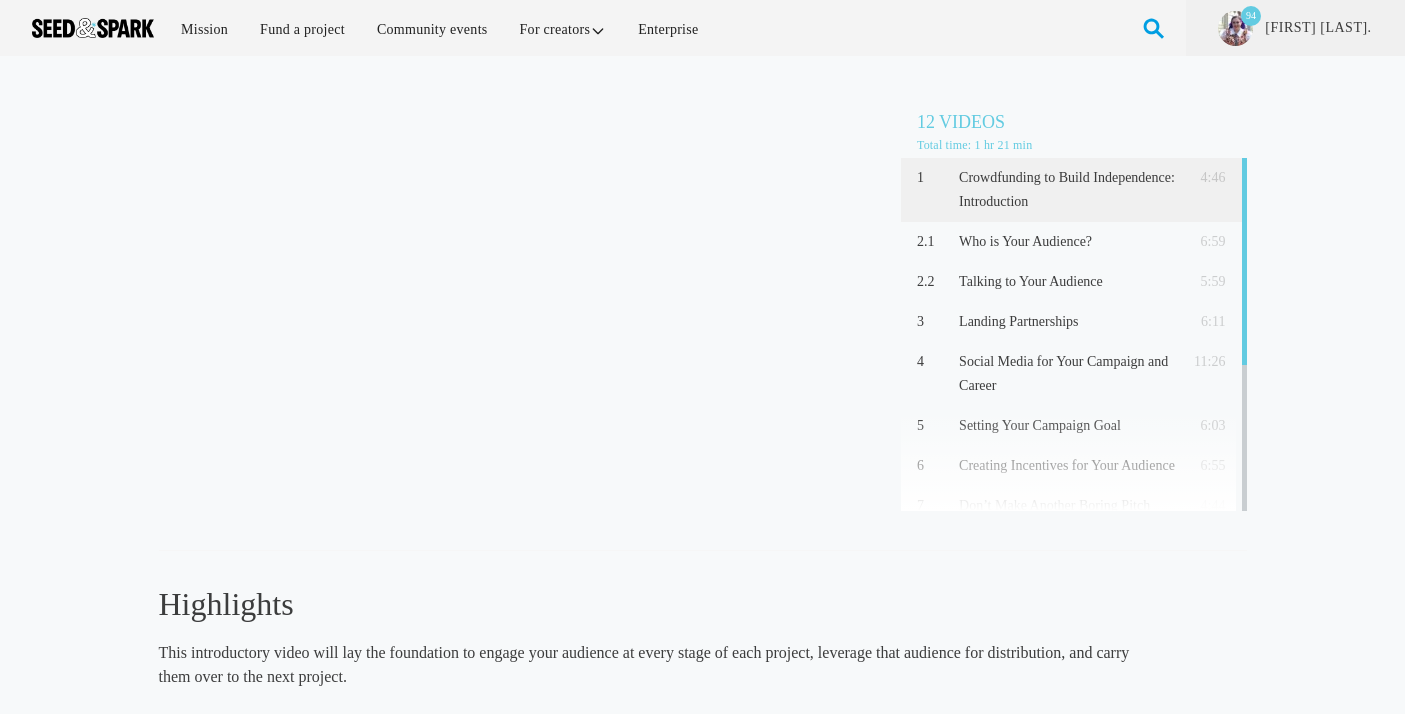 scroll, scrollTop: 0, scrollLeft: 0, axis: both 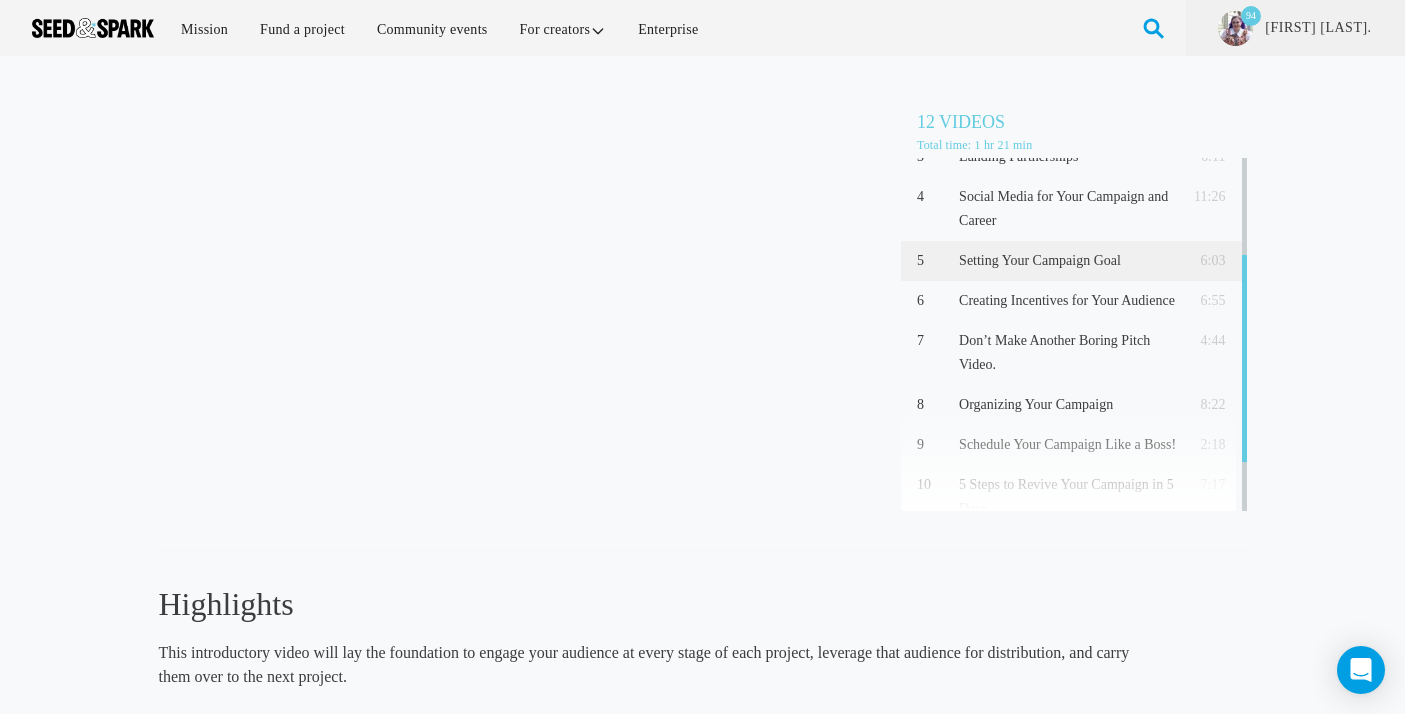 click on "Setting Your Campaign Goal" at bounding box center [1067, 261] 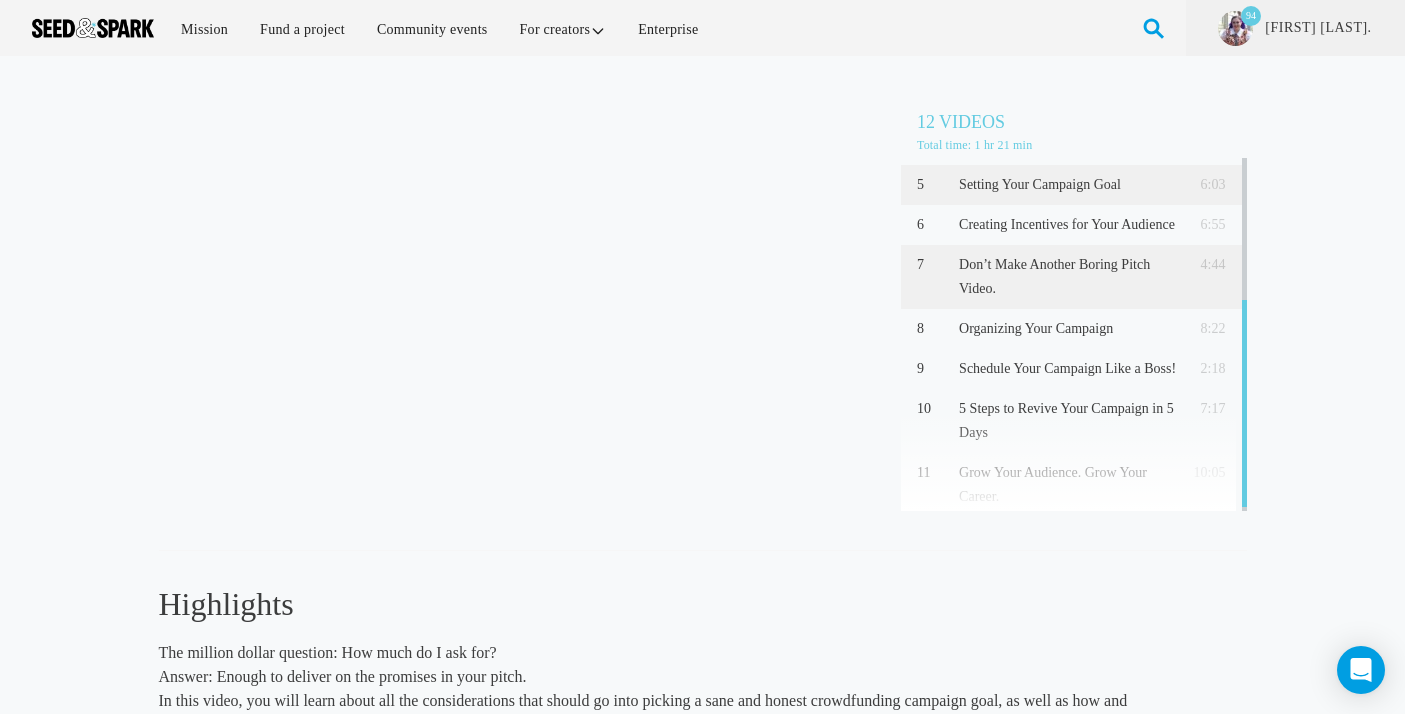 scroll, scrollTop: 246, scrollLeft: 0, axis: vertical 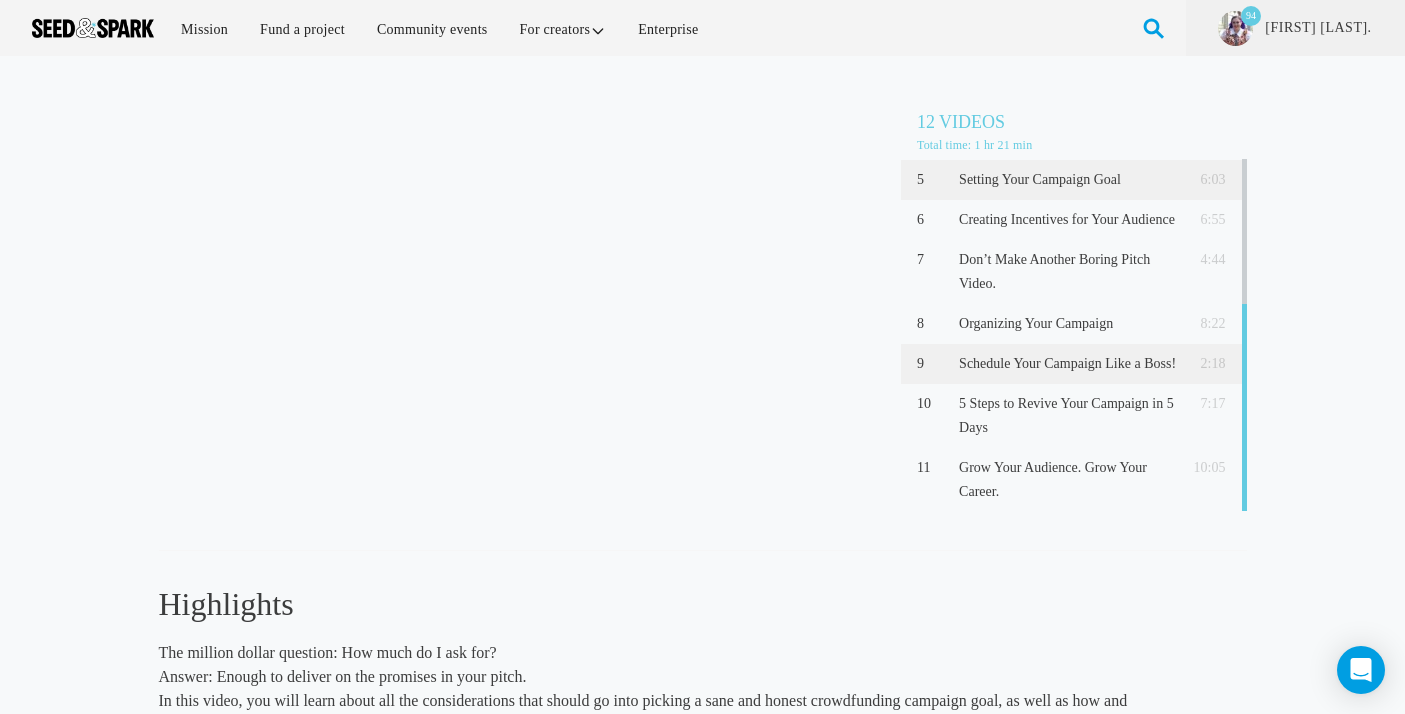 click on "Schedule Your Campaign Like a Boss!" at bounding box center [1067, 364] 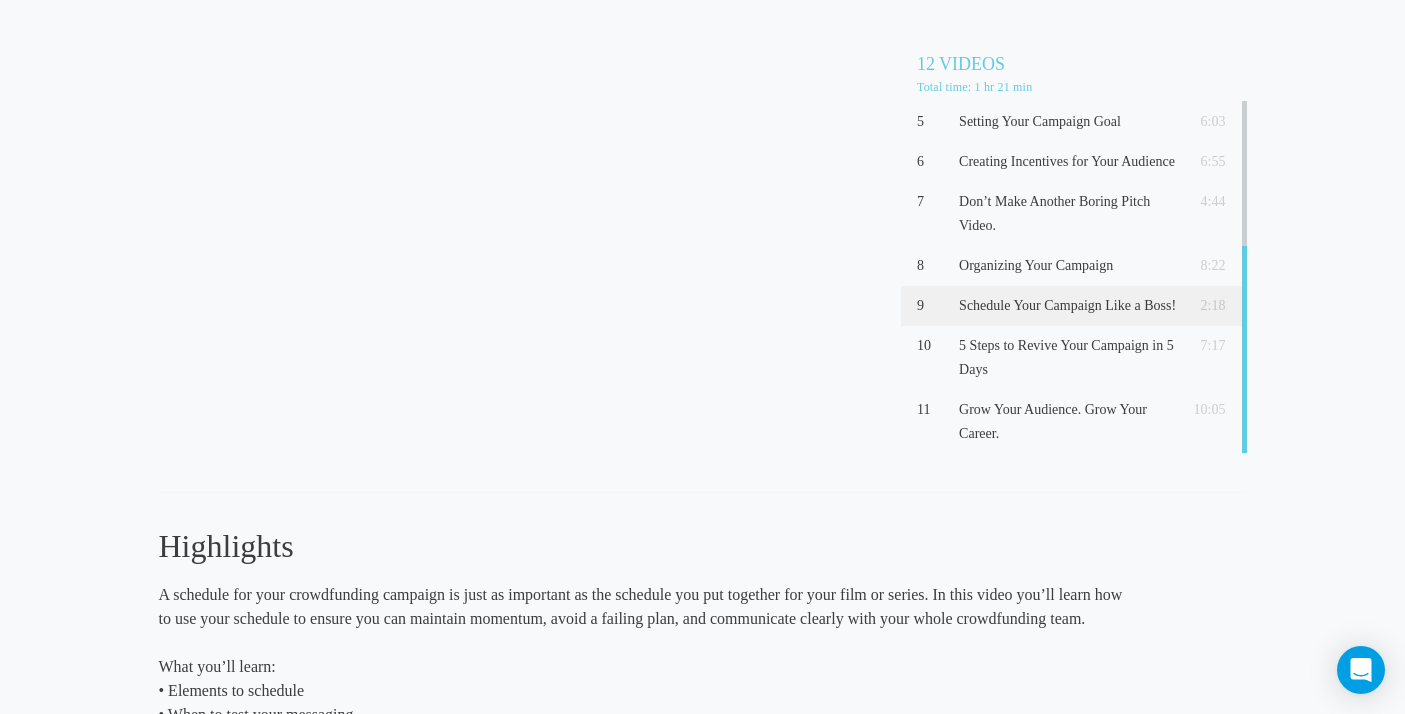 scroll, scrollTop: 56, scrollLeft: 0, axis: vertical 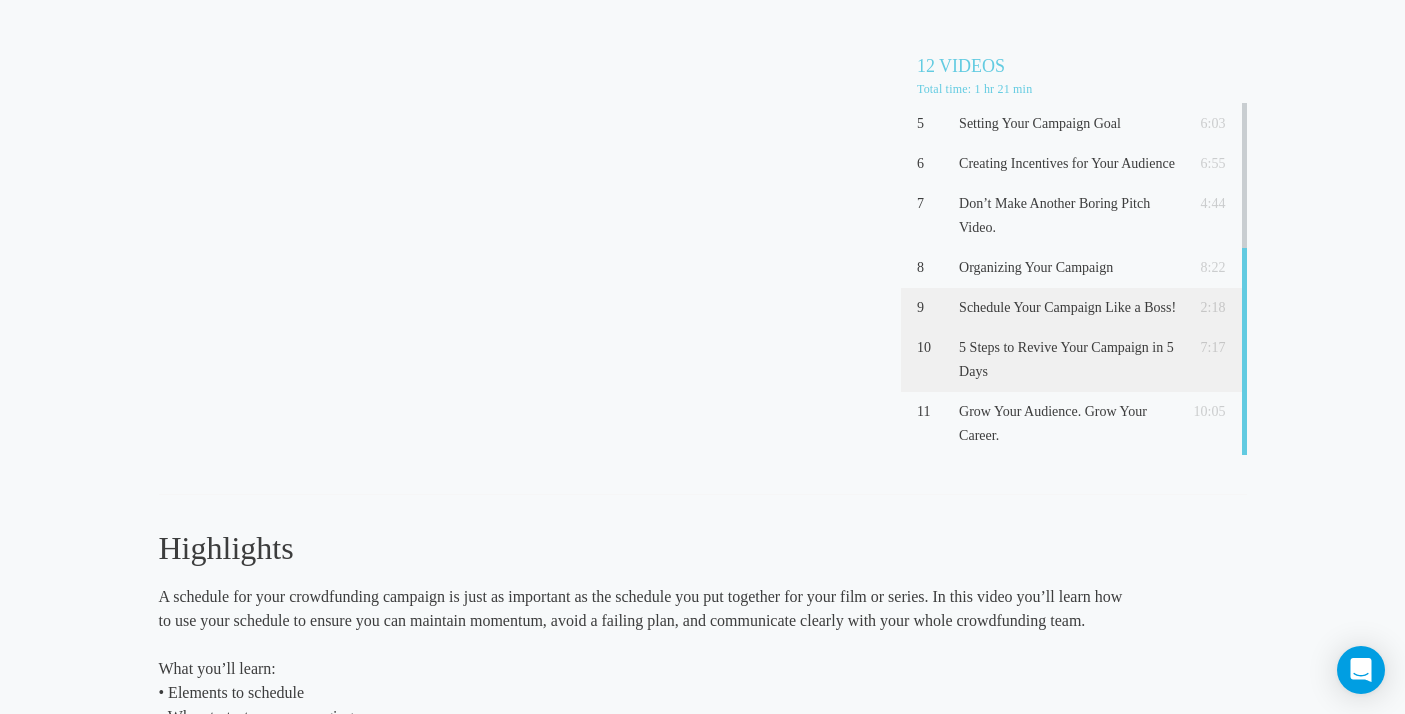 click on "5 Steps to Revive Your Campaign in 5 Days" at bounding box center [1067, 360] 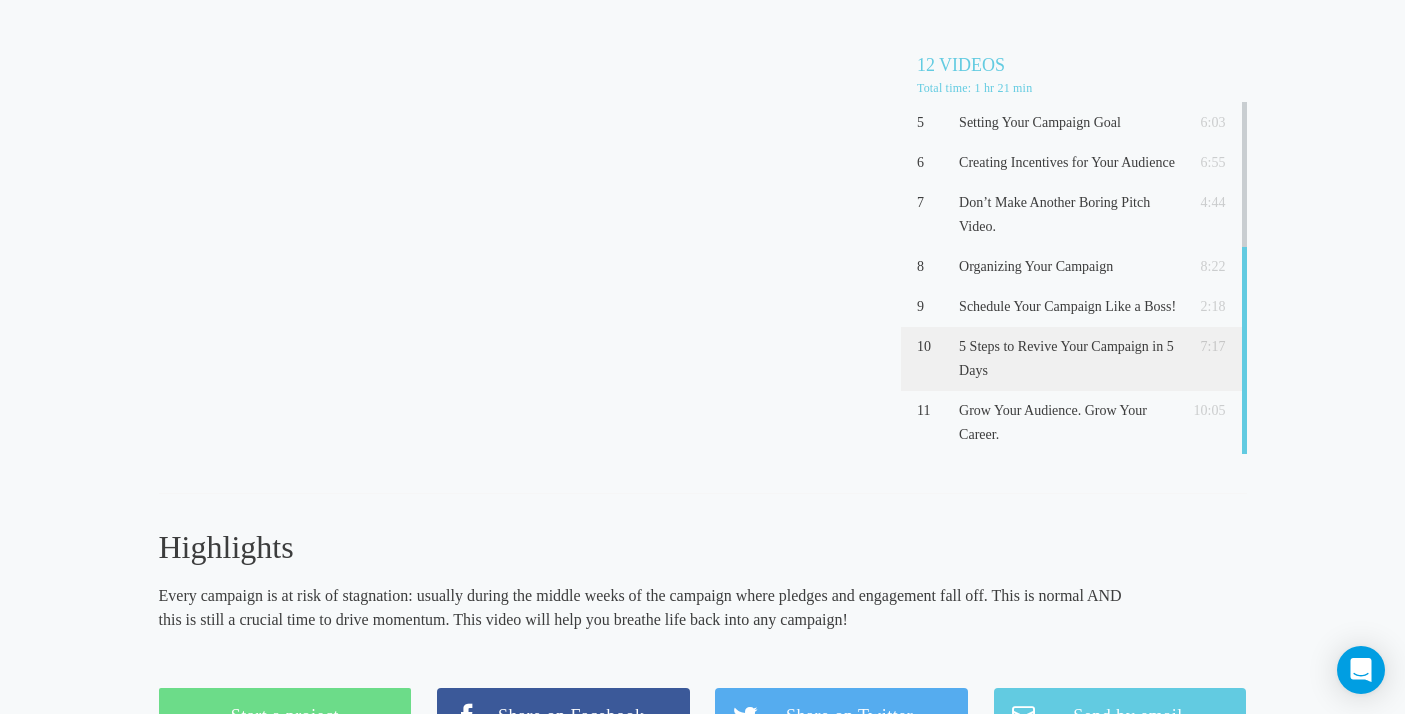 scroll, scrollTop: 58, scrollLeft: 0, axis: vertical 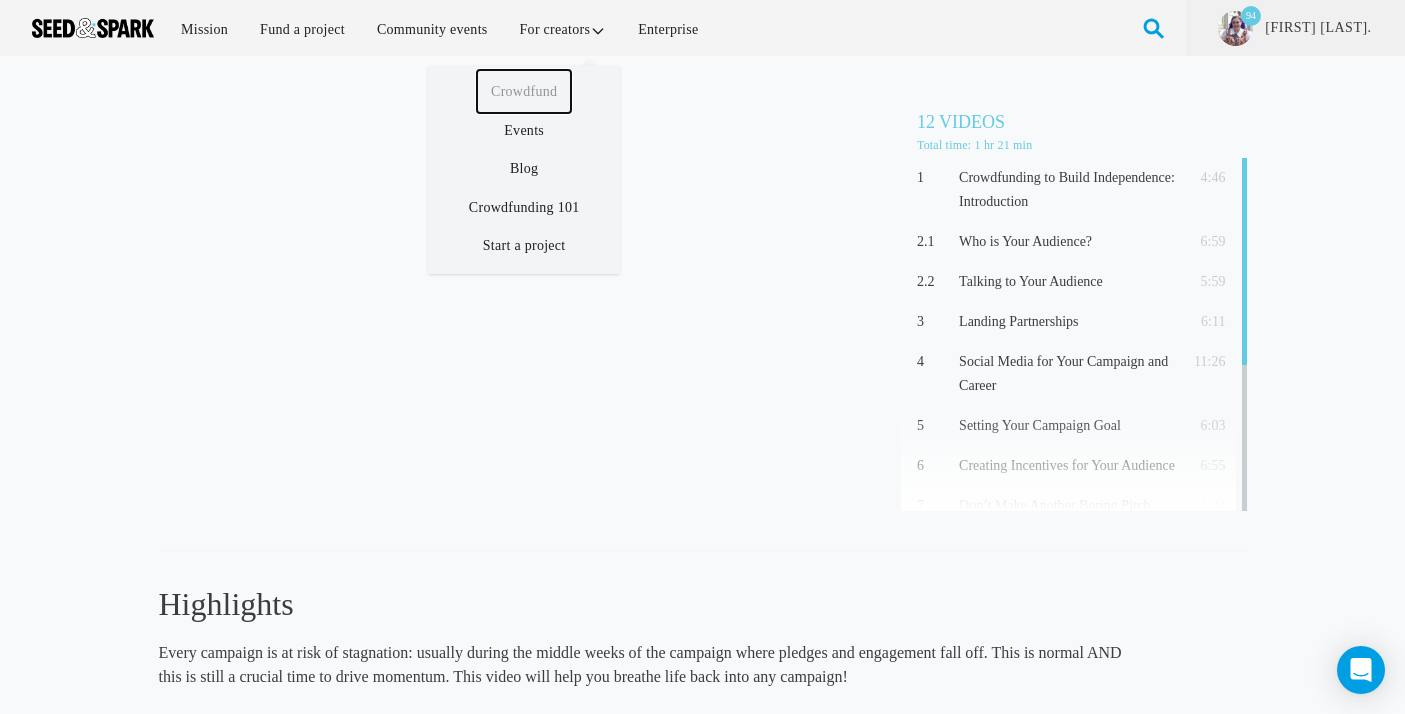 click on "Crowdfund" at bounding box center (524, 91) 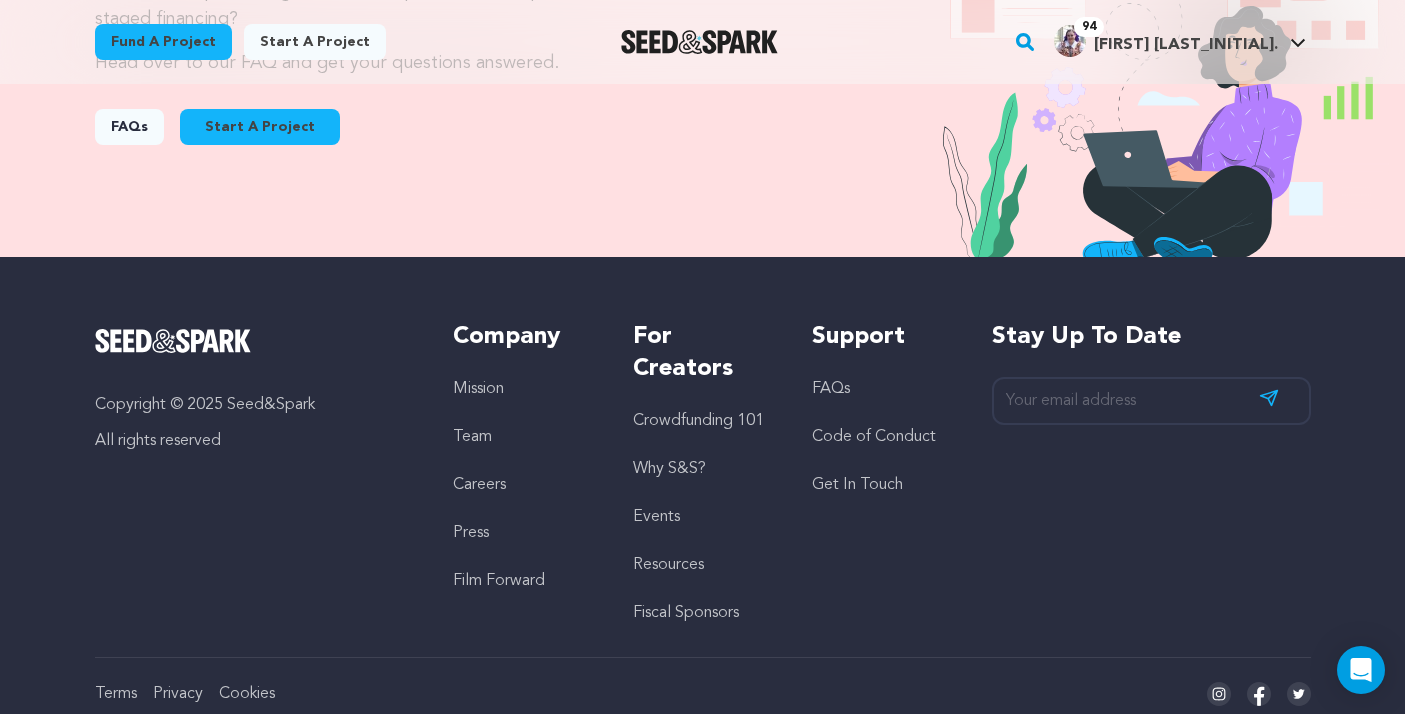 scroll, scrollTop: 2325, scrollLeft: 0, axis: vertical 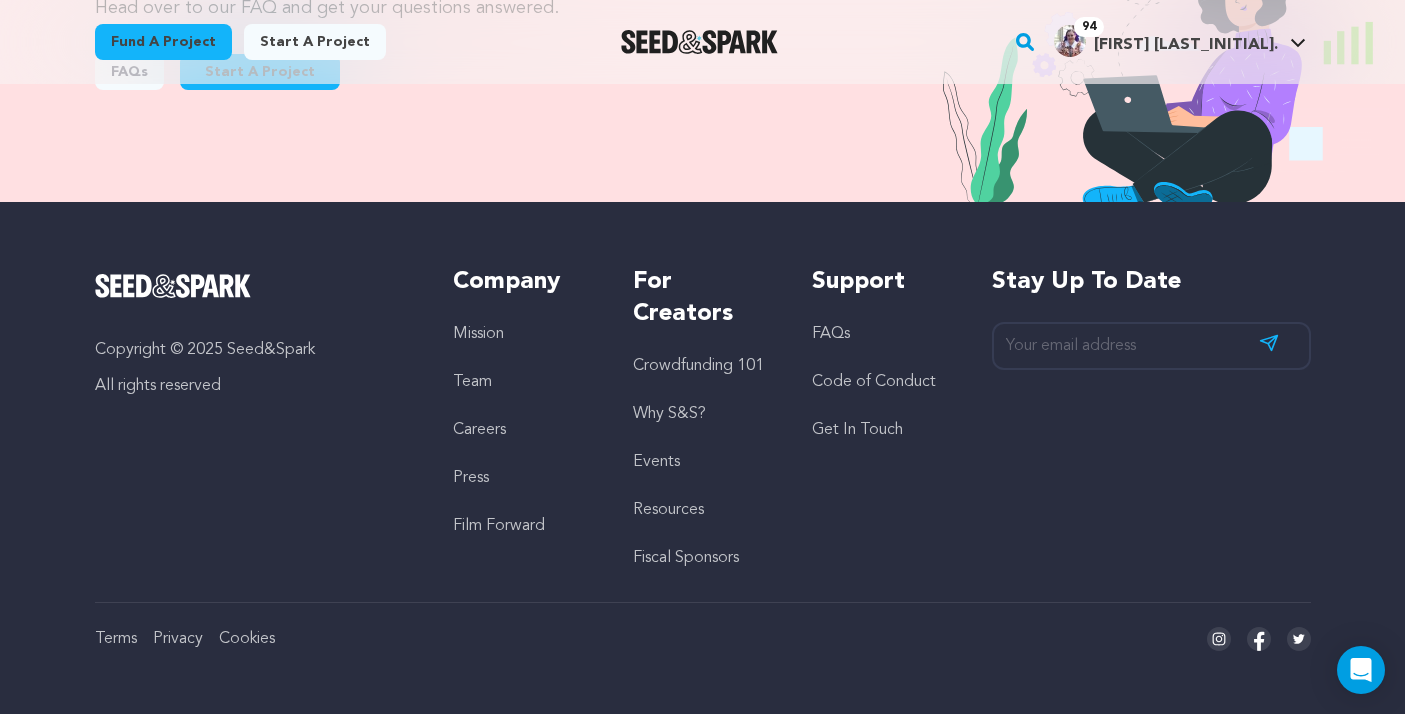 click on "Crowdfunding
101" at bounding box center (698, 366) 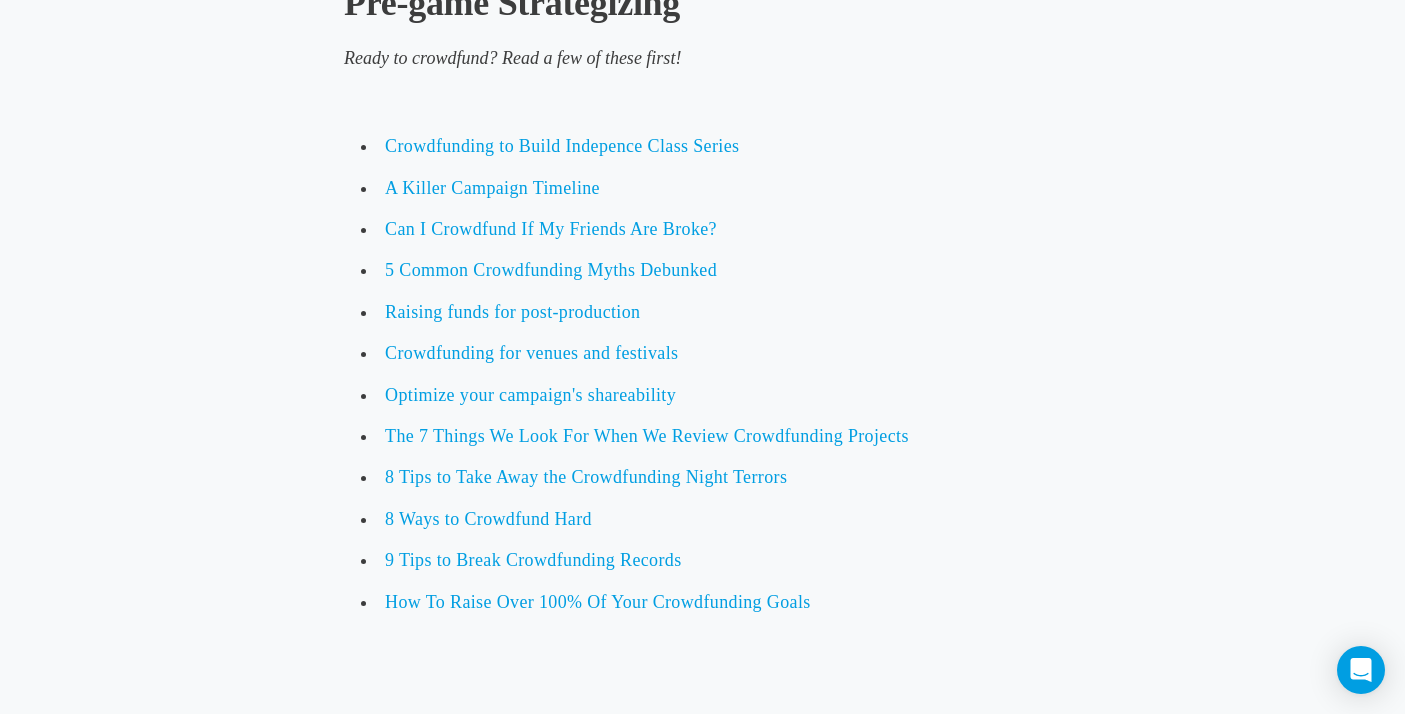 scroll, scrollTop: 4453, scrollLeft: 0, axis: vertical 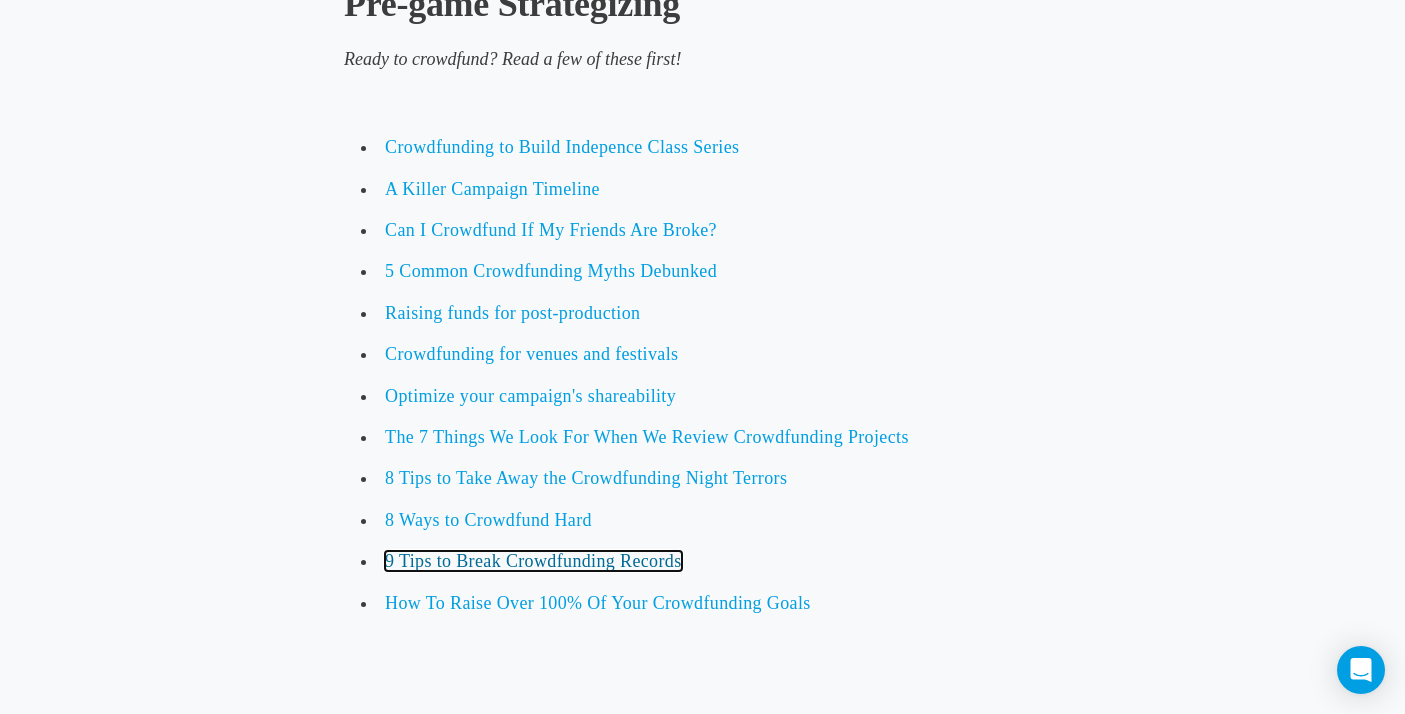 click on "9 Tips to Break Crowdfunding Records" at bounding box center (533, 561) 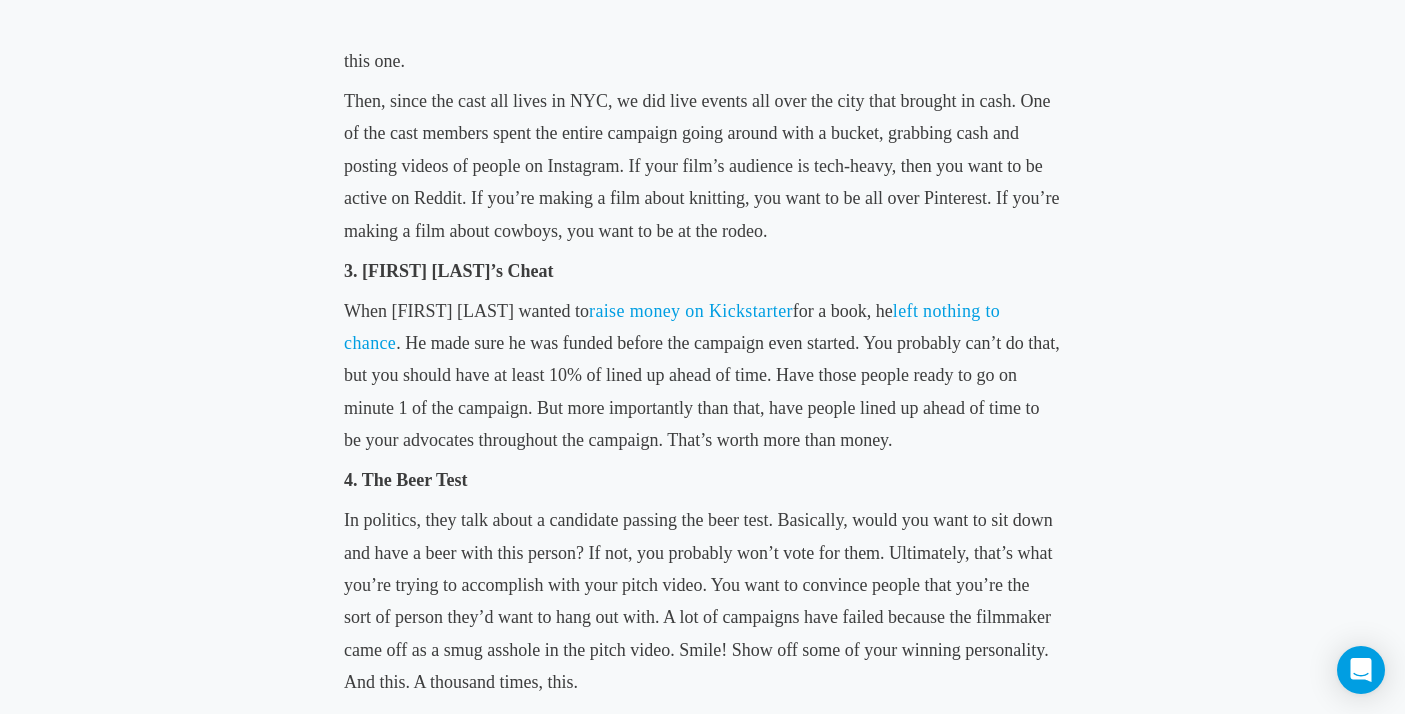 scroll, scrollTop: 1569, scrollLeft: 0, axis: vertical 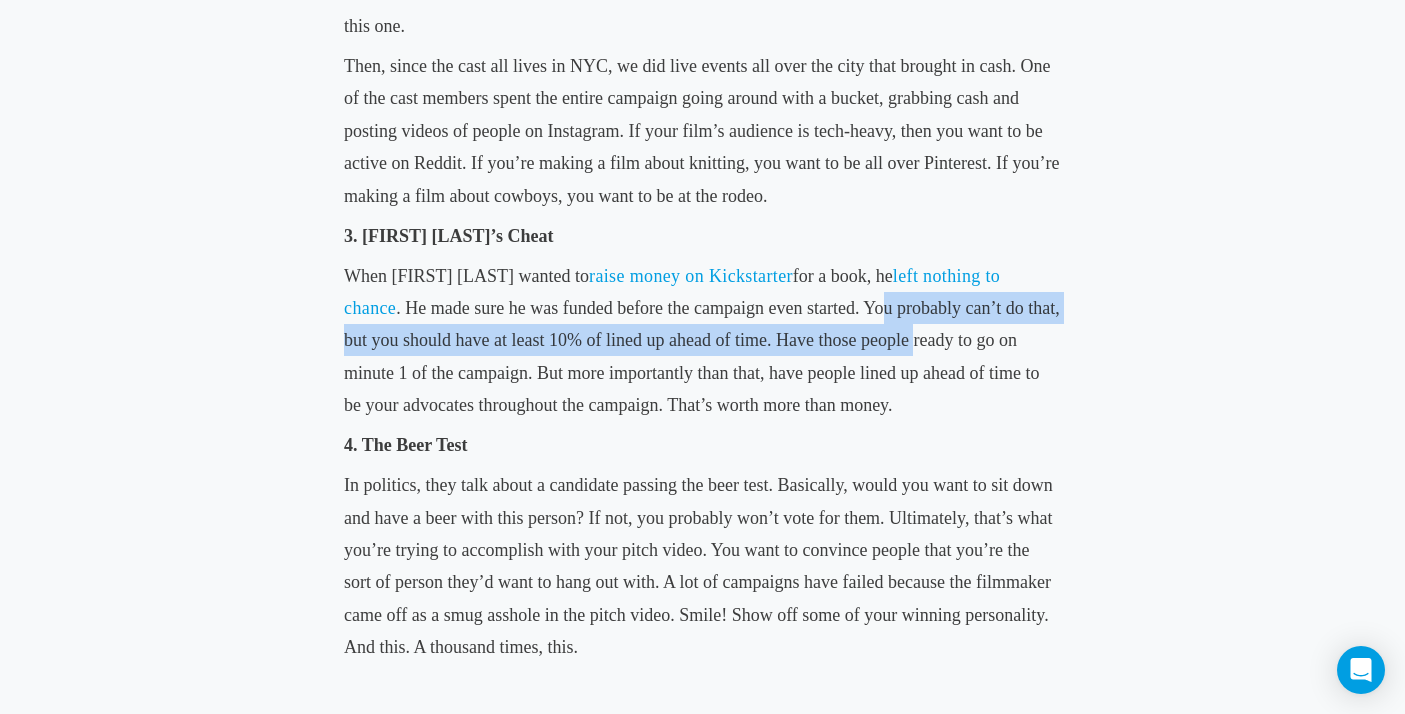 drag, startPoint x: 794, startPoint y: 313, endPoint x: 856, endPoint y: 346, distance: 70.23532 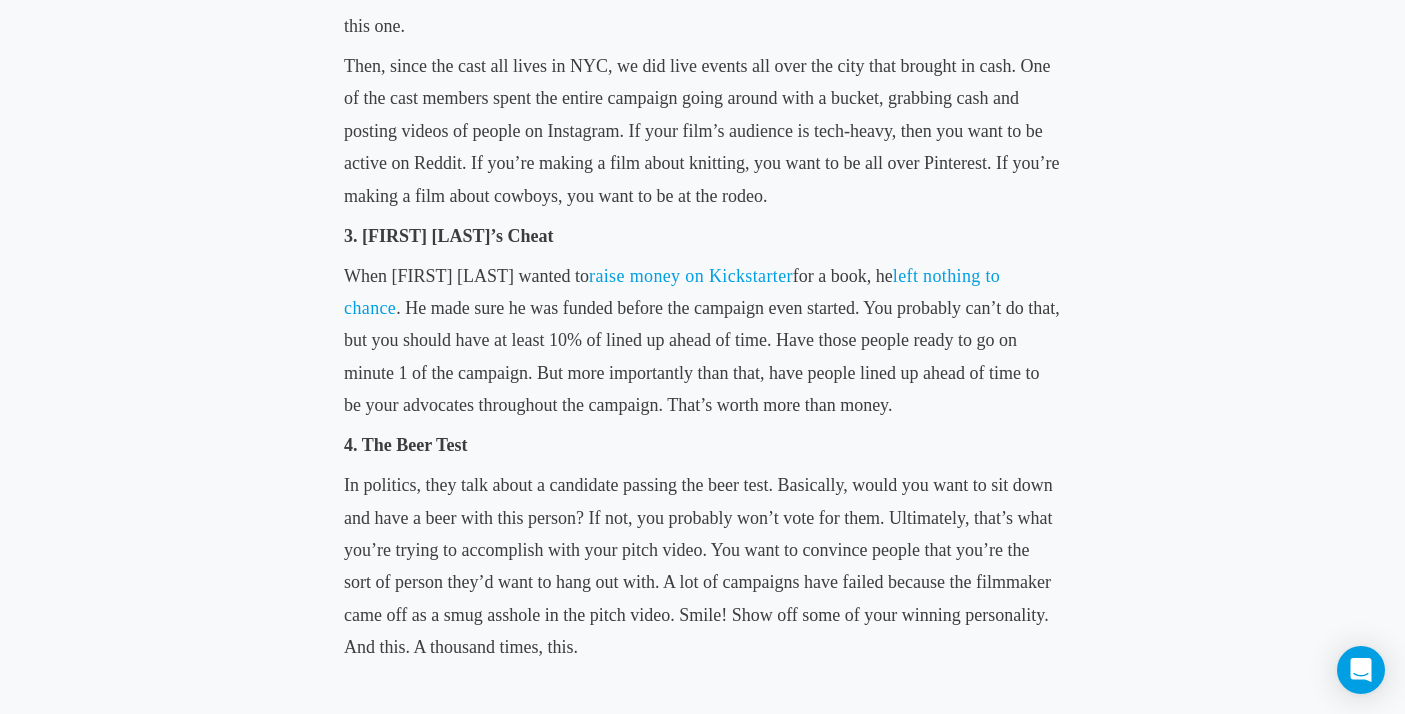 click on "When Seth Godin wanted to  raise money on Kickstarter  for a book, he  left nothing to chance . He made sure he was funded before the campaign even started. You probably can’t do that, but you should have at least 10% of lined up ahead of time. Have those people ready to go on minute 1 of the campaign. But more importantly than that, have people lined up ahead of time to be your advocates throughout the campaign. That’s worth more than money." at bounding box center [702, 341] 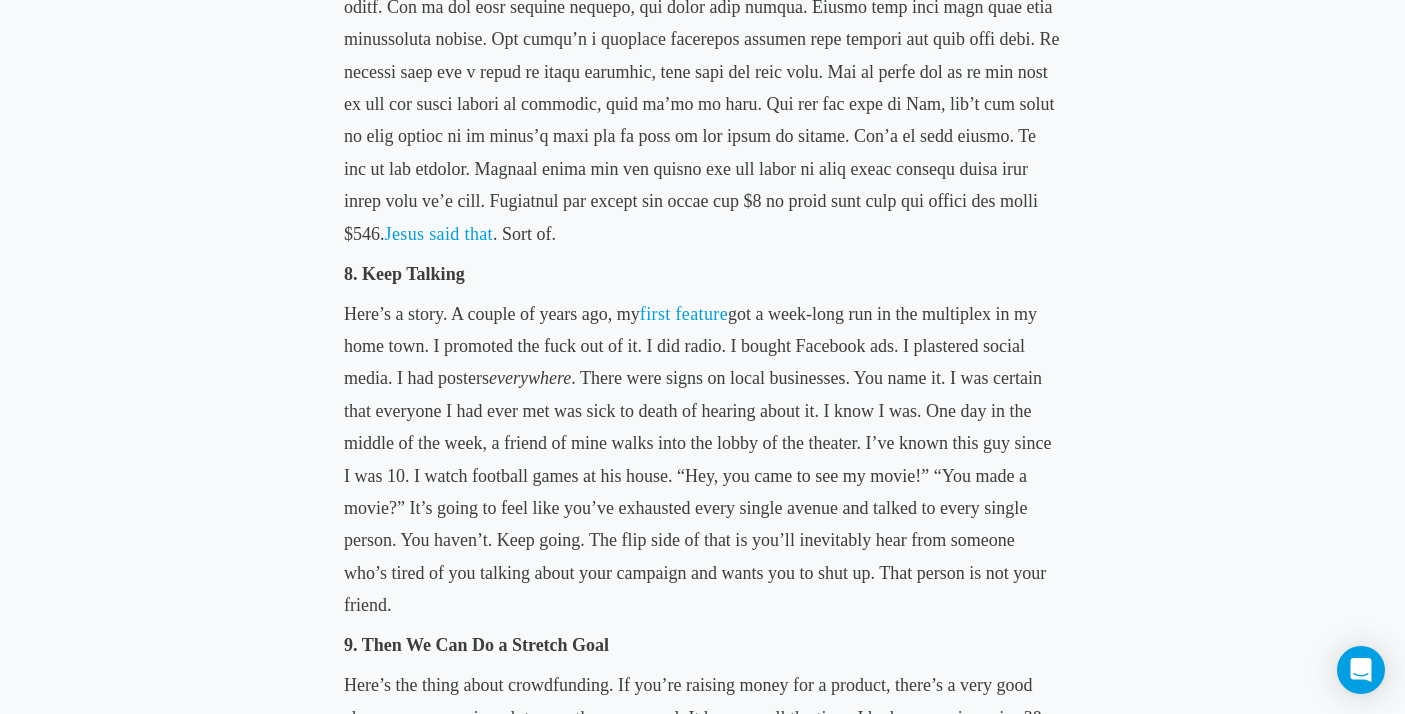 scroll, scrollTop: 3168, scrollLeft: 0, axis: vertical 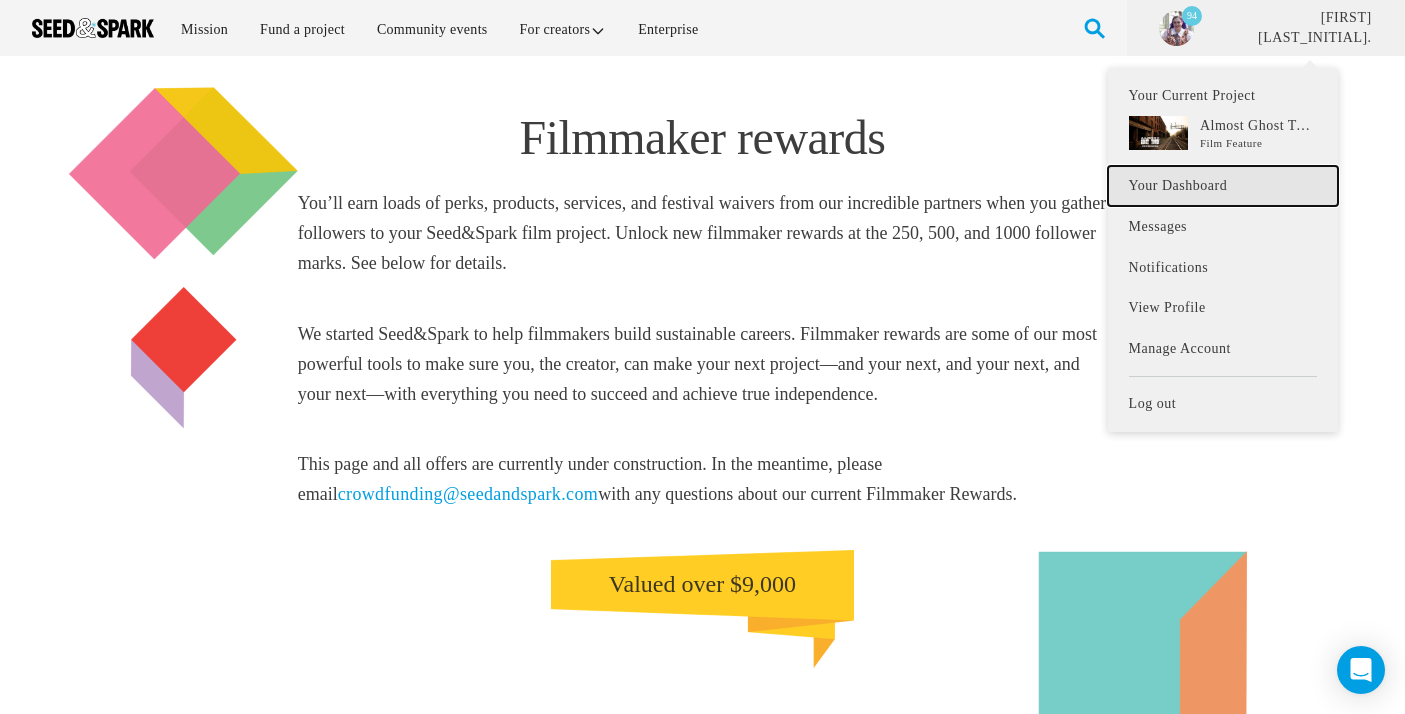 click on "Your Dashboard" at bounding box center [1223, 186] 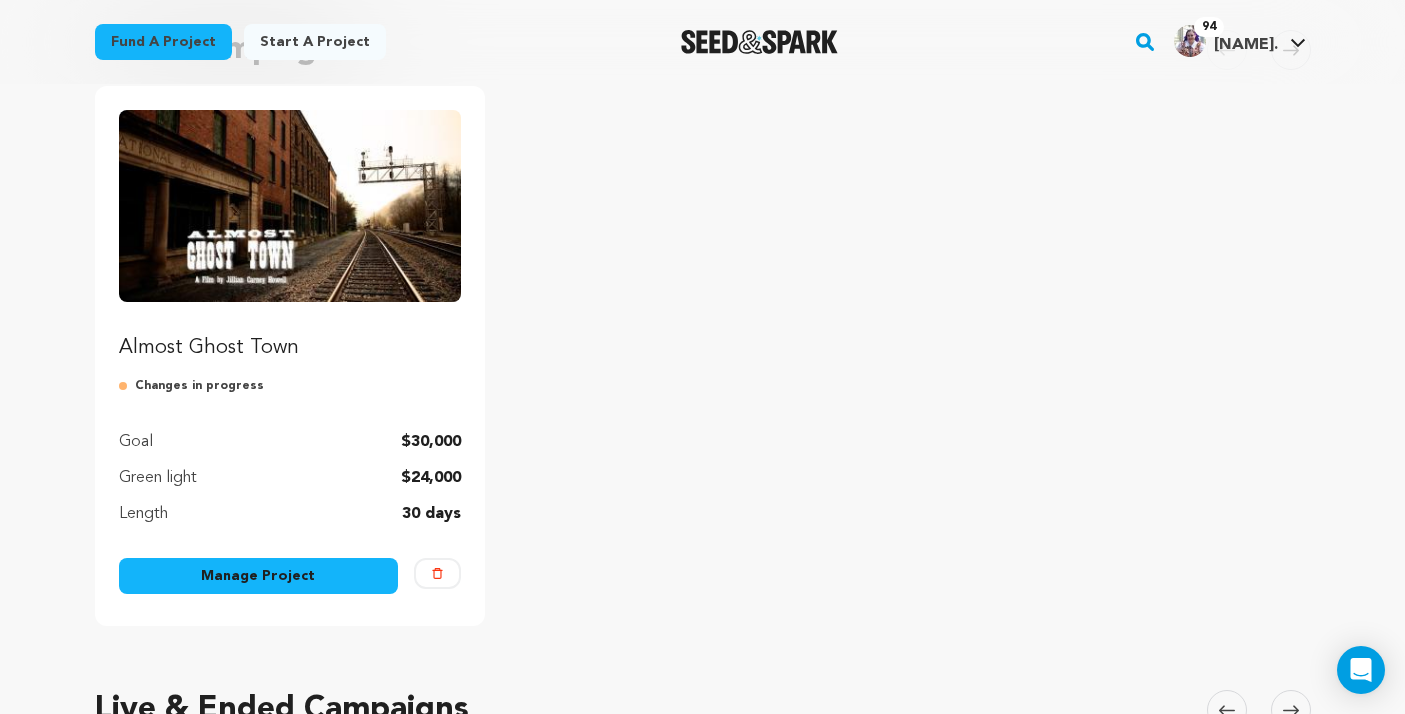 scroll, scrollTop: 206, scrollLeft: 0, axis: vertical 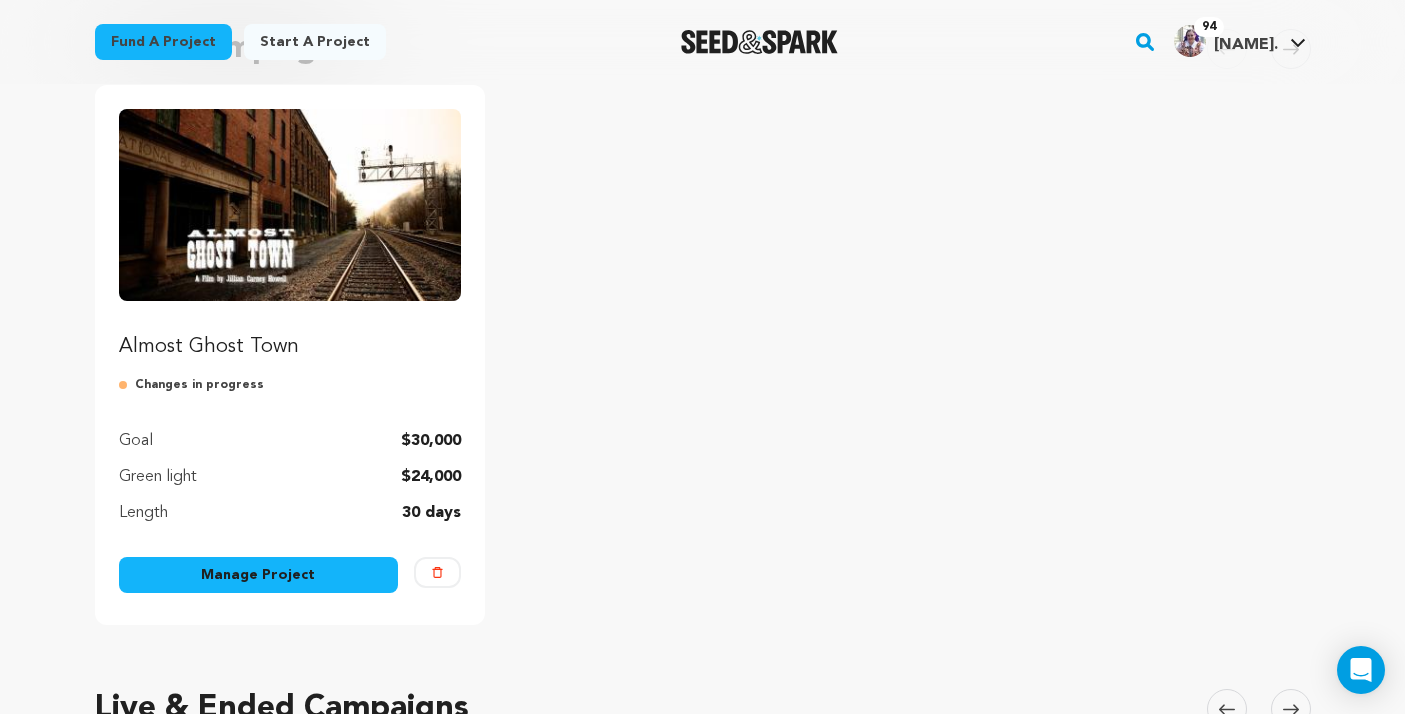 click on "Manage Project" at bounding box center (259, 575) 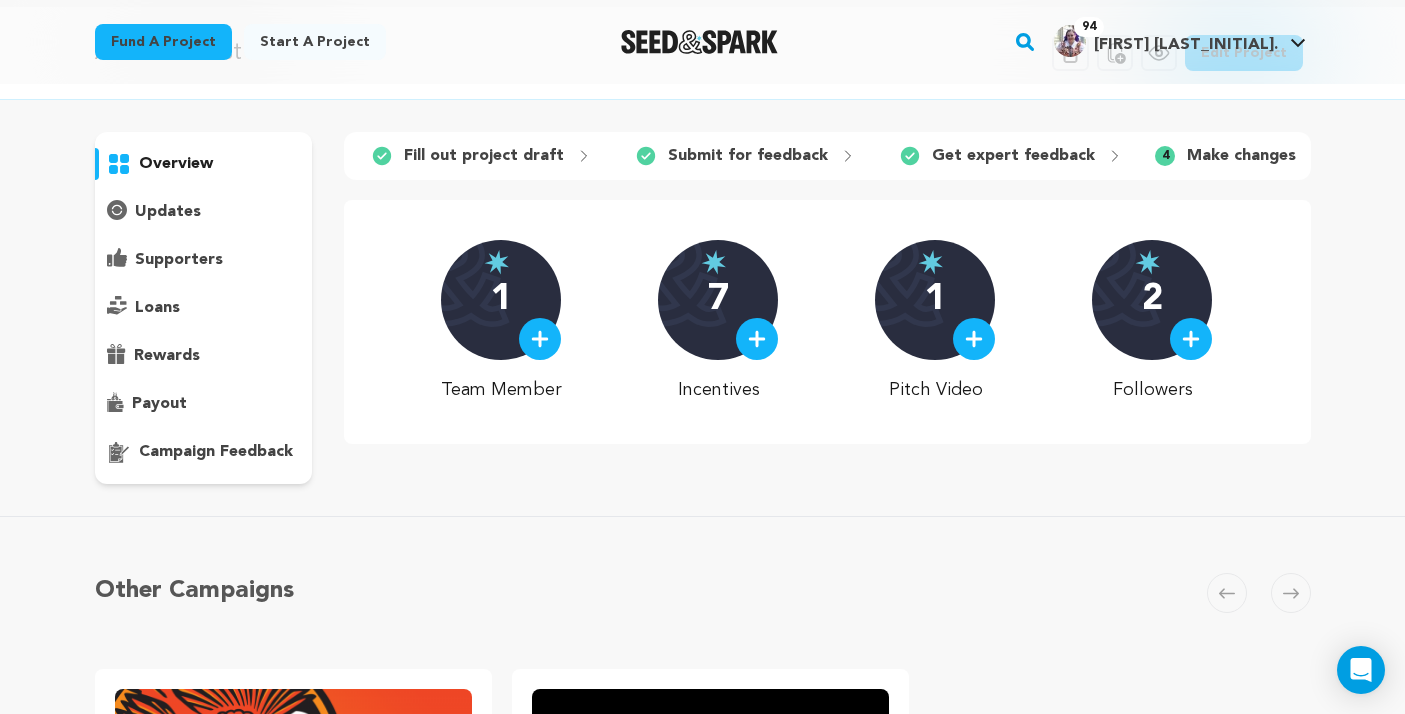 scroll, scrollTop: 0, scrollLeft: 0, axis: both 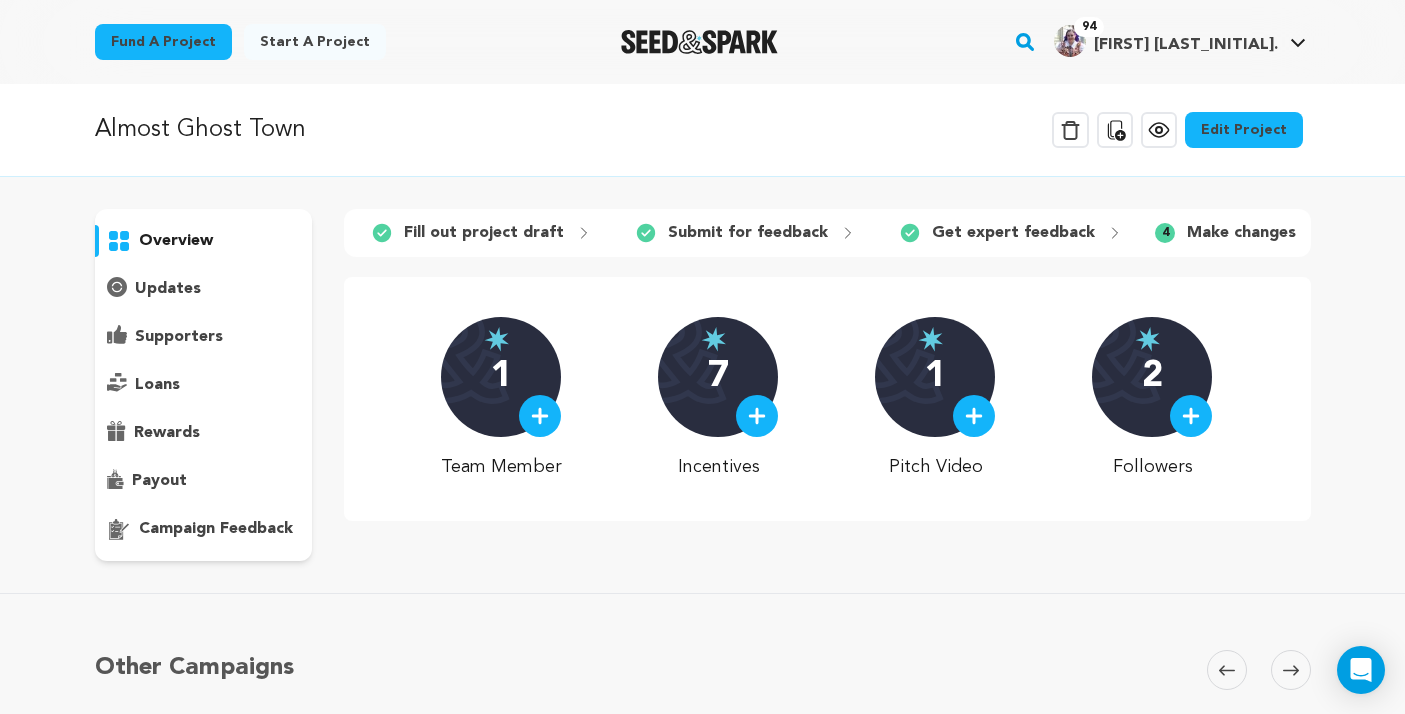 click on "Edit Project" at bounding box center (1244, 130) 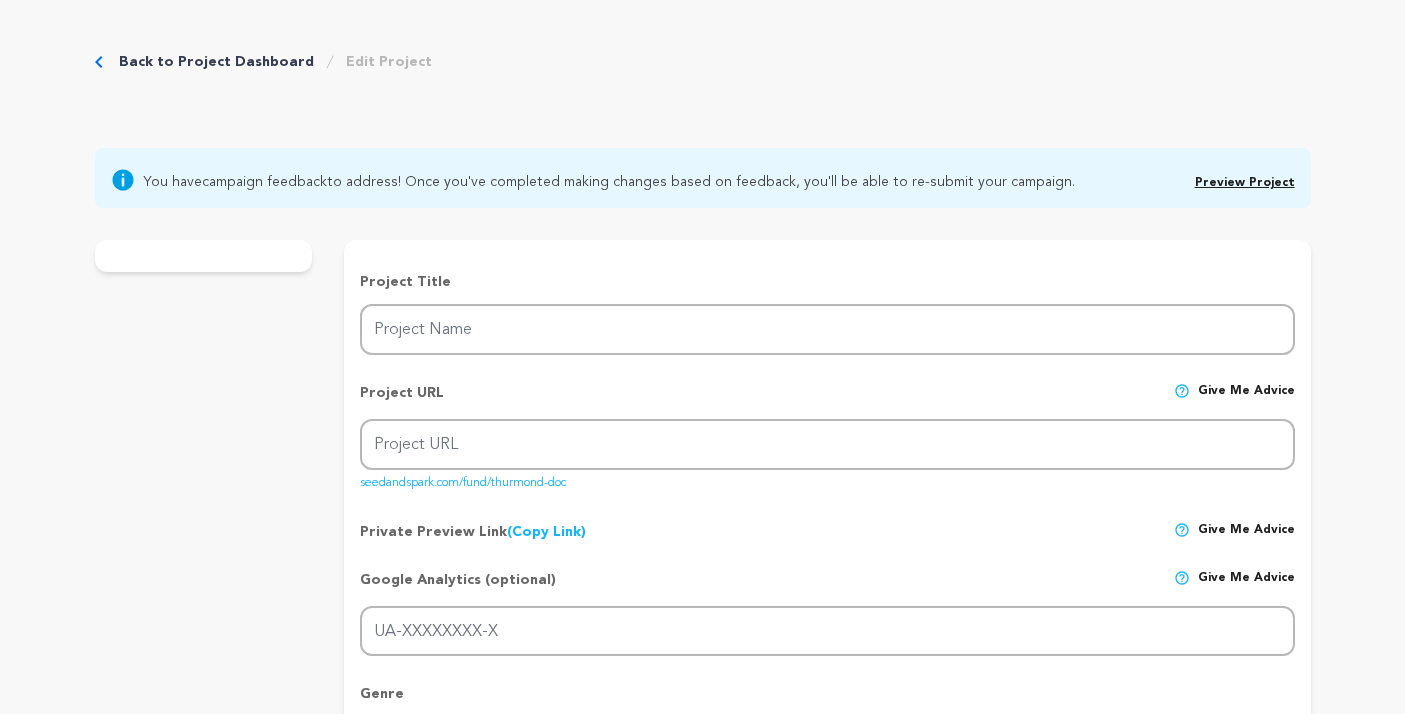 scroll, scrollTop: 0, scrollLeft: 0, axis: both 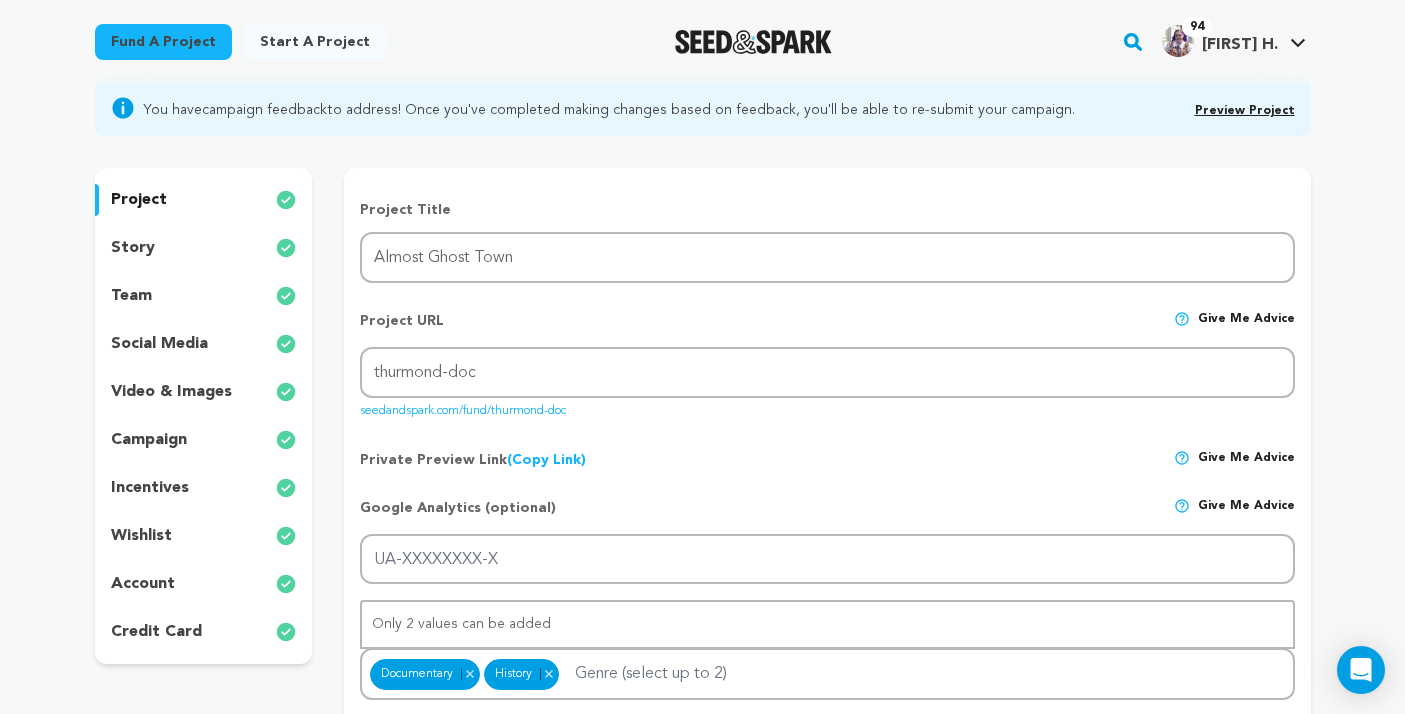 click on "incentives" at bounding box center (204, 488) 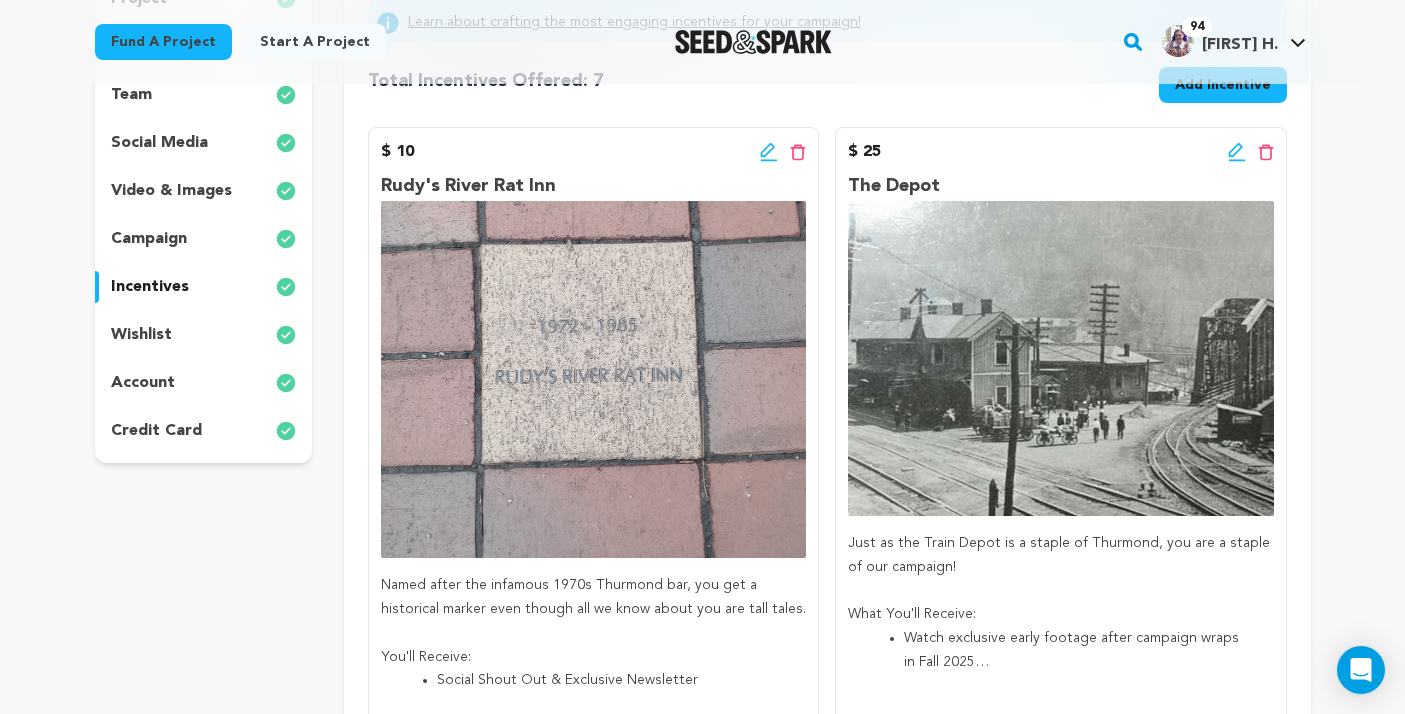 scroll, scrollTop: 402, scrollLeft: 0, axis: vertical 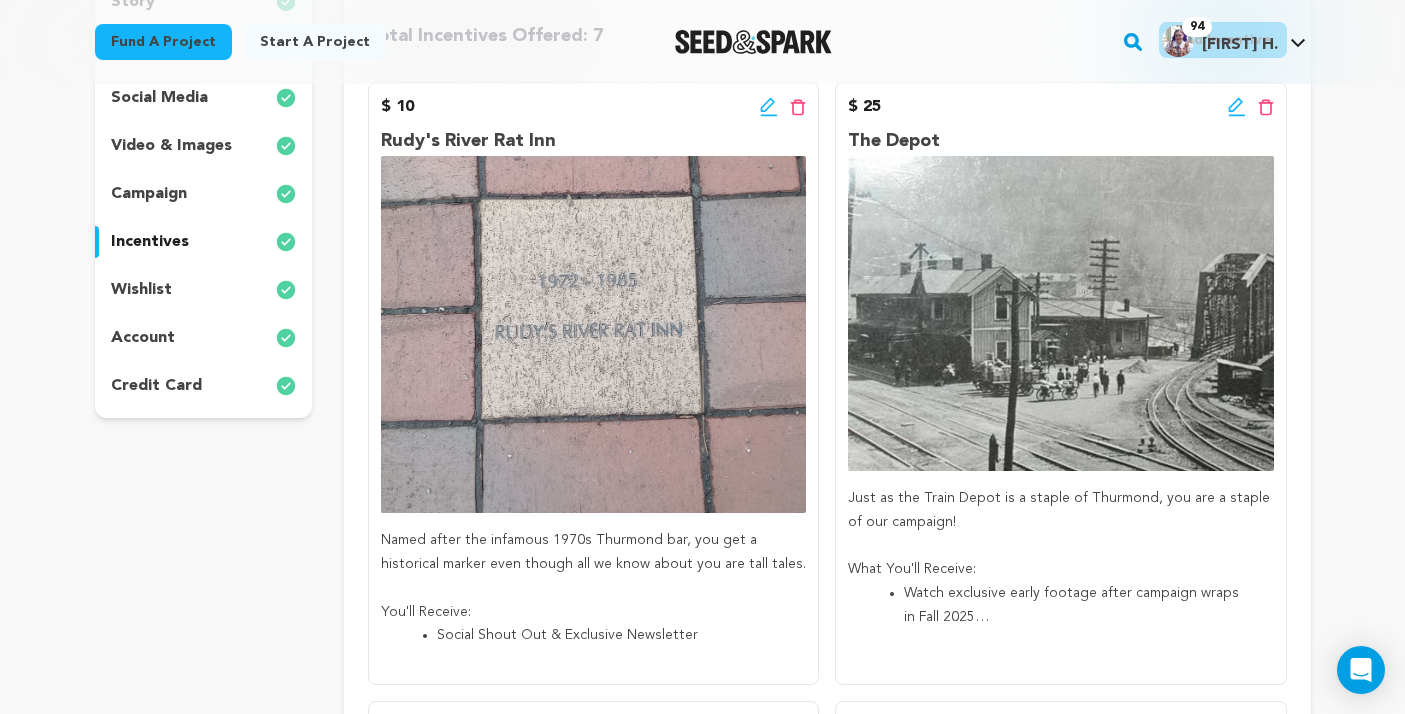 click 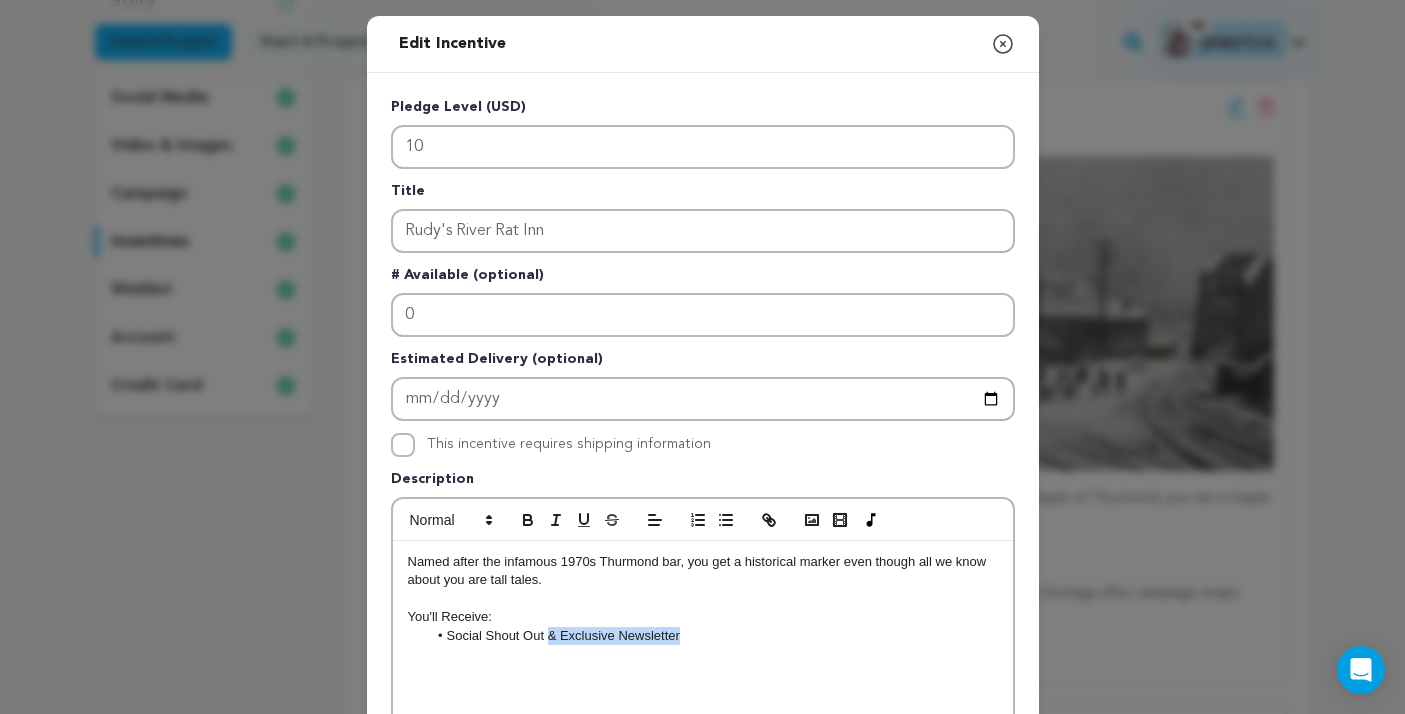 drag, startPoint x: 546, startPoint y: 640, endPoint x: 824, endPoint y: 640, distance: 278 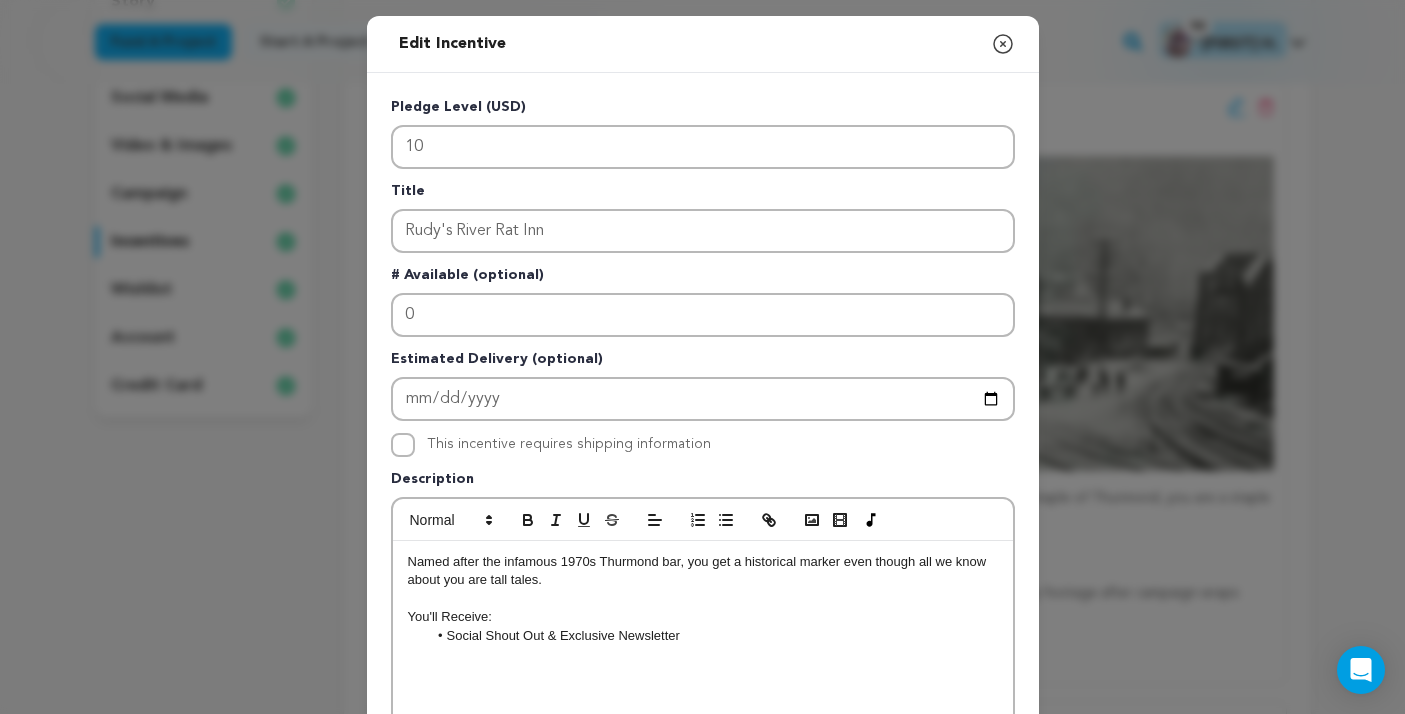 type 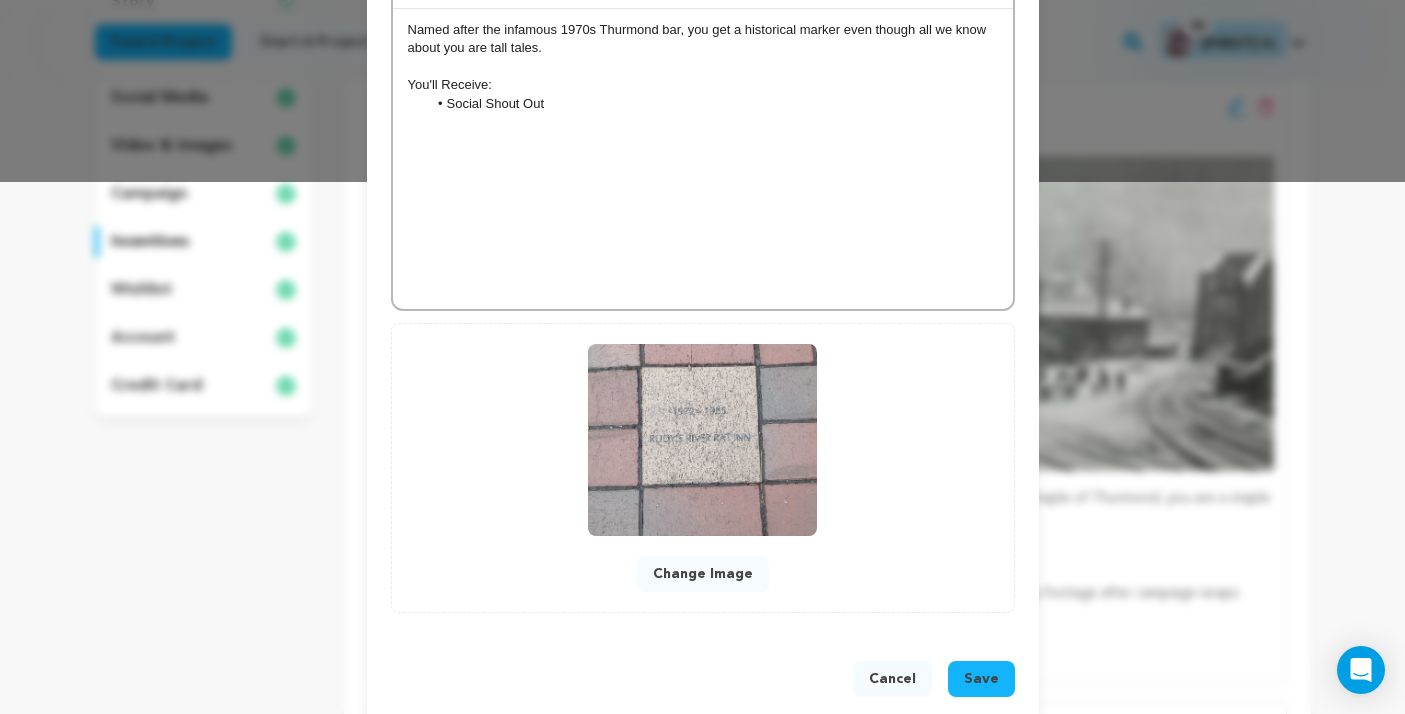 scroll, scrollTop: 563, scrollLeft: 0, axis: vertical 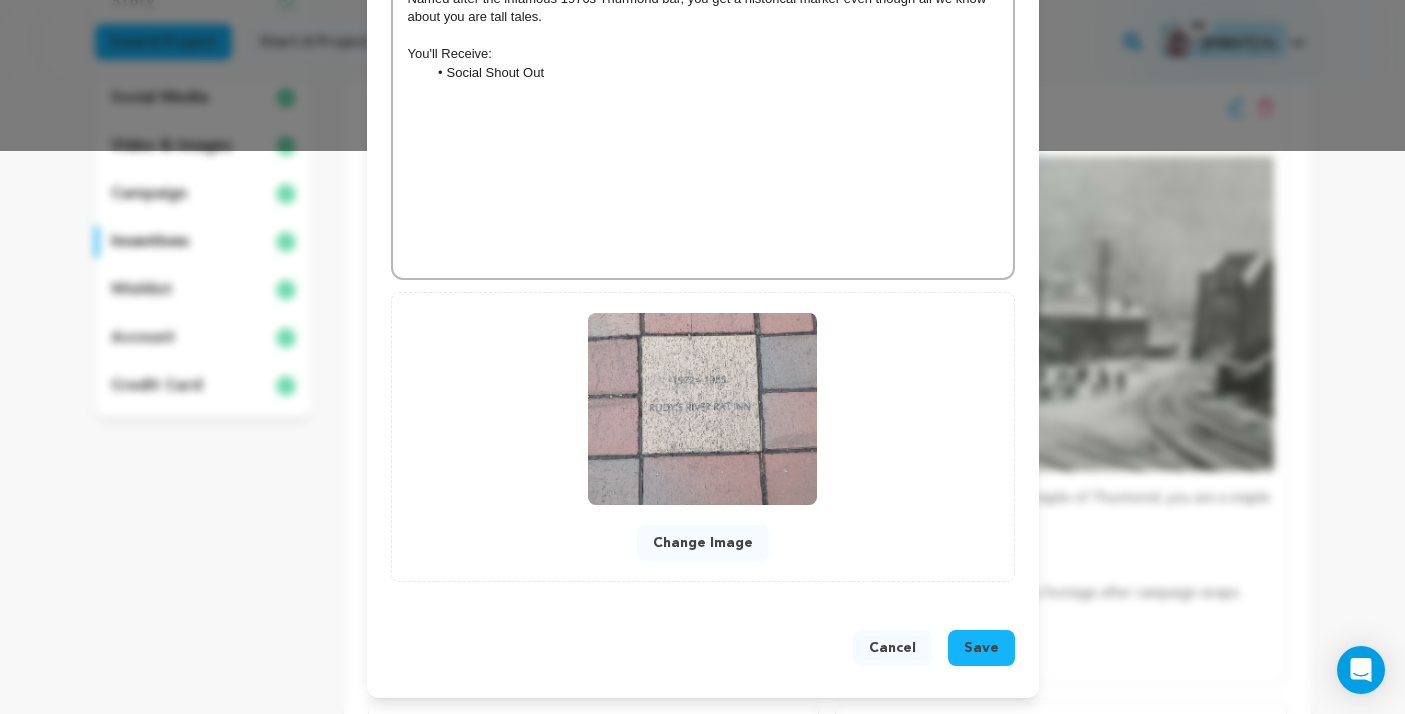 click on "Save" at bounding box center [981, 648] 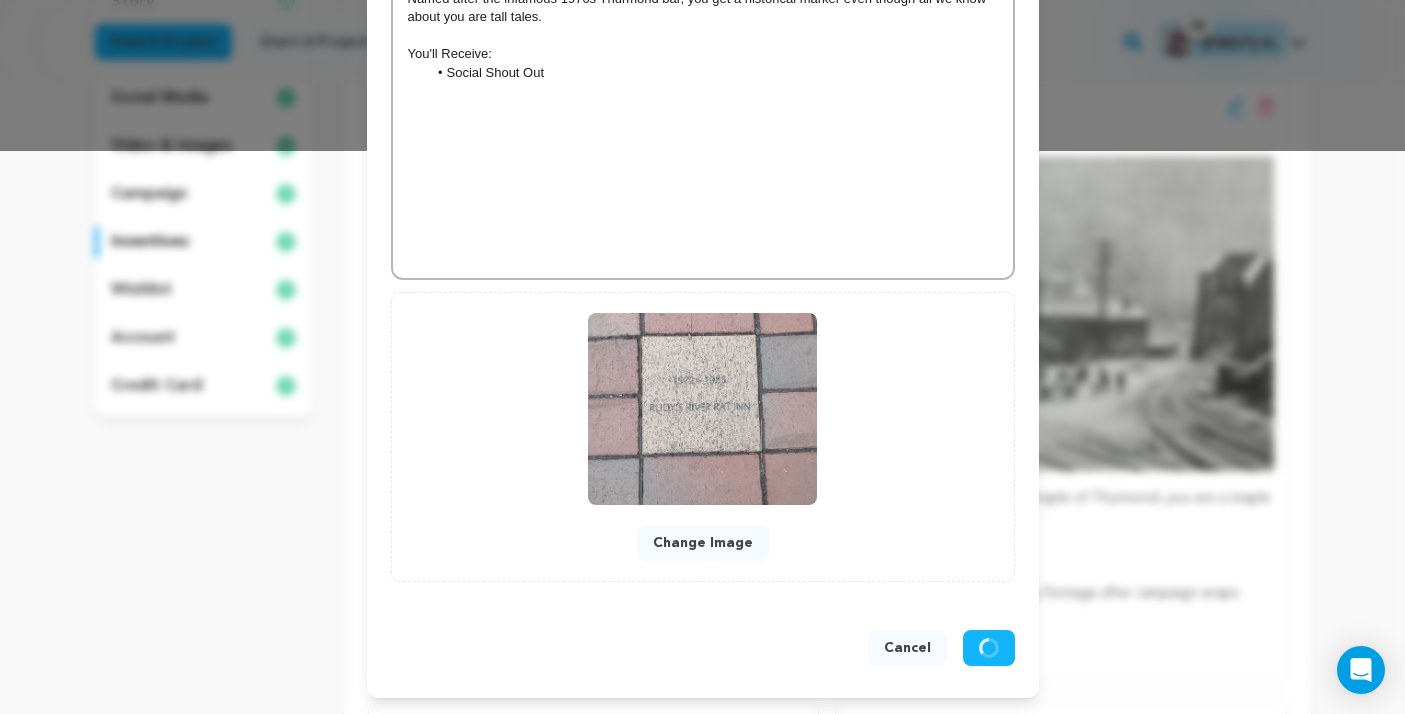 scroll, scrollTop: 521, scrollLeft: 0, axis: vertical 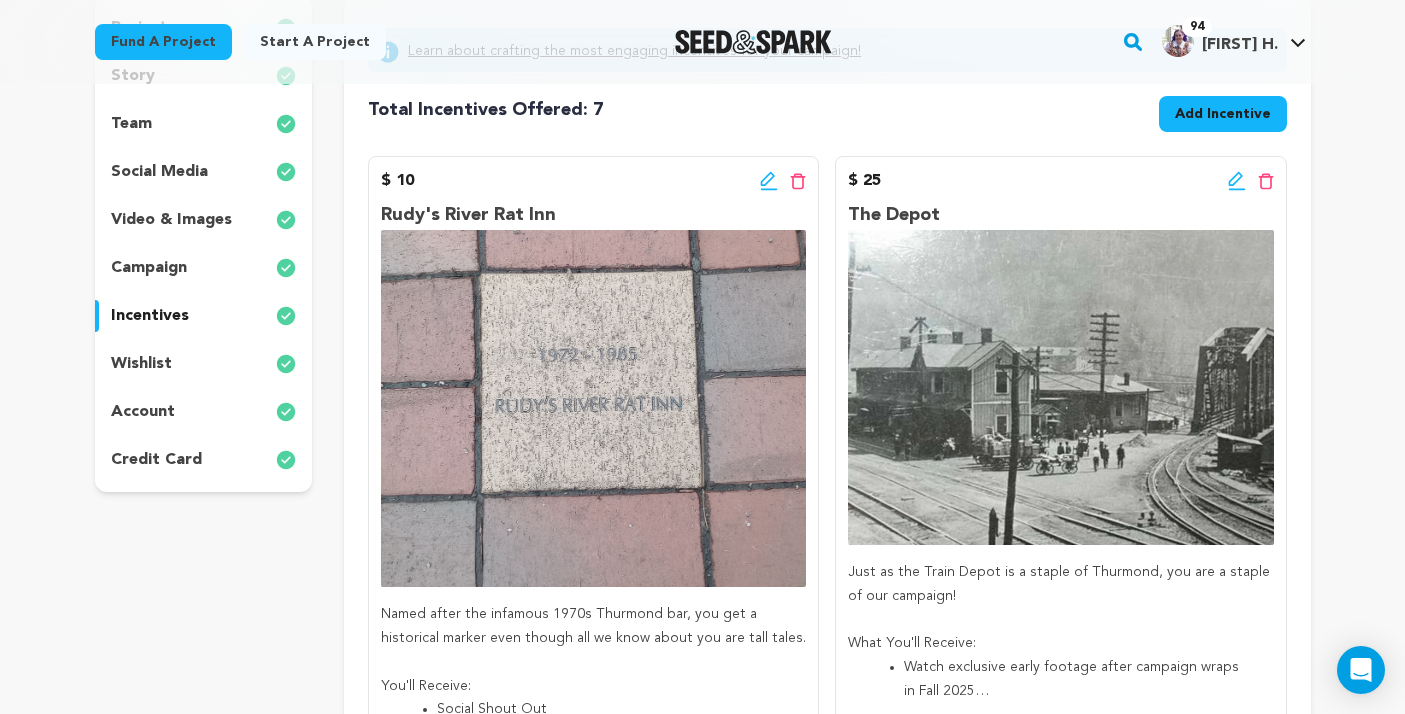click 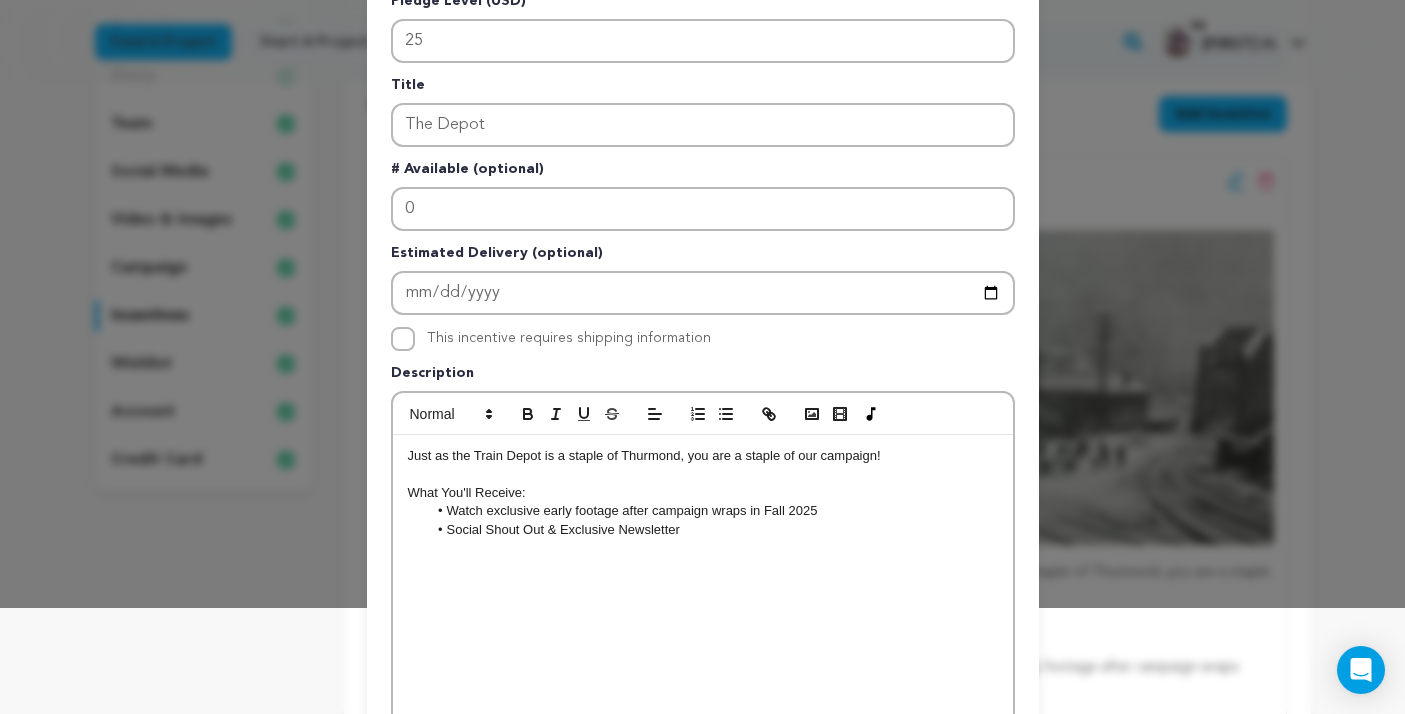 scroll, scrollTop: 122, scrollLeft: 0, axis: vertical 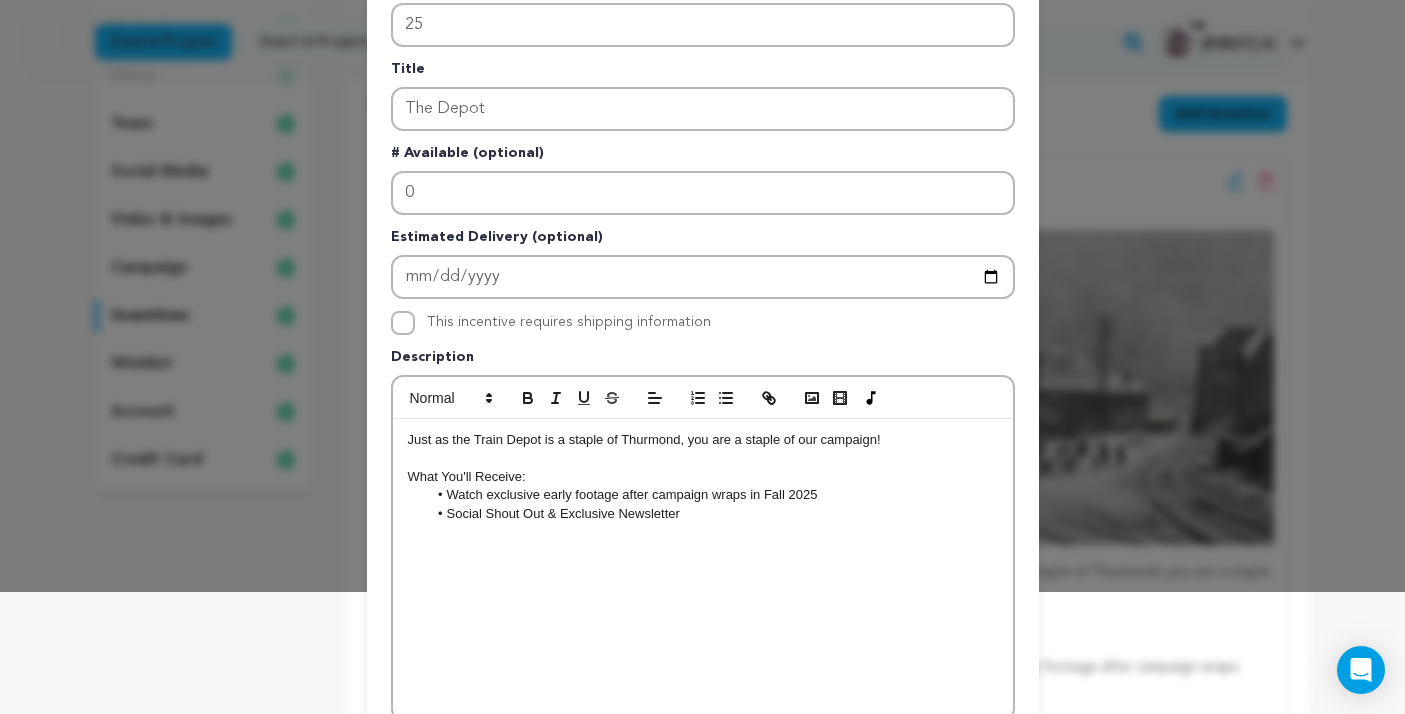 click on "Watch exclusive early footage after campaign wraps in Fall 2025" at bounding box center (712, 495) 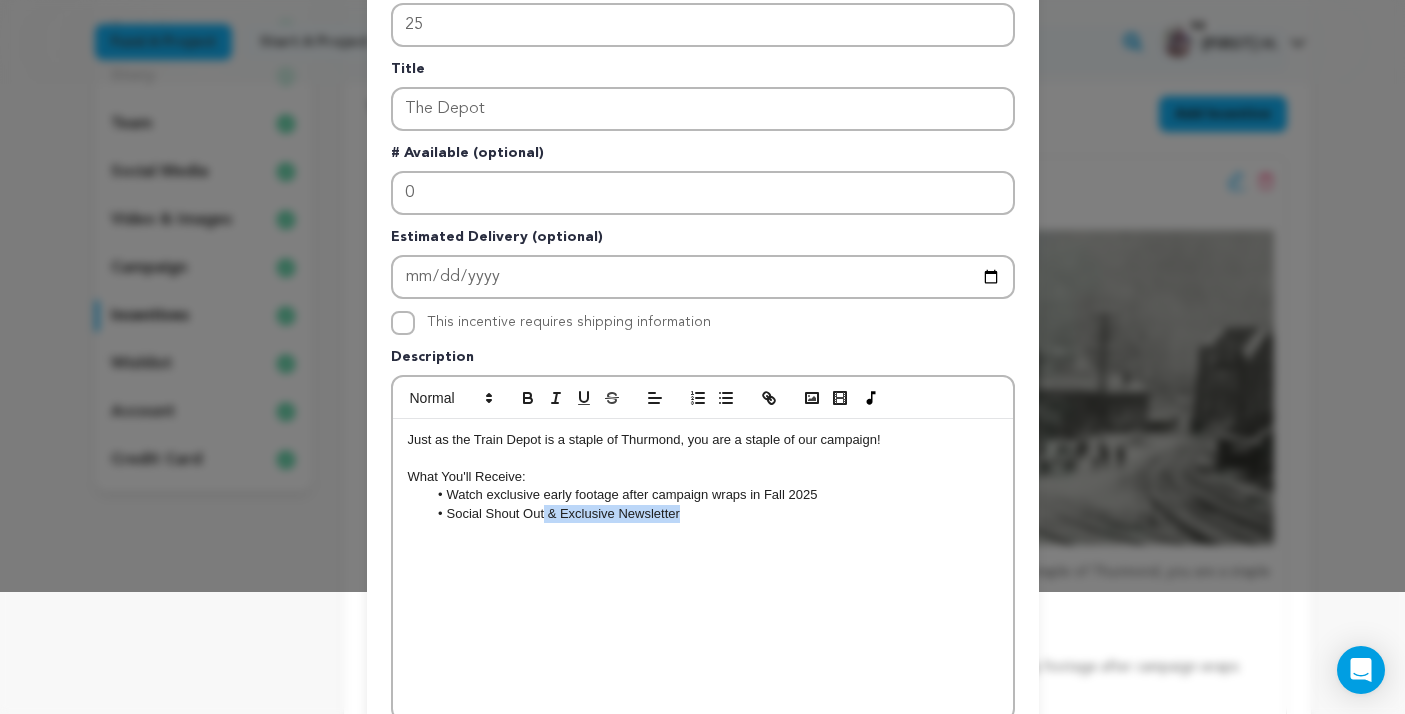 drag, startPoint x: 543, startPoint y: 514, endPoint x: 867, endPoint y: 548, distance: 325.77905 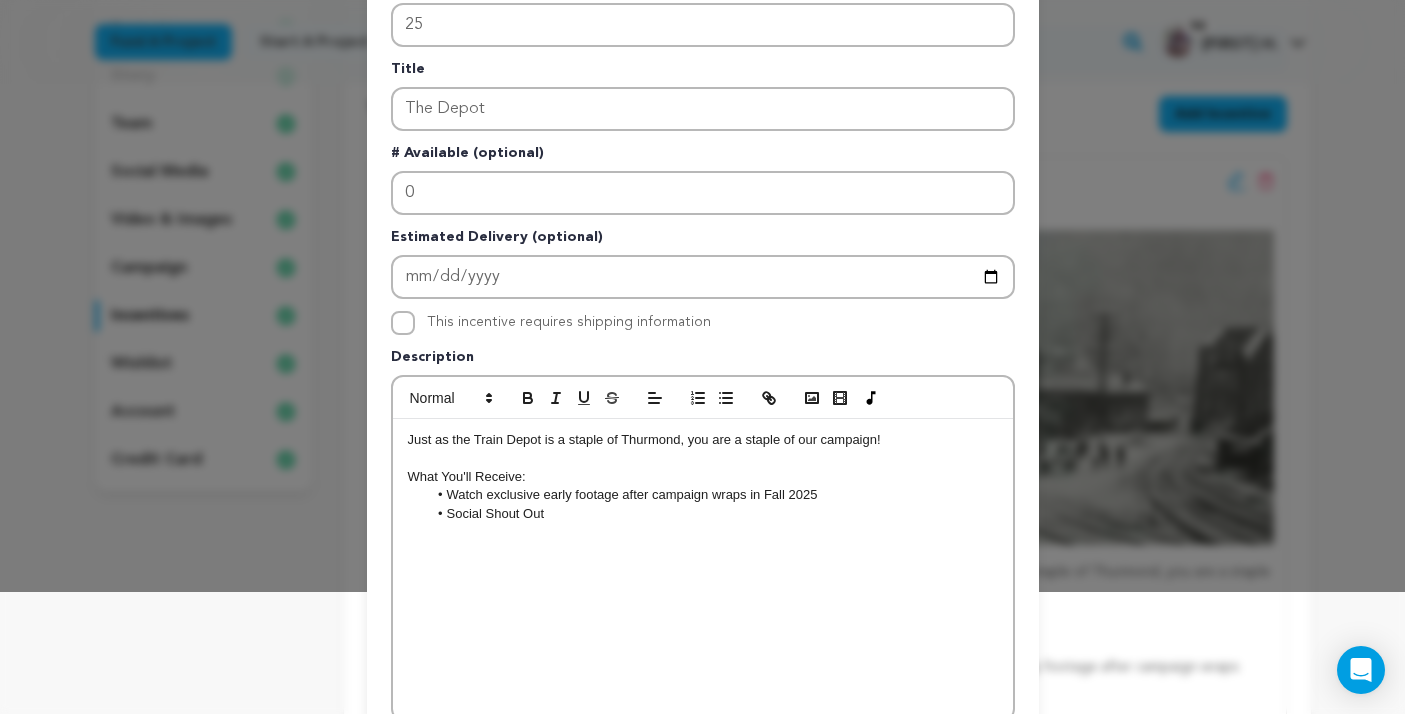 click on "Watch exclusive early footage after campaign wraps in Fall 2025" at bounding box center (712, 495) 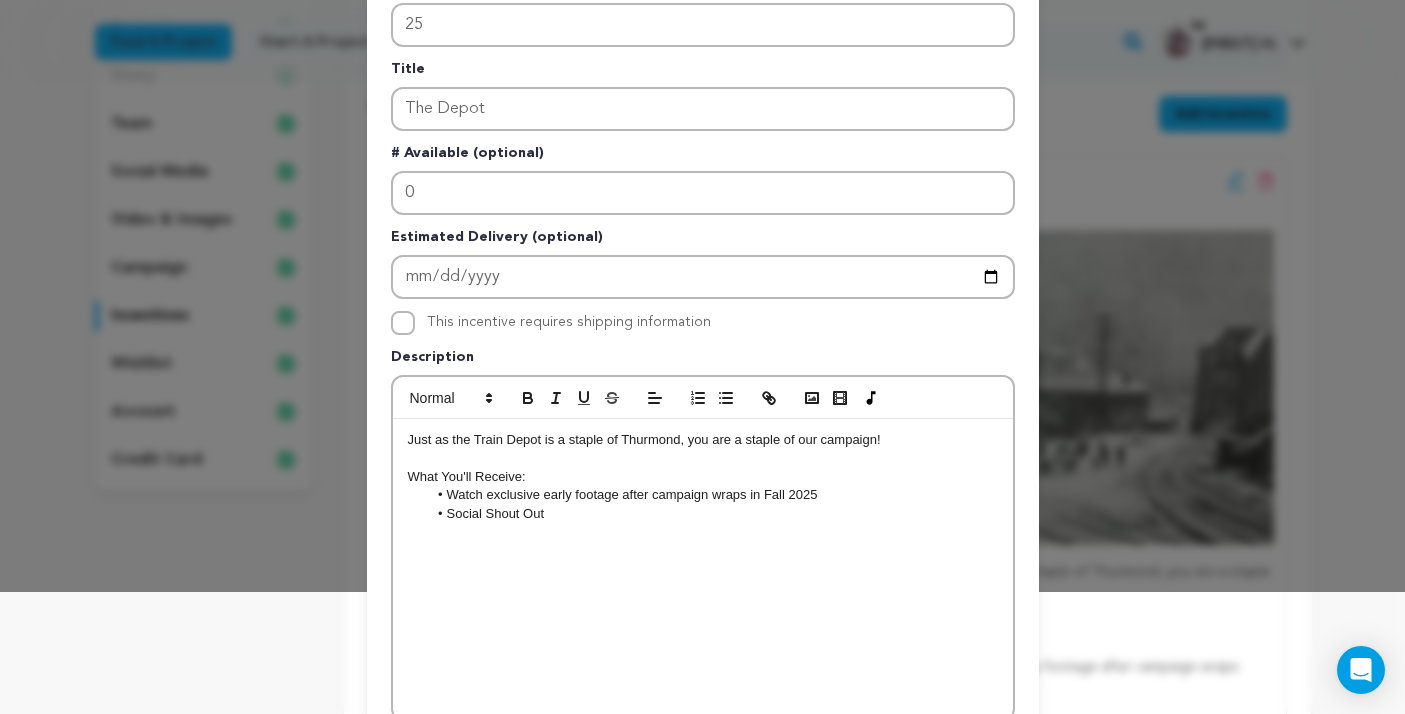 scroll, scrollTop: 0, scrollLeft: 0, axis: both 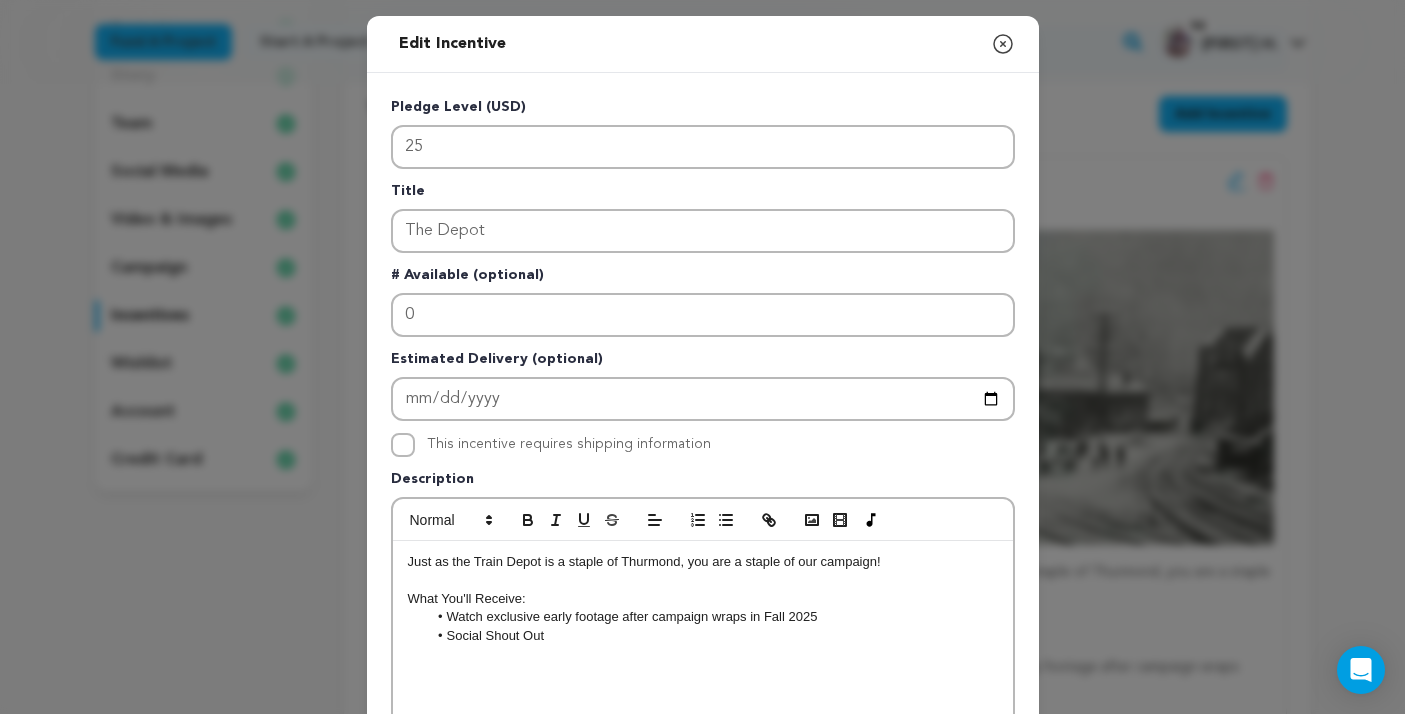 click on "Watch exclusive early footage after campaign wraps in Fall 2025" at bounding box center (712, 617) 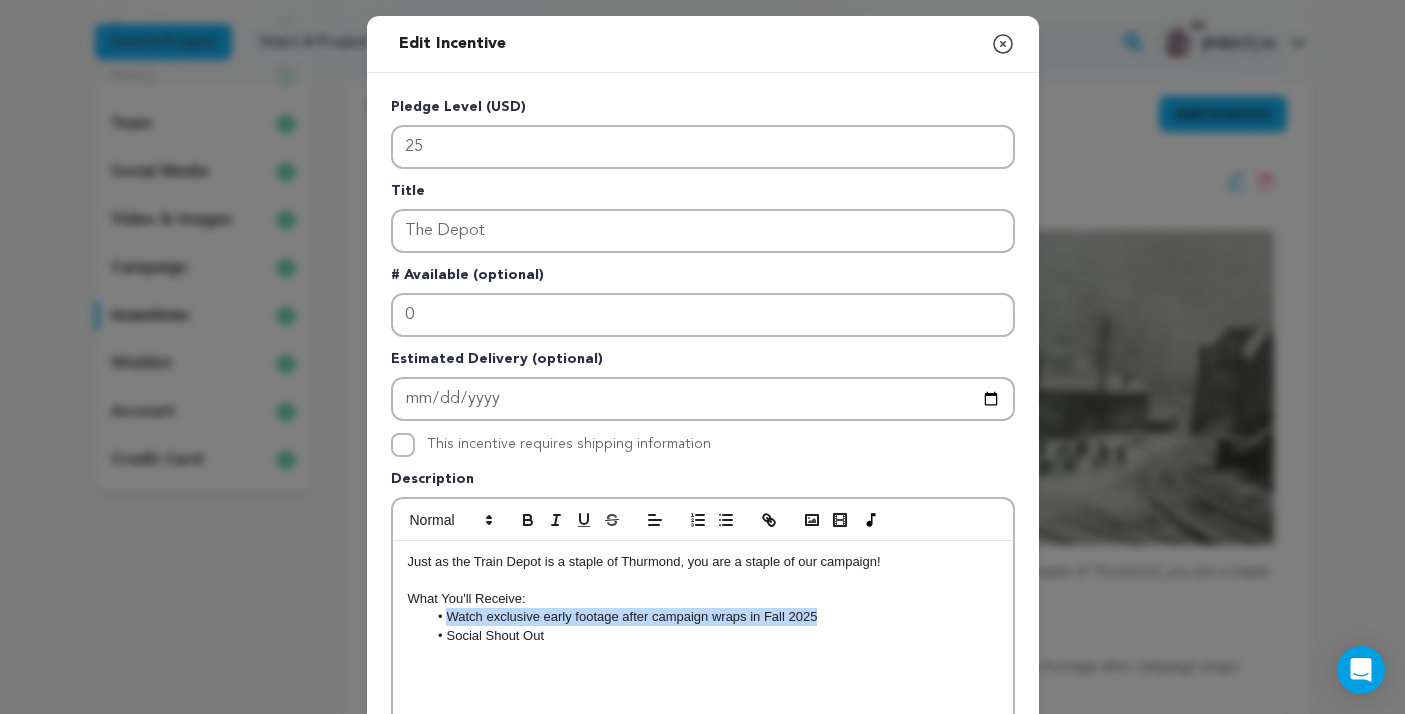 drag, startPoint x: 687, startPoint y: 615, endPoint x: 451, endPoint y: 614, distance: 236.00212 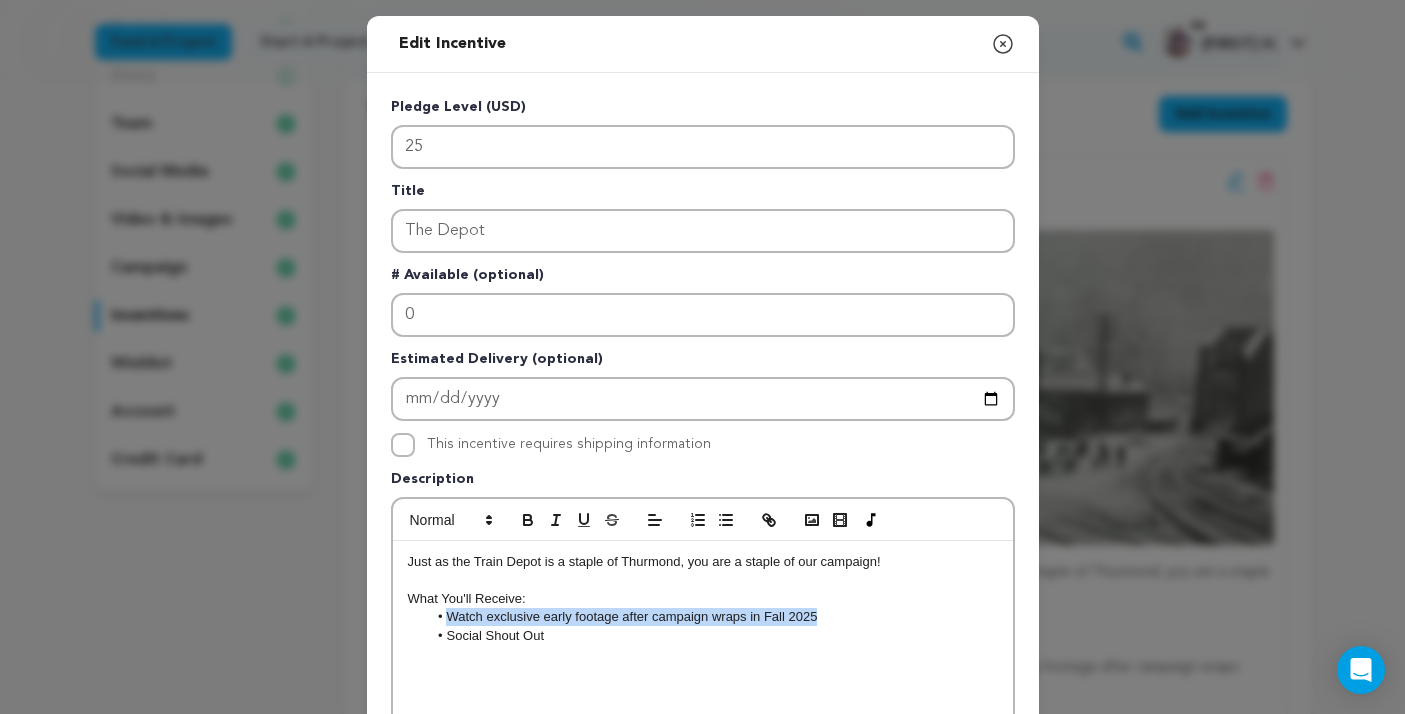 type 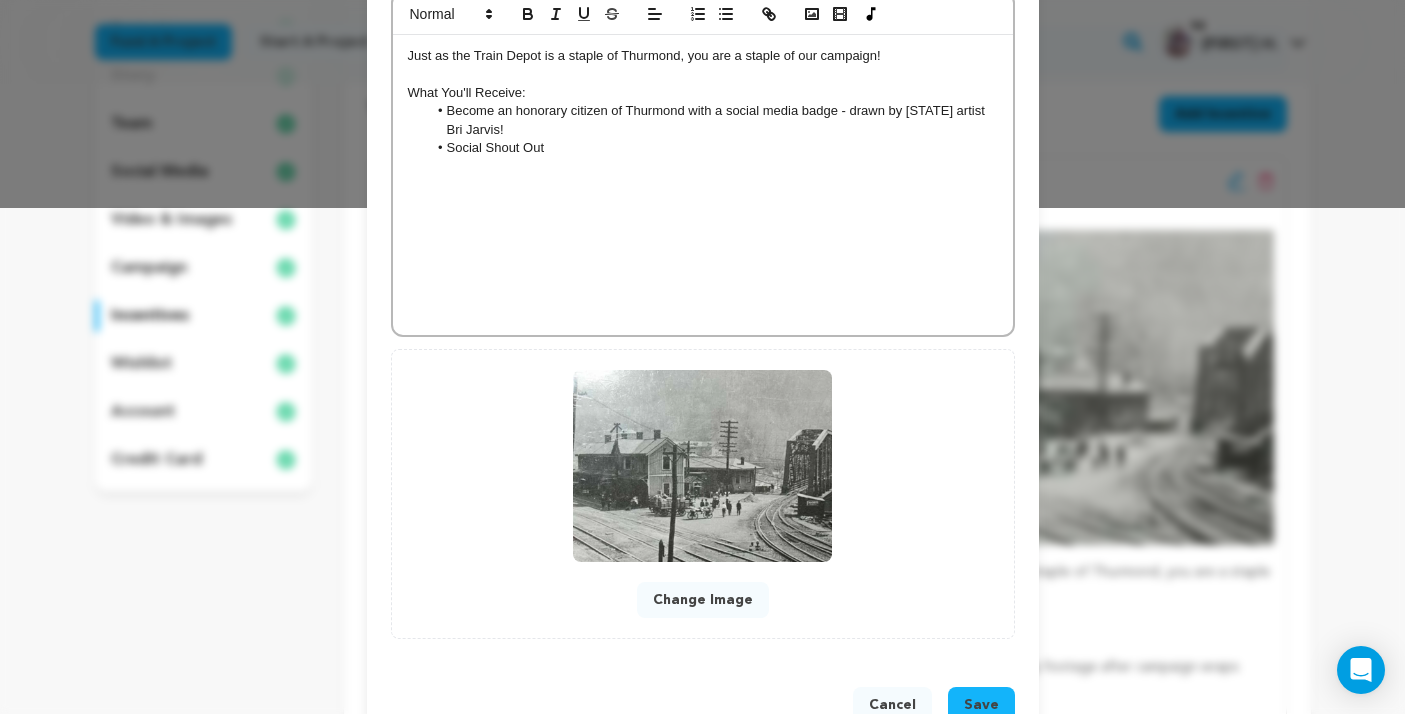 scroll, scrollTop: 563, scrollLeft: 0, axis: vertical 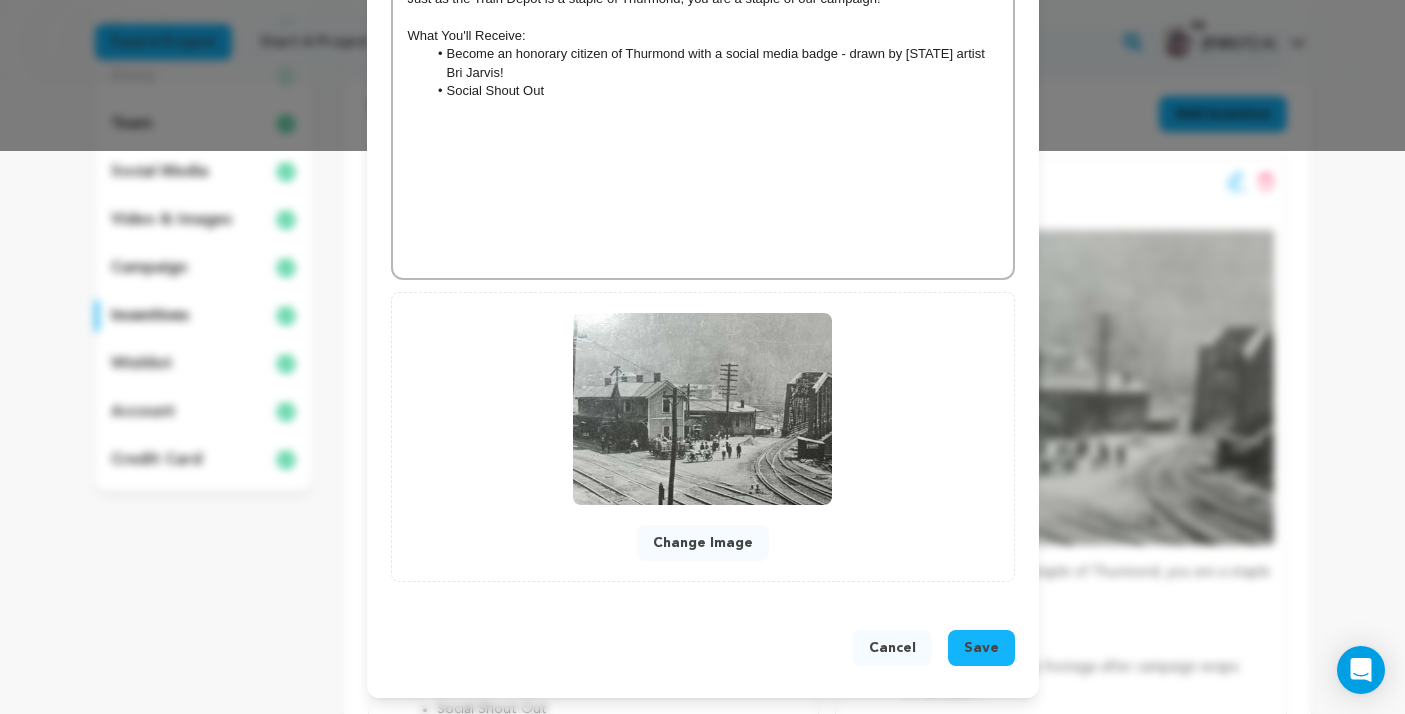click on "Save" at bounding box center (981, 648) 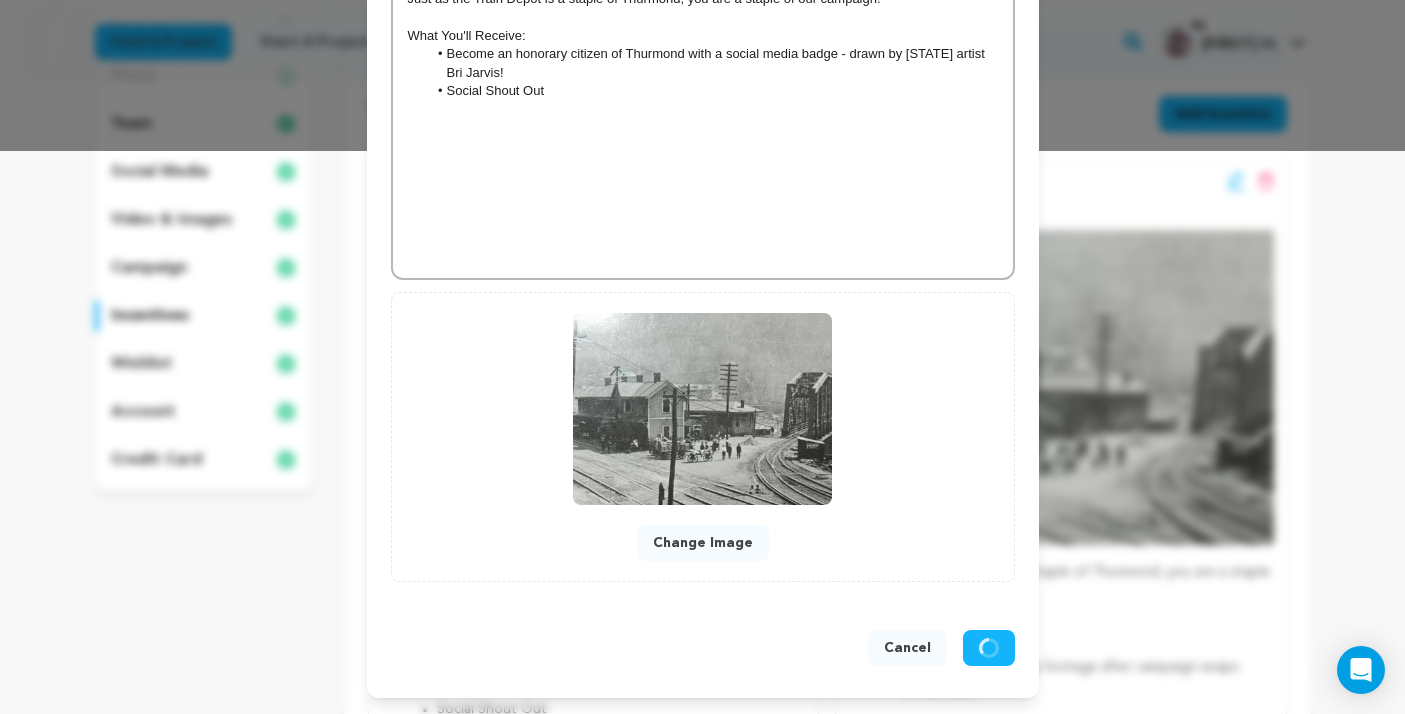 scroll, scrollTop: 521, scrollLeft: 0, axis: vertical 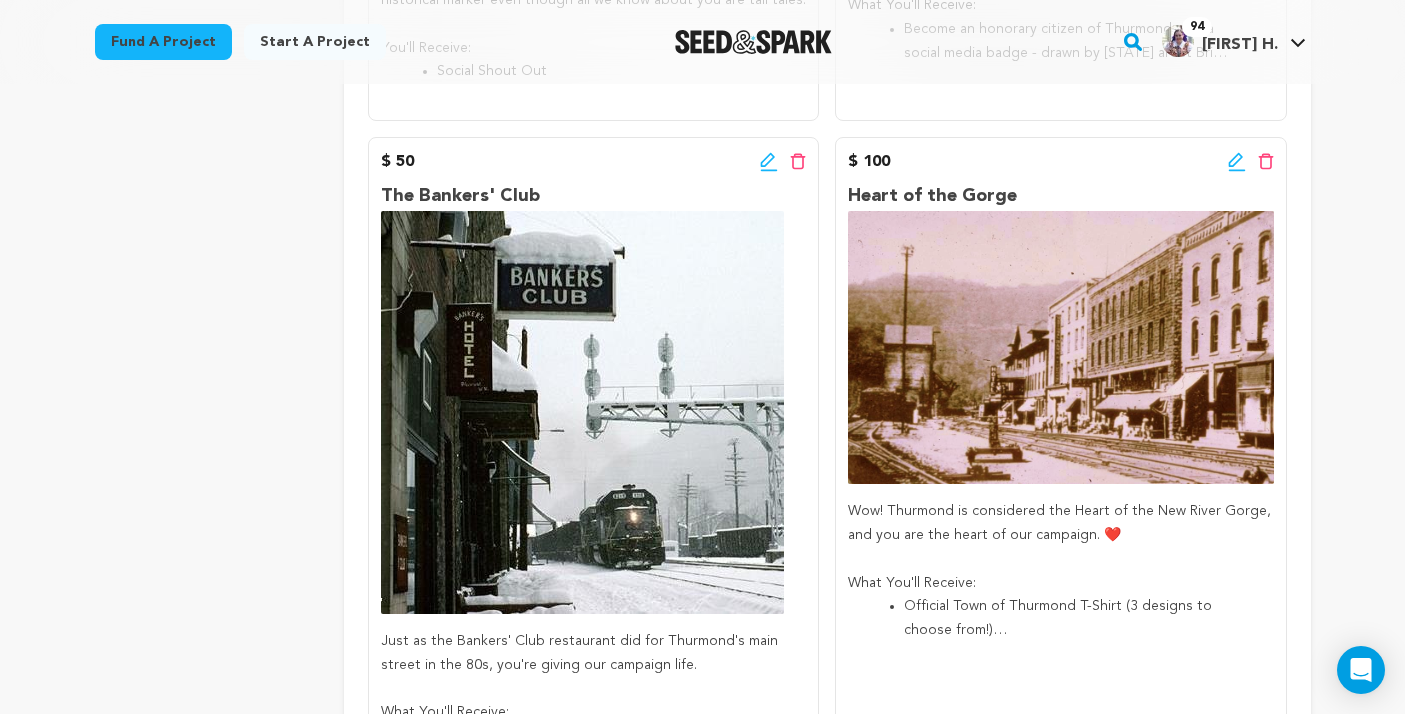 click 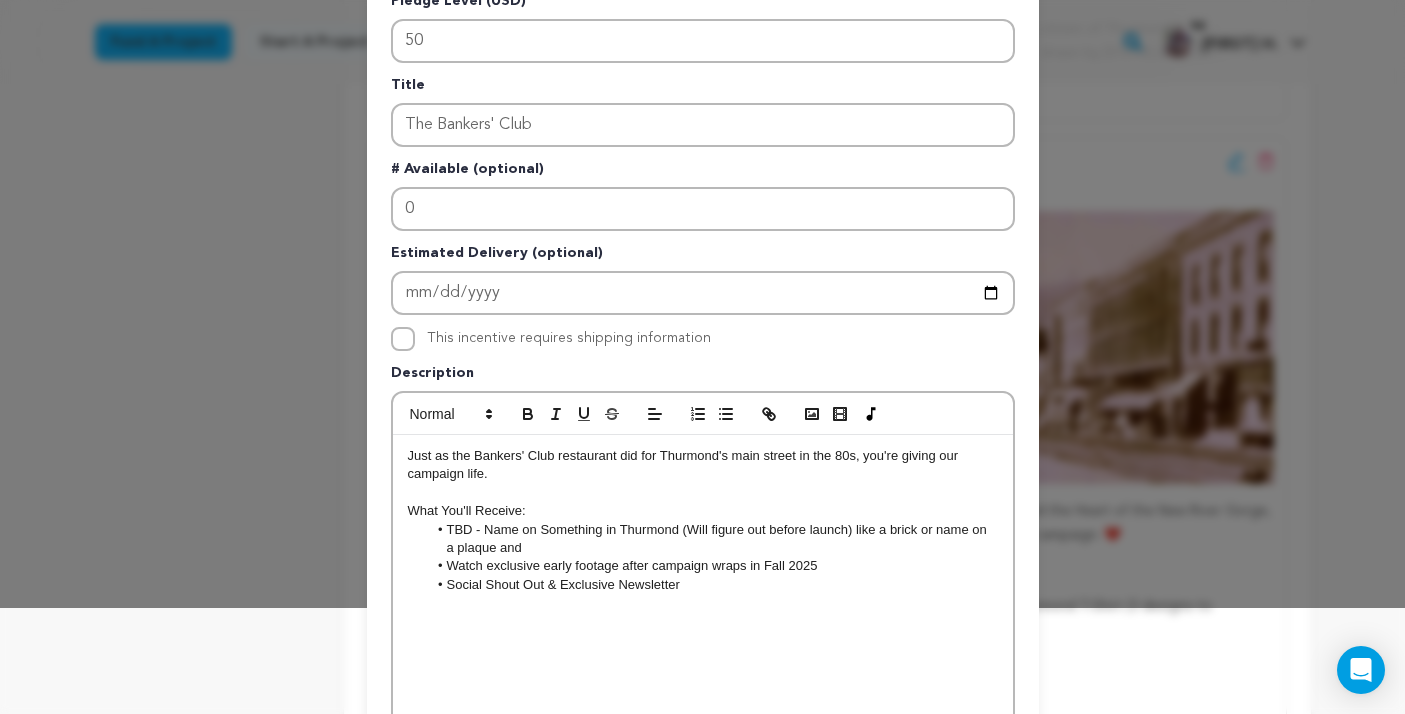 scroll, scrollTop: 157, scrollLeft: 0, axis: vertical 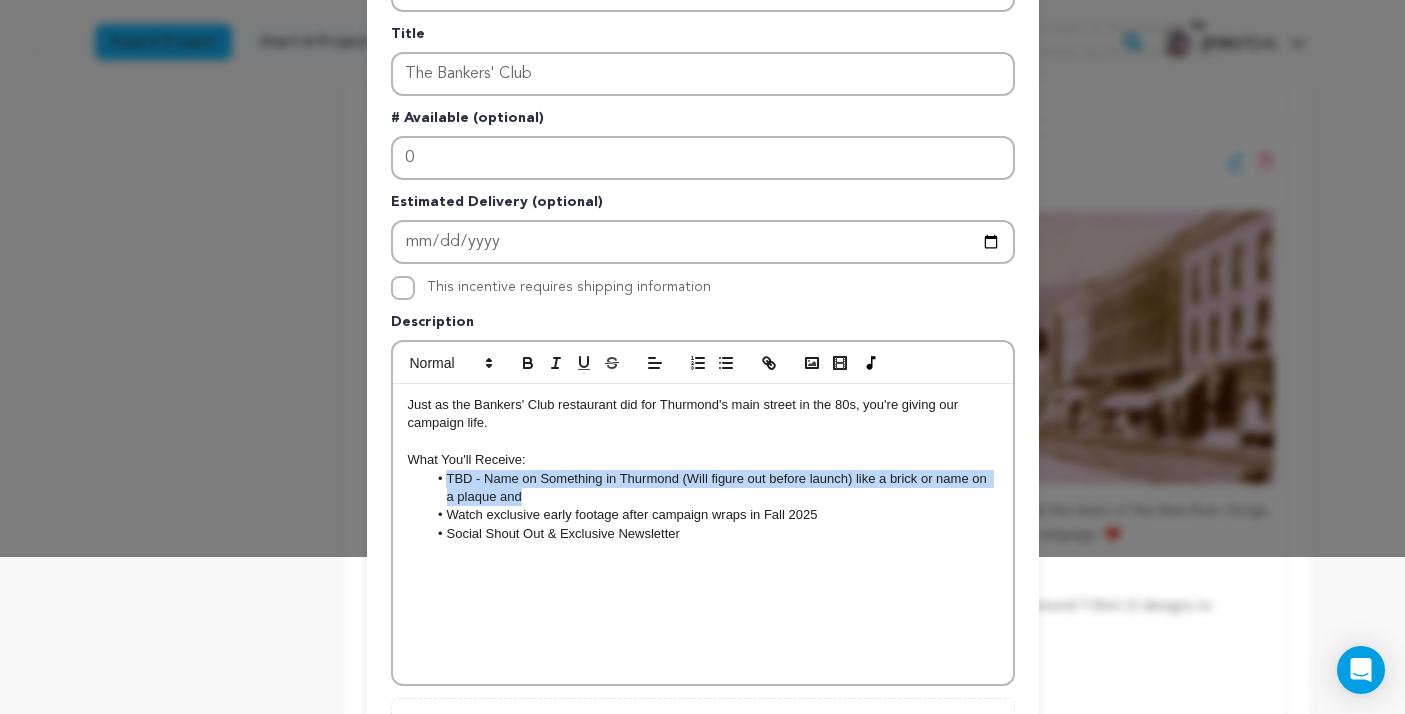 drag, startPoint x: 560, startPoint y: 495, endPoint x: 450, endPoint y: 486, distance: 110.36757 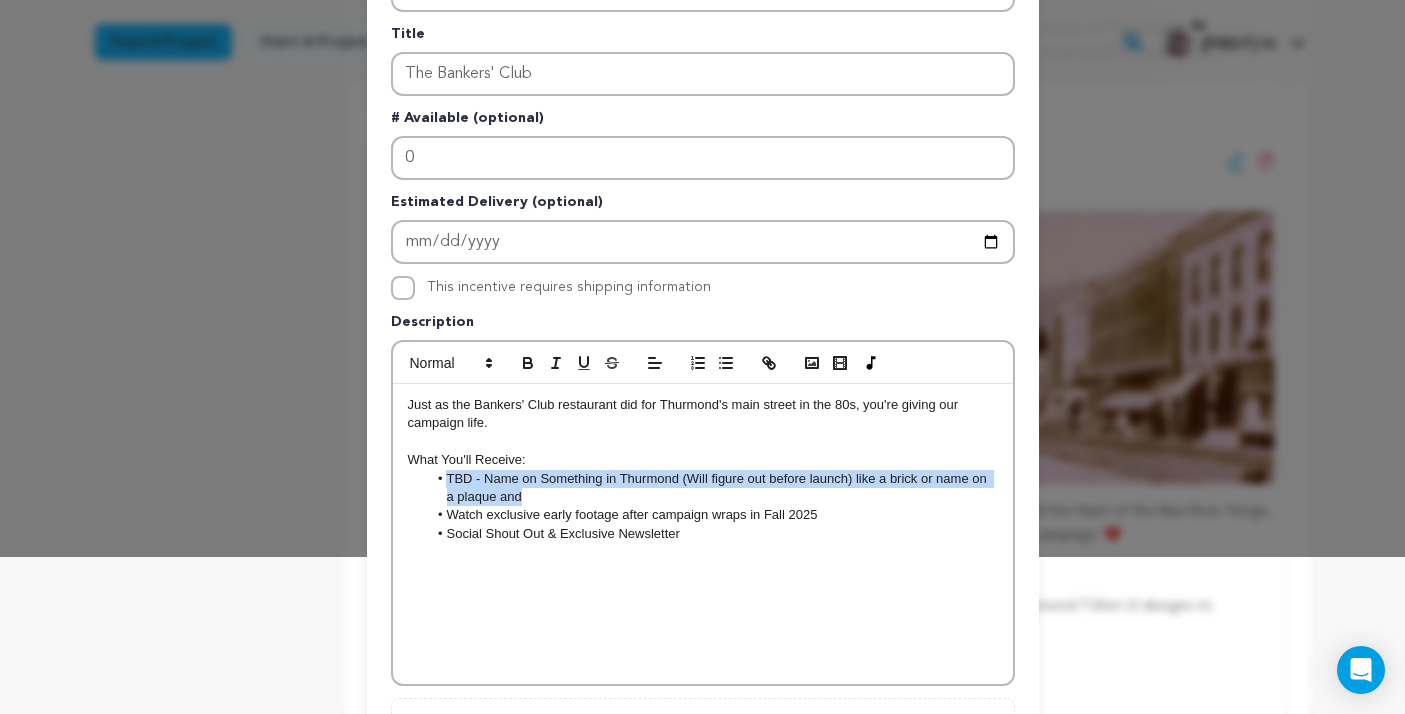 type 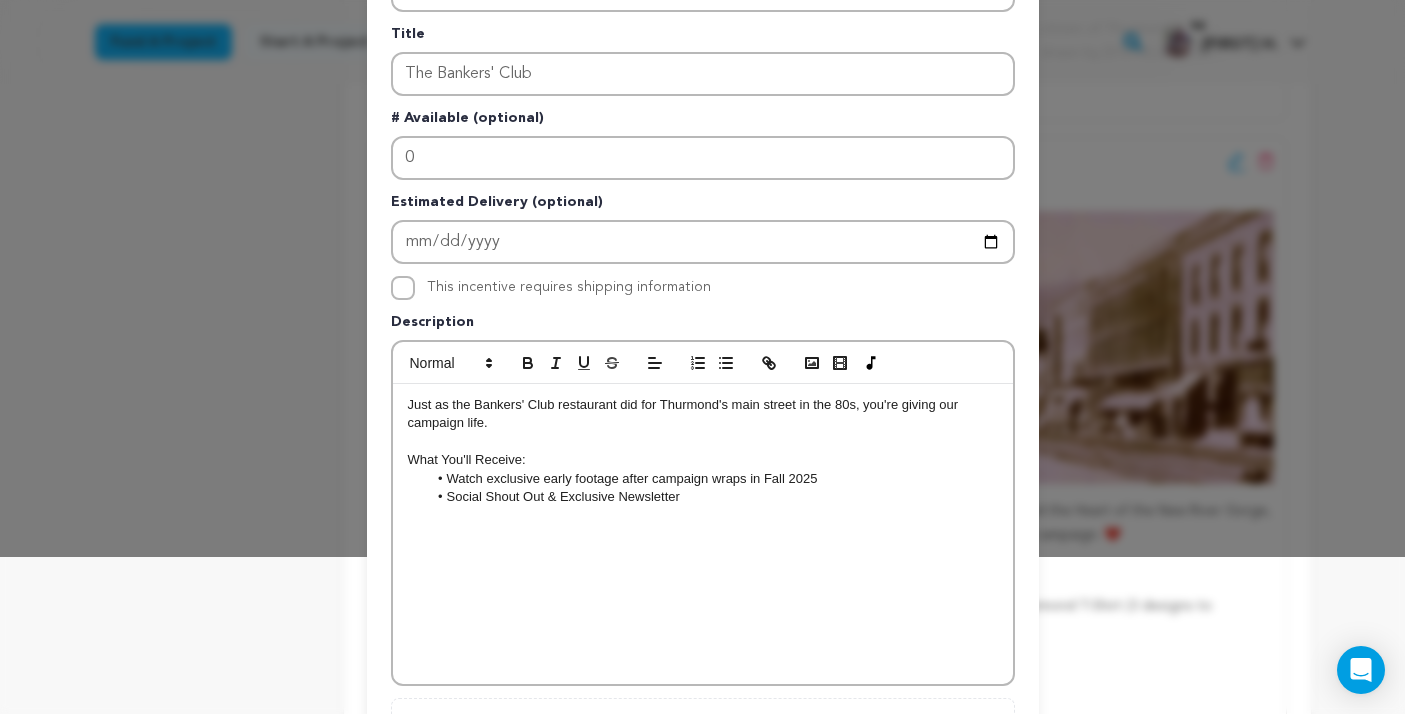 click on "Watch exclusive early footage after campaign wraps in Fall 2025" at bounding box center (712, 479) 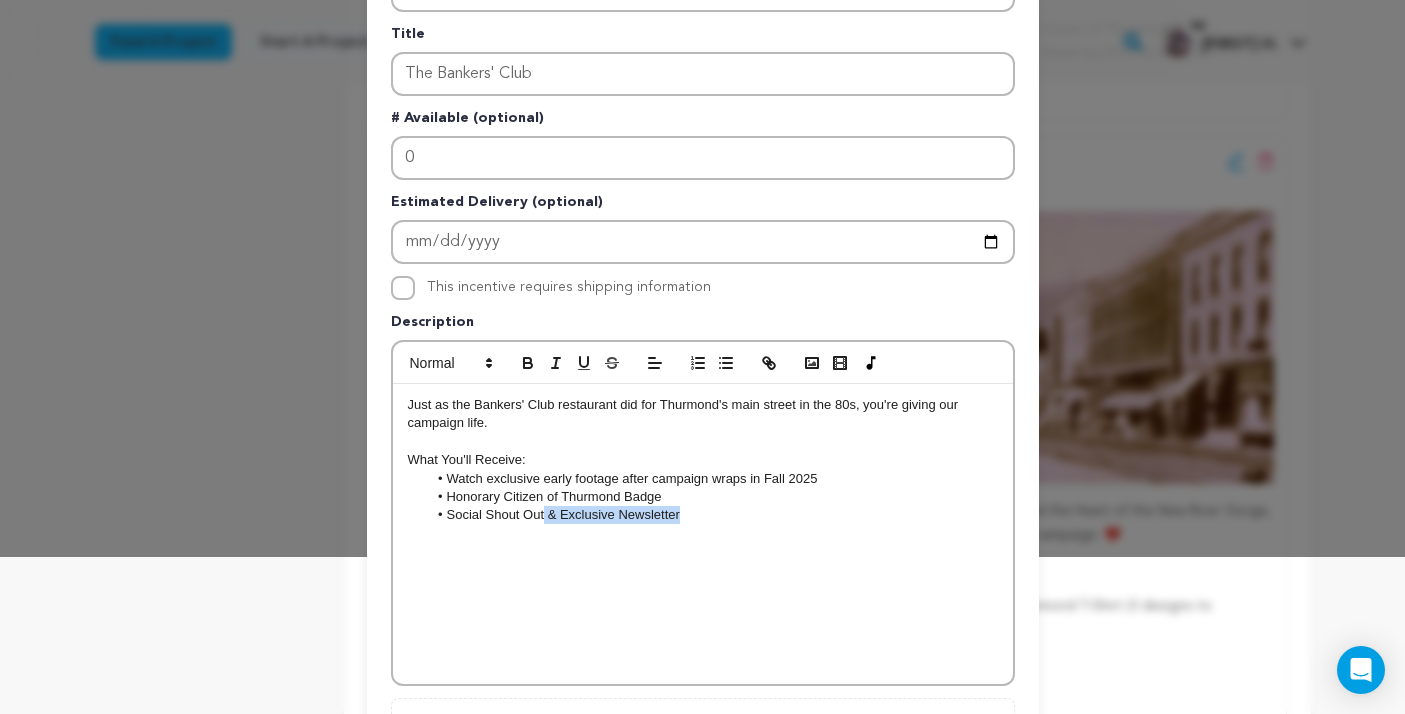 drag, startPoint x: 544, startPoint y: 518, endPoint x: 830, endPoint y: 511, distance: 286.08566 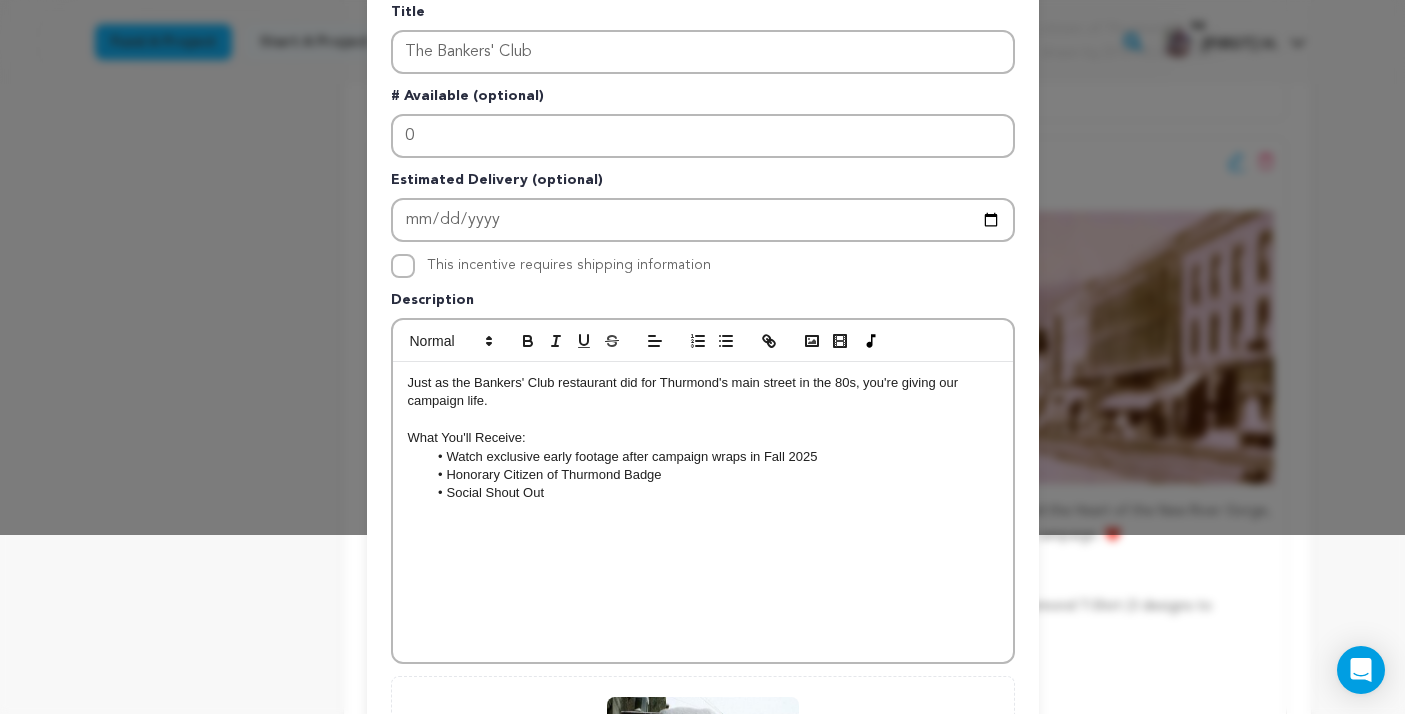 scroll, scrollTop: 182, scrollLeft: 0, axis: vertical 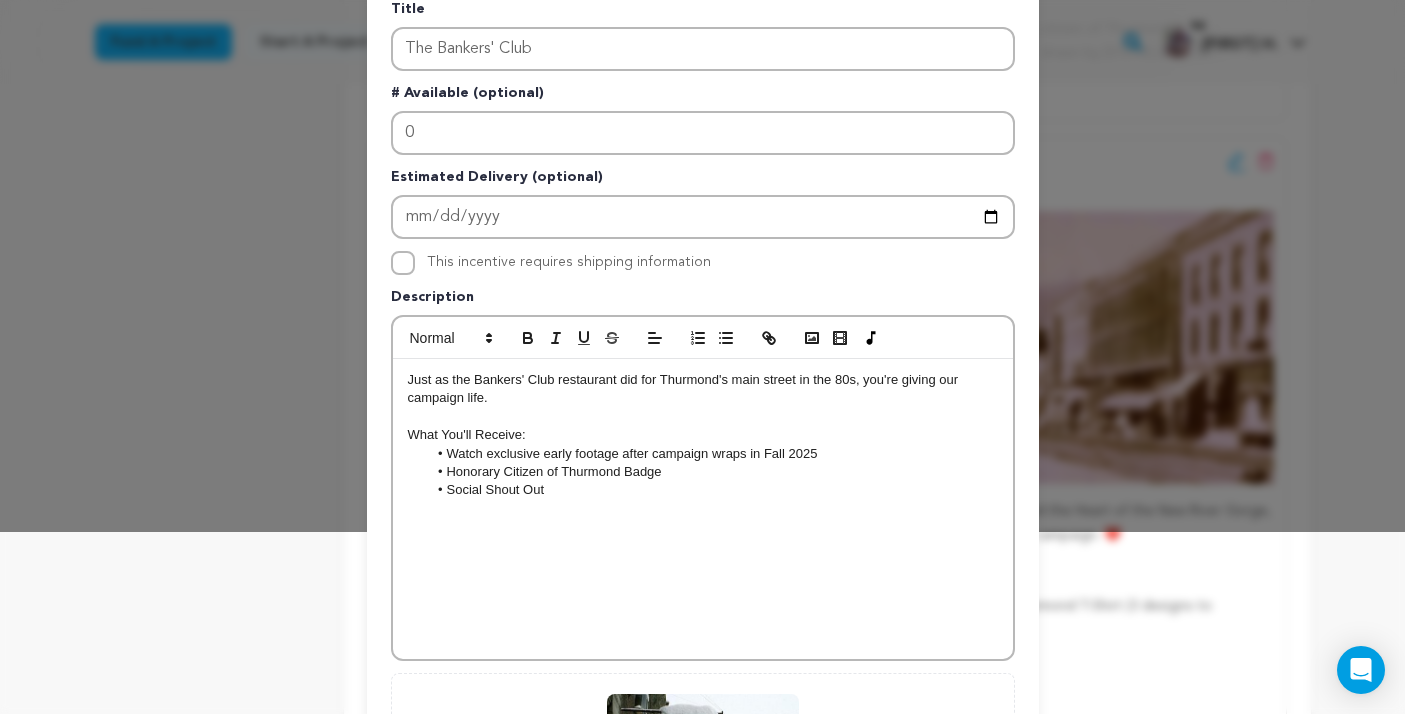 click on "Watch exclusive early footage after campaign wraps in Fall 2025" at bounding box center (712, 454) 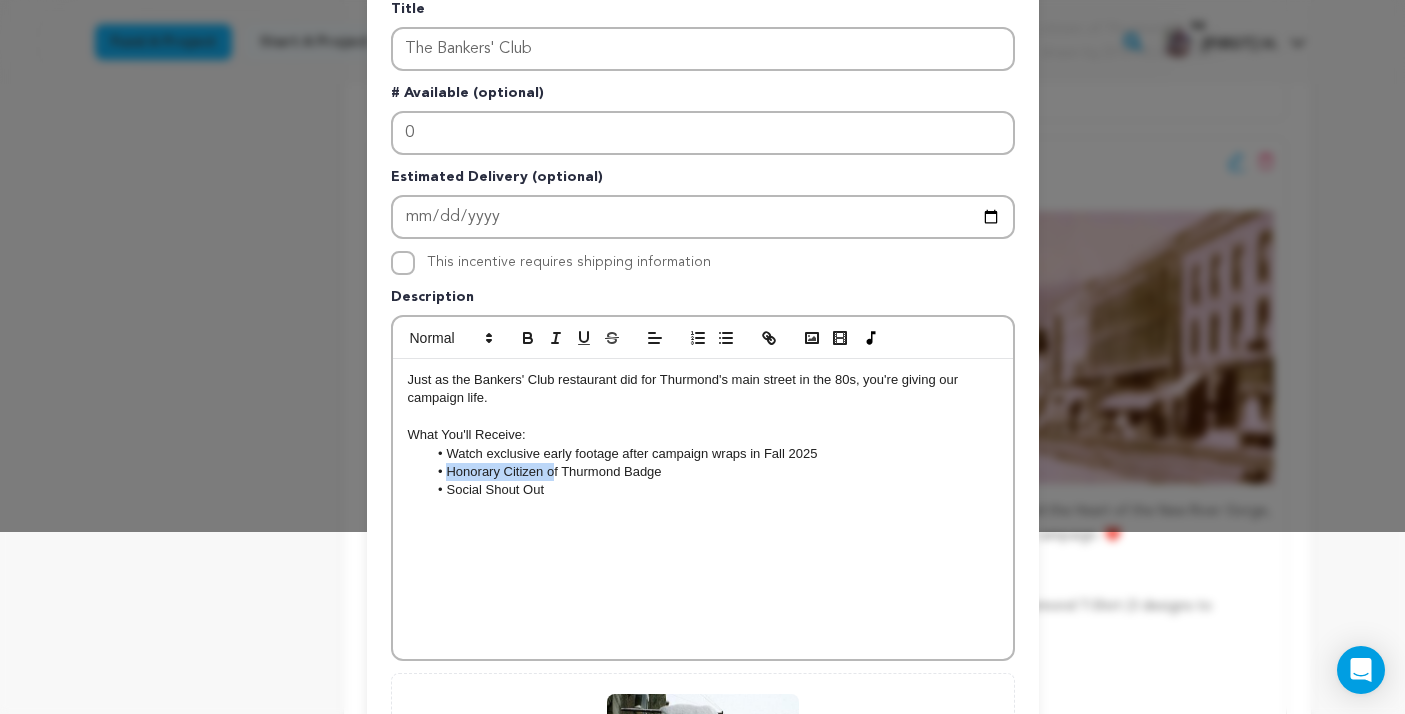 drag, startPoint x: 846, startPoint y: 459, endPoint x: 553, endPoint y: 469, distance: 293.1706 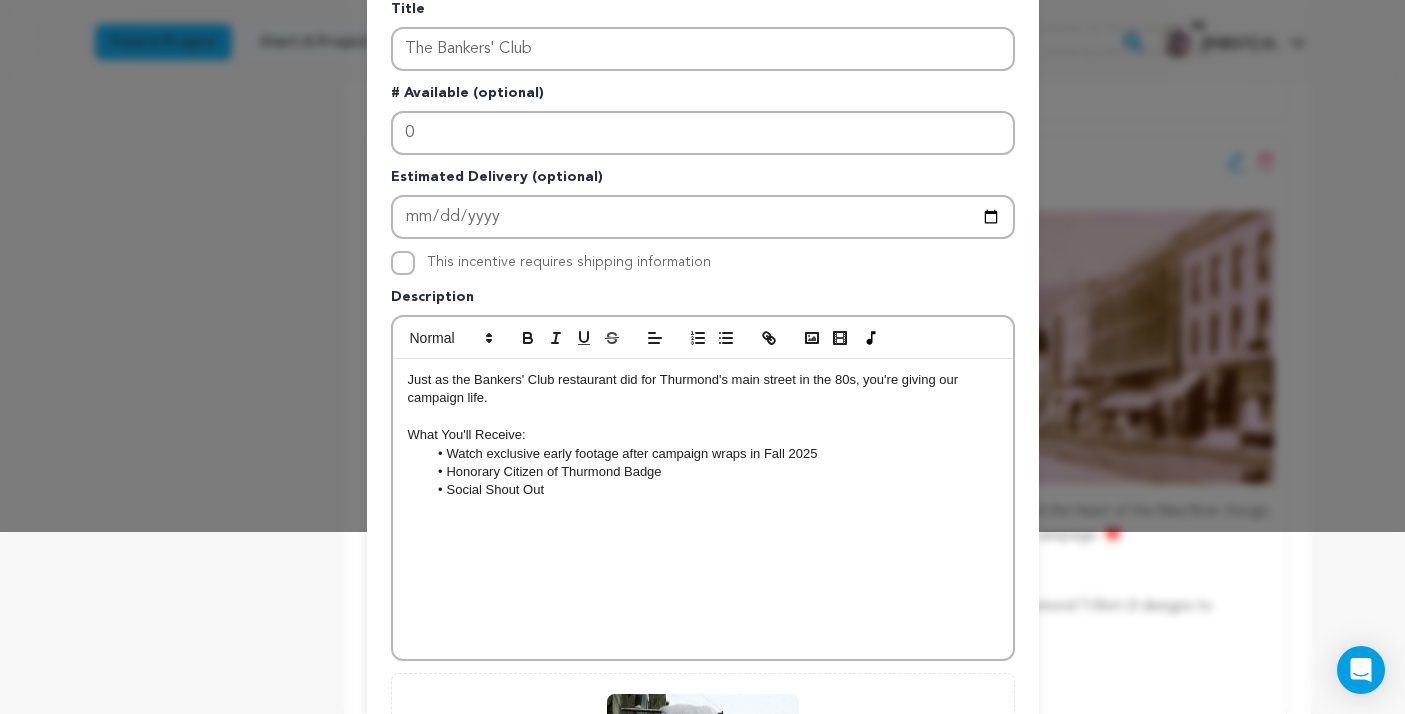click on "Watch exclusive early footage after campaign wraps in Fall 2025" at bounding box center (712, 454) 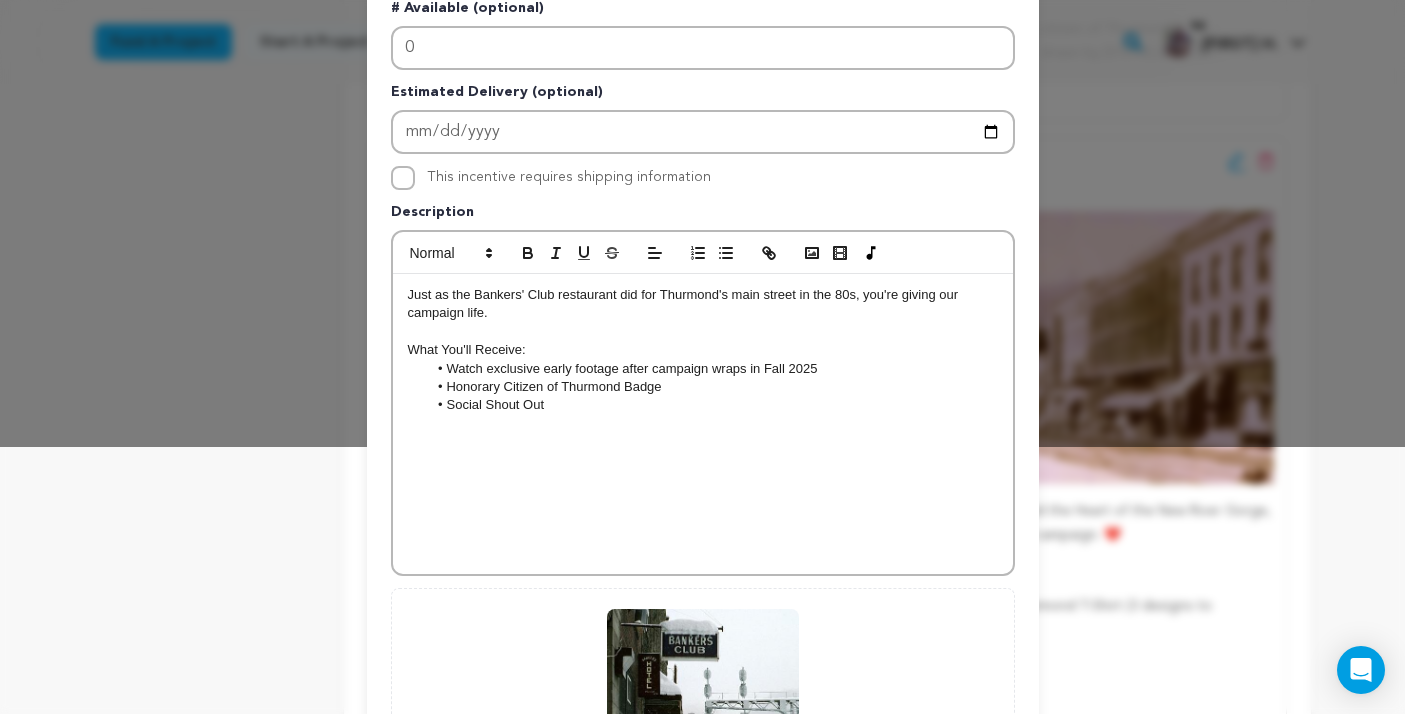 scroll, scrollTop: 266, scrollLeft: 0, axis: vertical 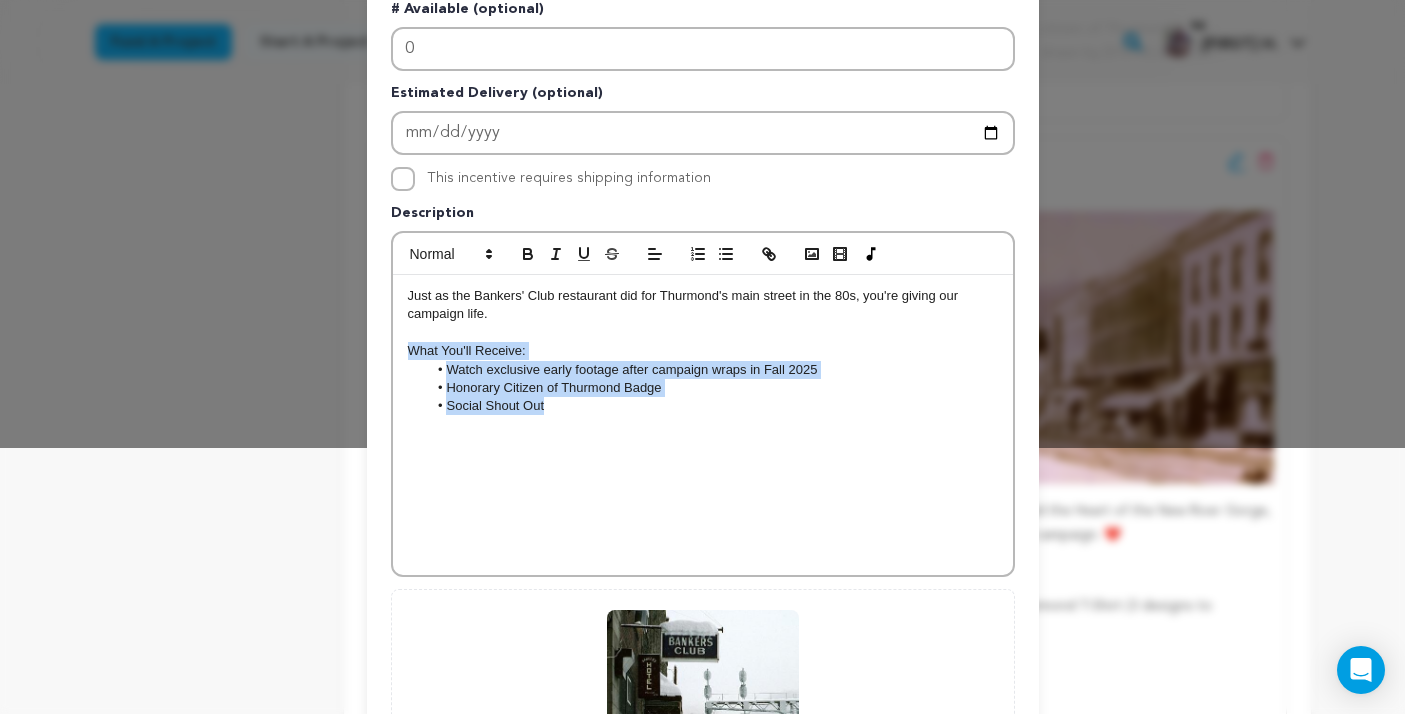 drag, startPoint x: 766, startPoint y: 409, endPoint x: 365, endPoint y: 348, distance: 405.61313 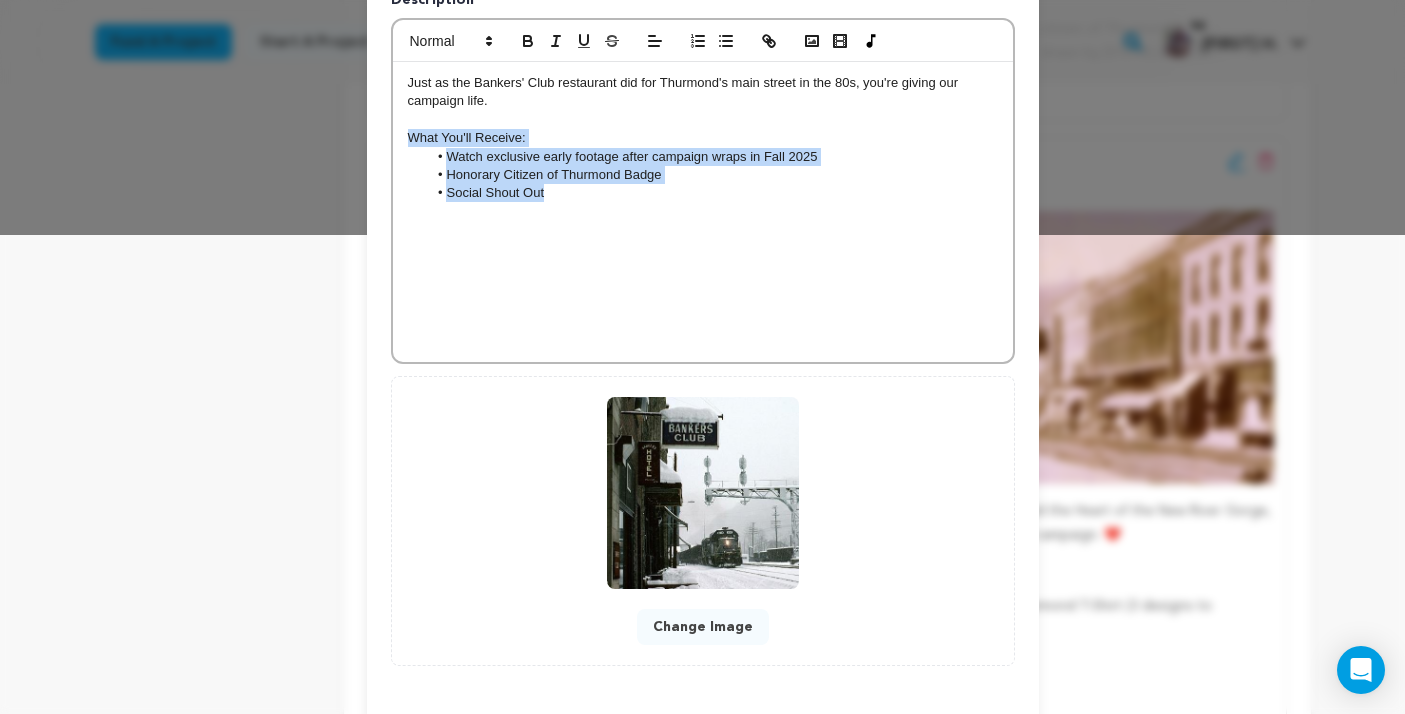 scroll, scrollTop: 506, scrollLeft: 0, axis: vertical 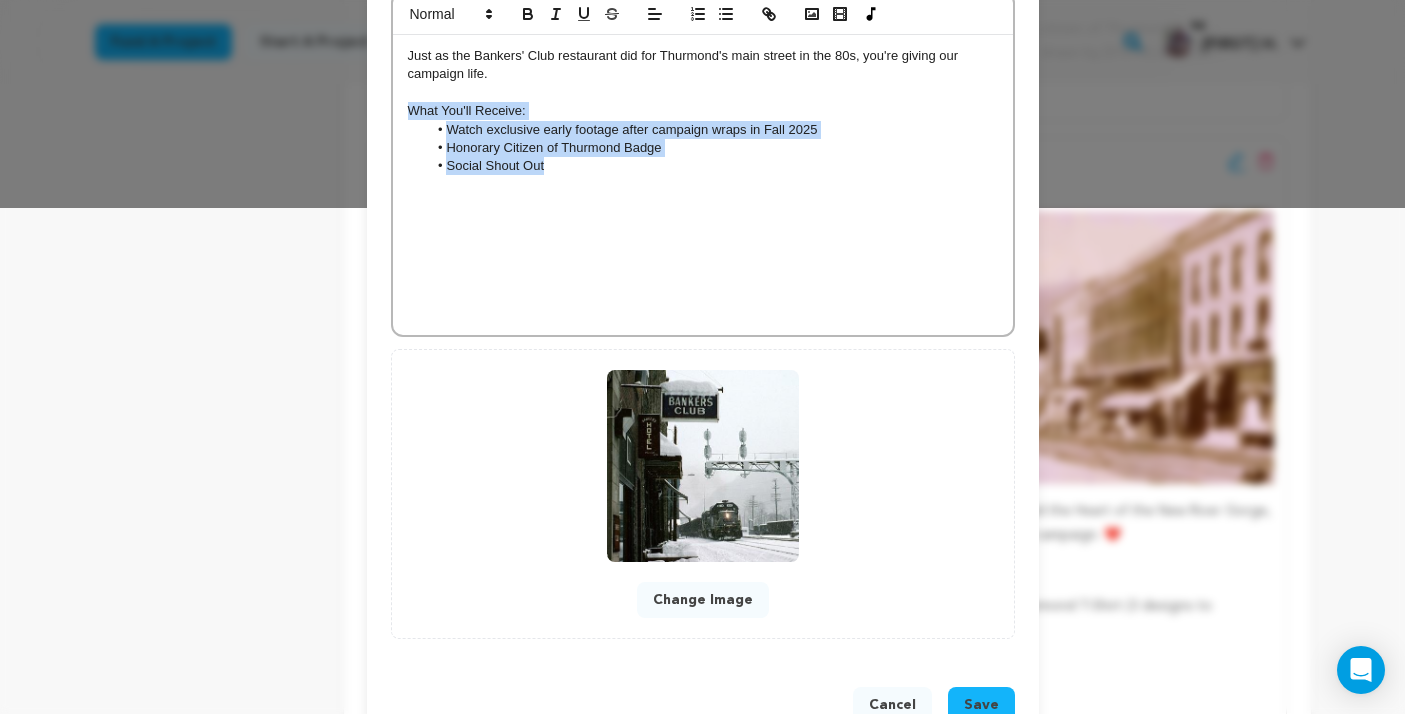 copy on "What You'll Receive: Watch exclusive early footage after campaign wraps in Fall 2025 Honorary Citizen of Thurmond Badge Social Shout Out" 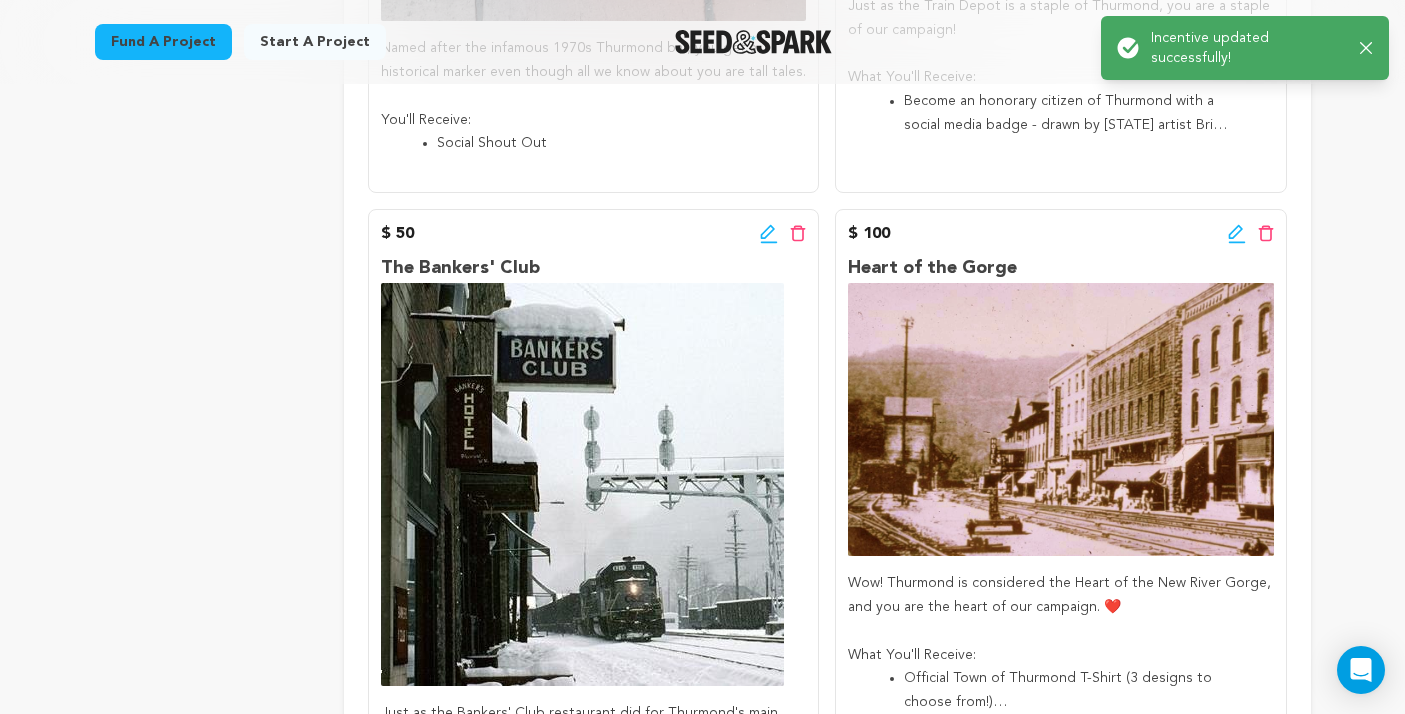 scroll, scrollTop: 893, scrollLeft: 0, axis: vertical 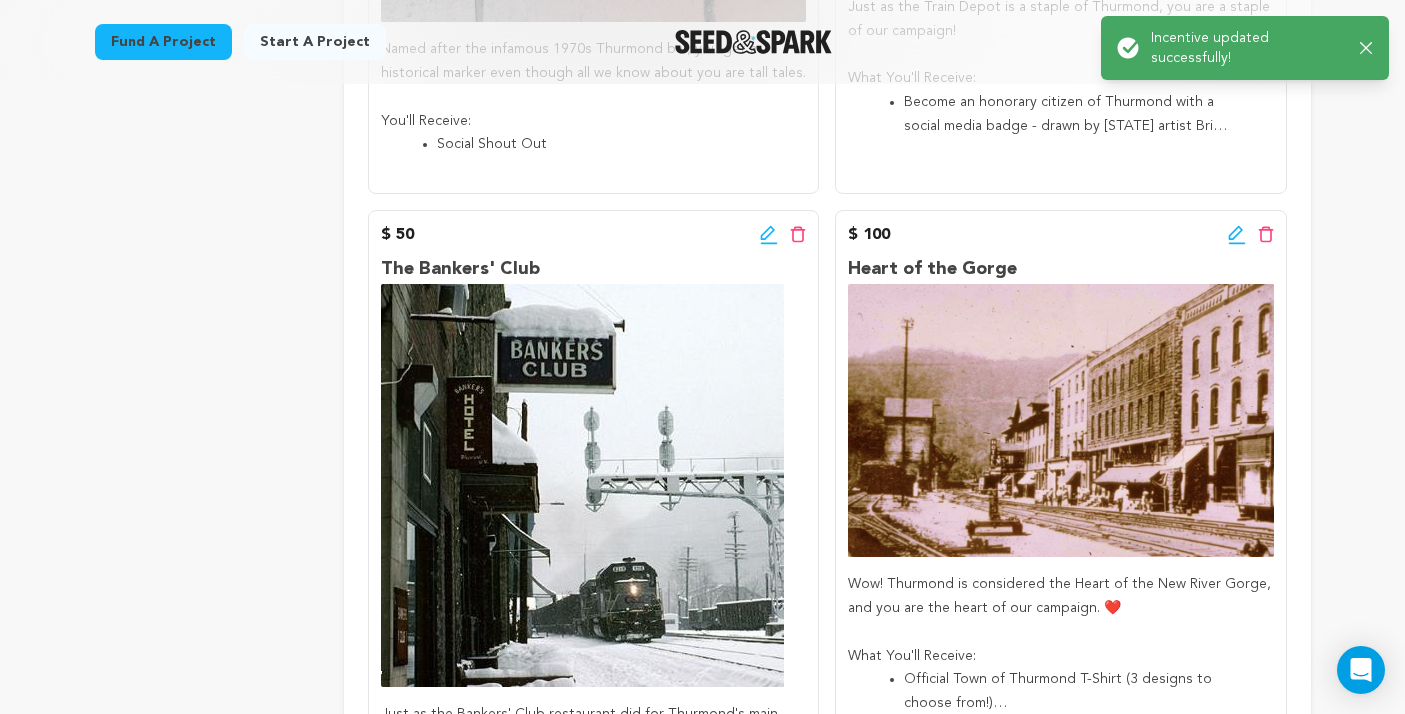 click on "$ 100
Edit incentive button
Delete incentive button" at bounding box center [1060, 235] 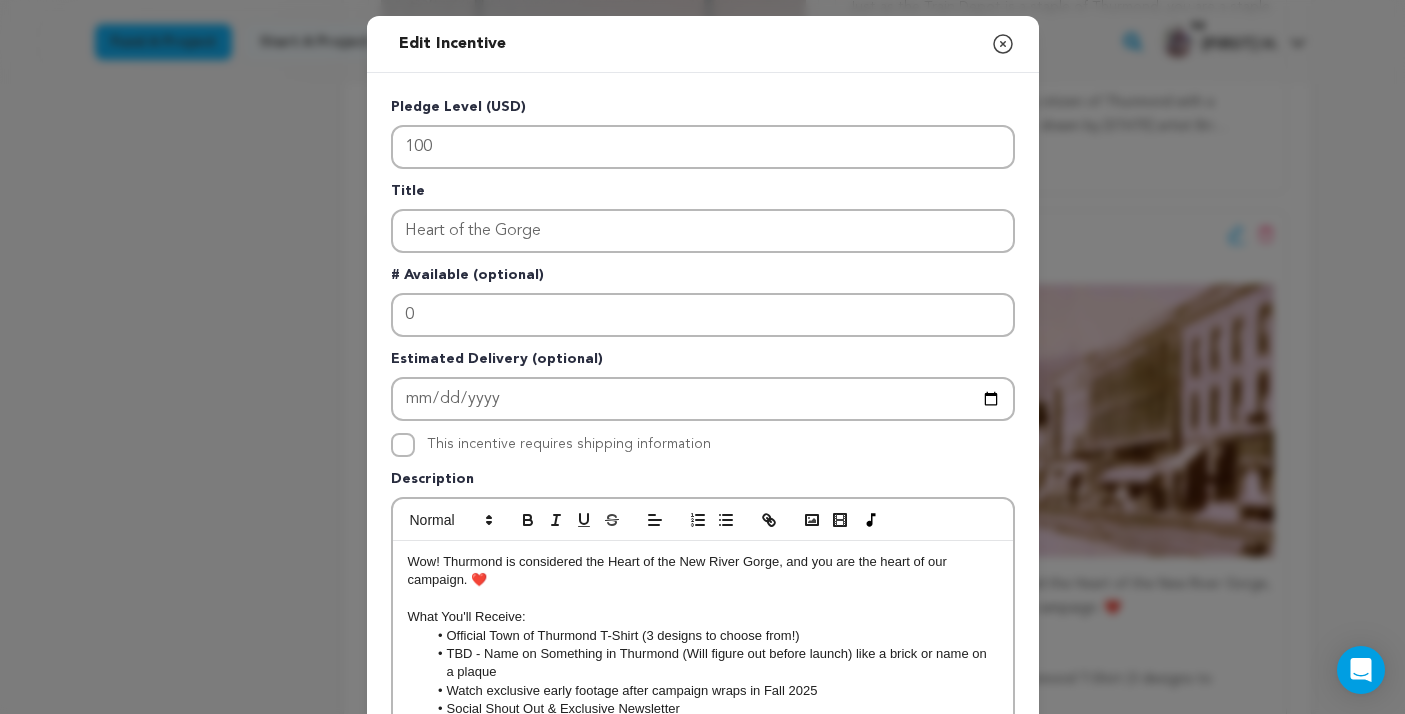 scroll, scrollTop: 273, scrollLeft: 0, axis: vertical 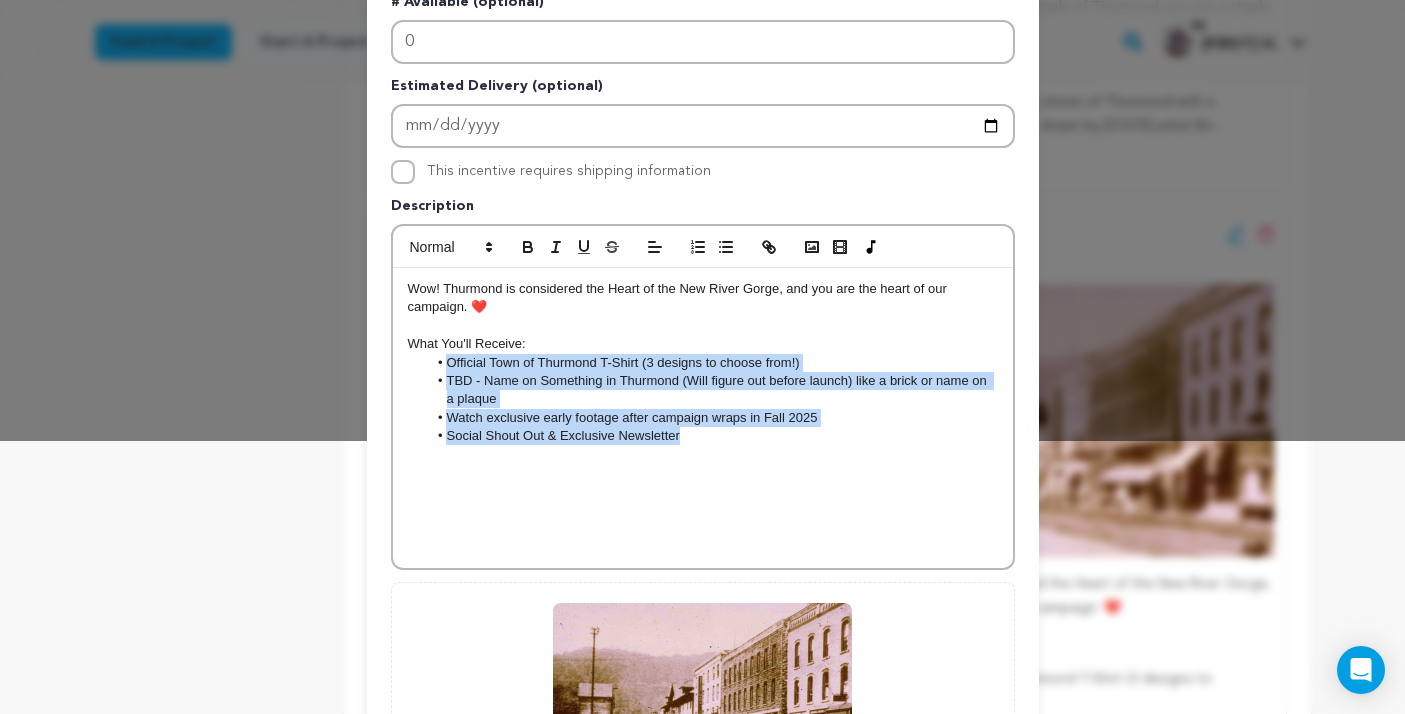 drag, startPoint x: 714, startPoint y: 444, endPoint x: 439, endPoint y: 367, distance: 285.5766 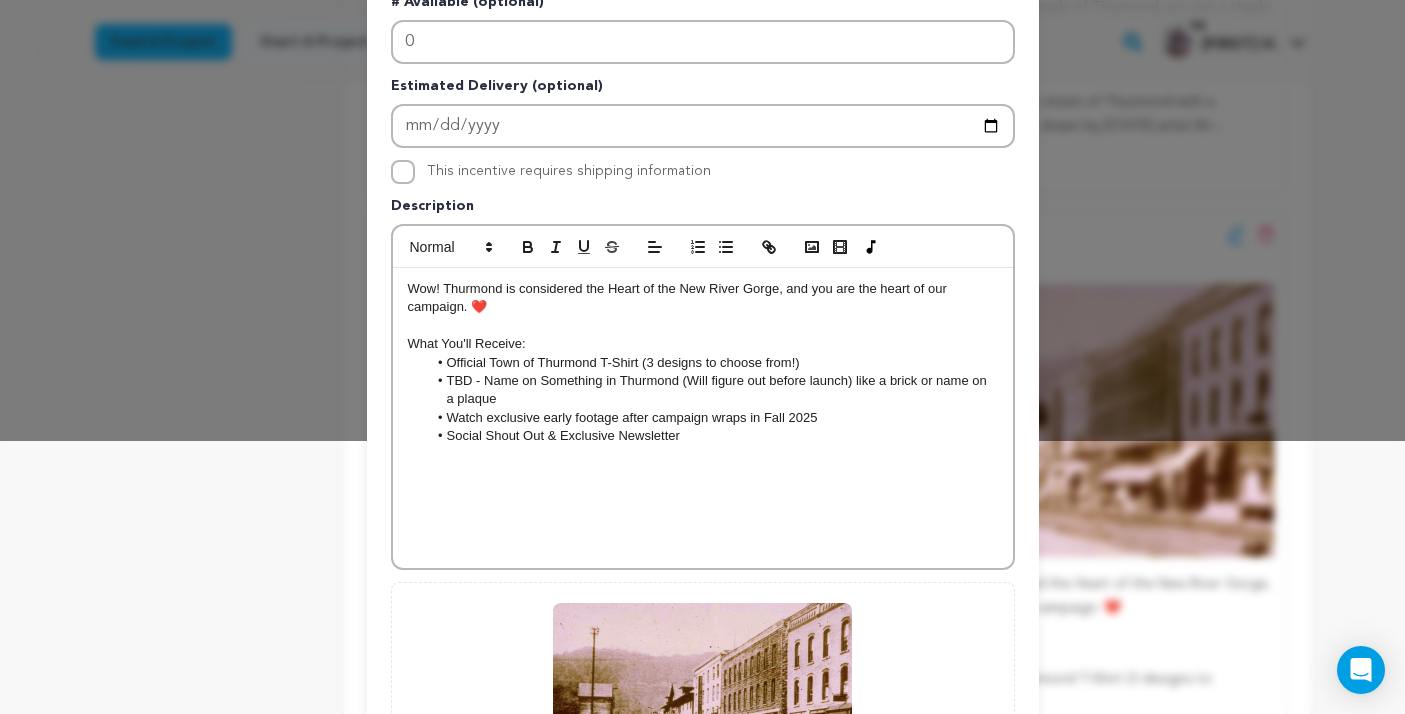 scroll, scrollTop: 0, scrollLeft: 0, axis: both 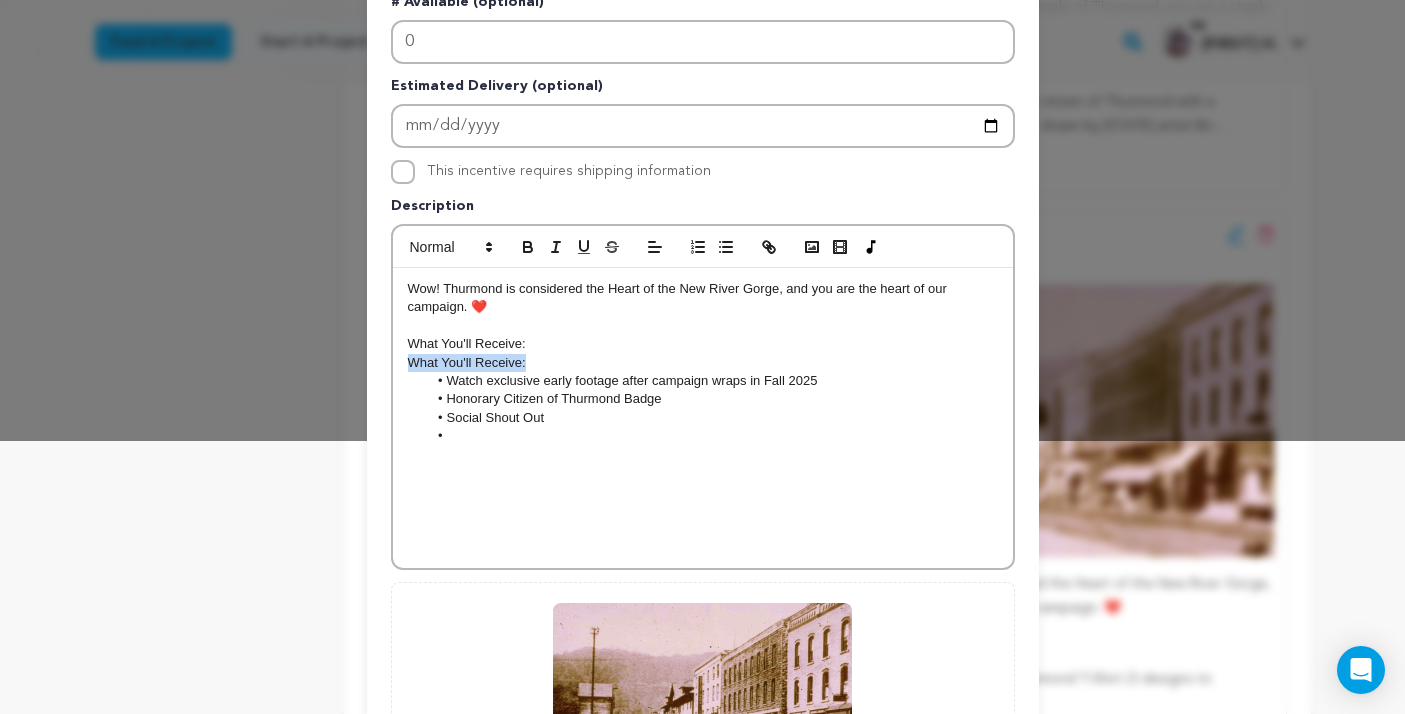 drag, startPoint x: 541, startPoint y: 367, endPoint x: 362, endPoint y: 367, distance: 179 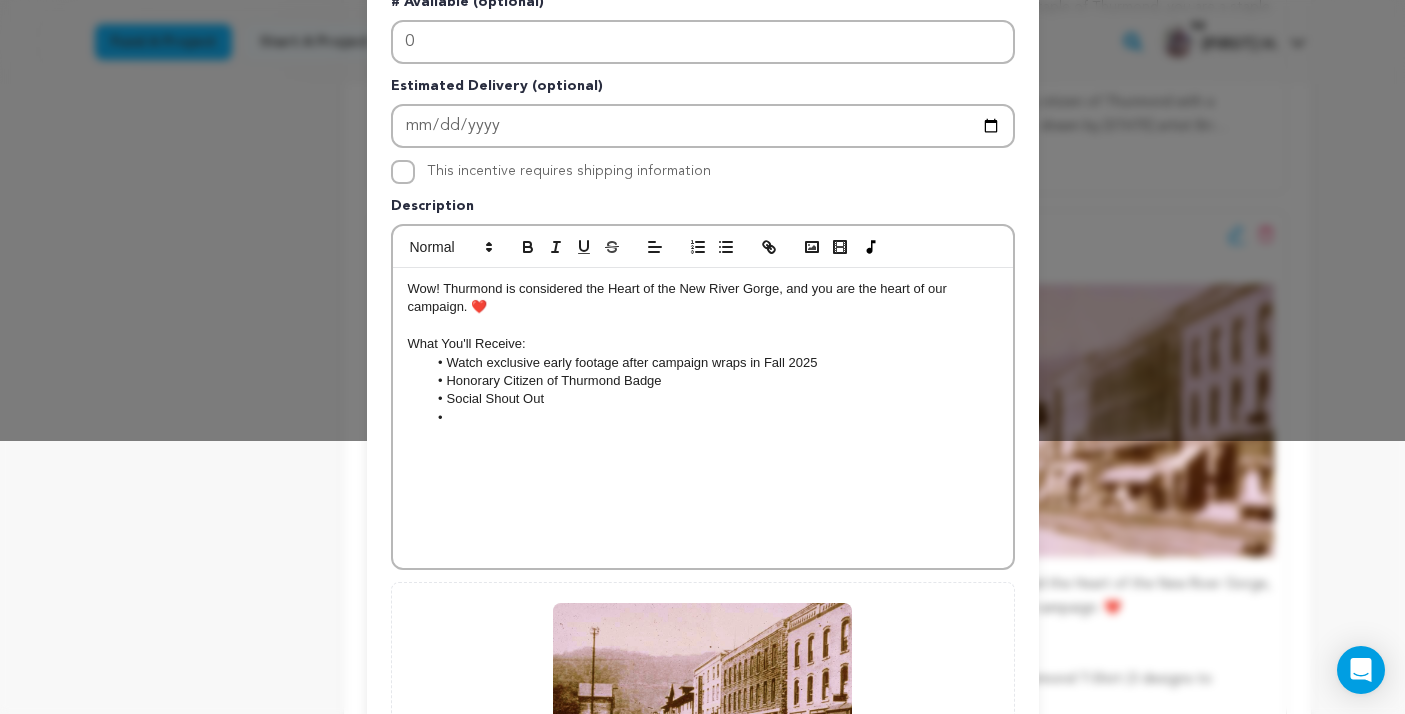 click at bounding box center [712, 418] 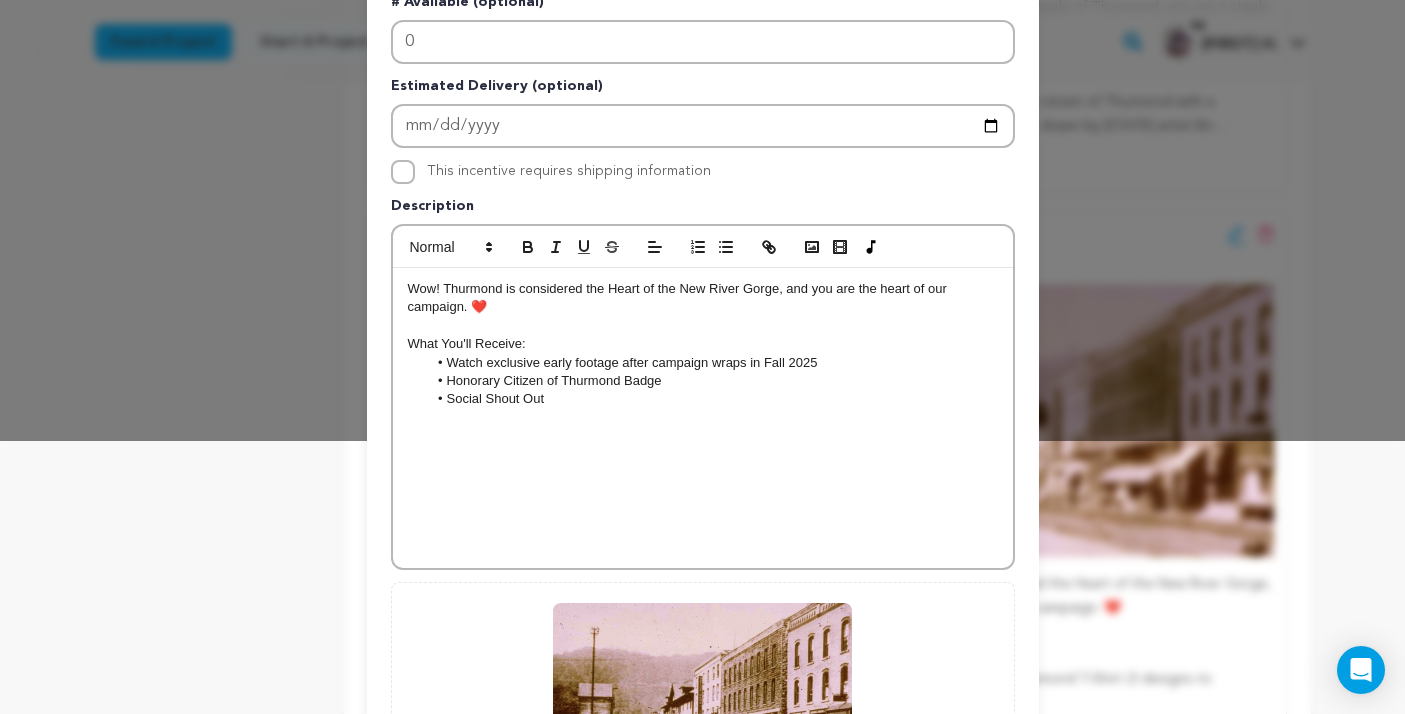 click on "Watch exclusive early footage after campaign wraps in Fall 2025" at bounding box center [712, 363] 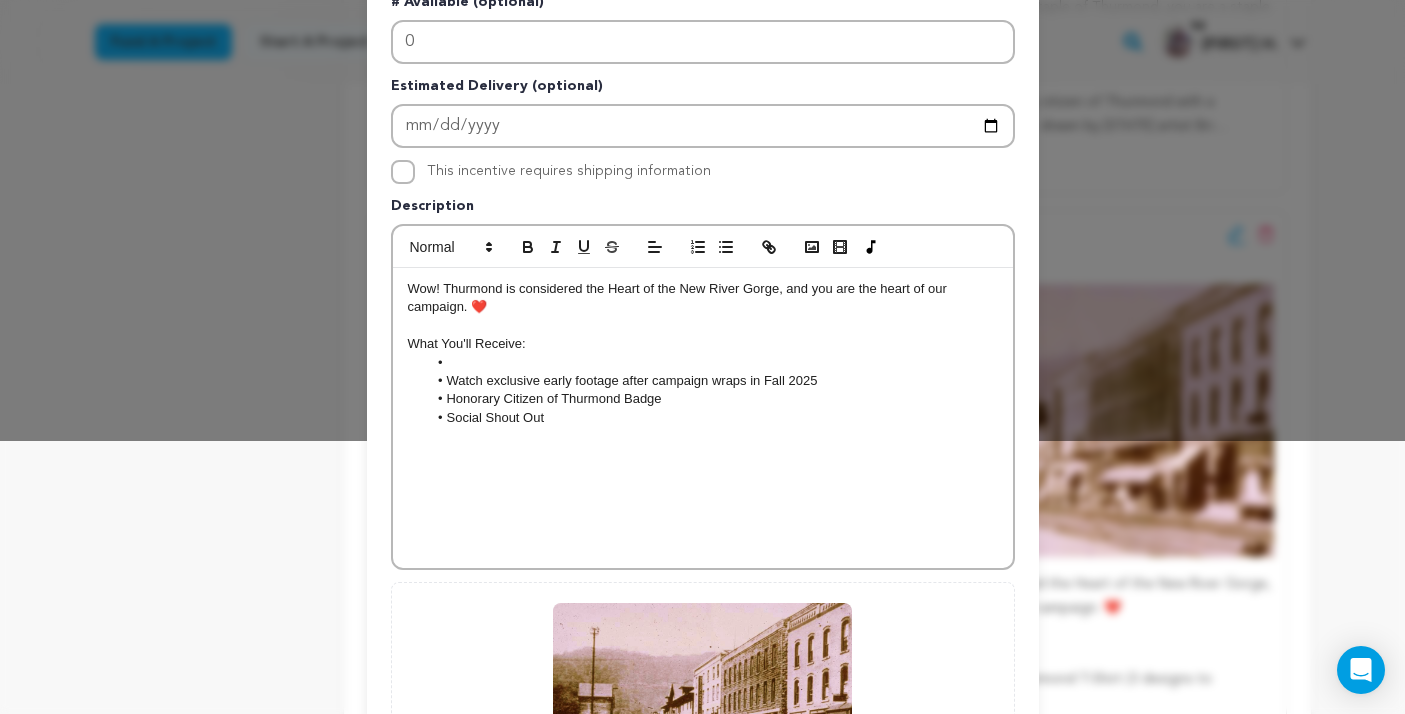 type 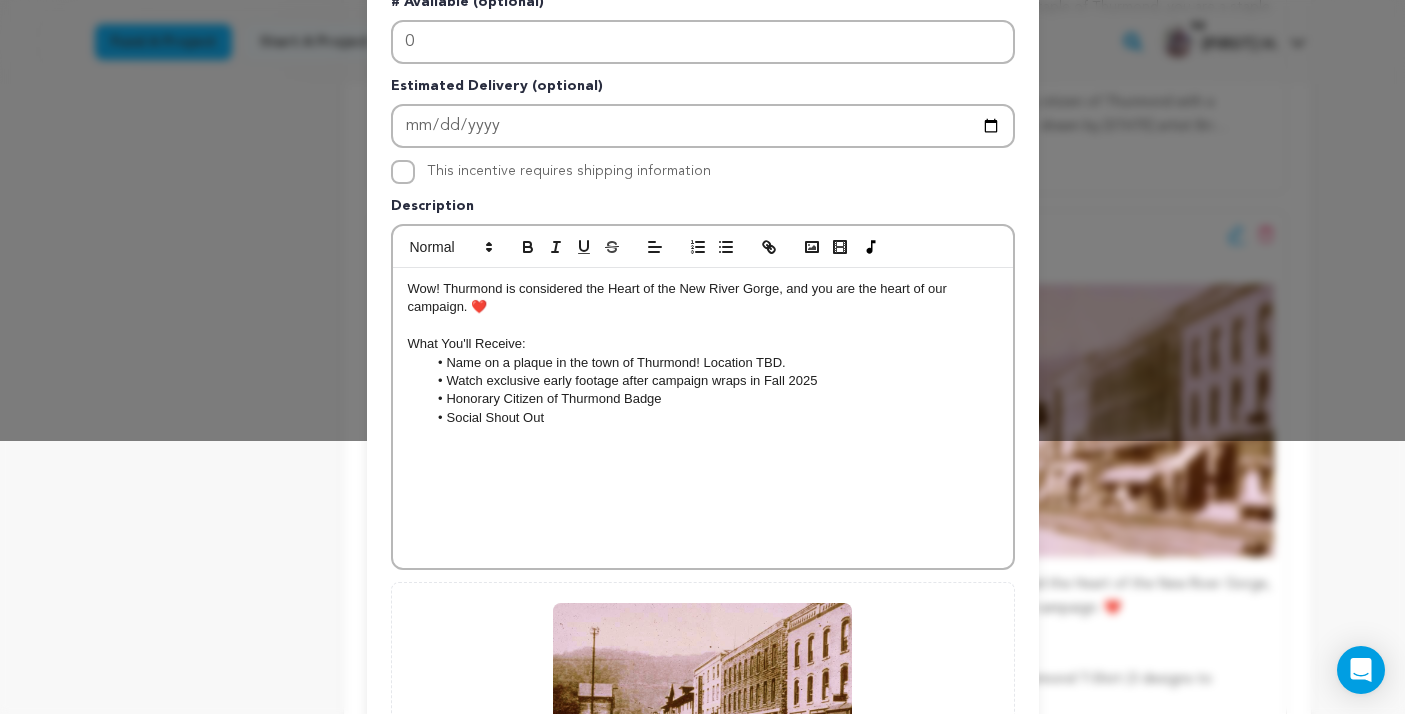 scroll, scrollTop: 245, scrollLeft: 0, axis: vertical 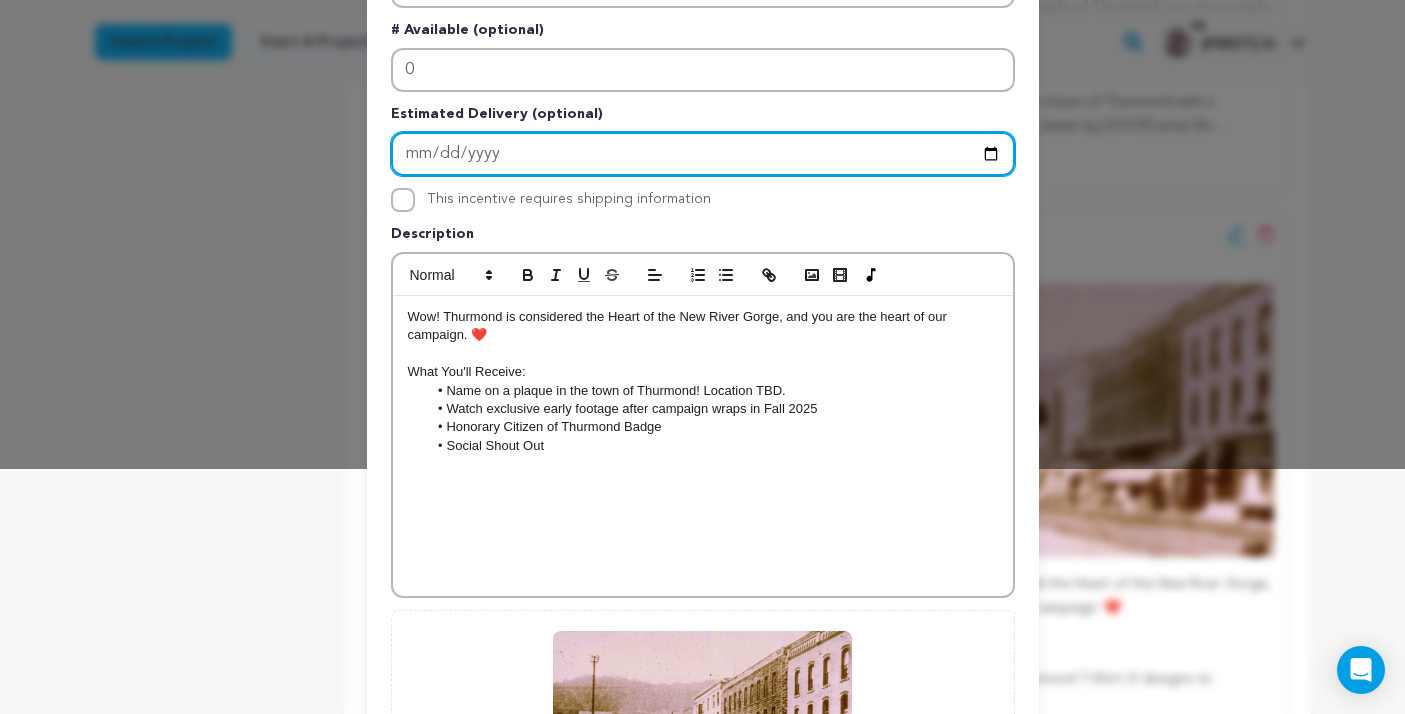 click at bounding box center [703, 154] 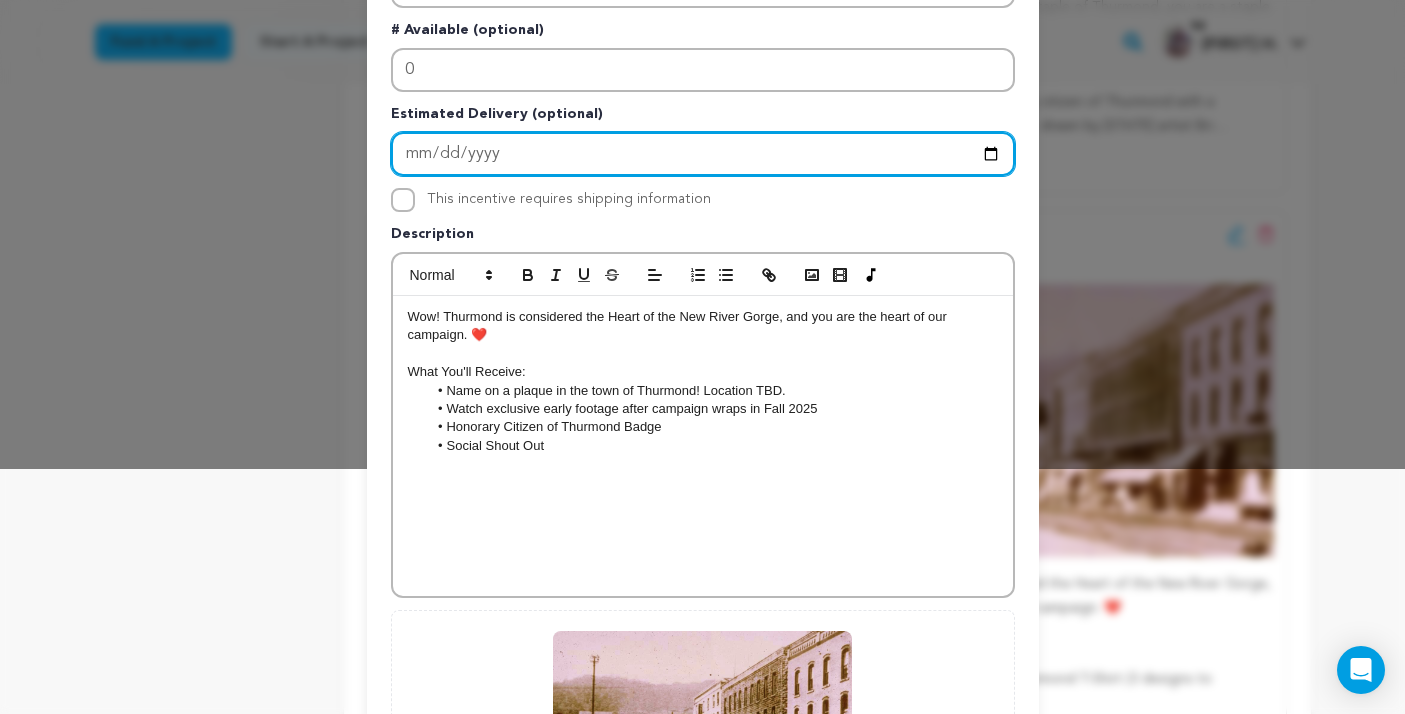 click at bounding box center [703, 154] 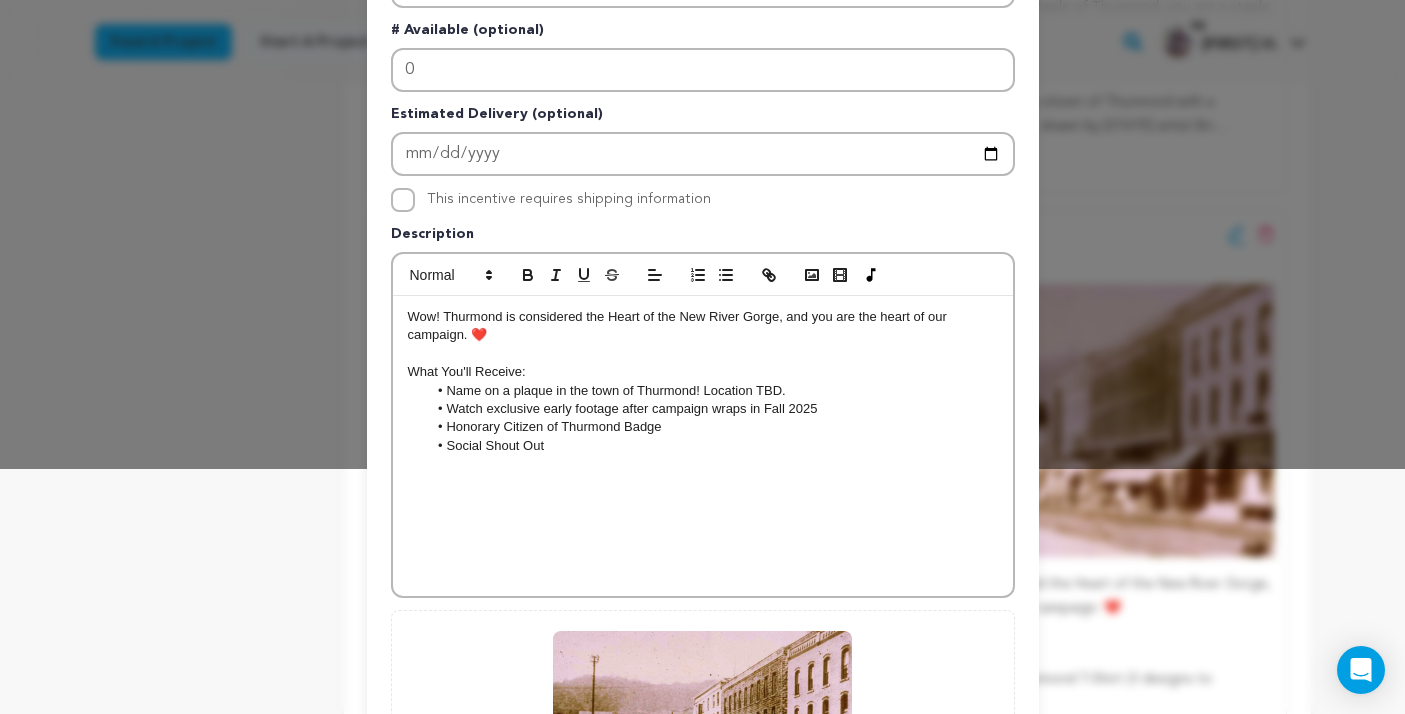 click on "Name on a plaque in the town of Thurmond! Location TBD." at bounding box center (712, 391) 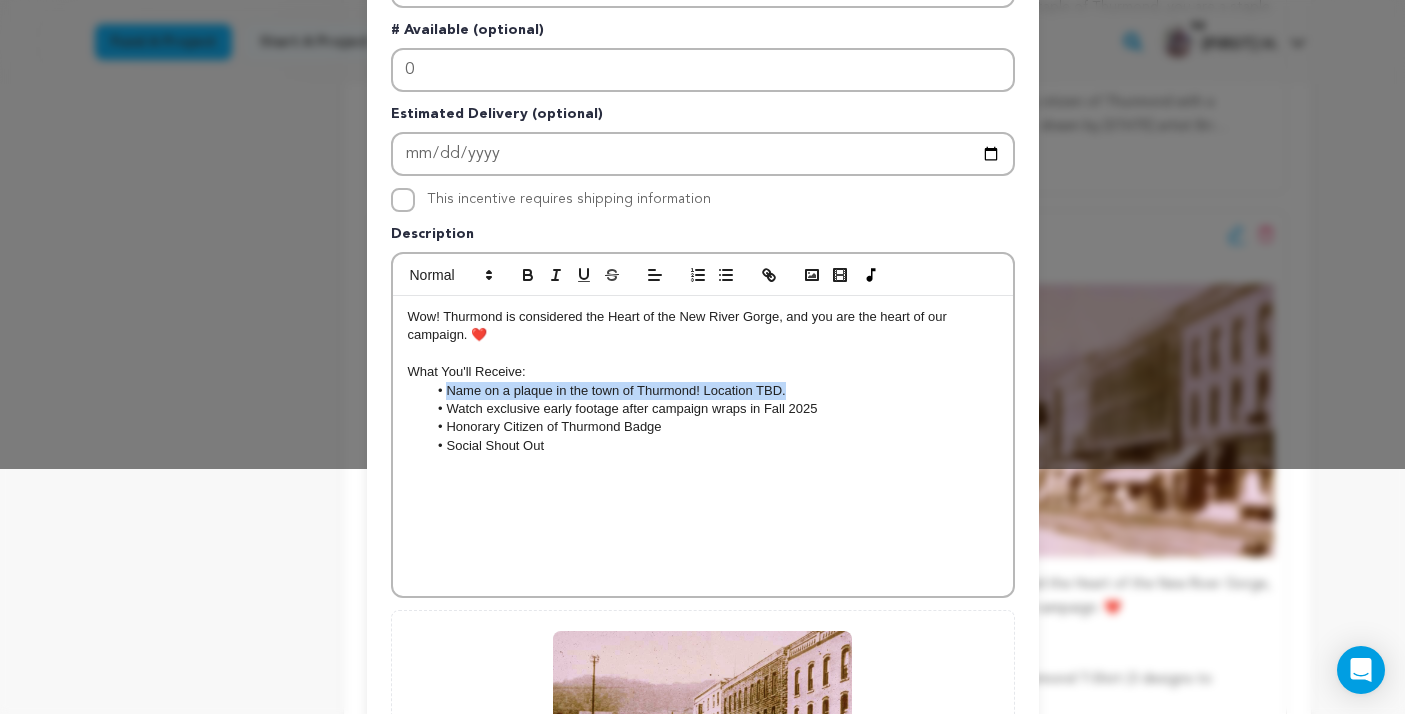 drag, startPoint x: 808, startPoint y: 387, endPoint x: 433, endPoint y: 392, distance: 375.03333 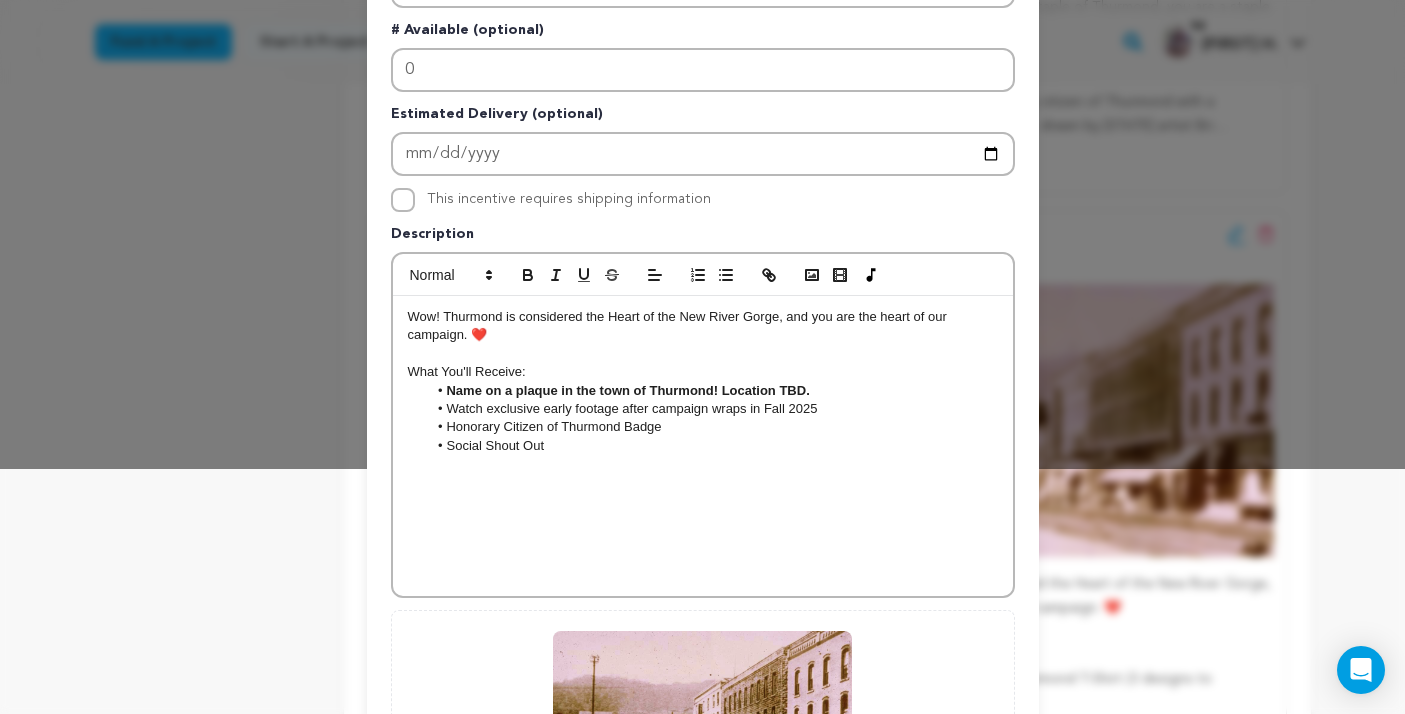 click on "Wow! Thurmond is considered the Heart of the New River Gorge, and you are the heart of our campaign. ❤️ What You'll Receive: Name on a plaque in the town of Thurmond! Location TBD. Watch exclusive early footage after campaign wraps in Fall 2025 Honorary Citizen of Thurmond Badge Social Shout Out" at bounding box center (703, 446) 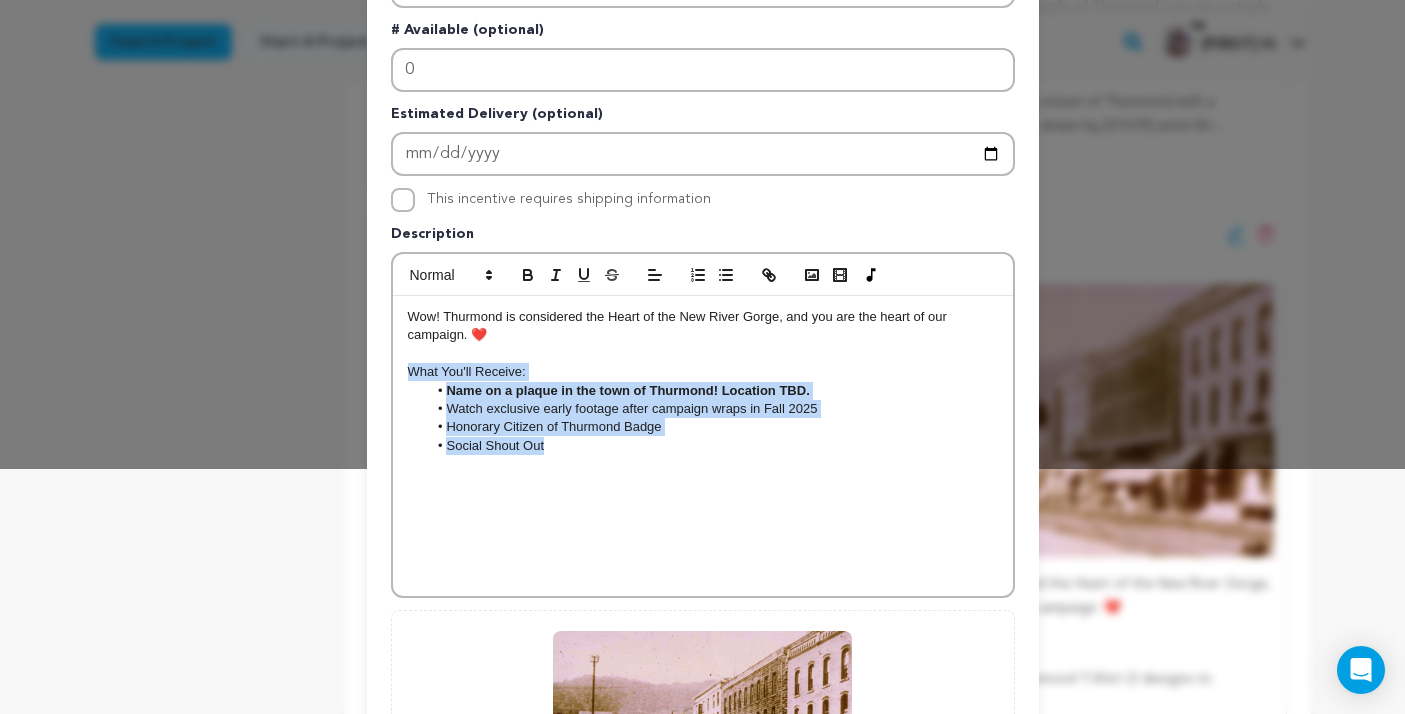 drag, startPoint x: 658, startPoint y: 453, endPoint x: 379, endPoint y: 380, distance: 288.3921 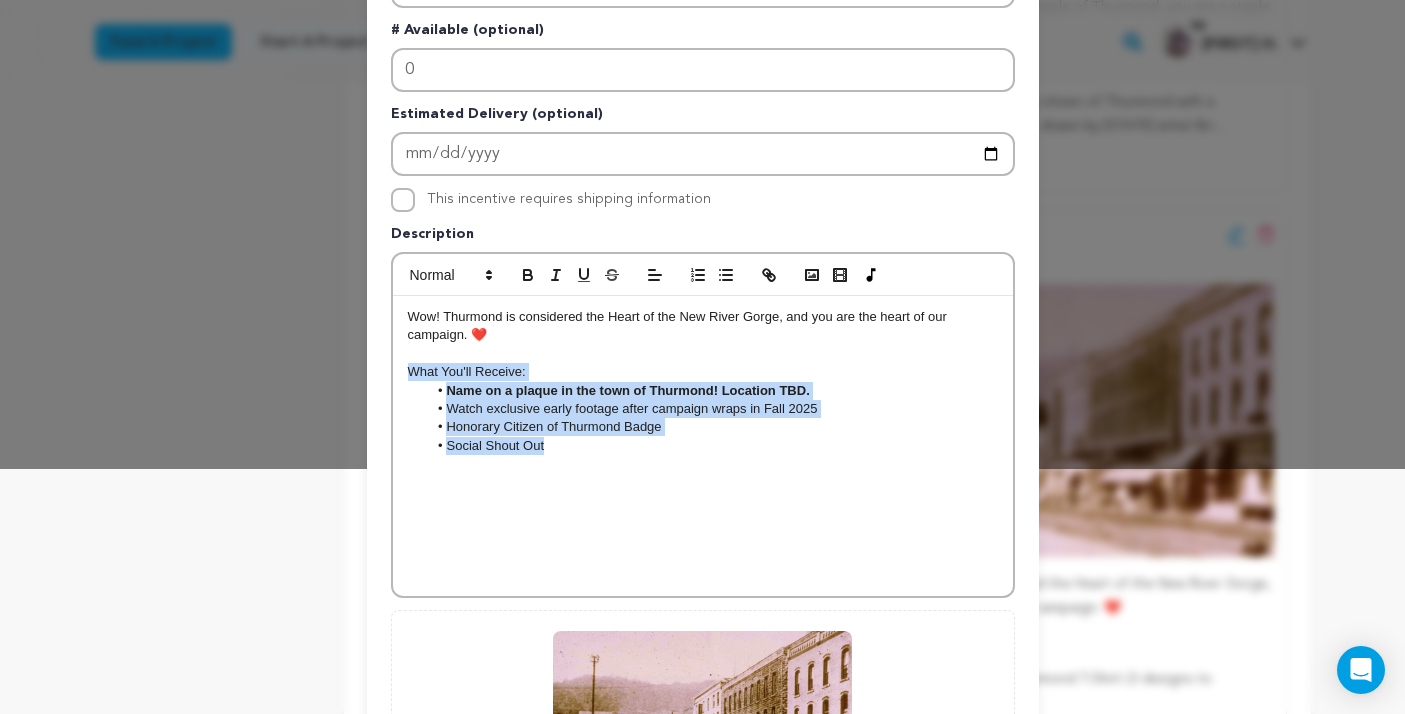copy on "What You'll Receive: Name on a plaque in the town of Thurmond! Location TBD. Watch exclusive early footage after campaign wraps in Fall 2025 Honorary Citizen of Thurmond Badge Social Shout Out" 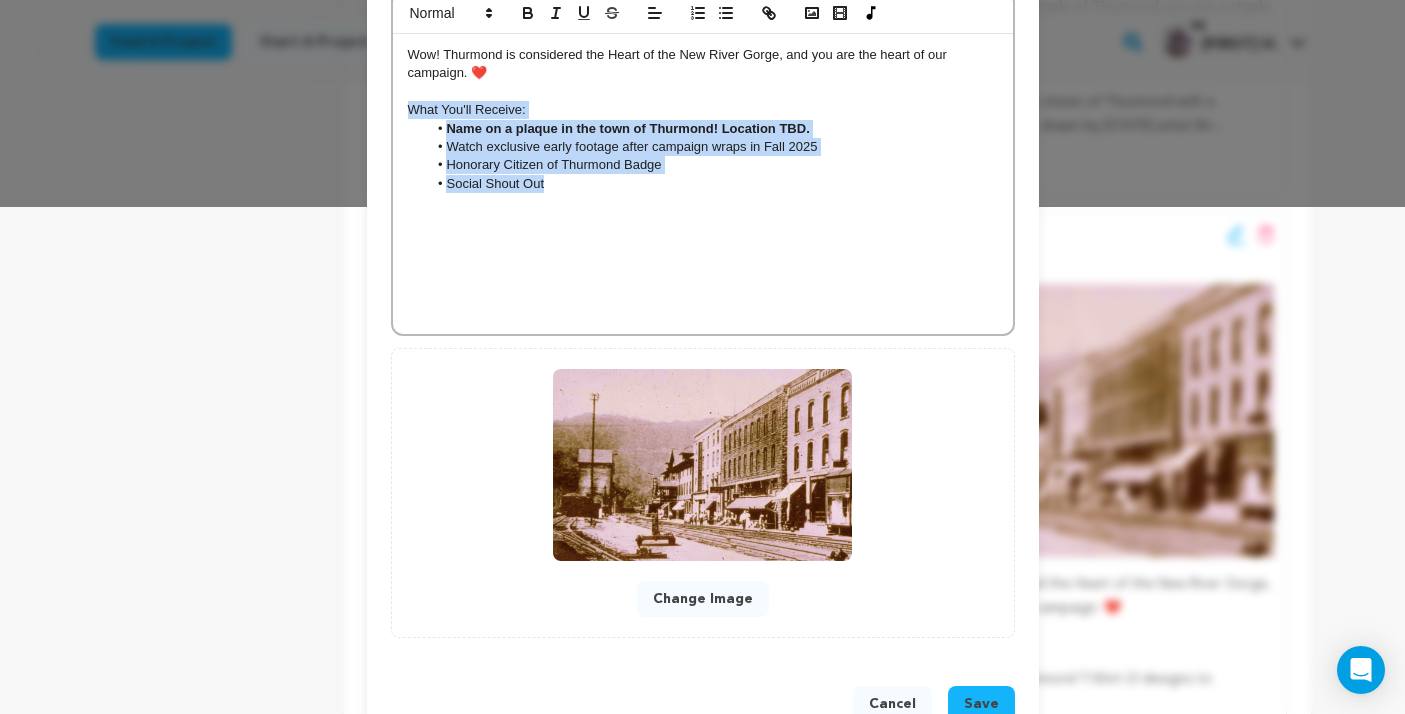 scroll, scrollTop: 533, scrollLeft: 0, axis: vertical 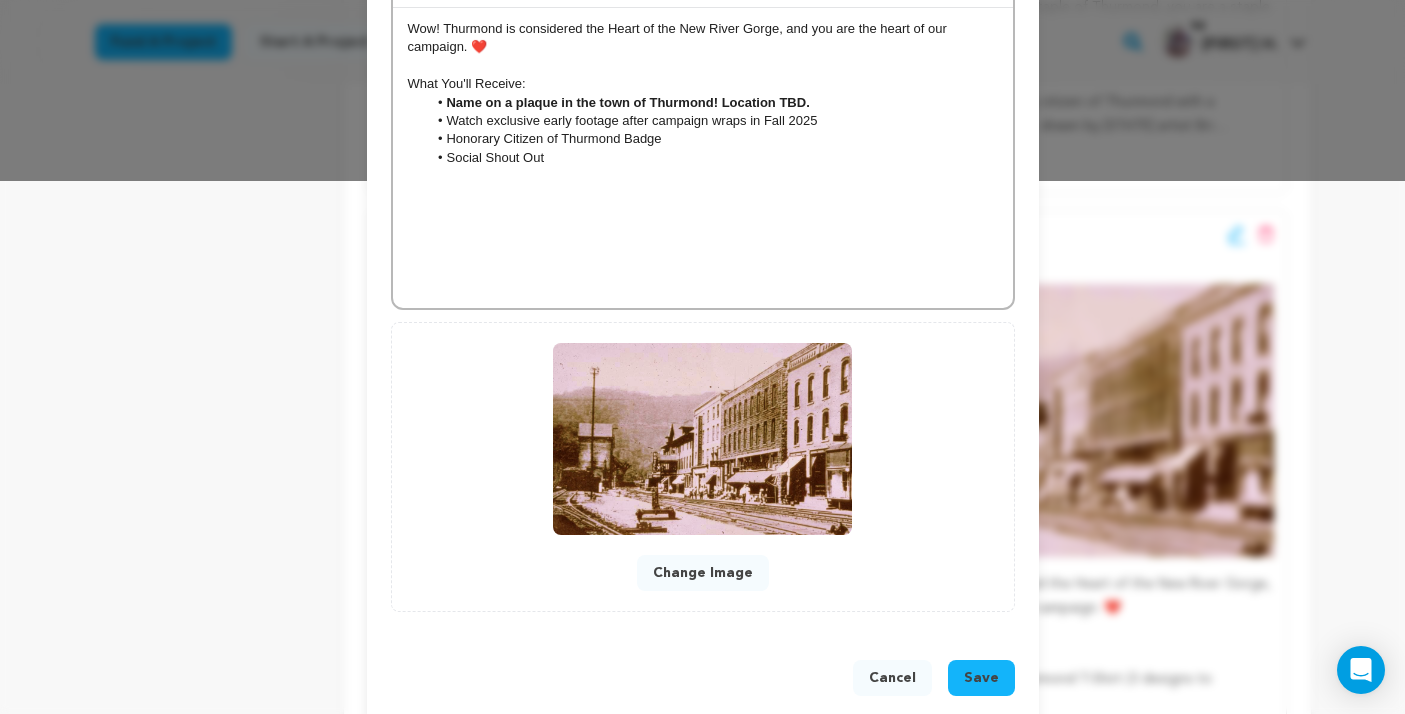 click on "Honorary Citizen of Thurmond Badge" at bounding box center [712, 139] 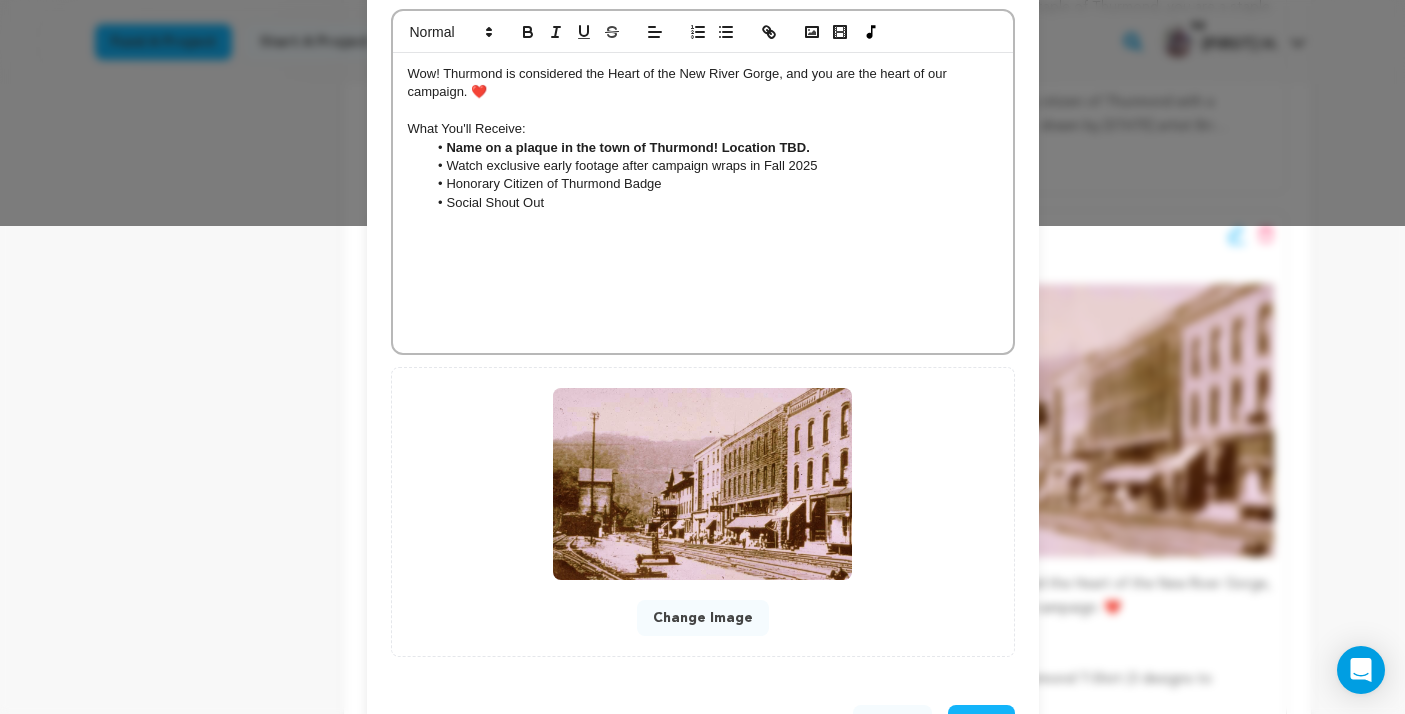 click on "Name on a plaque in the town of Thurmond! Location TBD." at bounding box center [627, 147] 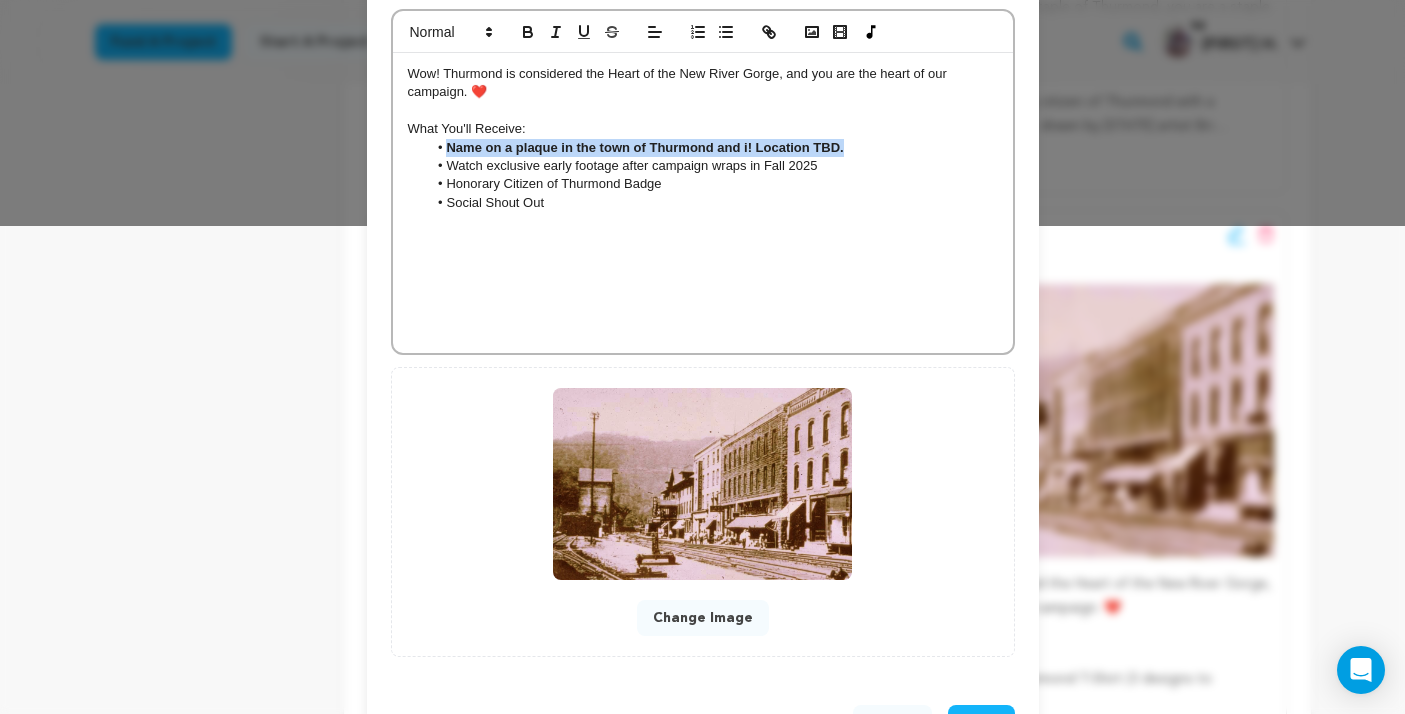 drag, startPoint x: 848, startPoint y: 142, endPoint x: 440, endPoint y: 142, distance: 408 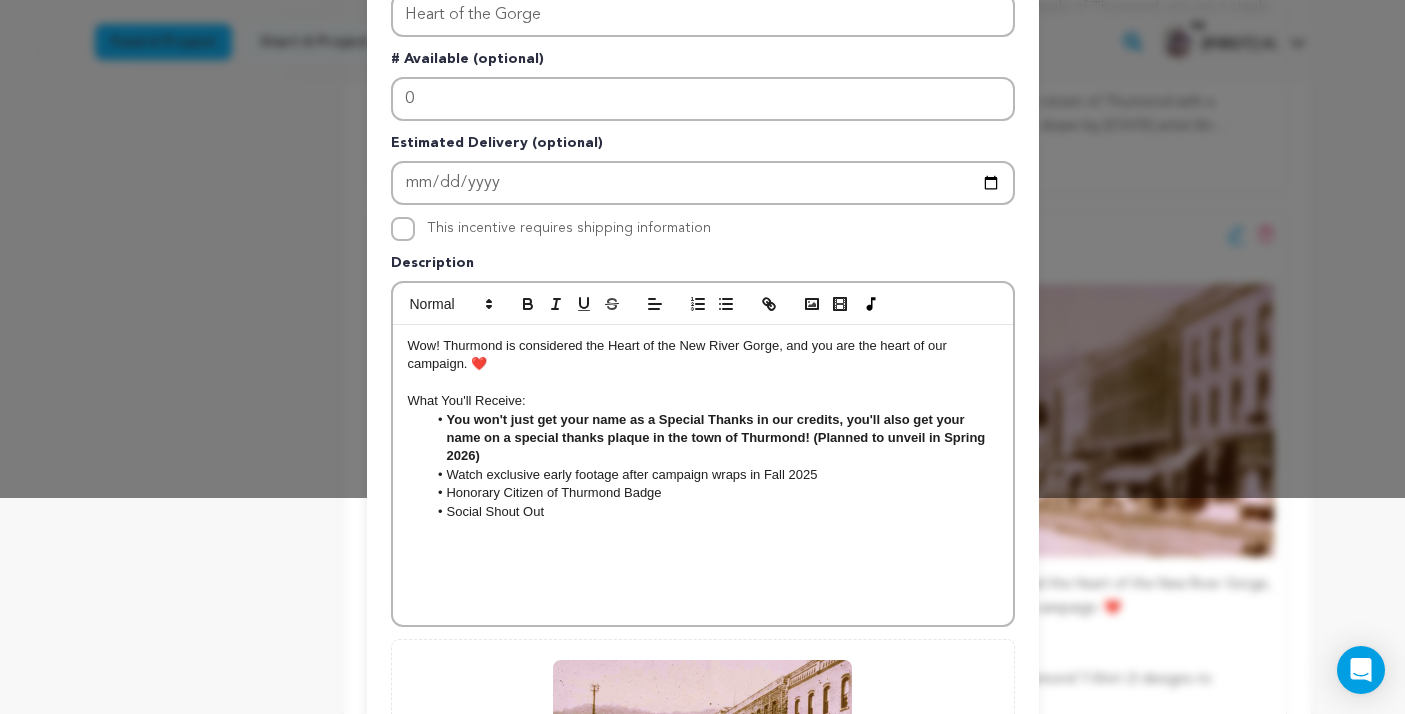 scroll, scrollTop: 203, scrollLeft: 0, axis: vertical 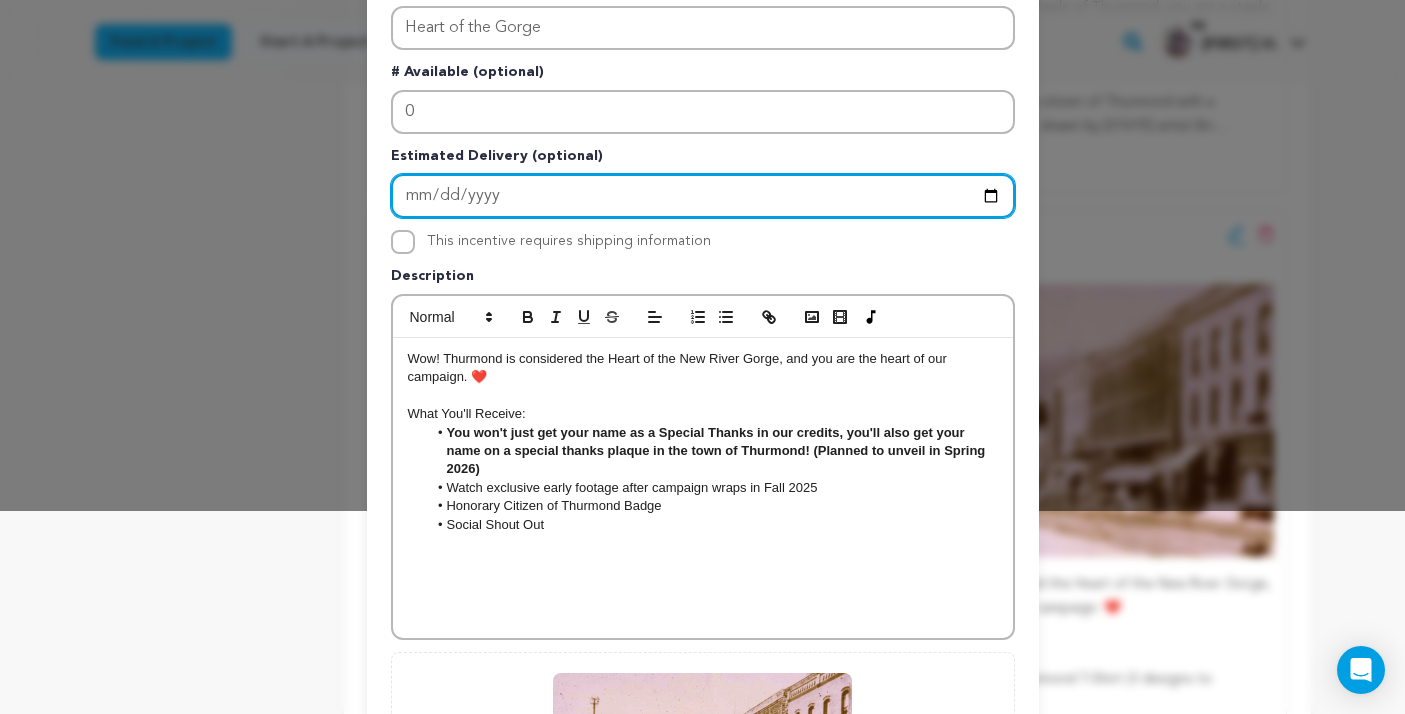 click on "2025-11-01" at bounding box center (703, 196) 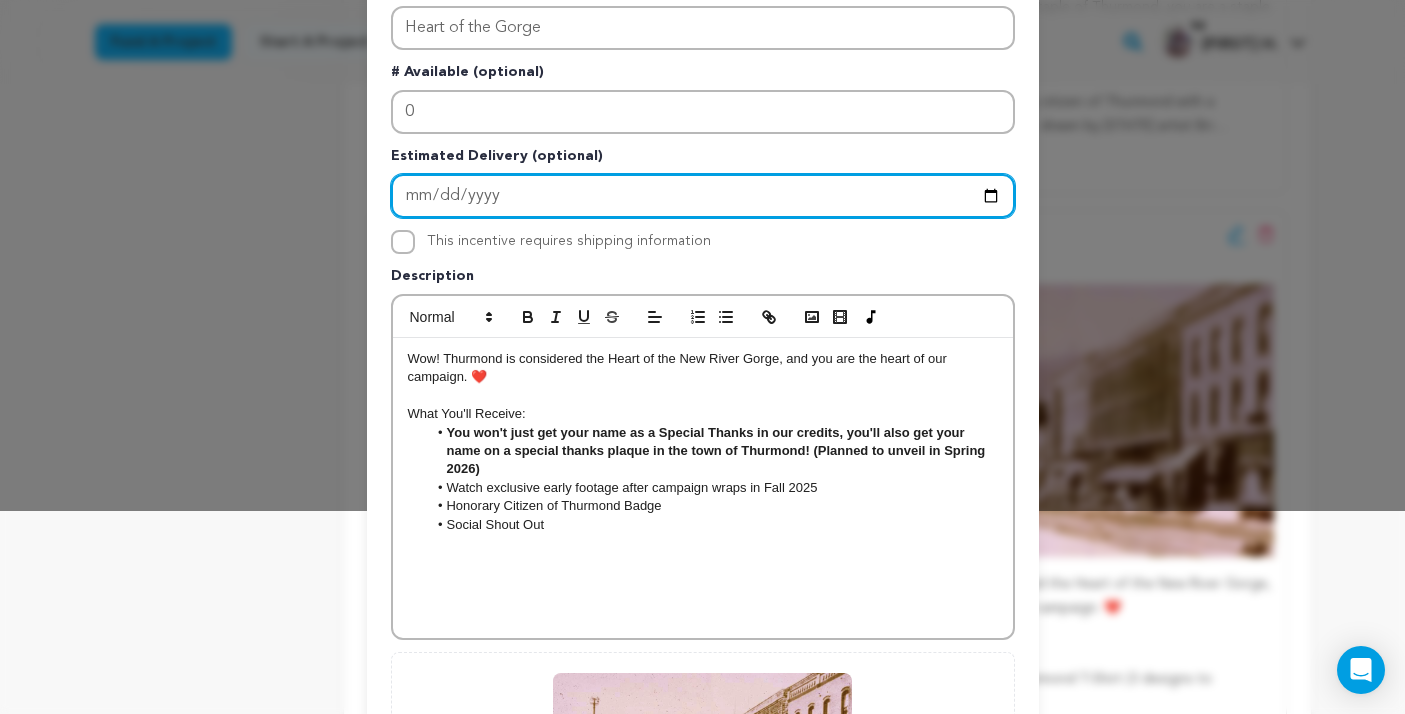 click on "2025-03-01" at bounding box center [703, 196] 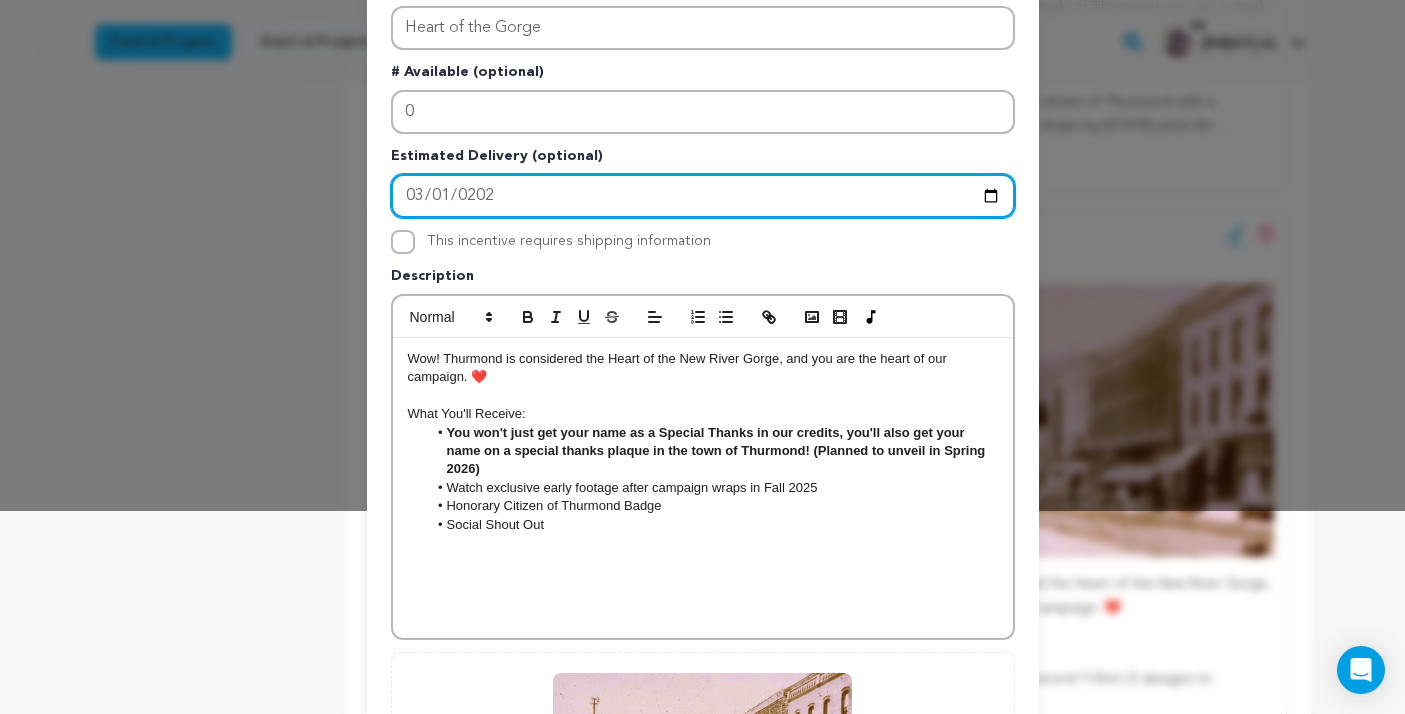 type on "2026-03-01" 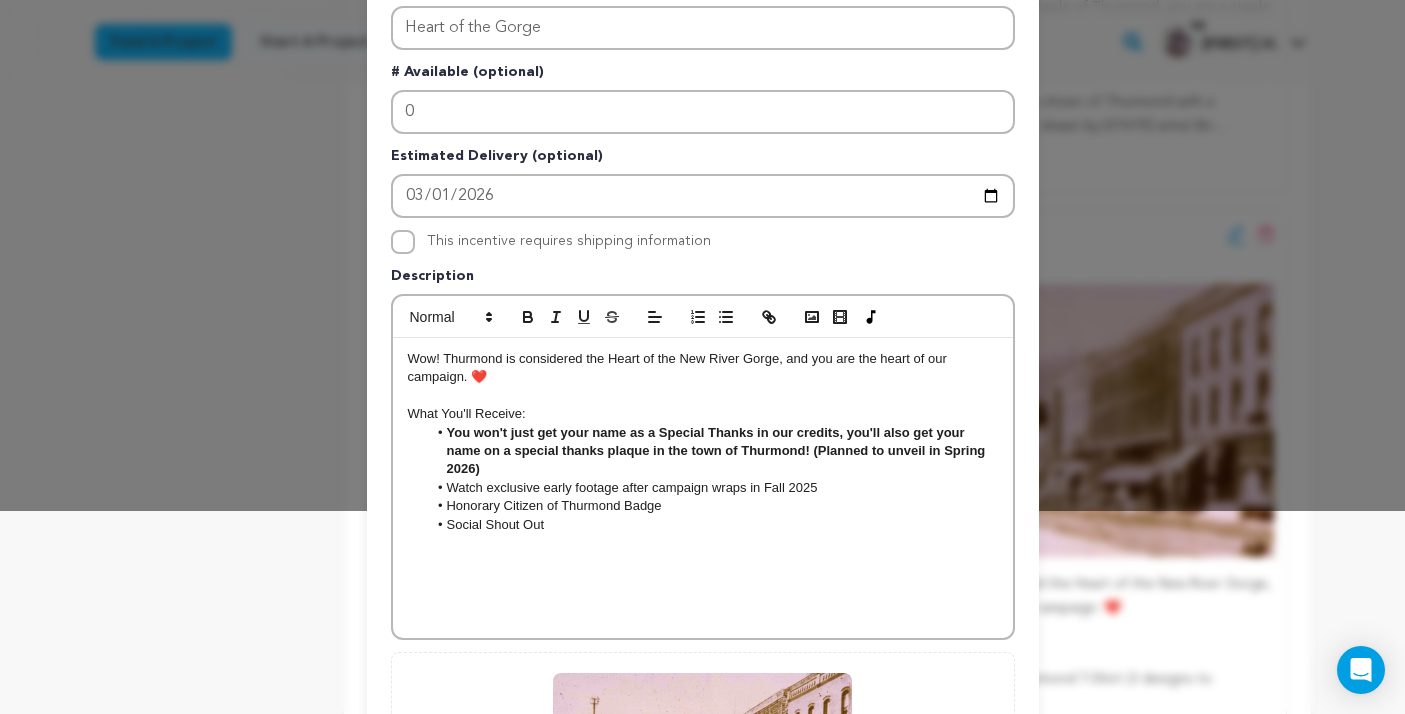 click on "Watch exclusive early footage after campaign wraps in Fall 2025" at bounding box center (712, 488) 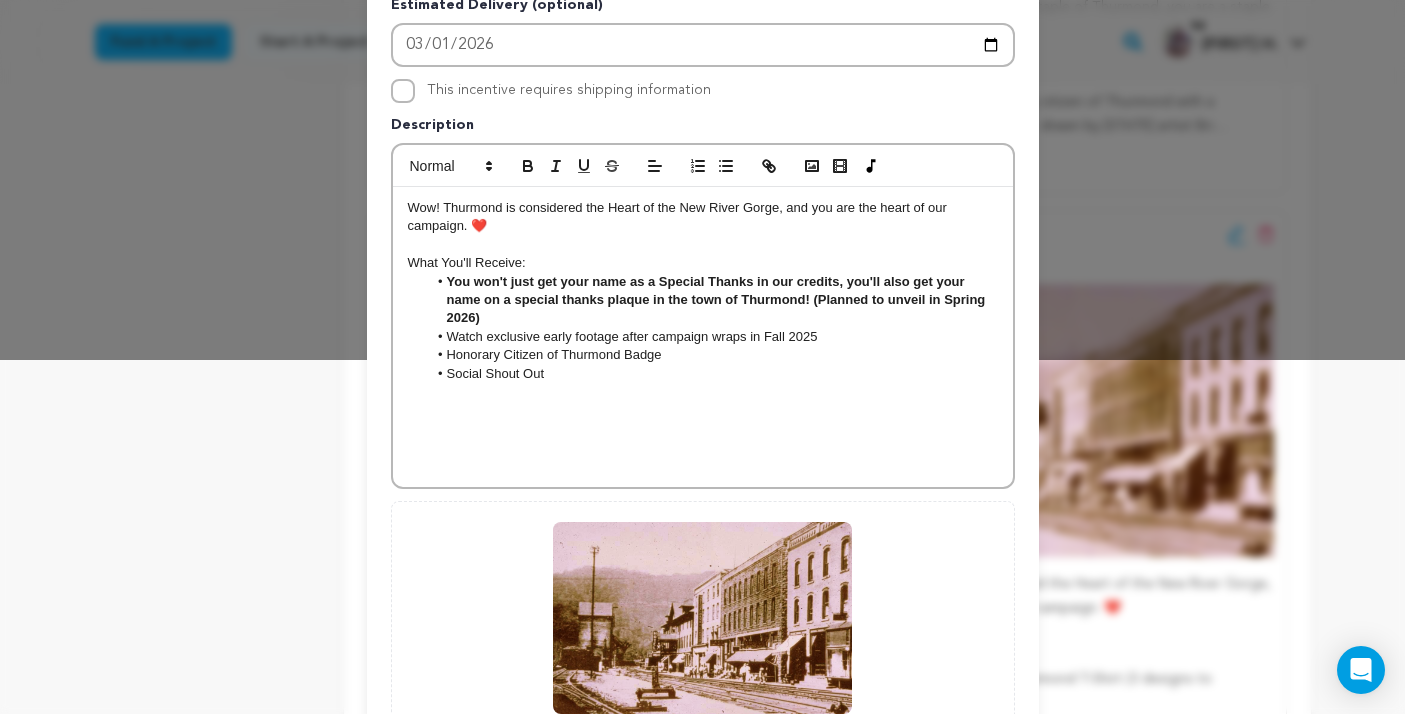 scroll, scrollTop: 461, scrollLeft: 0, axis: vertical 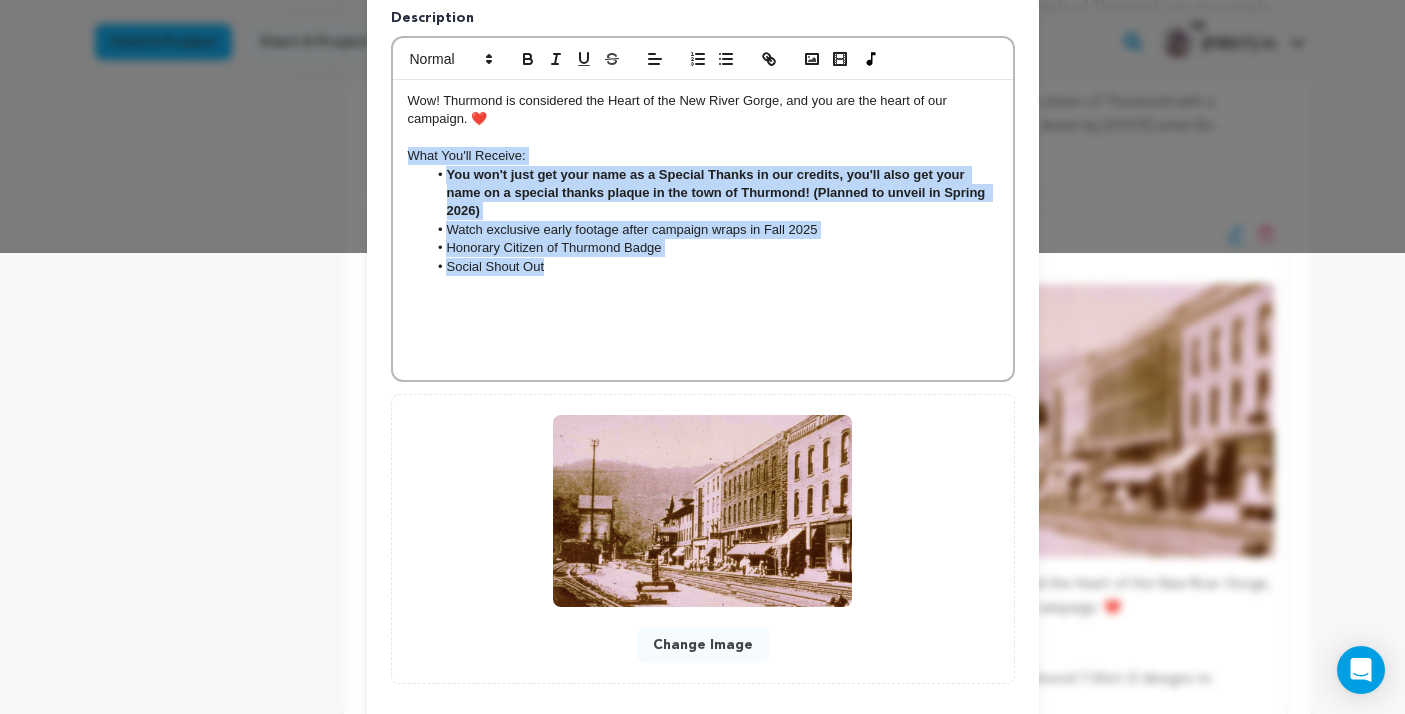 drag, startPoint x: 588, startPoint y: 276, endPoint x: 386, endPoint y: 166, distance: 230.0087 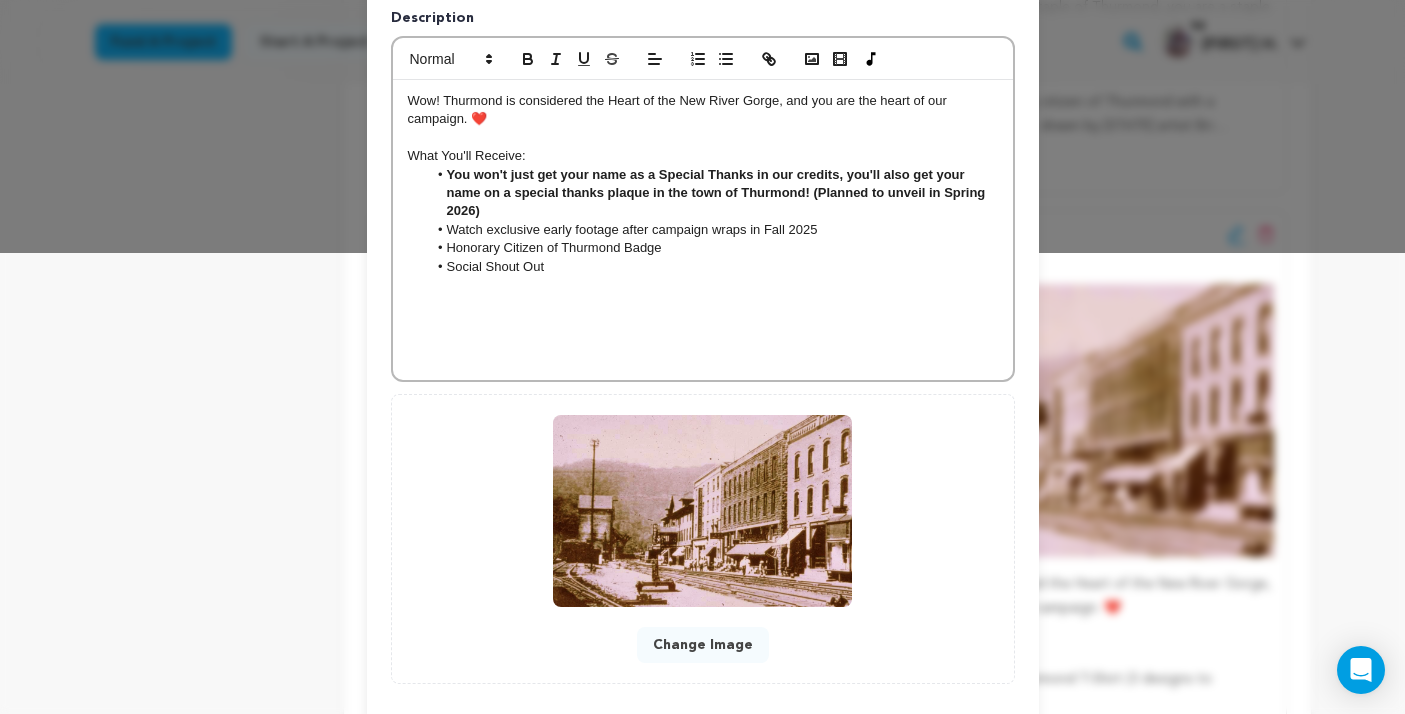 click on "Wow! Thurmond is considered the Heart of the New River Gorge, and you are the heart of our campaign. ❤️ What You'll Receive: You won't just get your name as a Special Thanks in our credits, you'll also get your name on a special thanks plaque in the town of Thurmond! (Planned to unveil in Spring 2026) Watch exclusive early footage after campaign wraps in Fall 2025 Honorary Citizen of Thurmond Badge Social Shout Out" at bounding box center (703, 230) 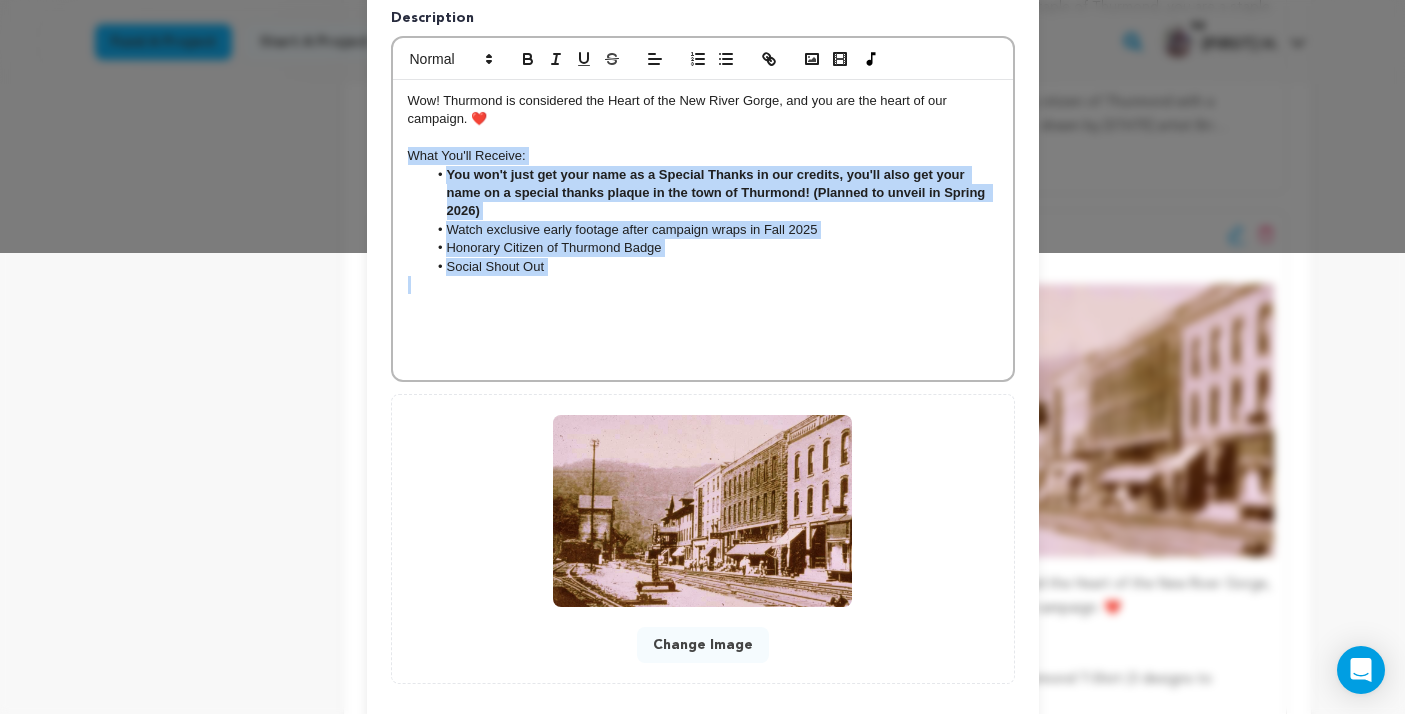 drag, startPoint x: 616, startPoint y: 290, endPoint x: 371, endPoint y: 151, distance: 281.68423 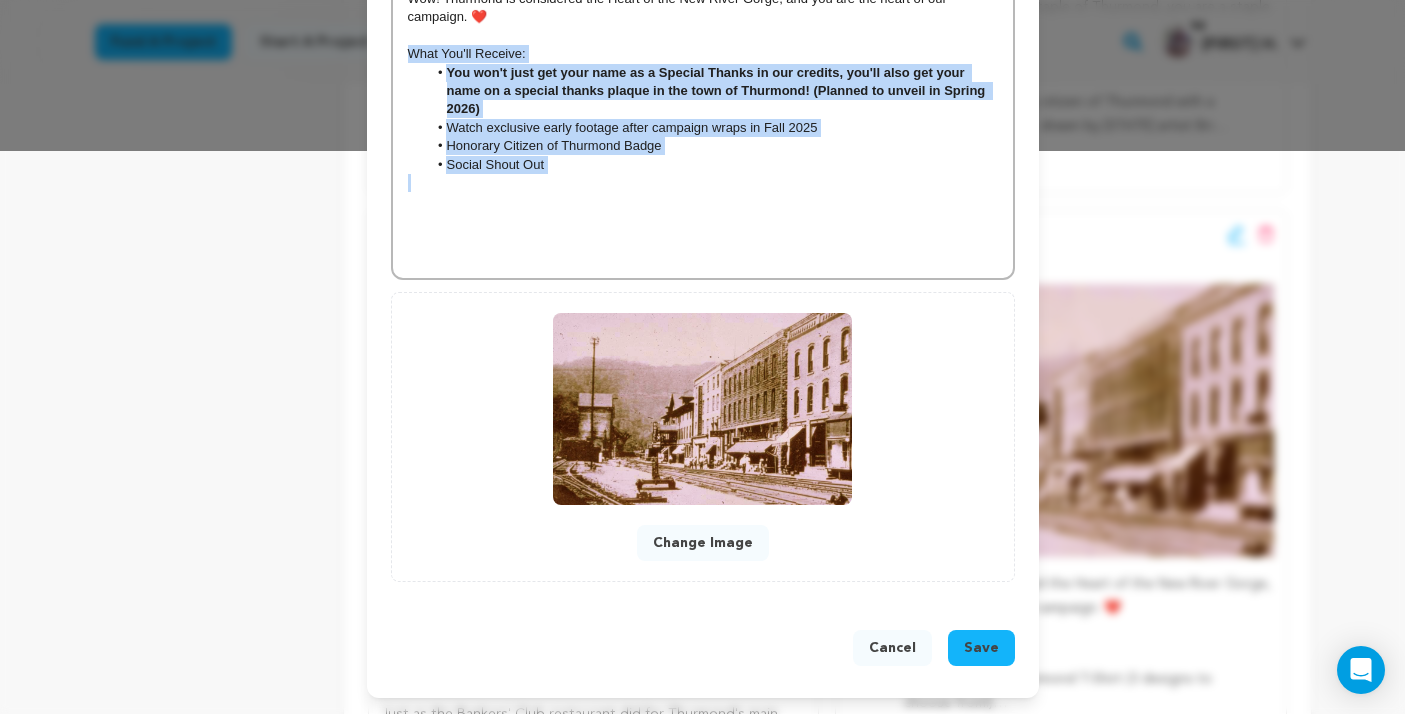 click on "Save" at bounding box center [981, 648] 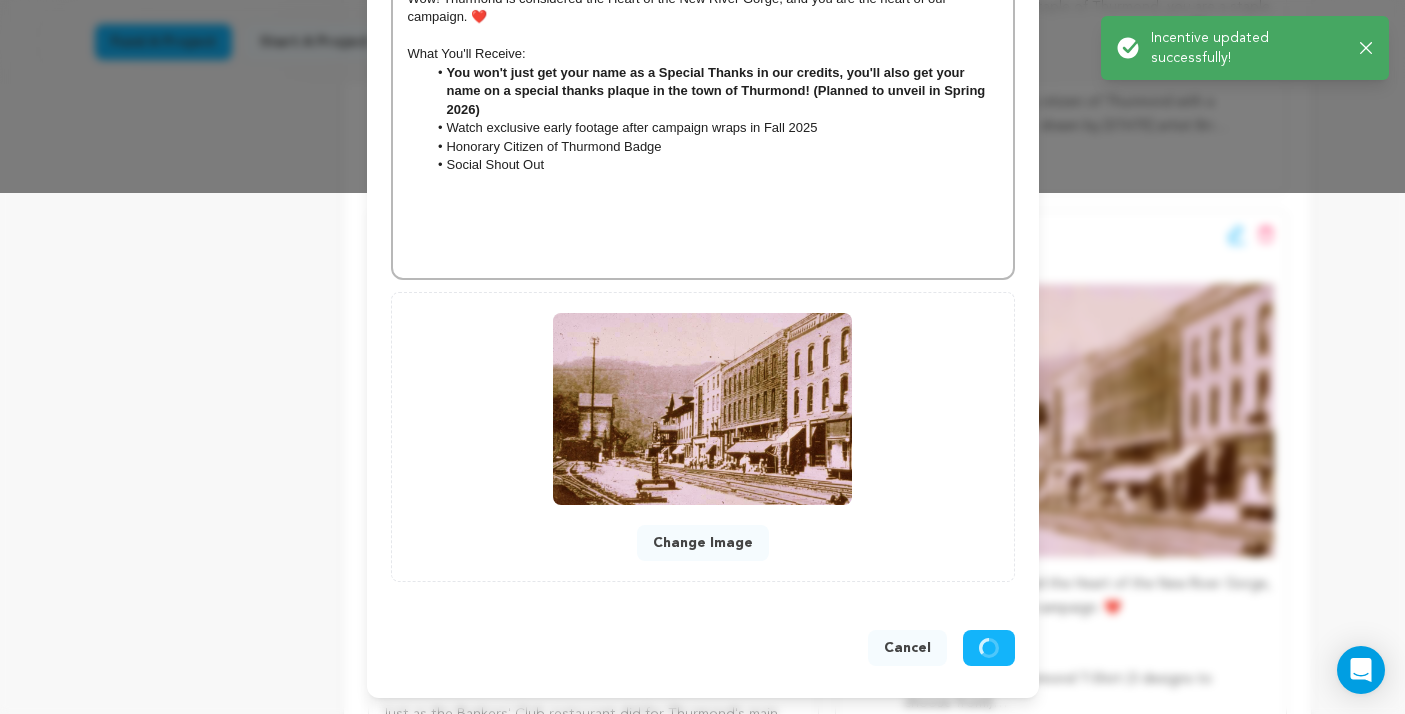 scroll, scrollTop: 521, scrollLeft: 0, axis: vertical 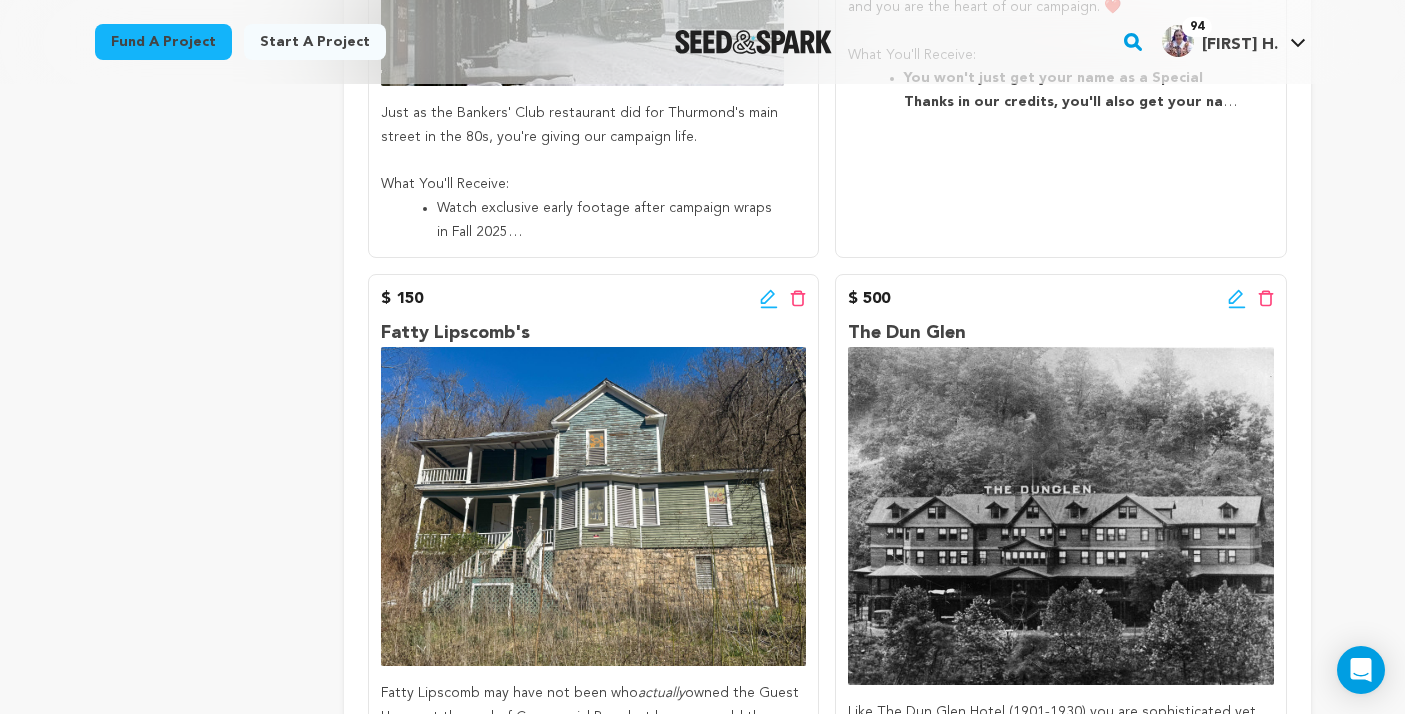 click 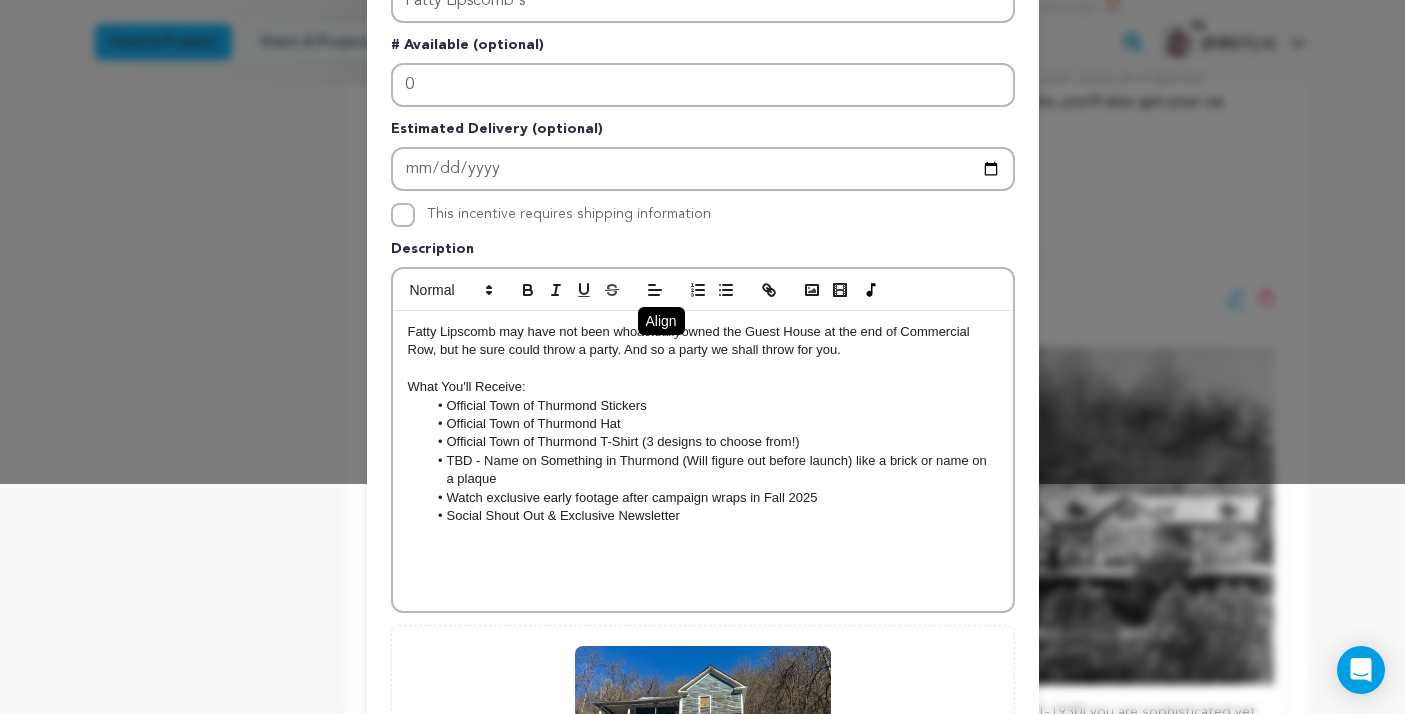scroll, scrollTop: 231, scrollLeft: 0, axis: vertical 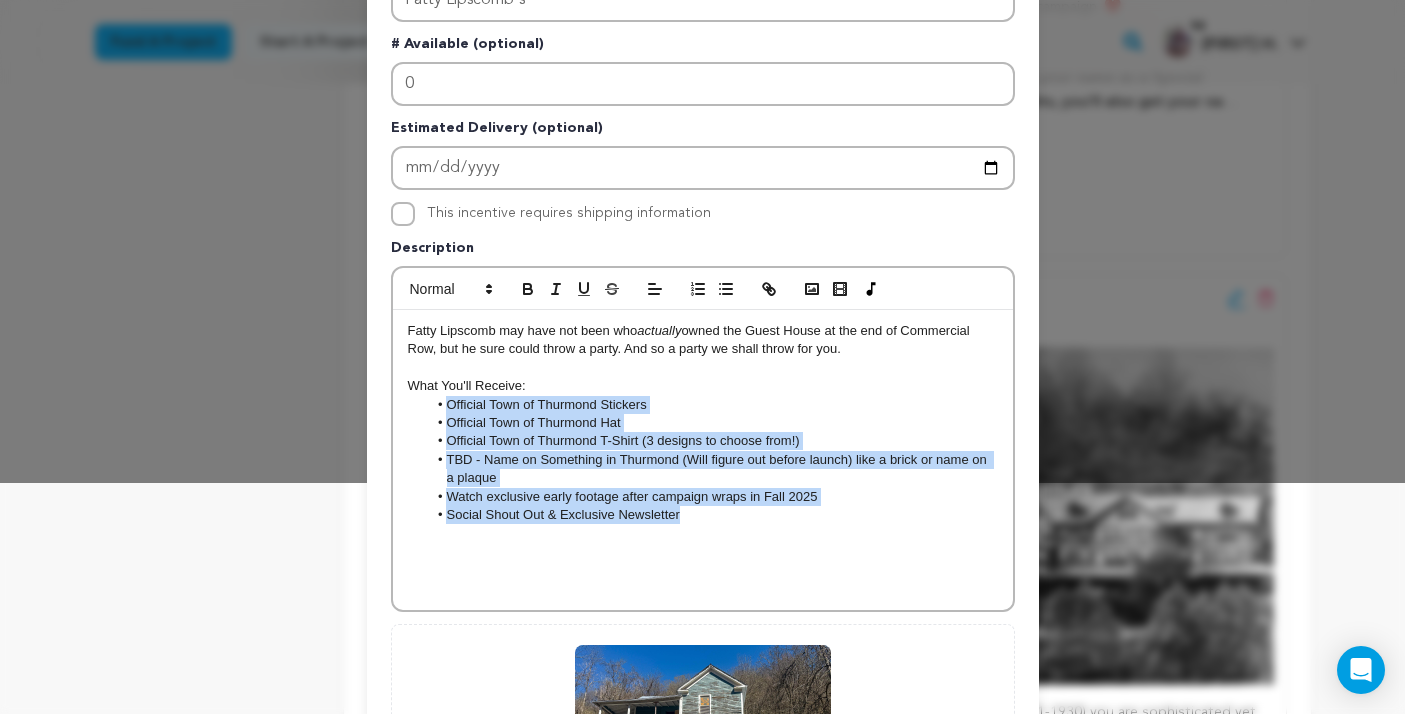 drag, startPoint x: 741, startPoint y: 513, endPoint x: 428, endPoint y: 406, distance: 330.7839 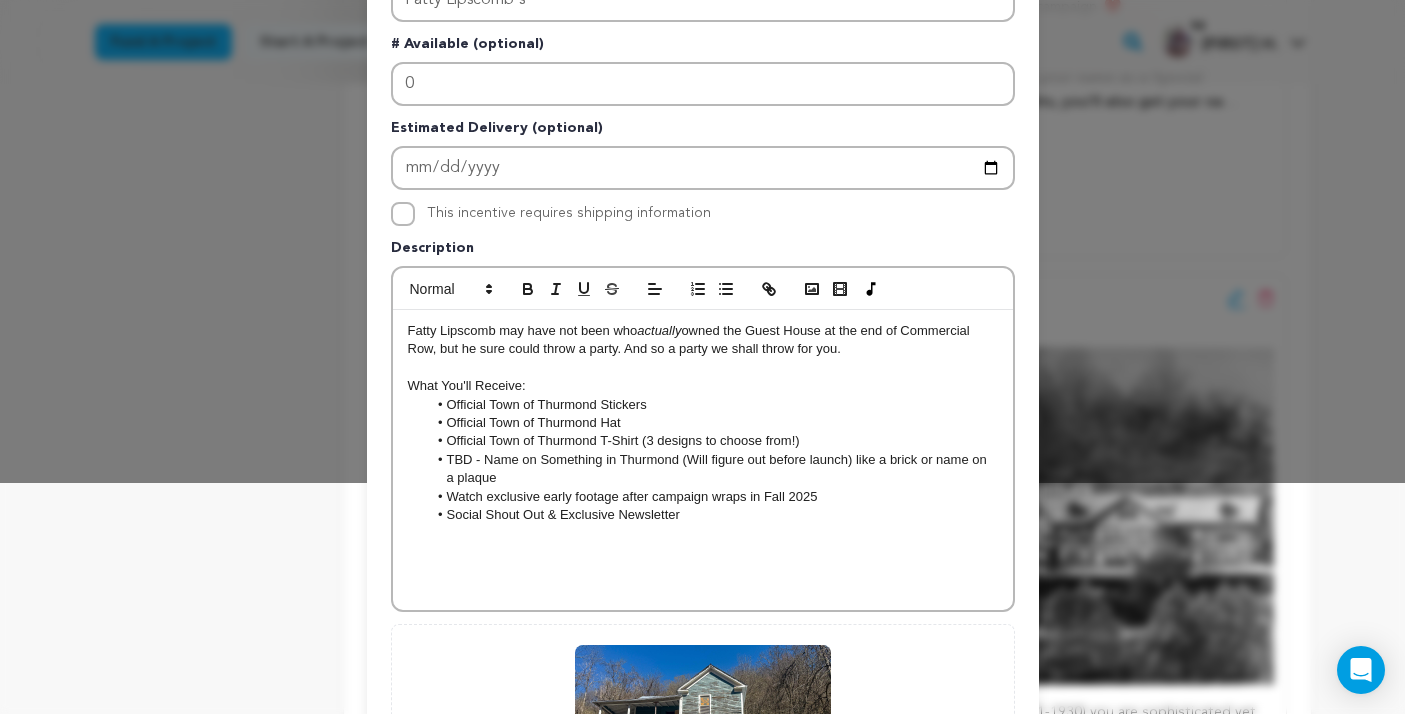 scroll, scrollTop: 0, scrollLeft: 0, axis: both 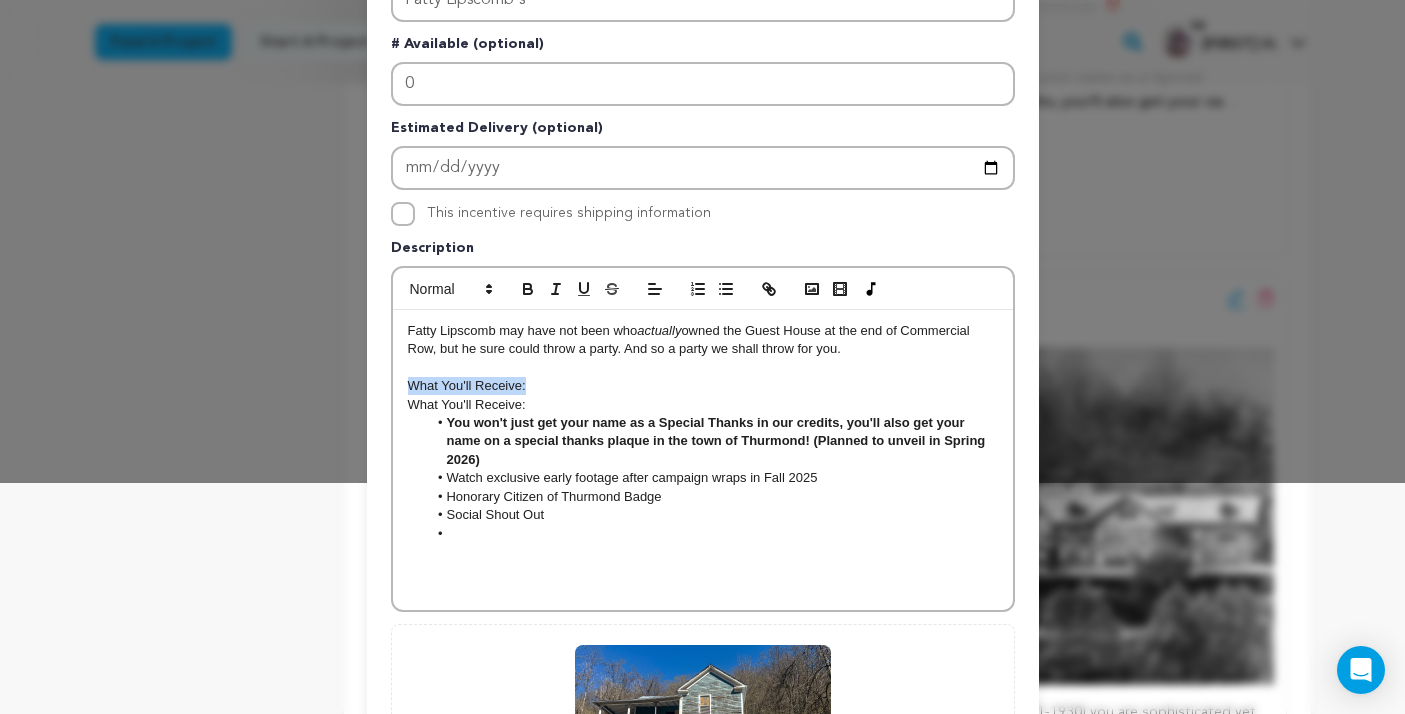 drag, startPoint x: 539, startPoint y: 384, endPoint x: 329, endPoint y: 384, distance: 210 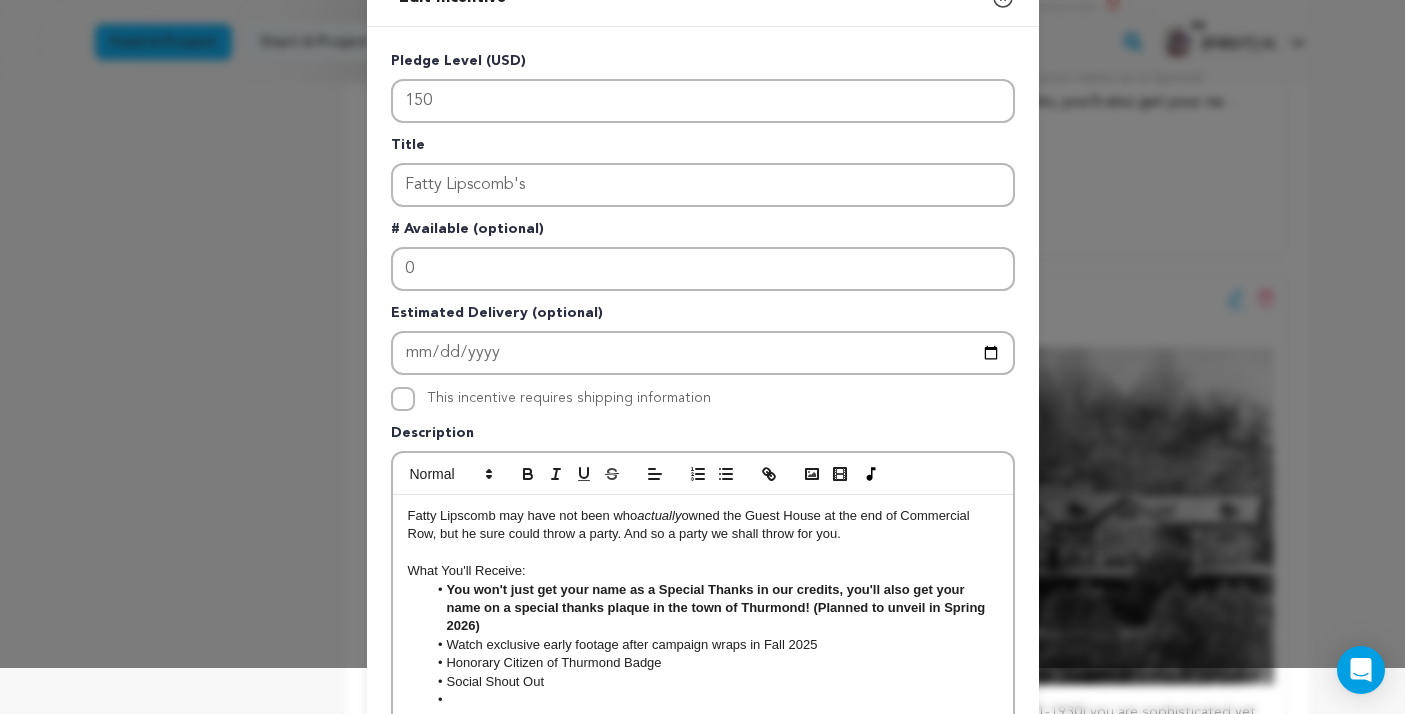 scroll, scrollTop: 194, scrollLeft: 0, axis: vertical 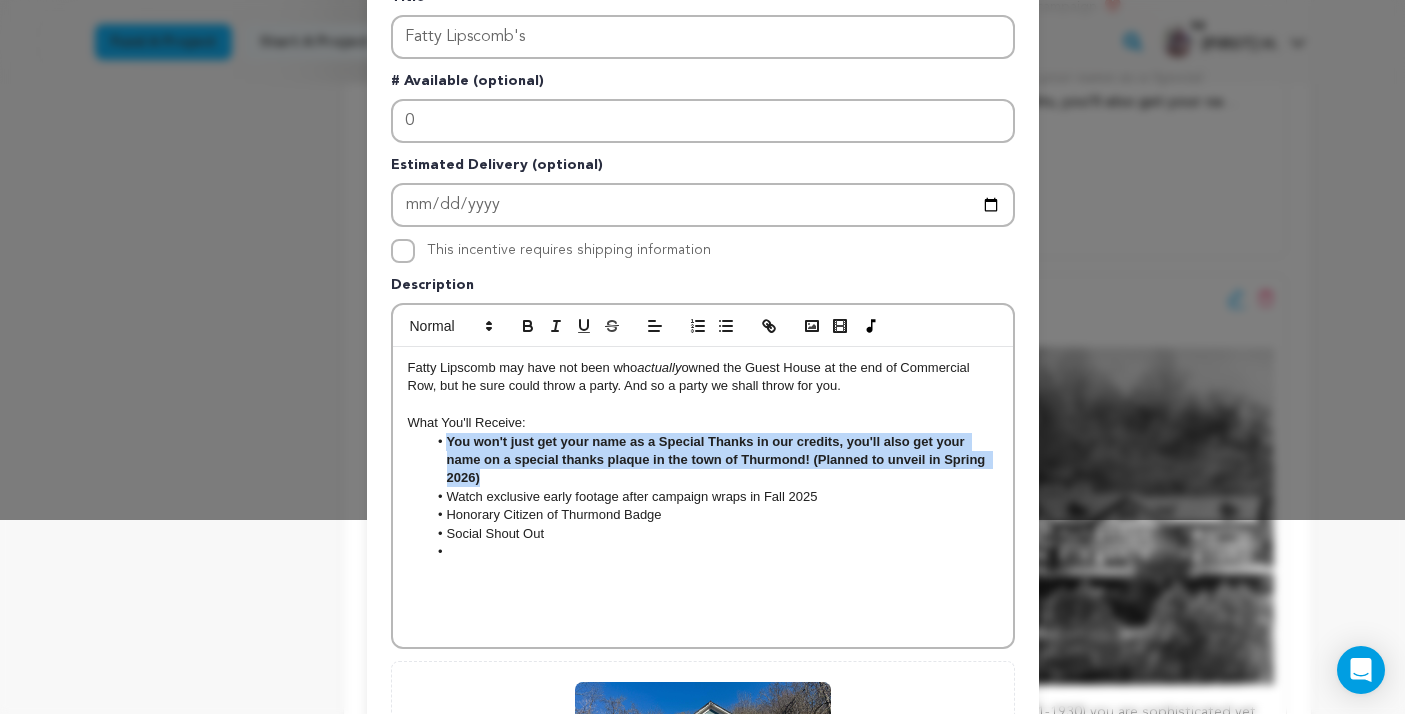 drag, startPoint x: 499, startPoint y: 483, endPoint x: 449, endPoint y: 446, distance: 62.201286 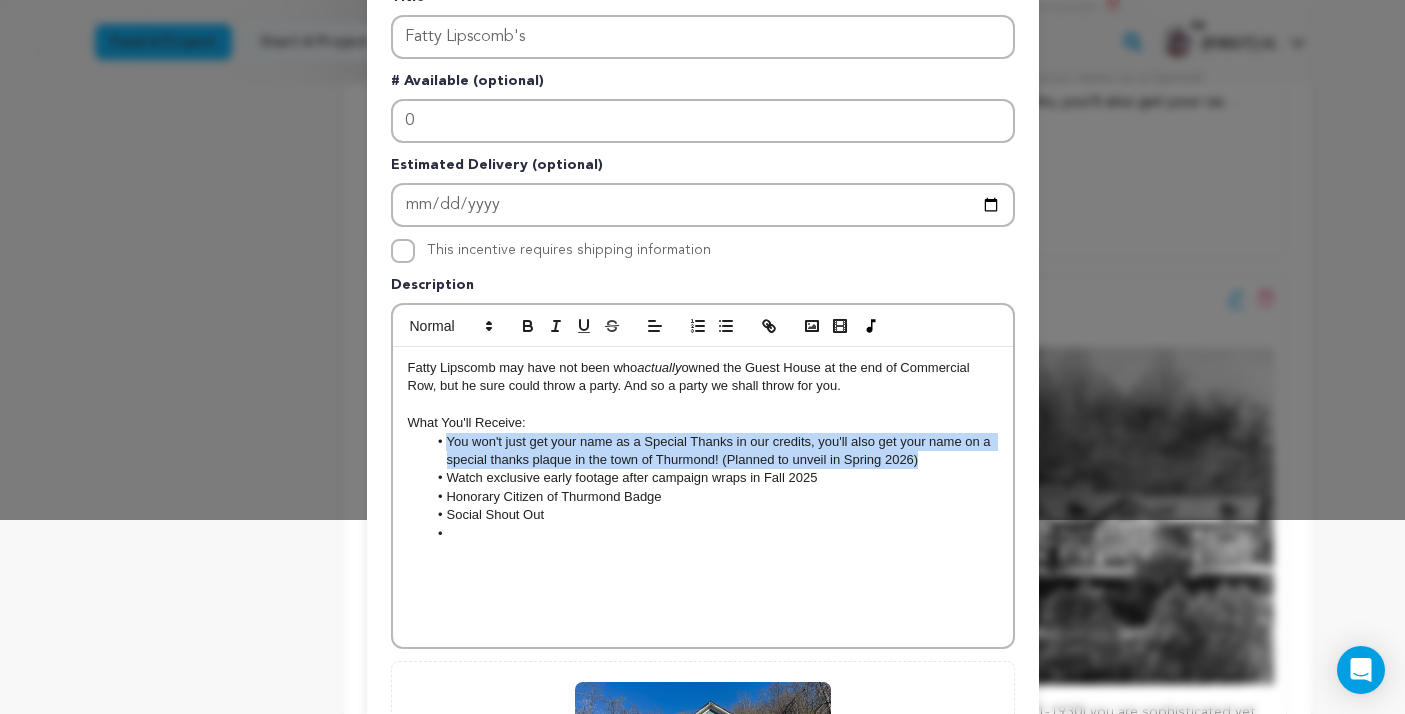 click on "You won't just get your name as a Special Thanks in our credits, you'll also get your name on a special thanks plaque in the town of Thurmond! (Planned to unveil in Spring 2026)" at bounding box center (712, 451) 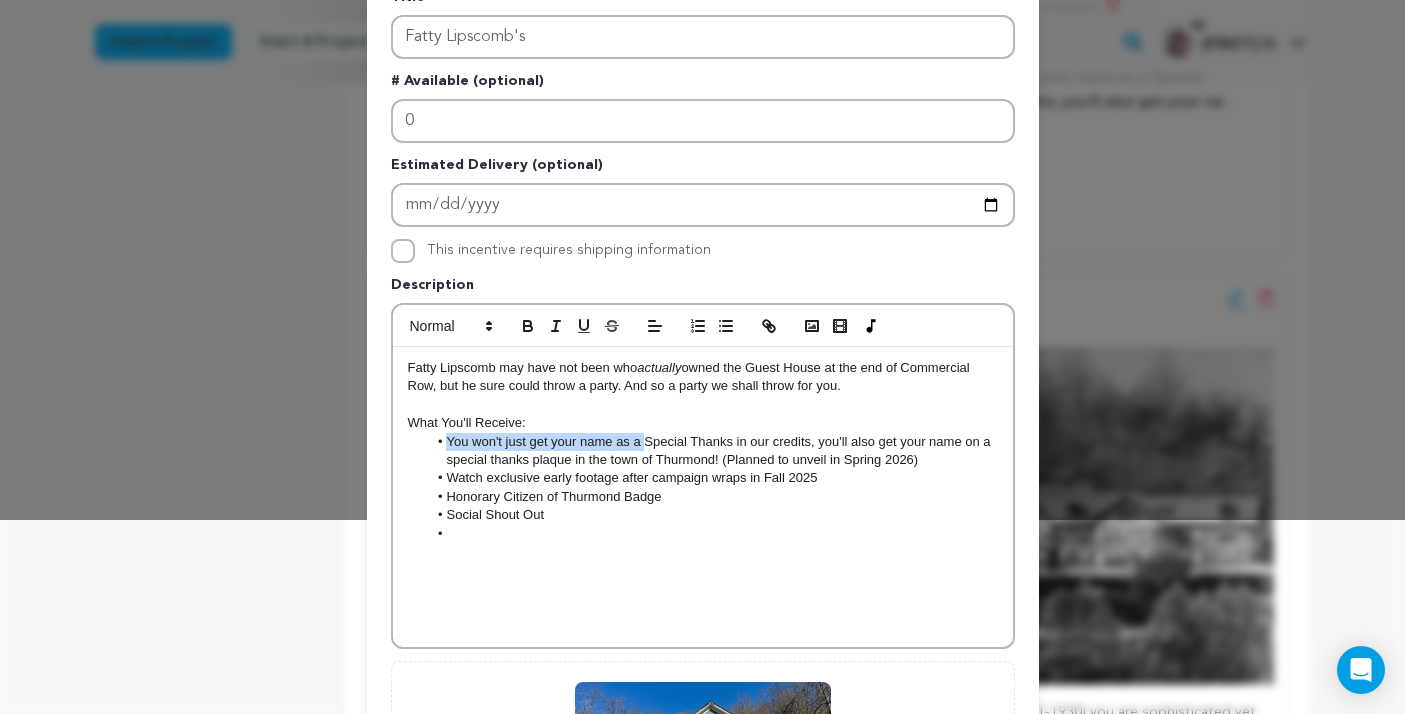 drag, startPoint x: 647, startPoint y: 442, endPoint x: 449, endPoint y: 448, distance: 198.09088 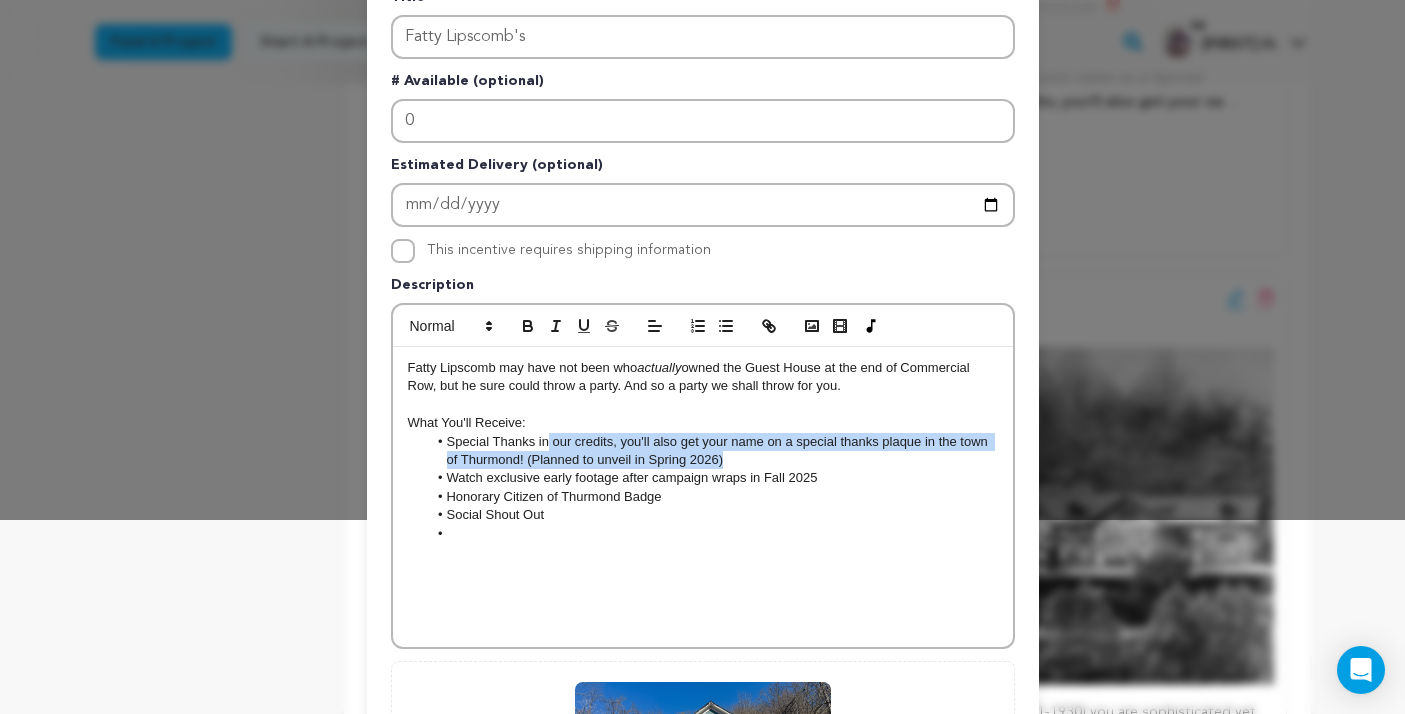 drag, startPoint x: 552, startPoint y: 443, endPoint x: 775, endPoint y: 457, distance: 223.43903 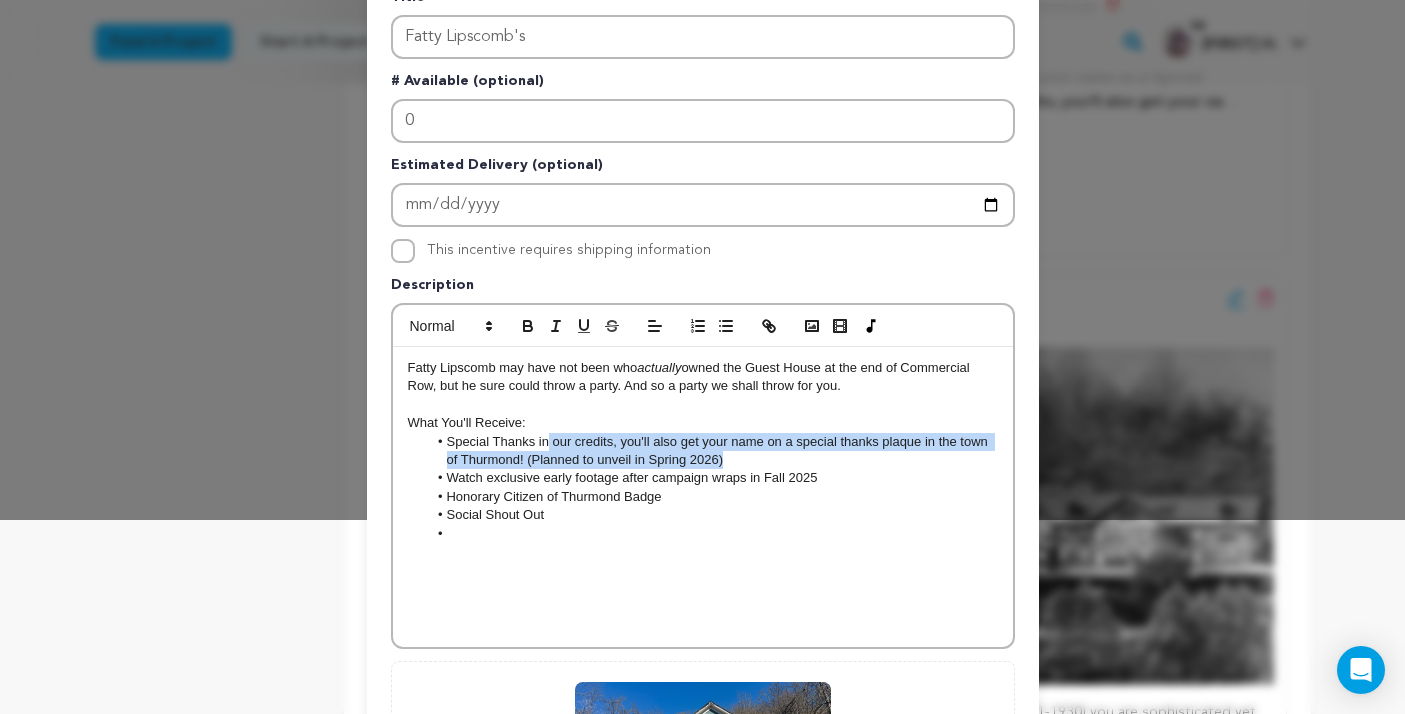 click on "Special Thanks in our credits, you'll also get your name on a special thanks plaque in the town of Thurmond! (Planned to unveil in Spring 2026)" at bounding box center (712, 451) 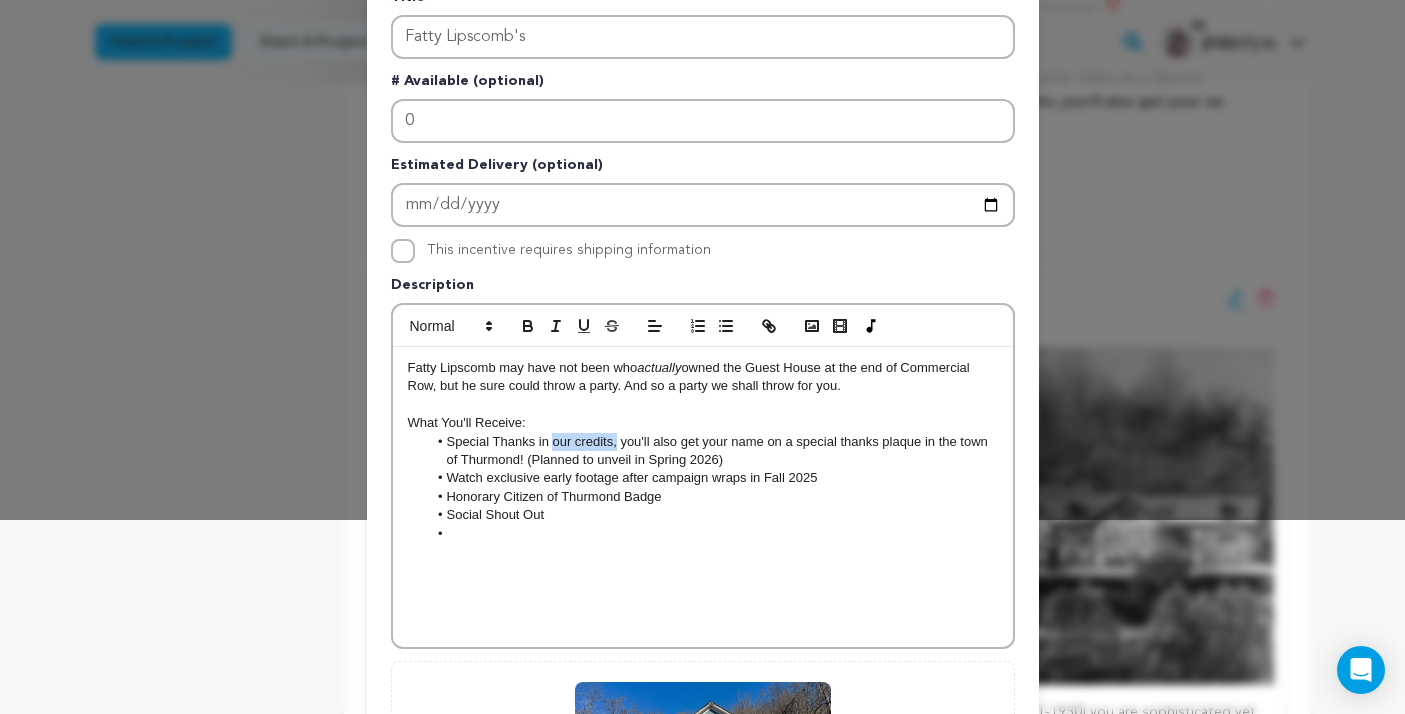 drag, startPoint x: 551, startPoint y: 443, endPoint x: 617, endPoint y: 445, distance: 66.0303 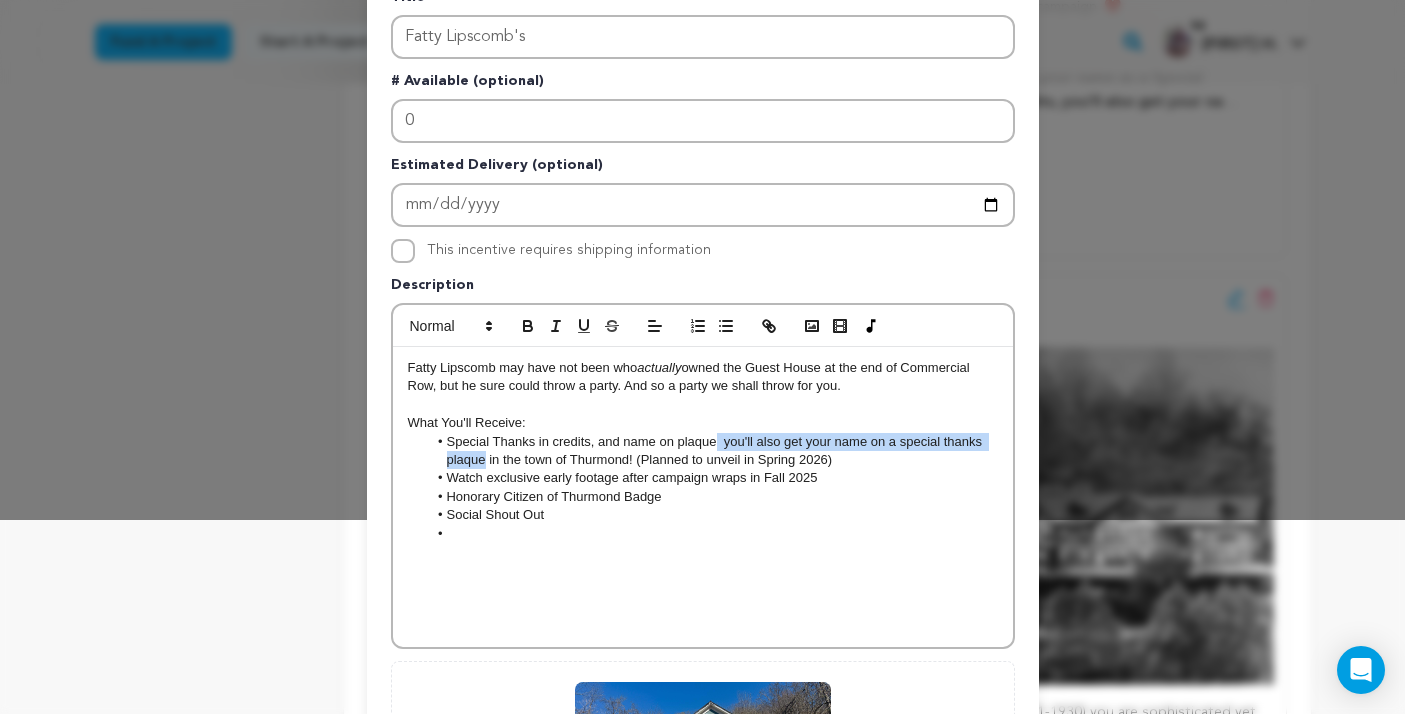 drag, startPoint x: 483, startPoint y: 464, endPoint x: 714, endPoint y: 444, distance: 231.86418 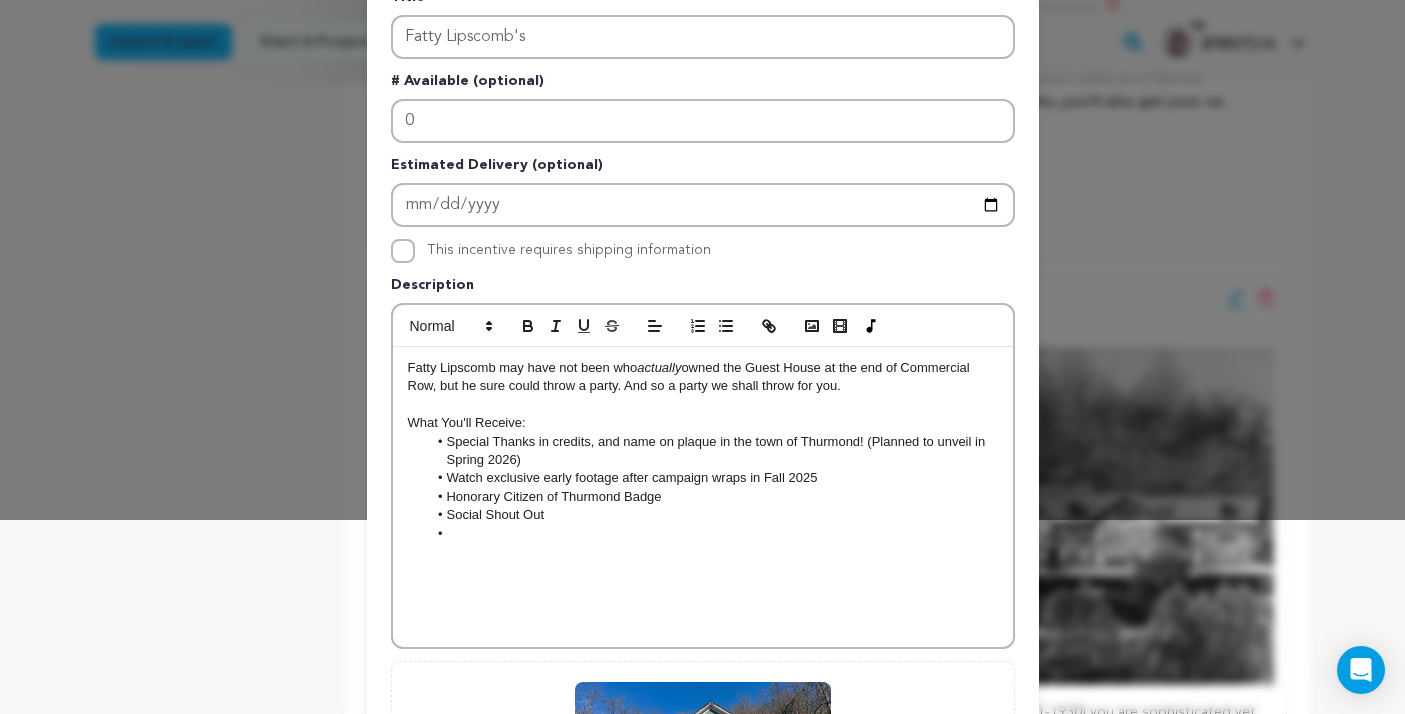 click on "What You'll Receive:" at bounding box center (703, 423) 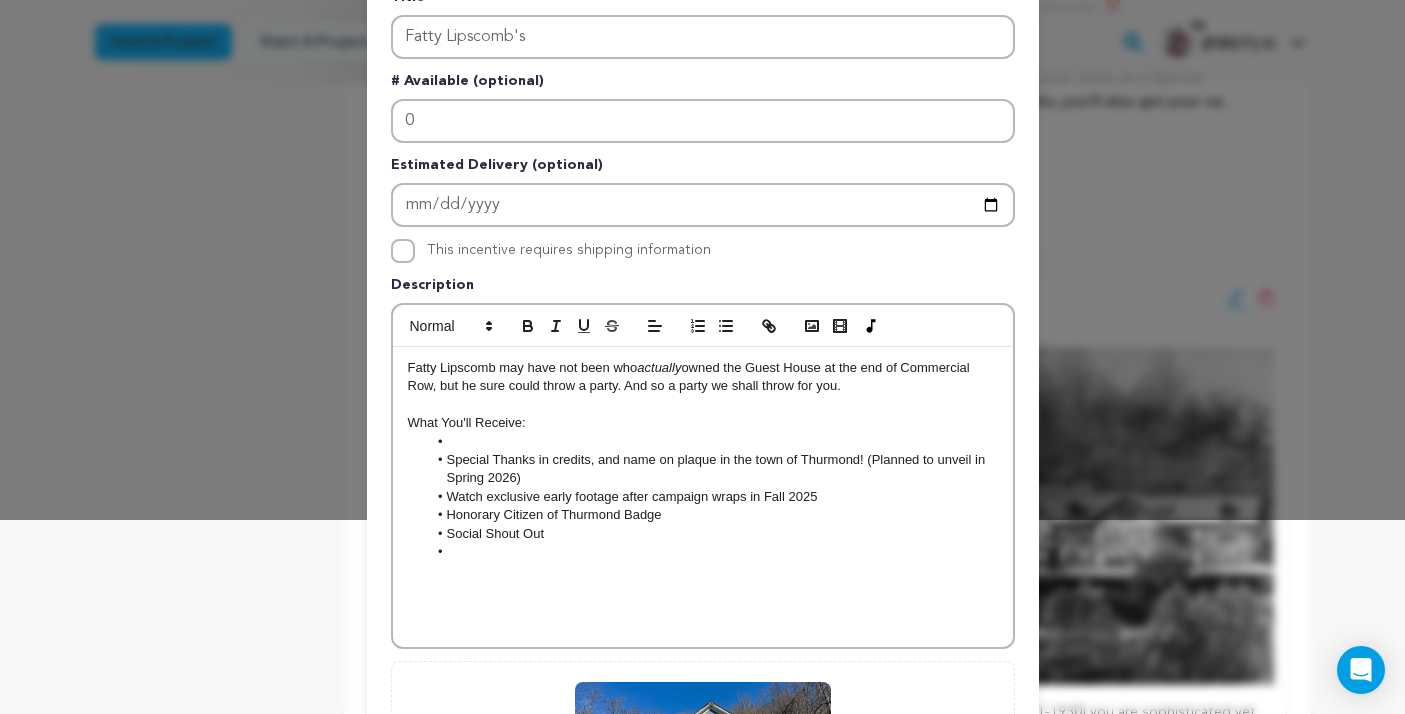 click at bounding box center [712, 442] 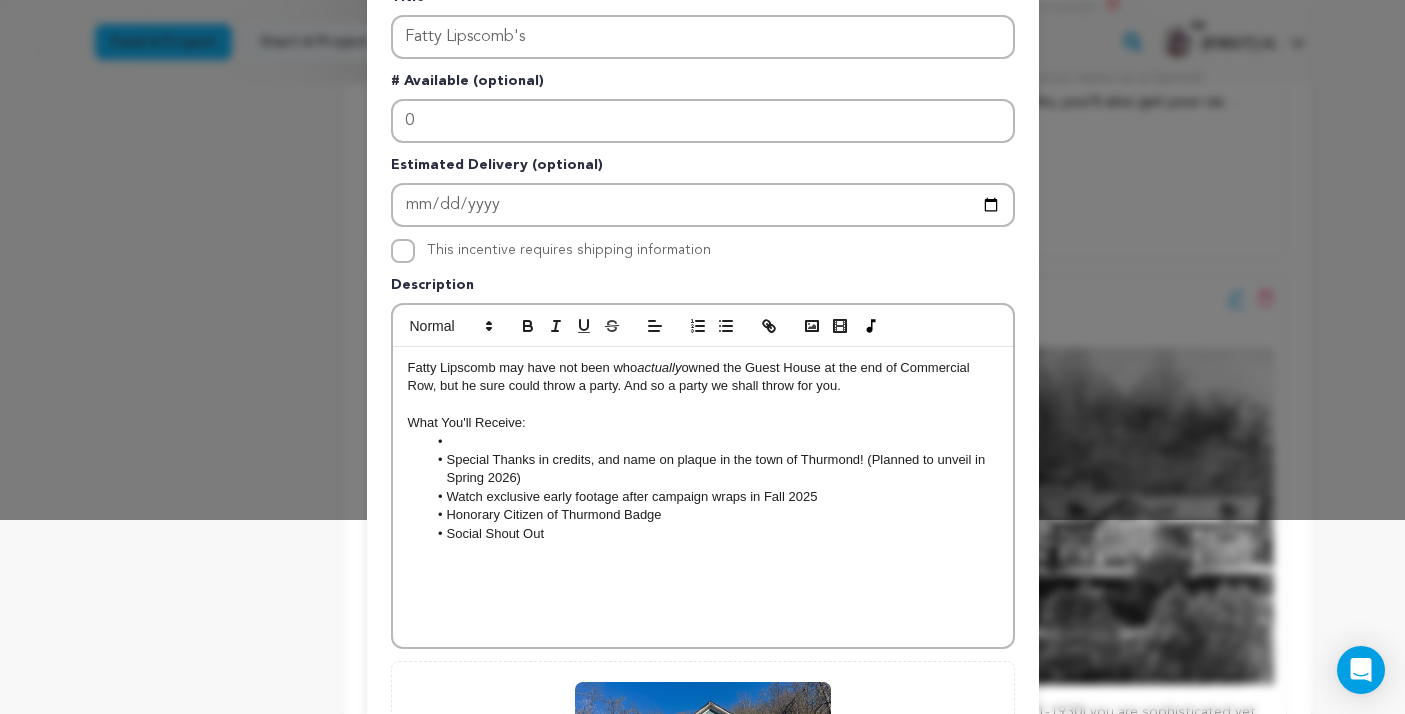 click at bounding box center (712, 442) 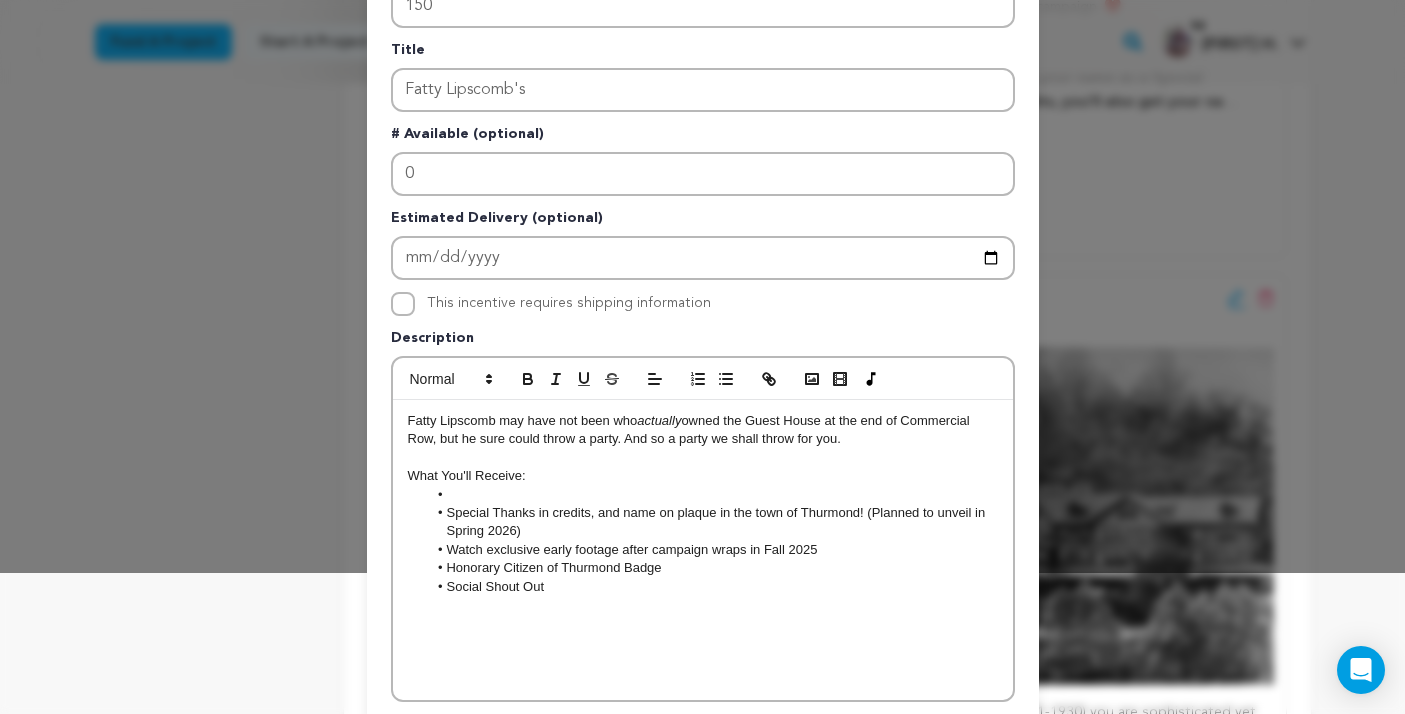 scroll, scrollTop: 168, scrollLeft: 0, axis: vertical 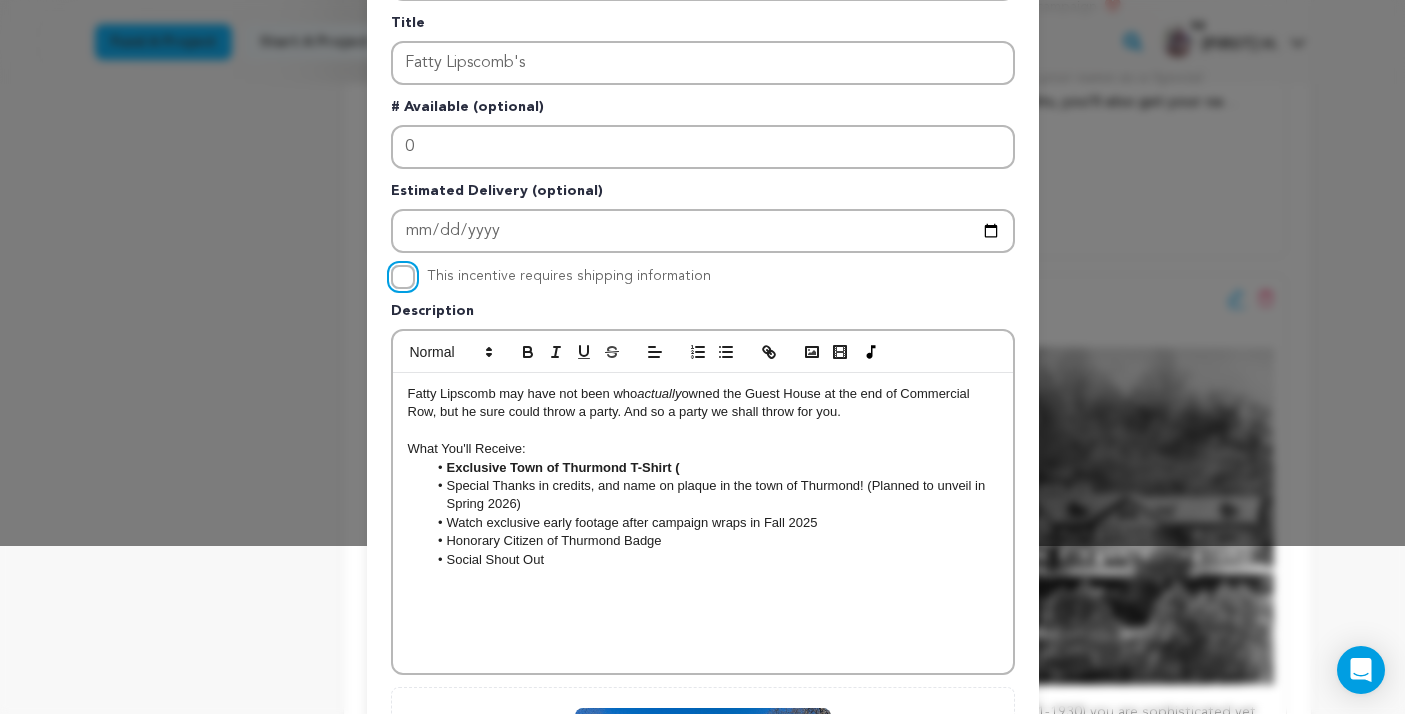 click on "This incentive requires shipping information" at bounding box center (403, 277) 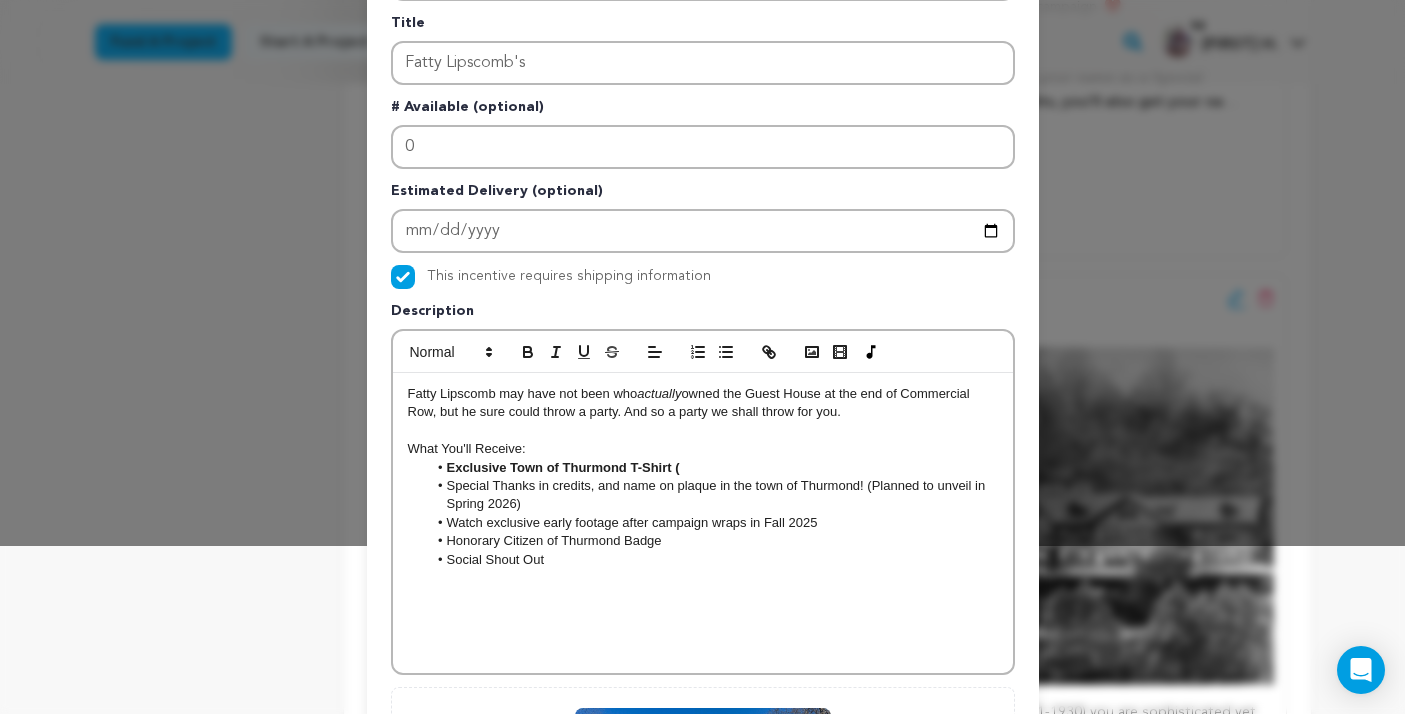 click on "Special Thanks in credits, and name on plaque in the town of Thurmond! (Planned to unveil in Spring 2026)" at bounding box center [712, 495] 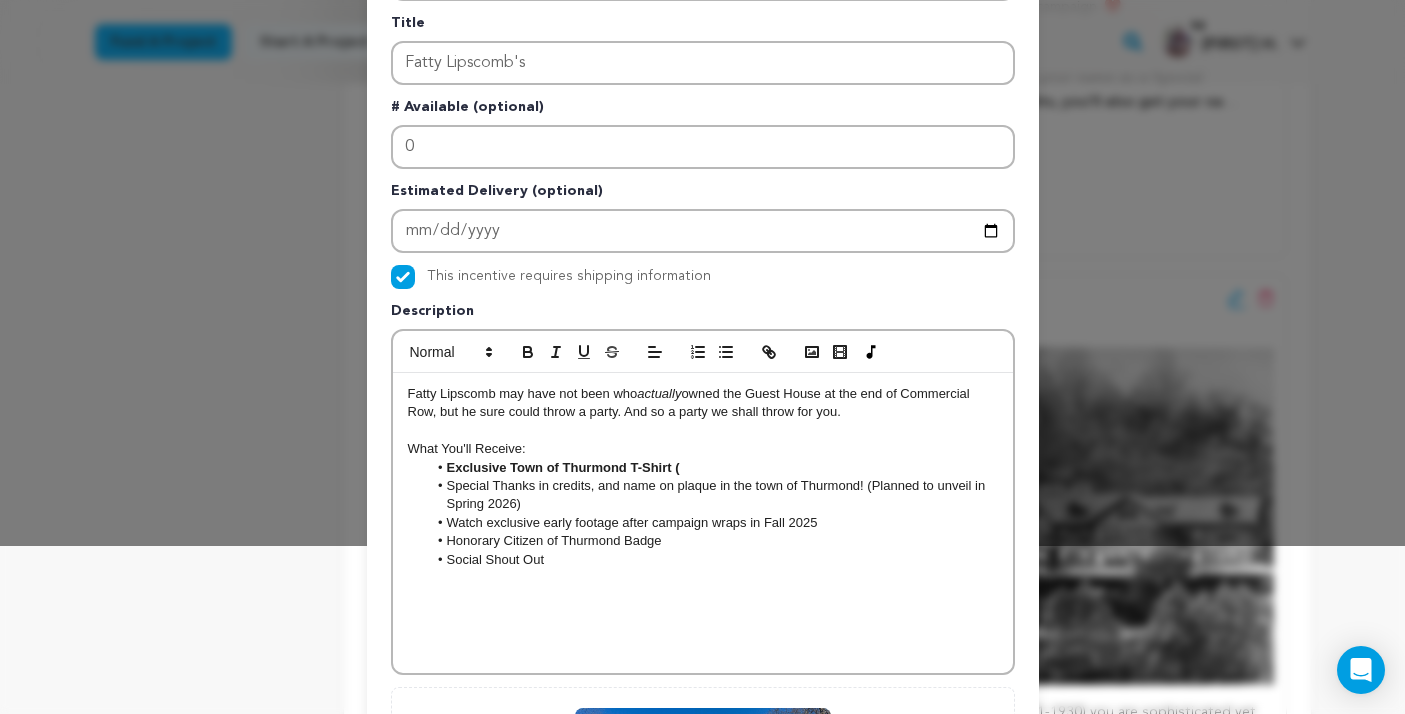 click on "Exclusive Town of Thurmond T-Shirt (" at bounding box center (712, 468) 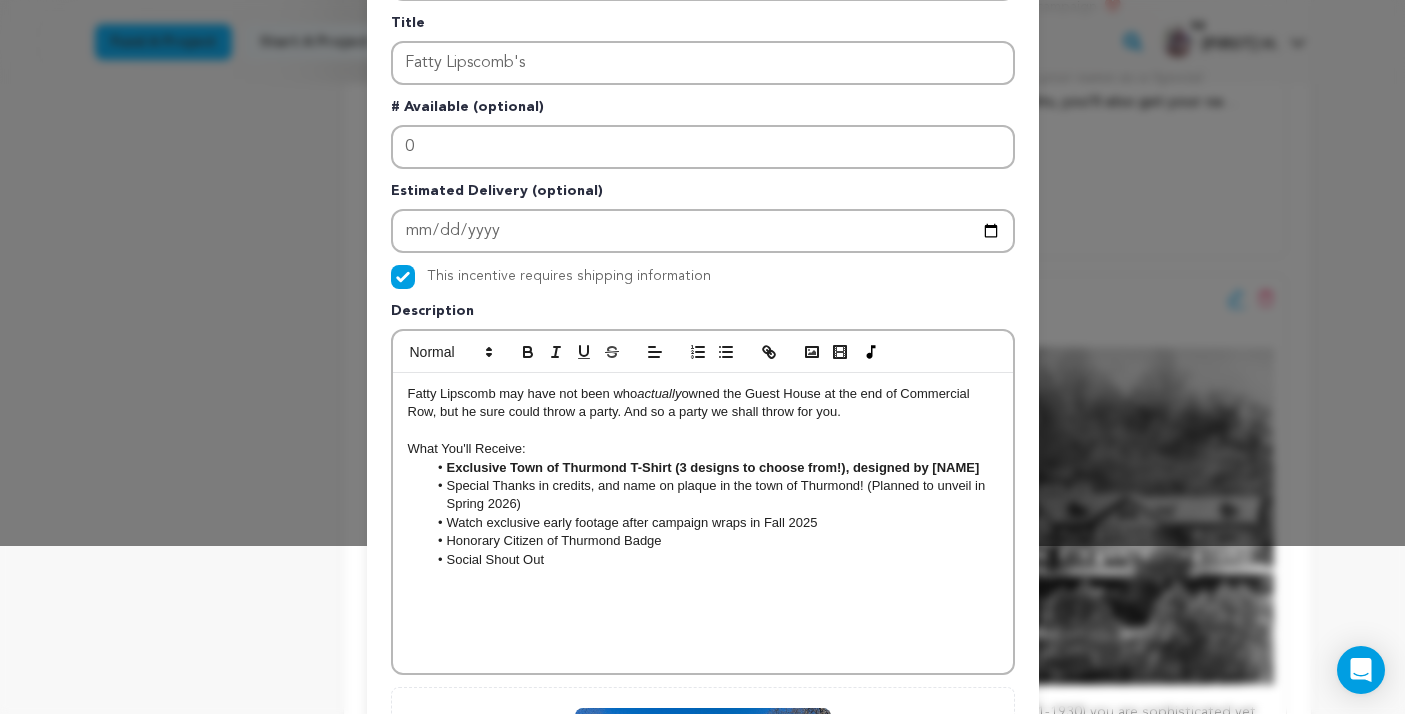 click on "Exclusive Town of Thurmond T-Shirt (3 designs to choose from!), designed by Mason Beuhring" at bounding box center [712, 467] 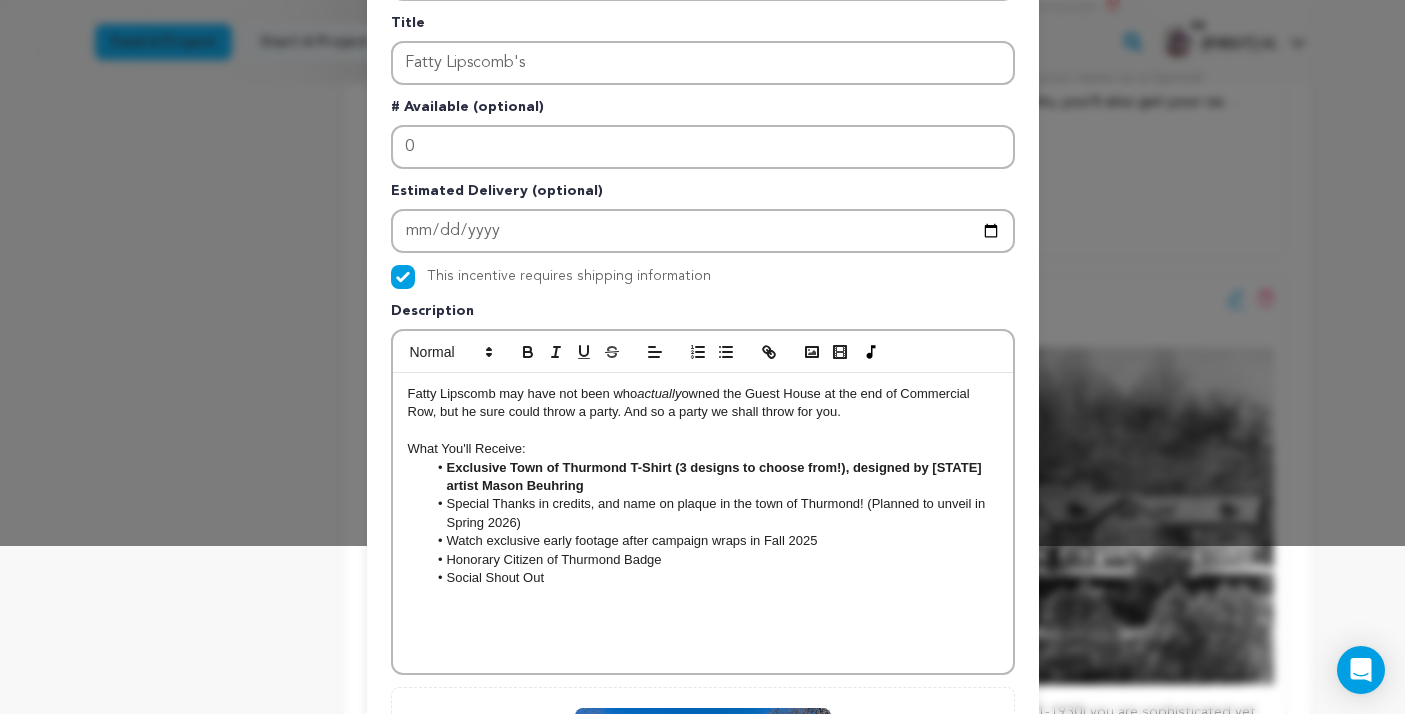 click on "Exclusive Town of Thurmond T-Shirt (3 designs to choose from!), designed by WV artist Mason Beuhring" at bounding box center (712, 477) 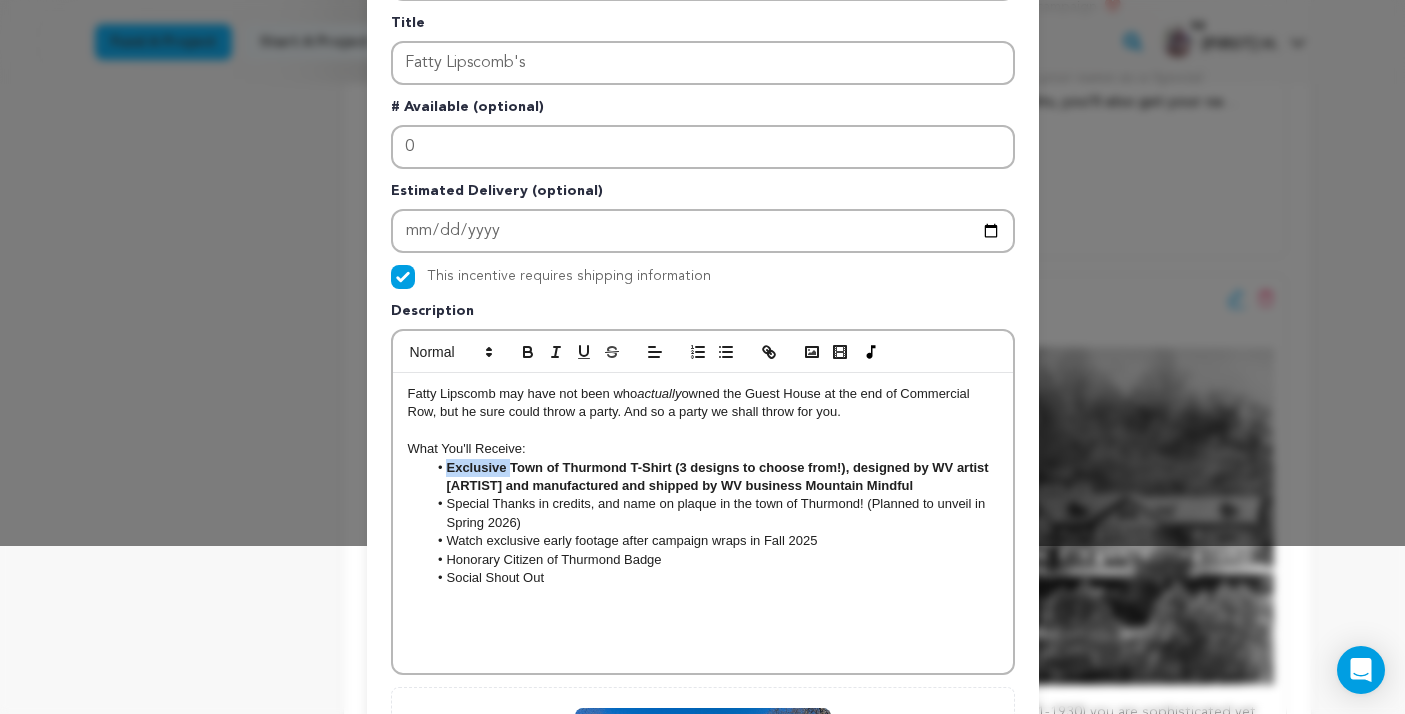 drag, startPoint x: 510, startPoint y: 471, endPoint x: 443, endPoint y: 471, distance: 67 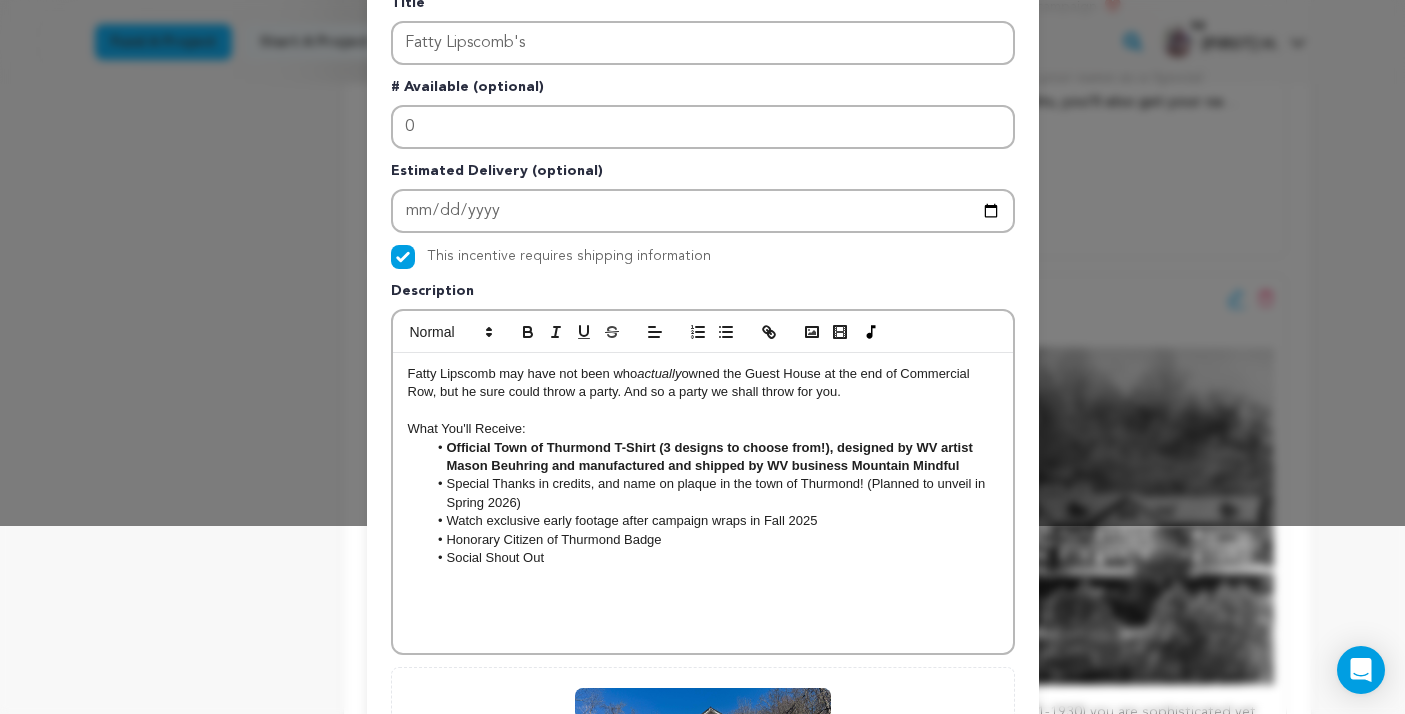 scroll, scrollTop: 195, scrollLeft: 0, axis: vertical 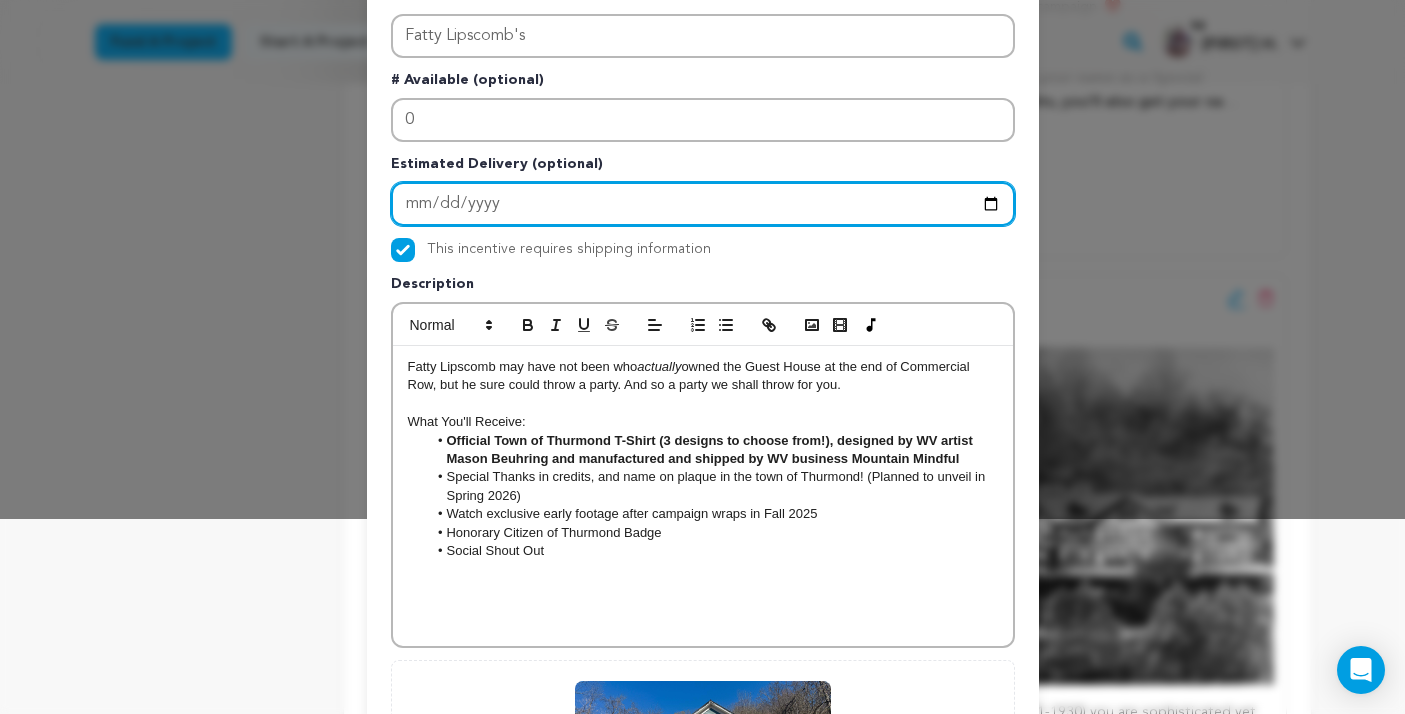 click at bounding box center [703, 204] 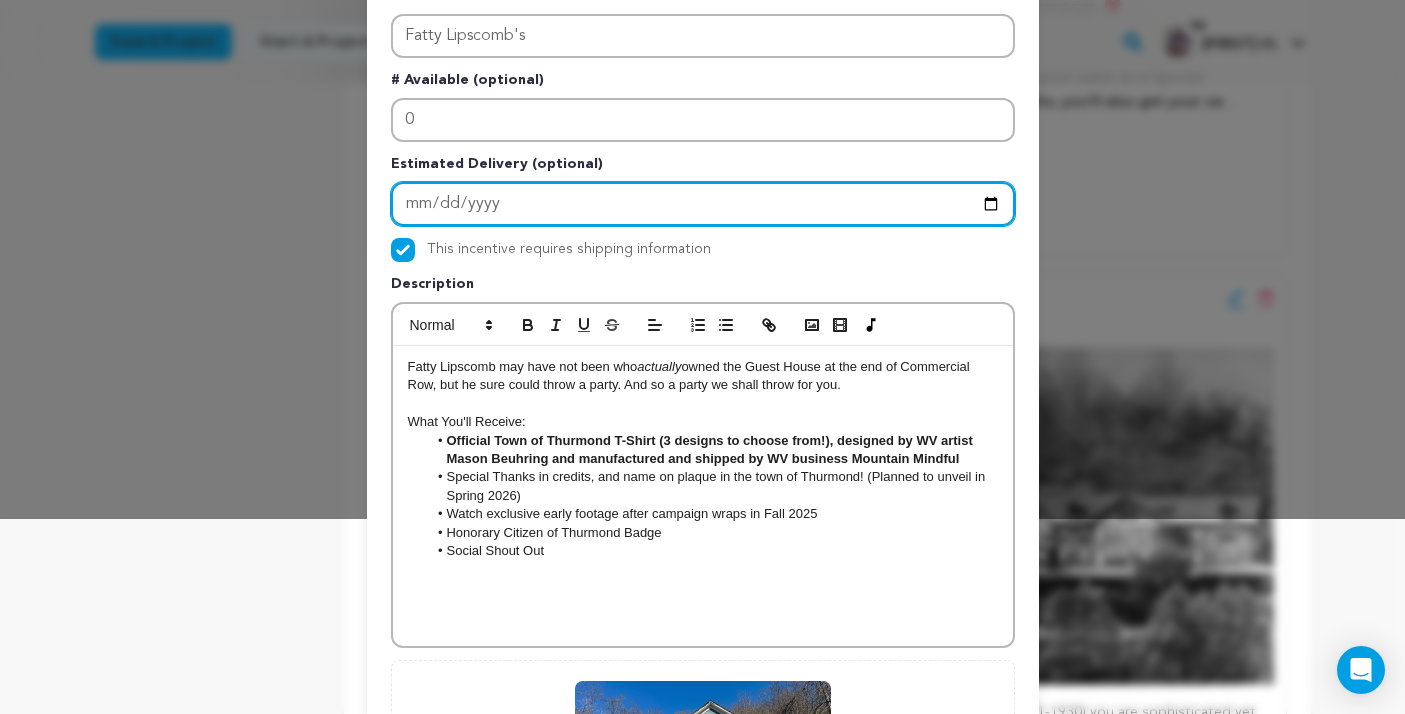 type on "2025-09-20" 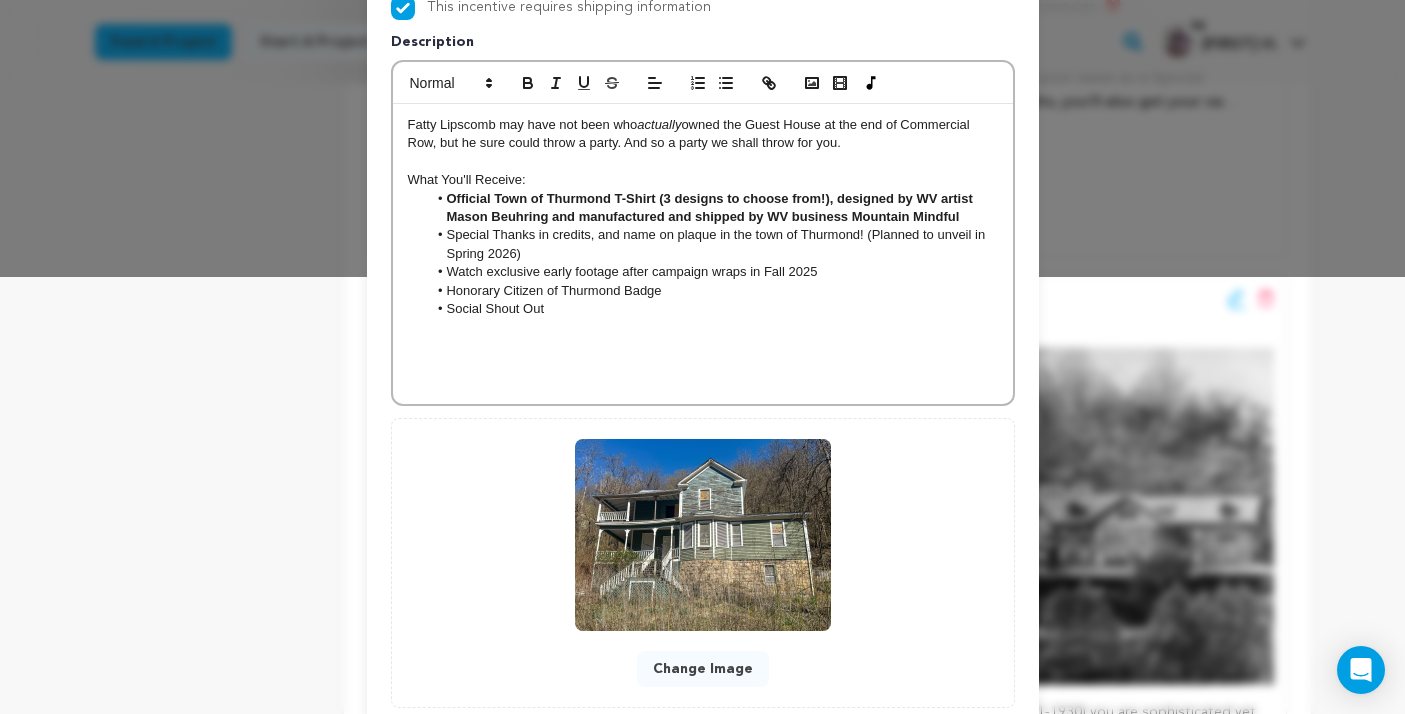 scroll, scrollTop: 563, scrollLeft: 0, axis: vertical 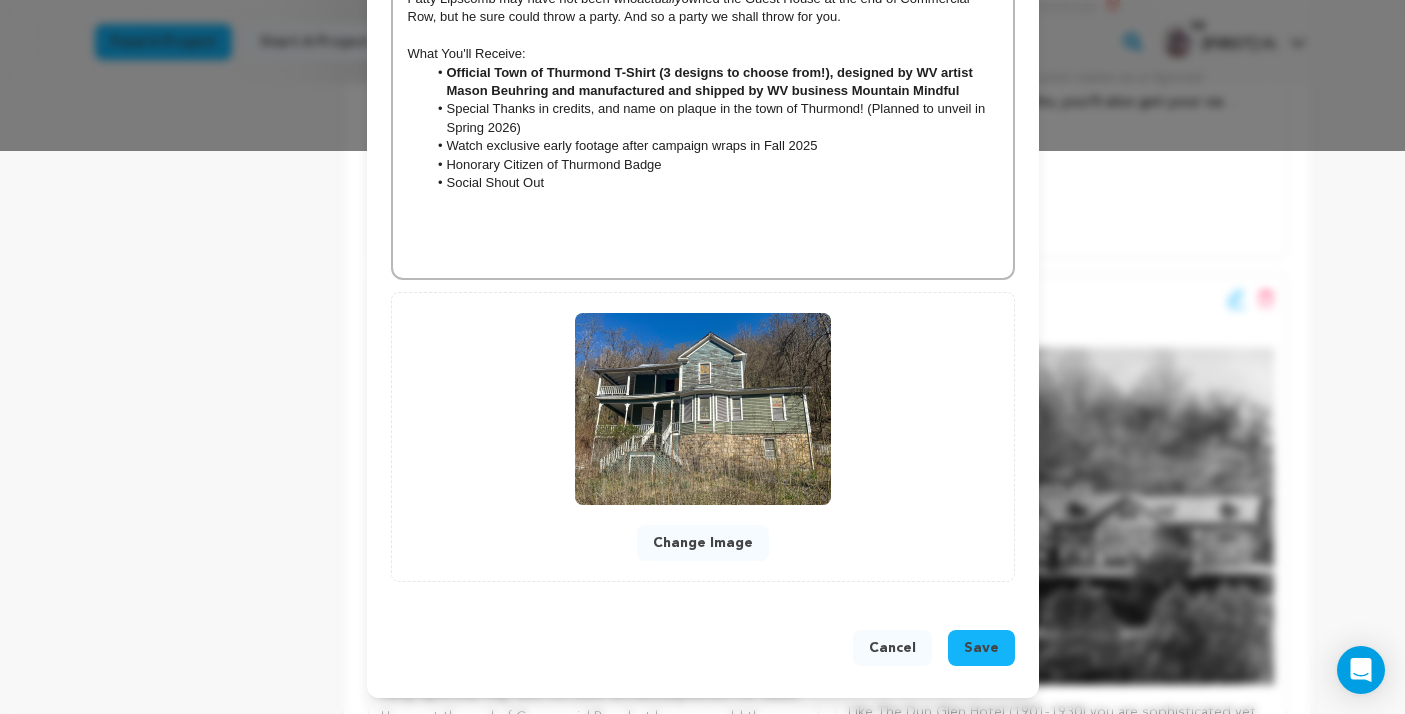 click on "Save" at bounding box center (981, 648) 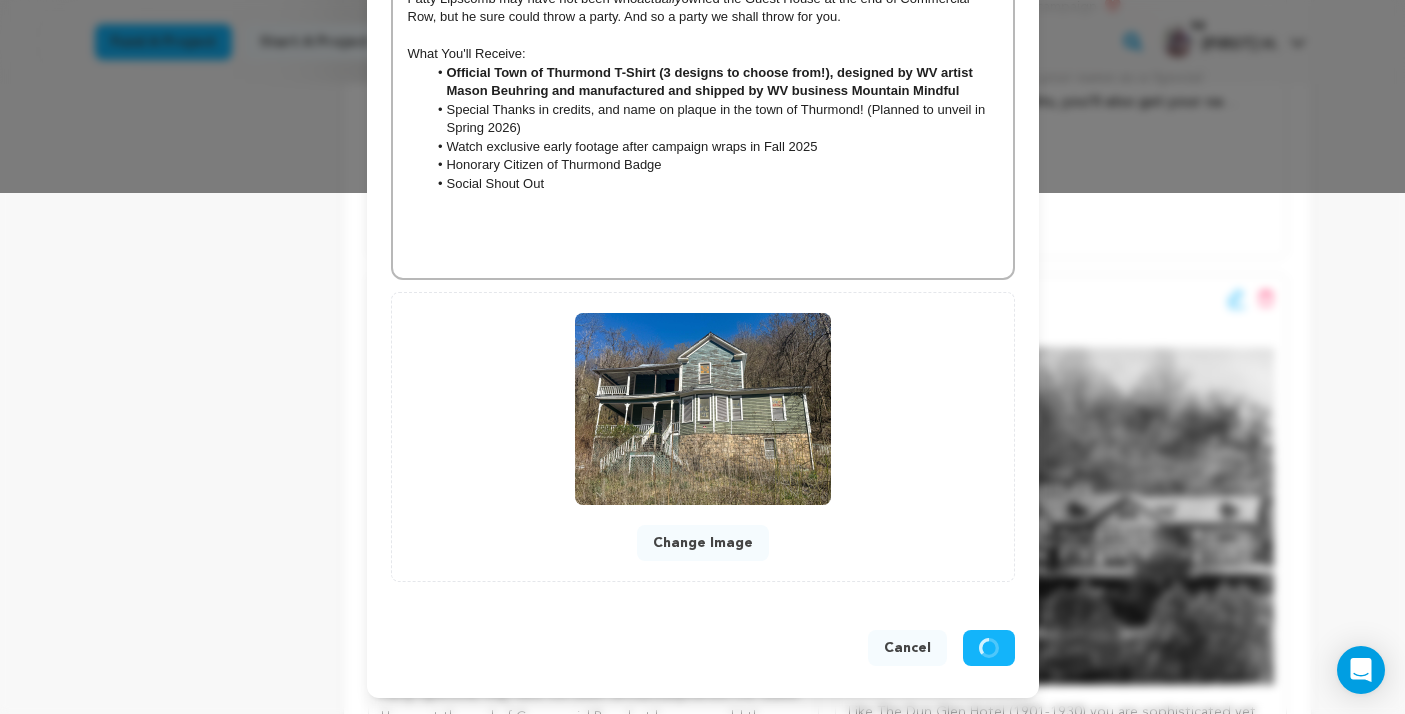 scroll, scrollTop: 521, scrollLeft: 0, axis: vertical 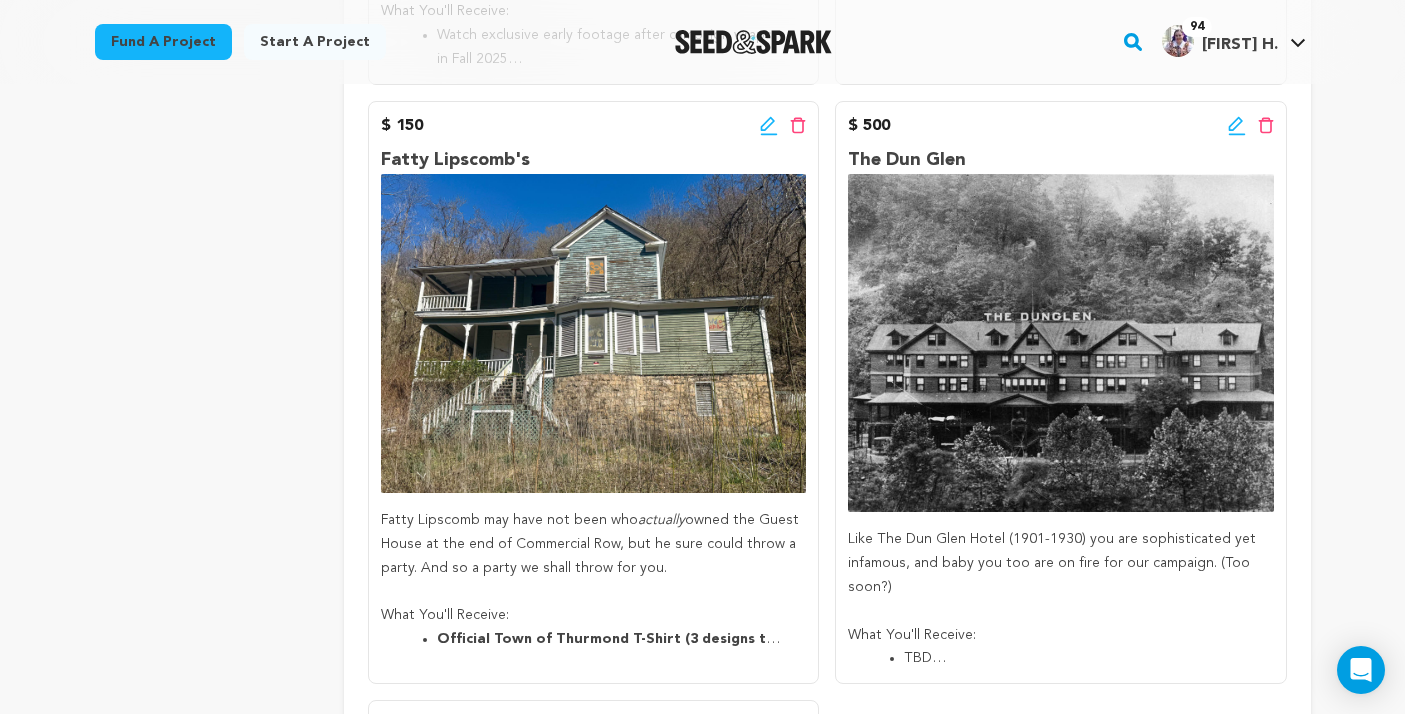 click 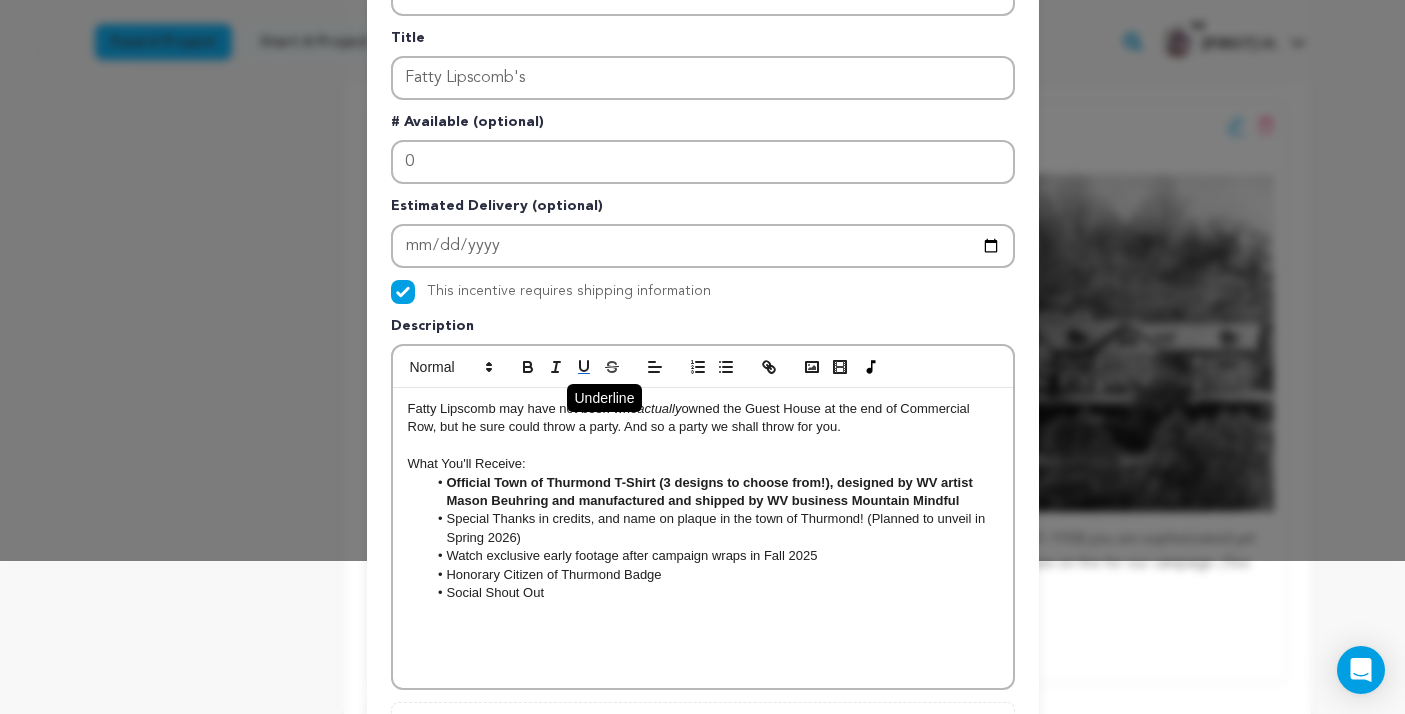 scroll, scrollTop: 154, scrollLeft: 0, axis: vertical 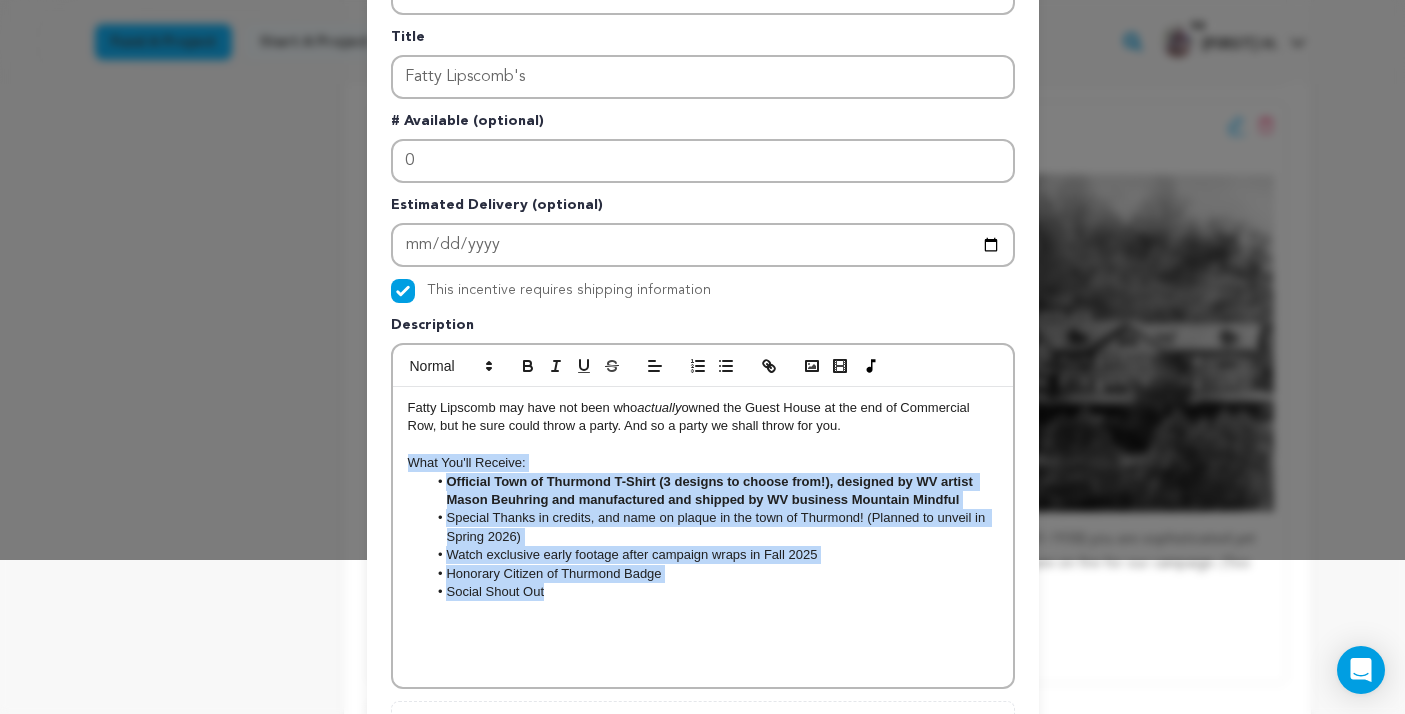 drag, startPoint x: 586, startPoint y: 593, endPoint x: 407, endPoint y: 468, distance: 218.32544 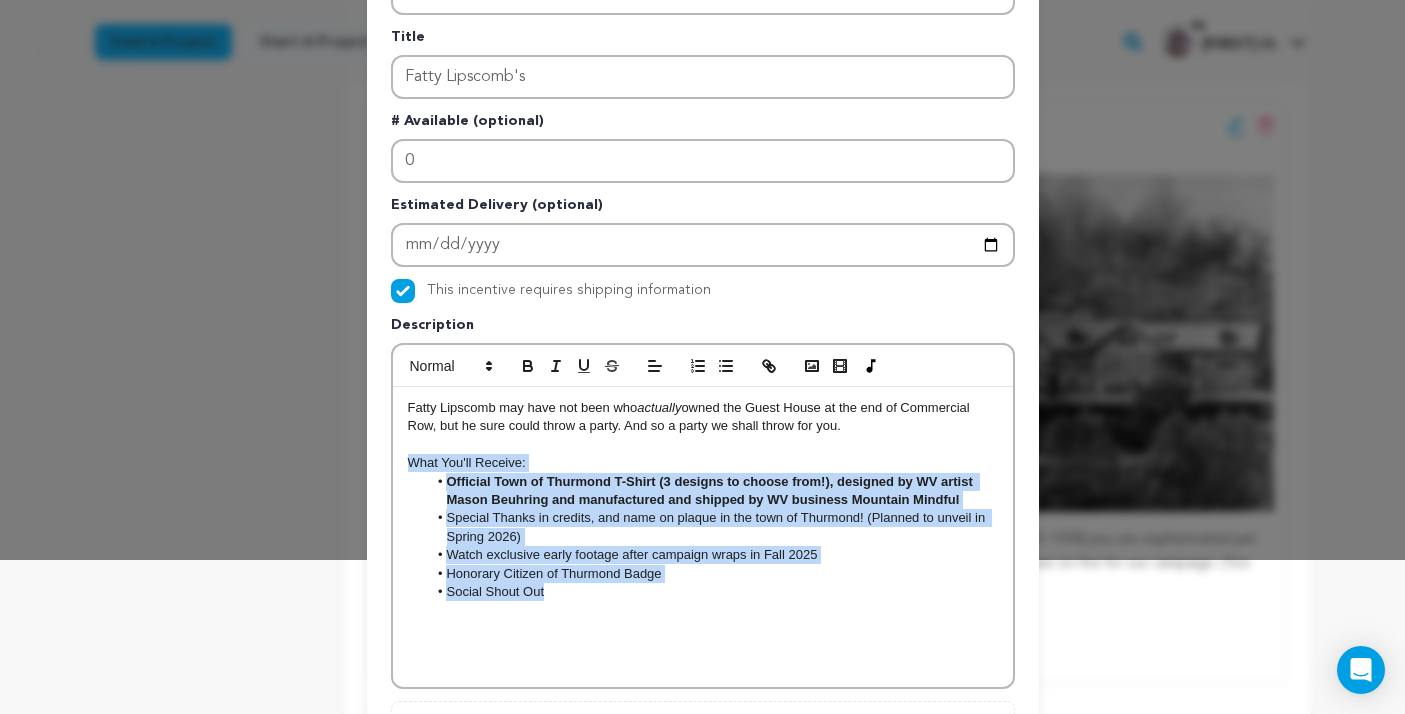 copy on "What You'll Receive: Official Town of Thurmond T-Shirt (3 designs to choose from!), designed by WV artist Mason Beuhring and manufactured and shipped by WV business Mountain Mindful Special Thanks in credits, and name on plaque in the town of Thurmond! (Planned to unveil in Spring 2026) Watch exclusive early footage after campaign wraps in Fall 2025 Honorary Citizen of Thurmond Badge Social Shout Out" 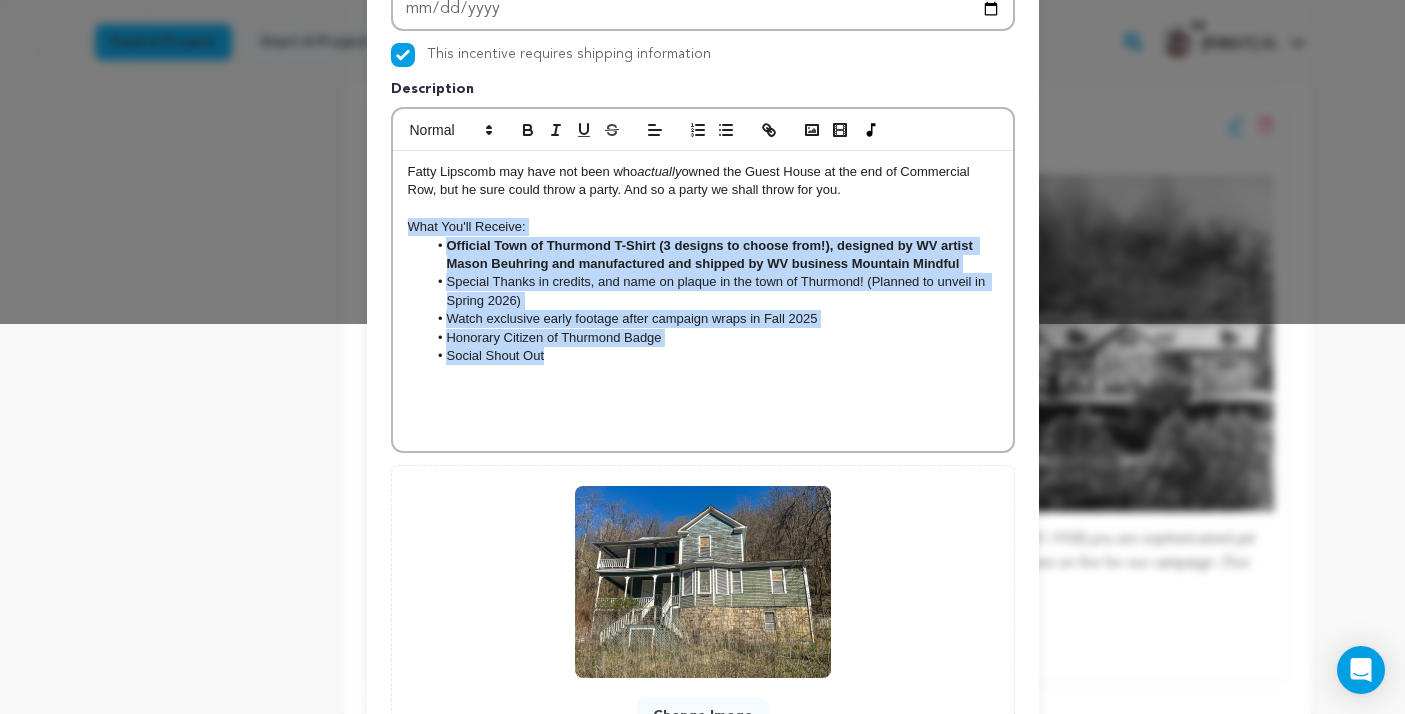 scroll, scrollTop: 466, scrollLeft: 0, axis: vertical 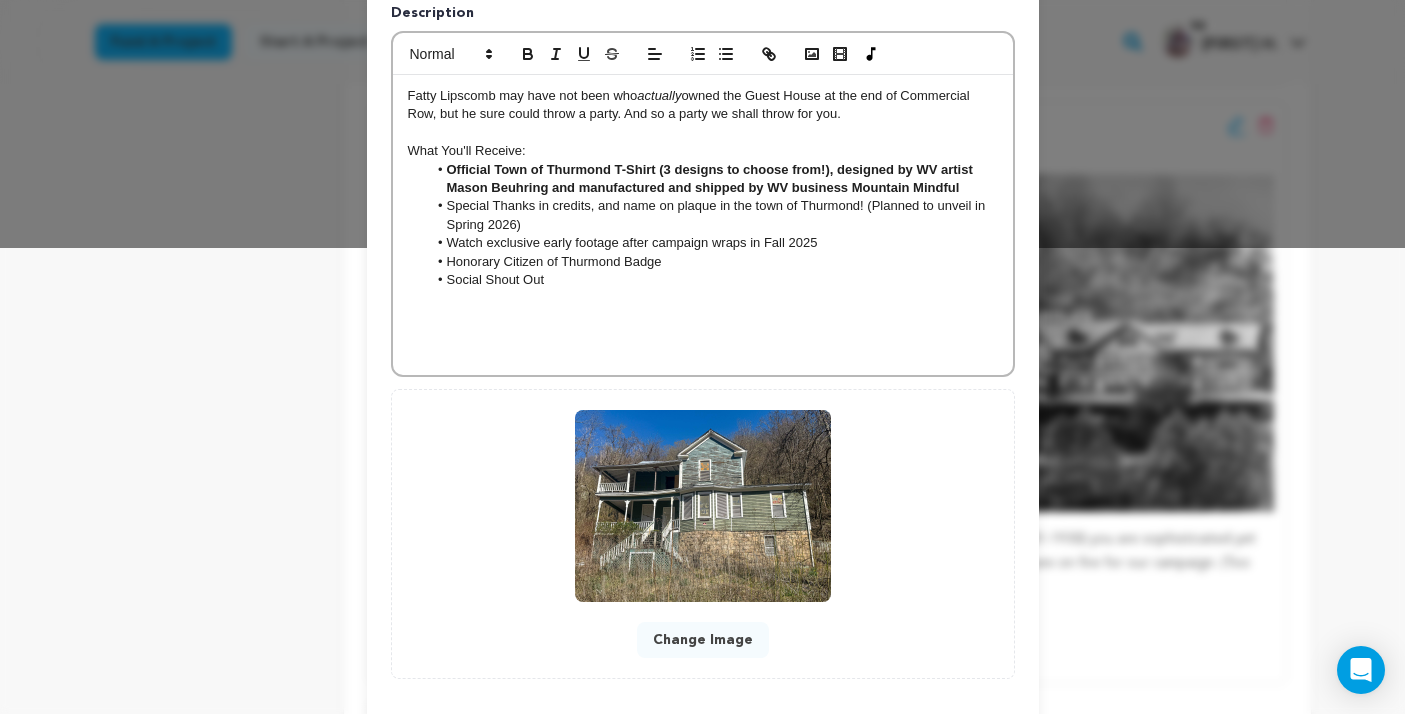 click on "Edit Incentive
Close modal
Pledge Level (USD)
150
Title
Fatty Lipscomb's
# Available (optional)
0
2025-09-20" at bounding box center [702, 172] 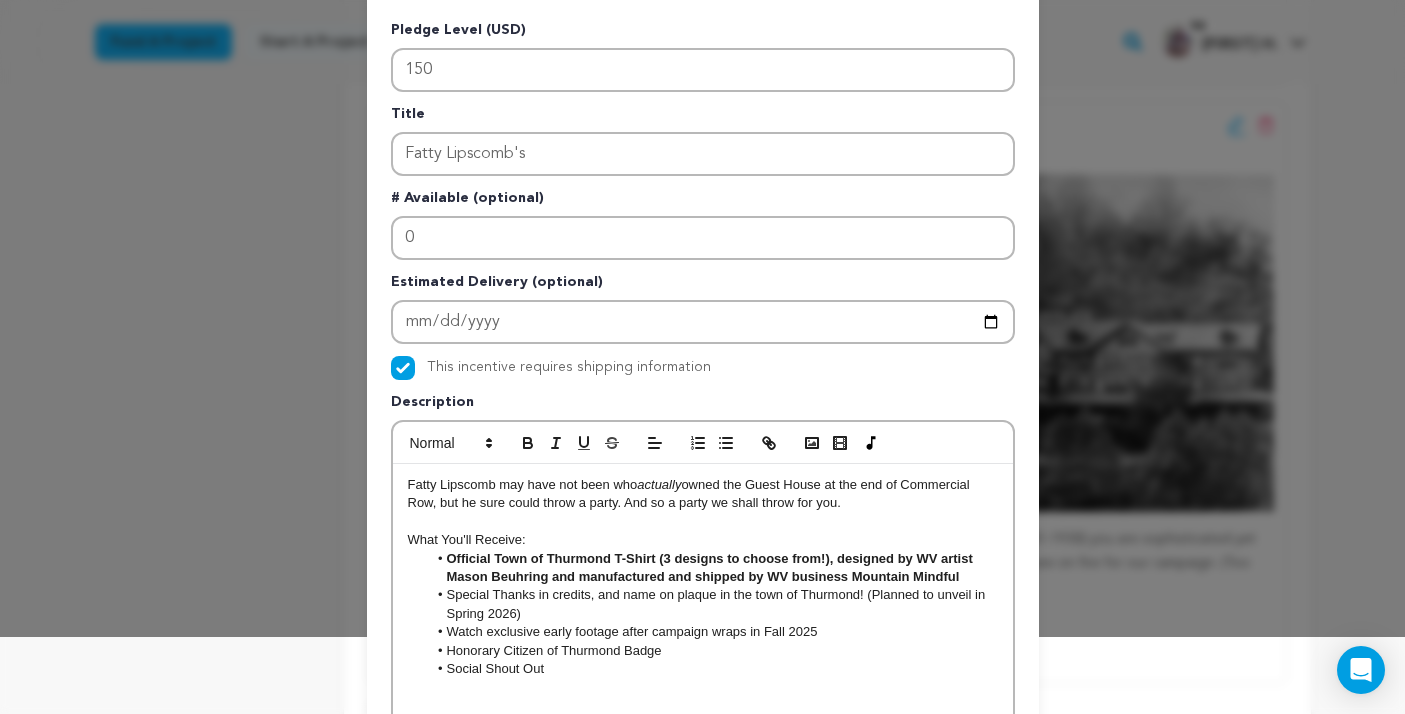 scroll, scrollTop: 0, scrollLeft: 0, axis: both 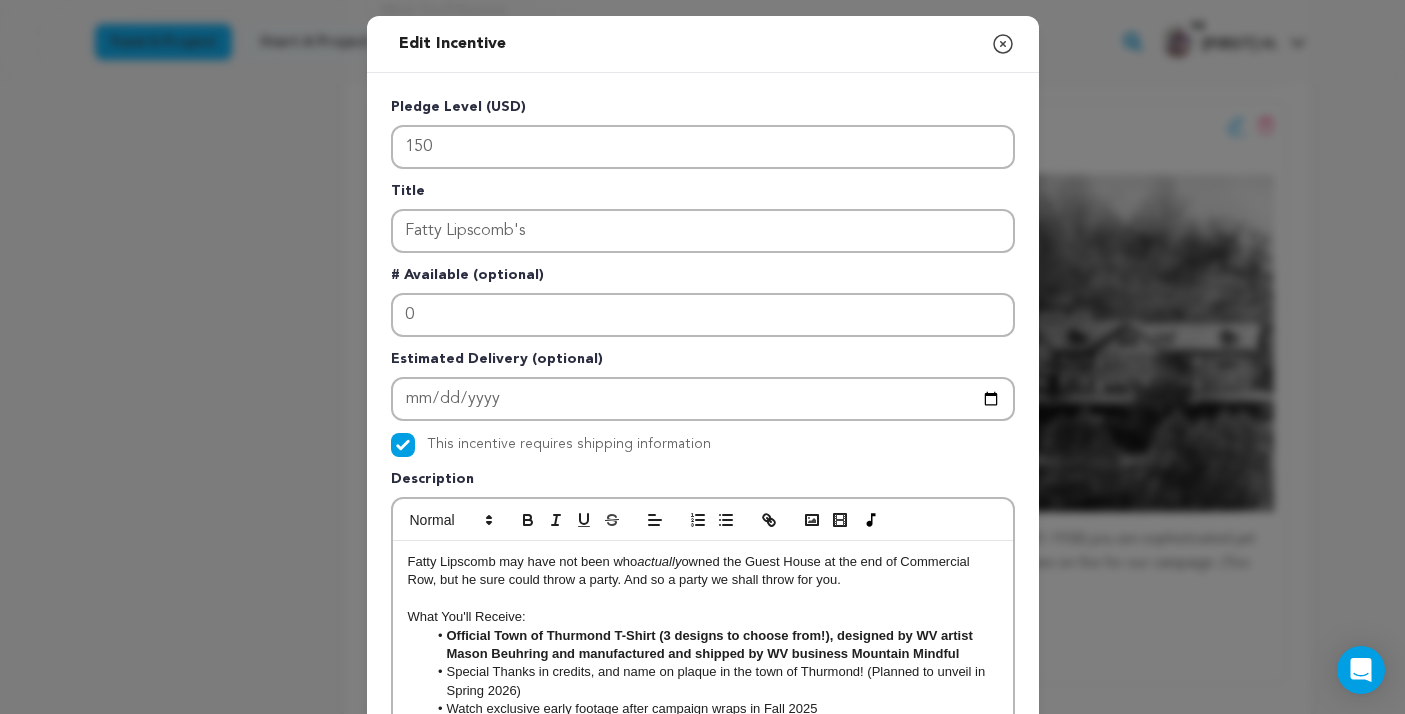 click 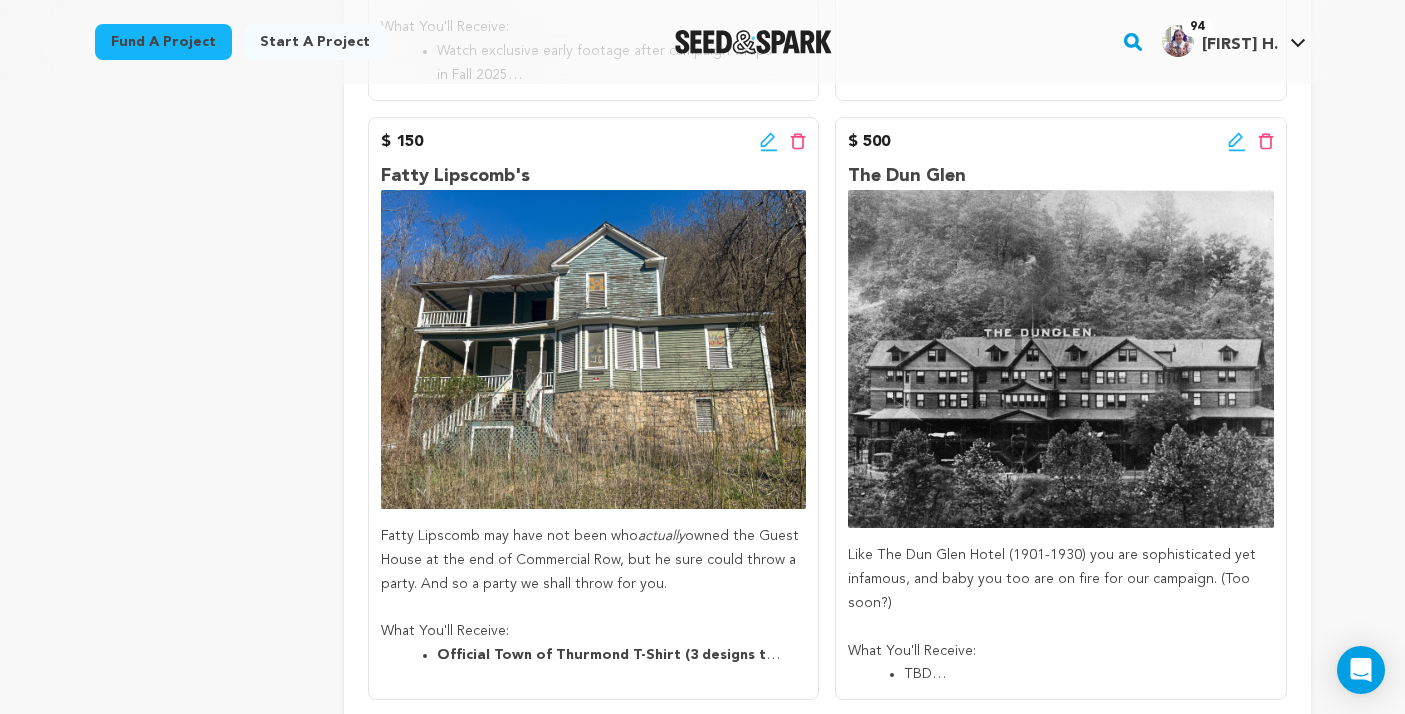 scroll, scrollTop: 1650, scrollLeft: 0, axis: vertical 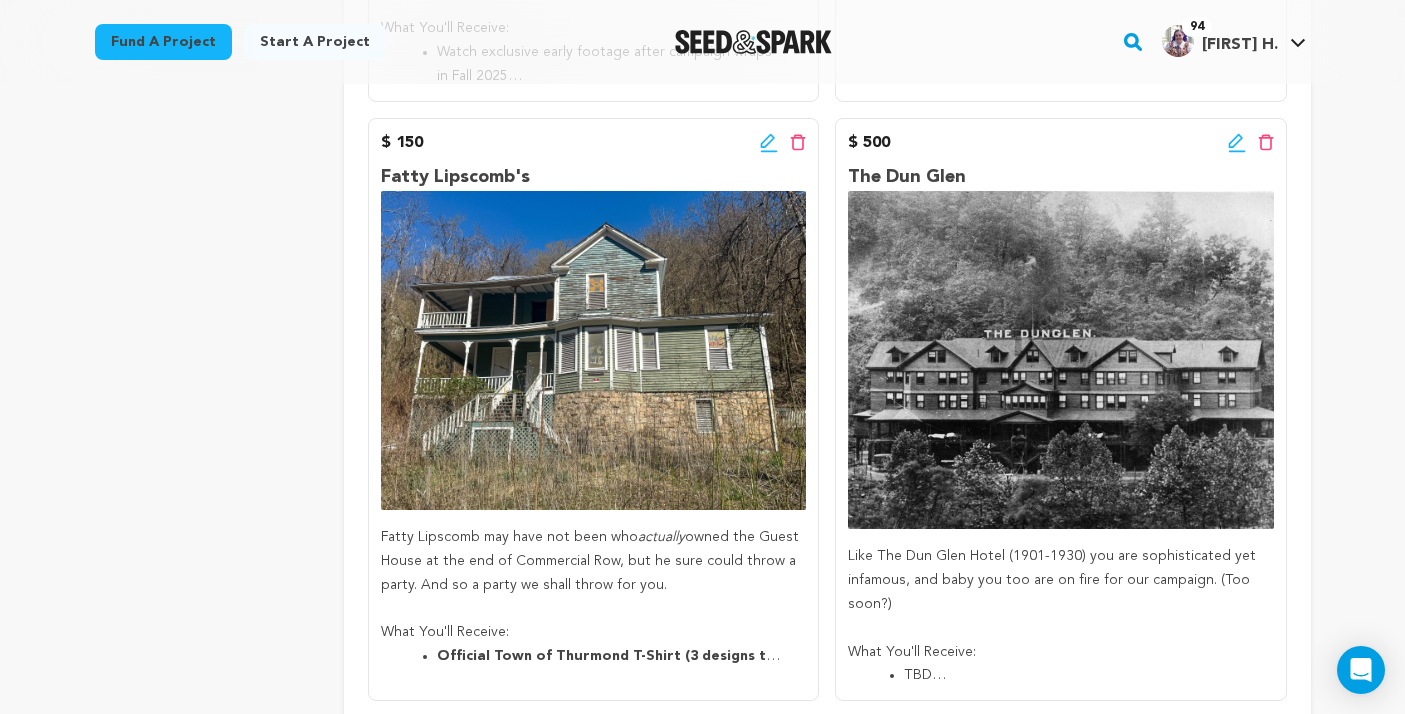click 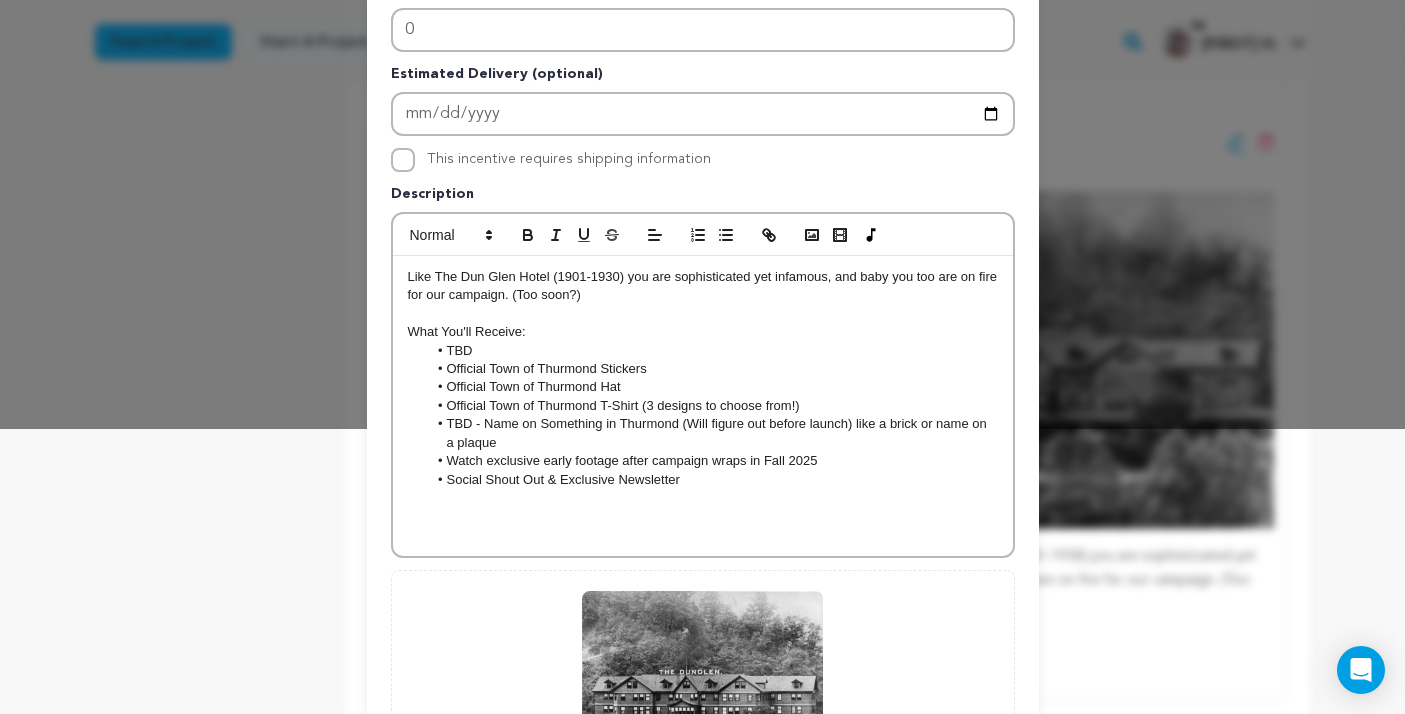 scroll, scrollTop: 302, scrollLeft: 0, axis: vertical 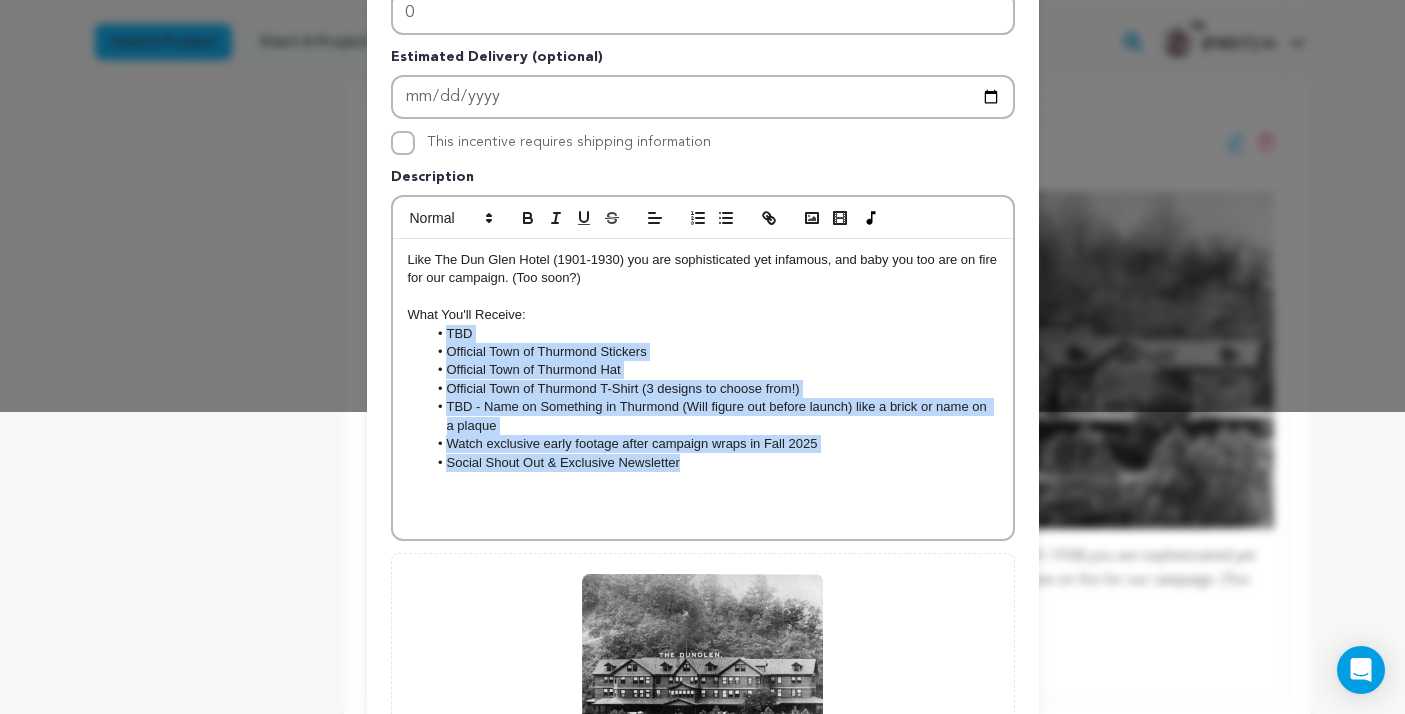 drag, startPoint x: 714, startPoint y: 467, endPoint x: 391, endPoint y: 338, distance: 347.8074 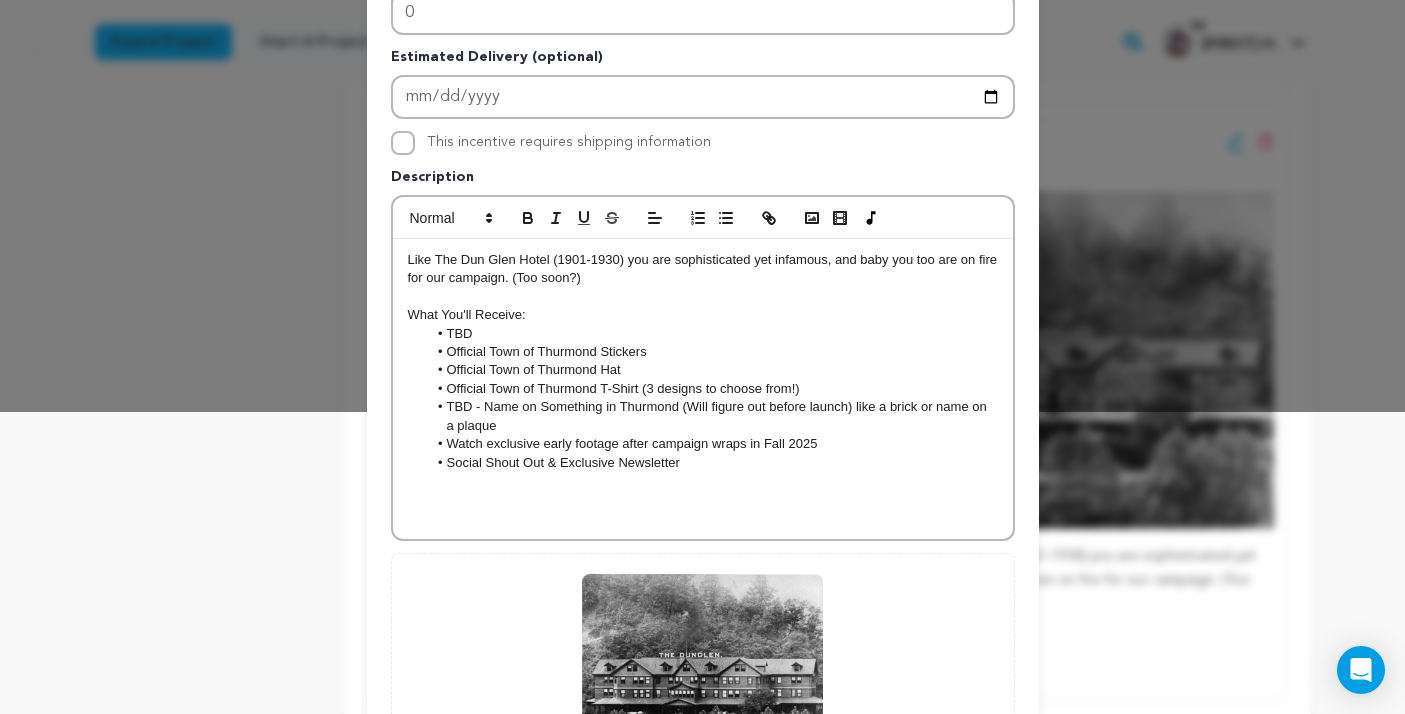 scroll, scrollTop: 0, scrollLeft: 0, axis: both 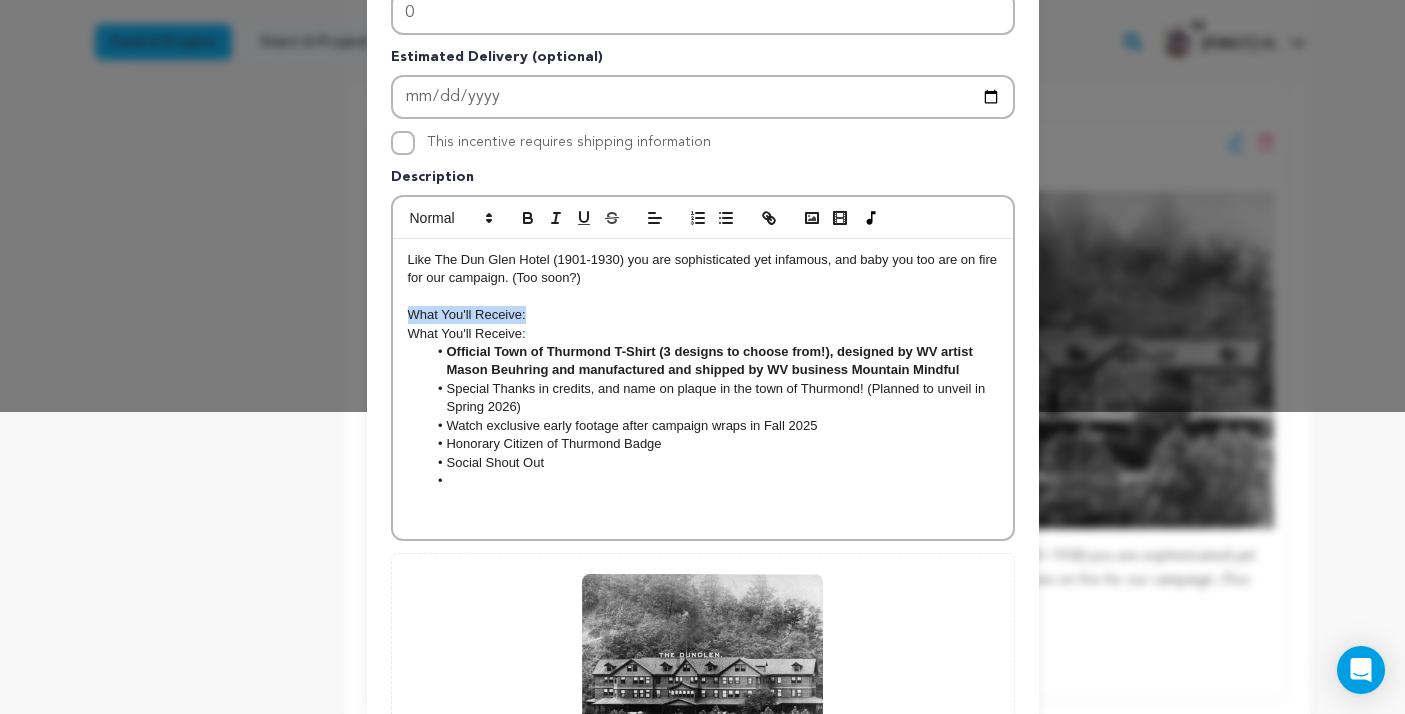 drag, startPoint x: 533, startPoint y: 313, endPoint x: 331, endPoint y: 313, distance: 202 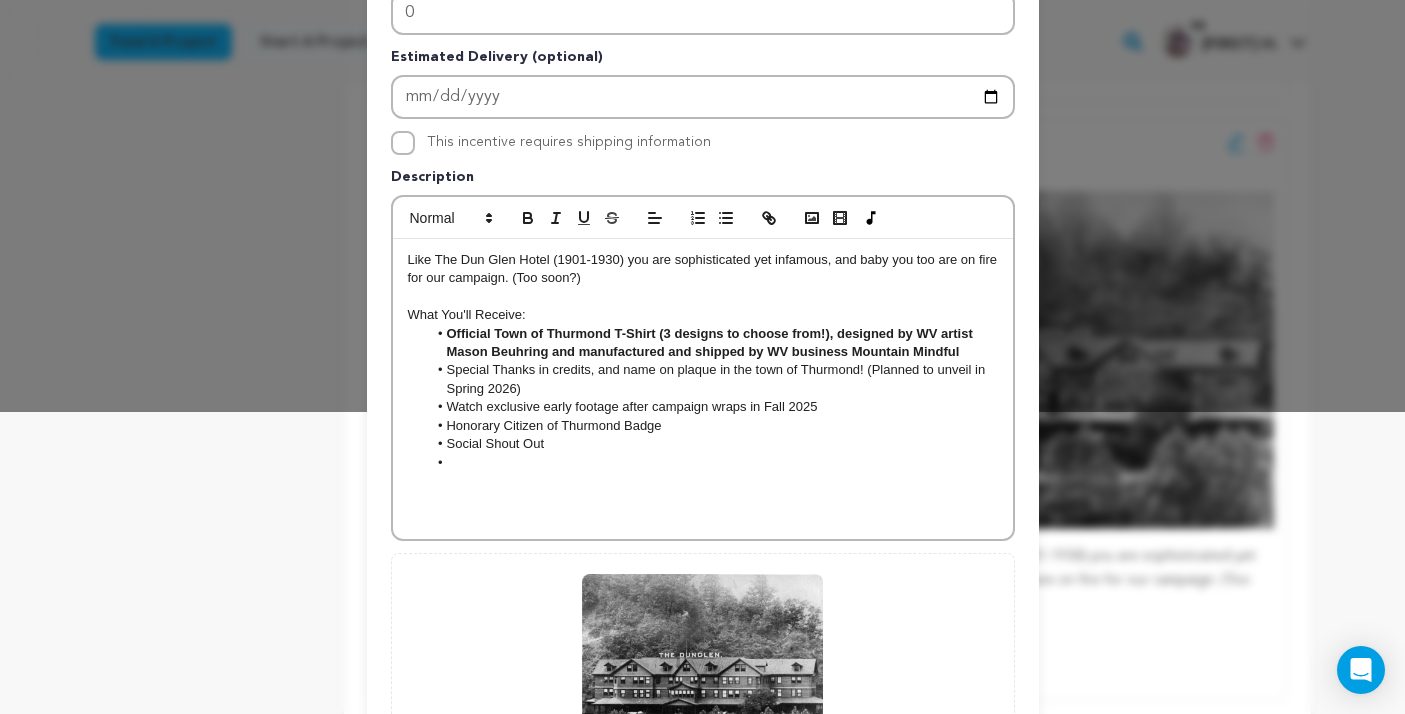 click on "Official Town of Thurmond T-Shirt (3 designs to choose from!), designed by WV artist Mason Beuhring and manufactured and shipped by WV business Mountain Mindful" at bounding box center (711, 342) 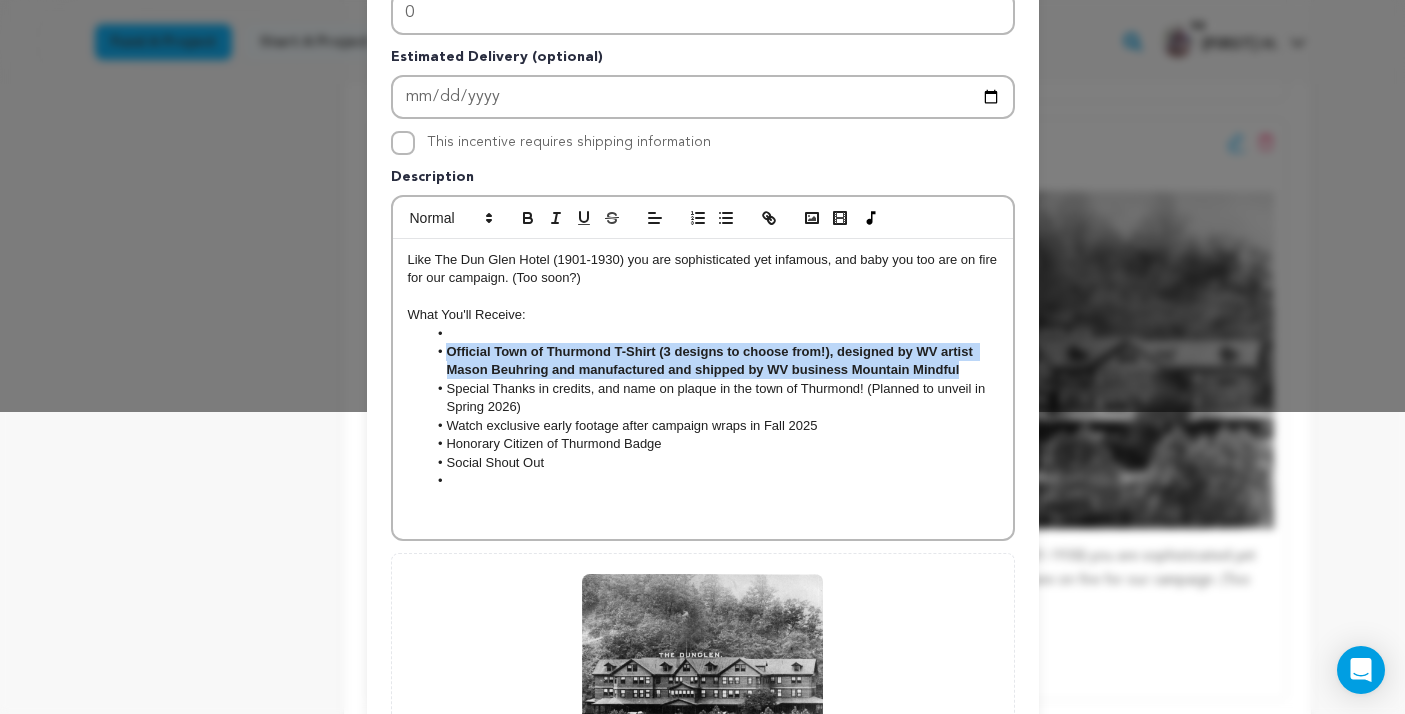 drag, startPoint x: 966, startPoint y: 371, endPoint x: 451, endPoint y: 355, distance: 515.2485 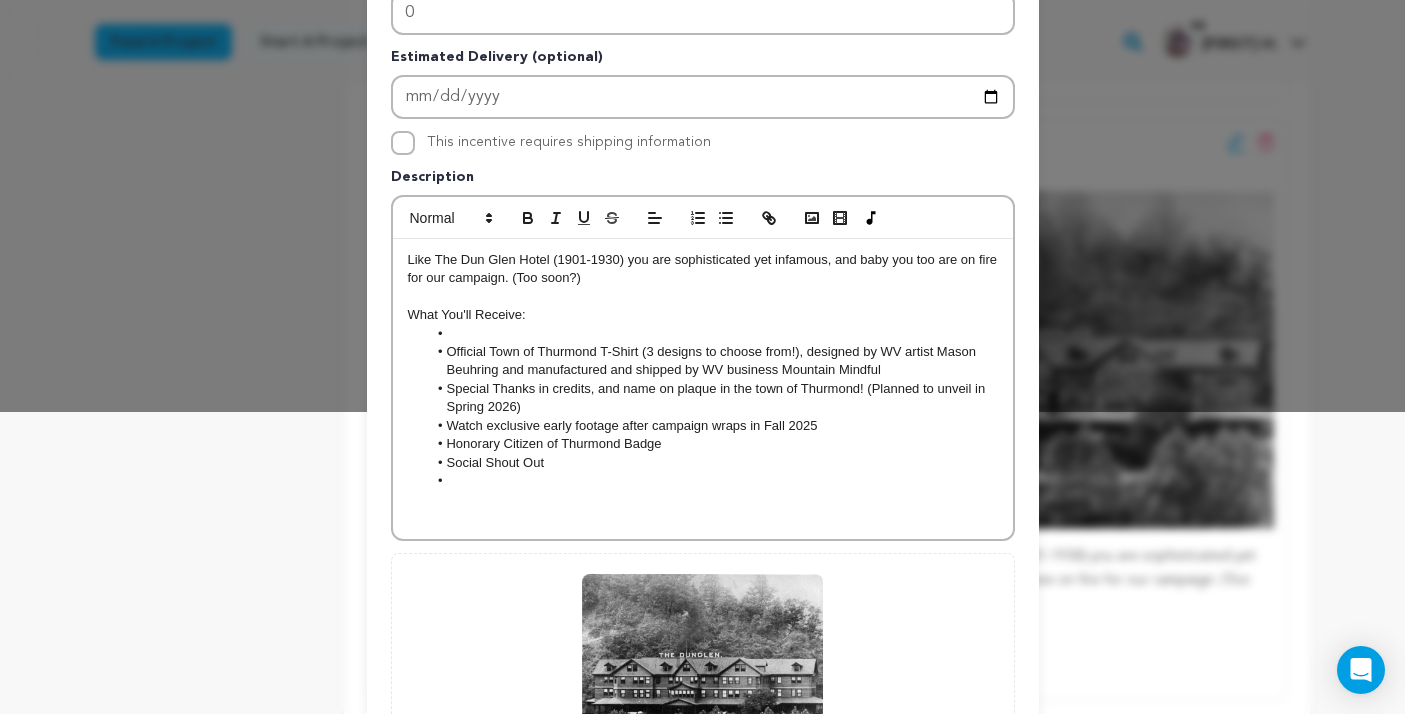 click at bounding box center (712, 334) 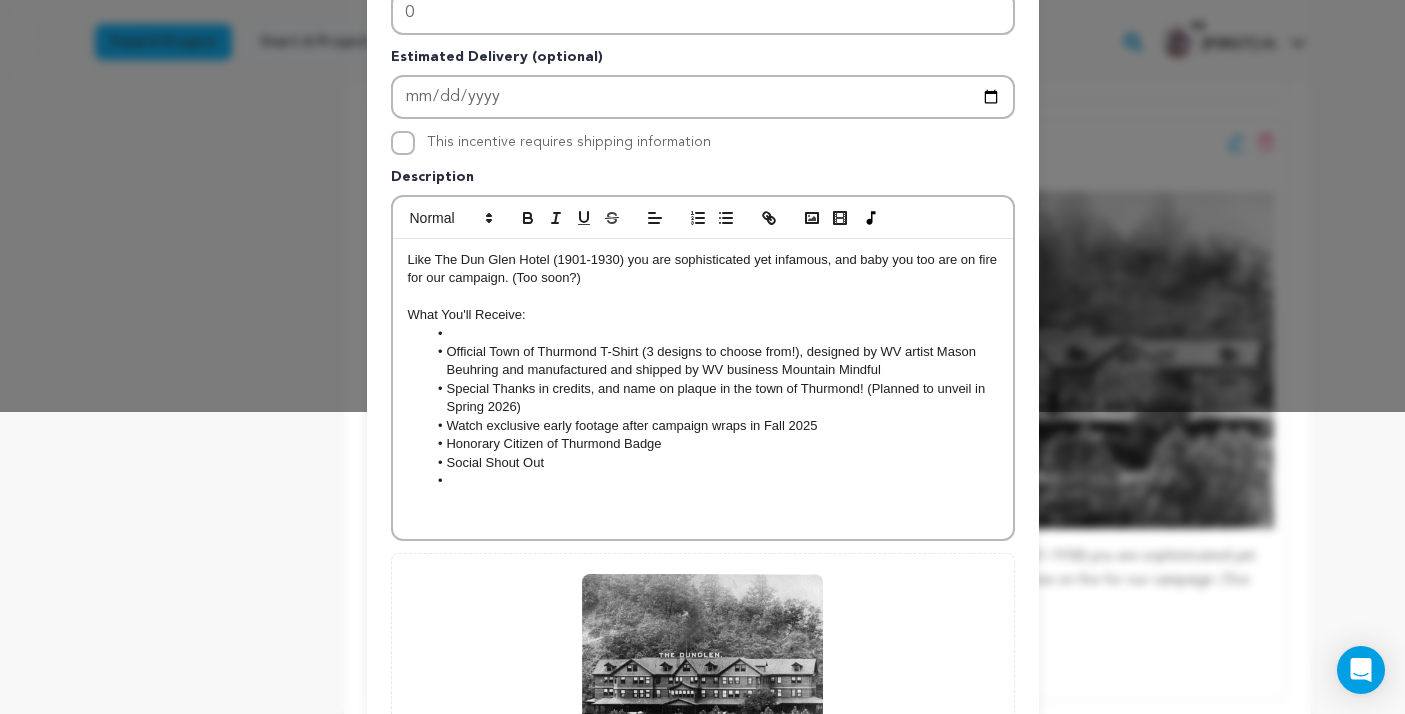 type 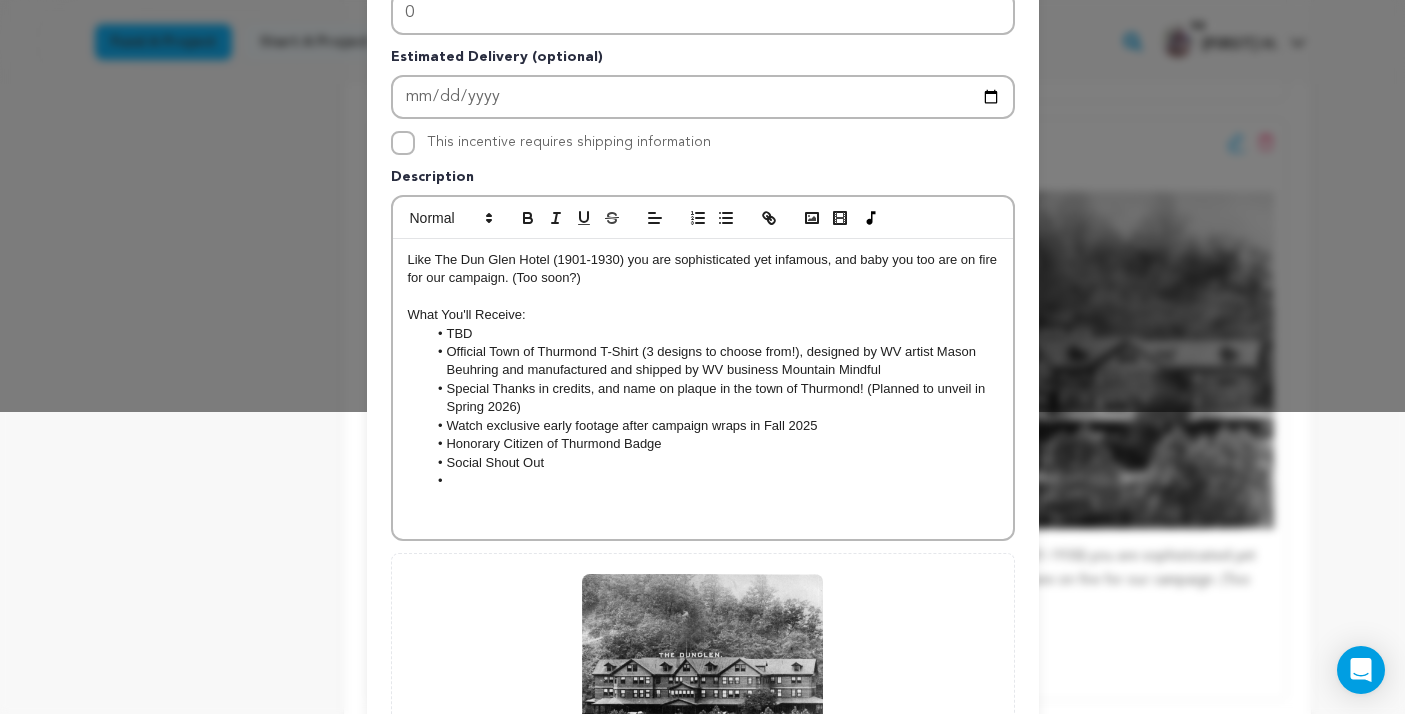 click at bounding box center [712, 481] 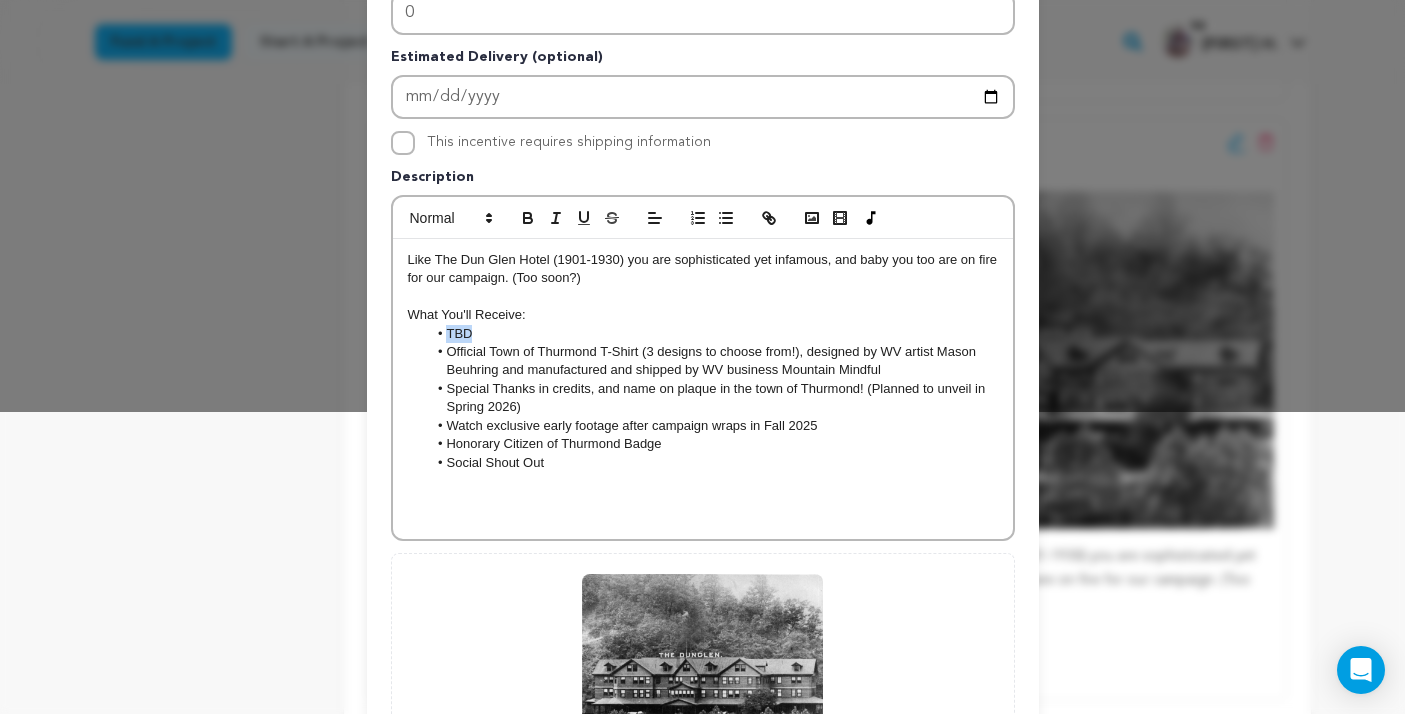 drag, startPoint x: 489, startPoint y: 338, endPoint x: 388, endPoint y: 337, distance: 101.00495 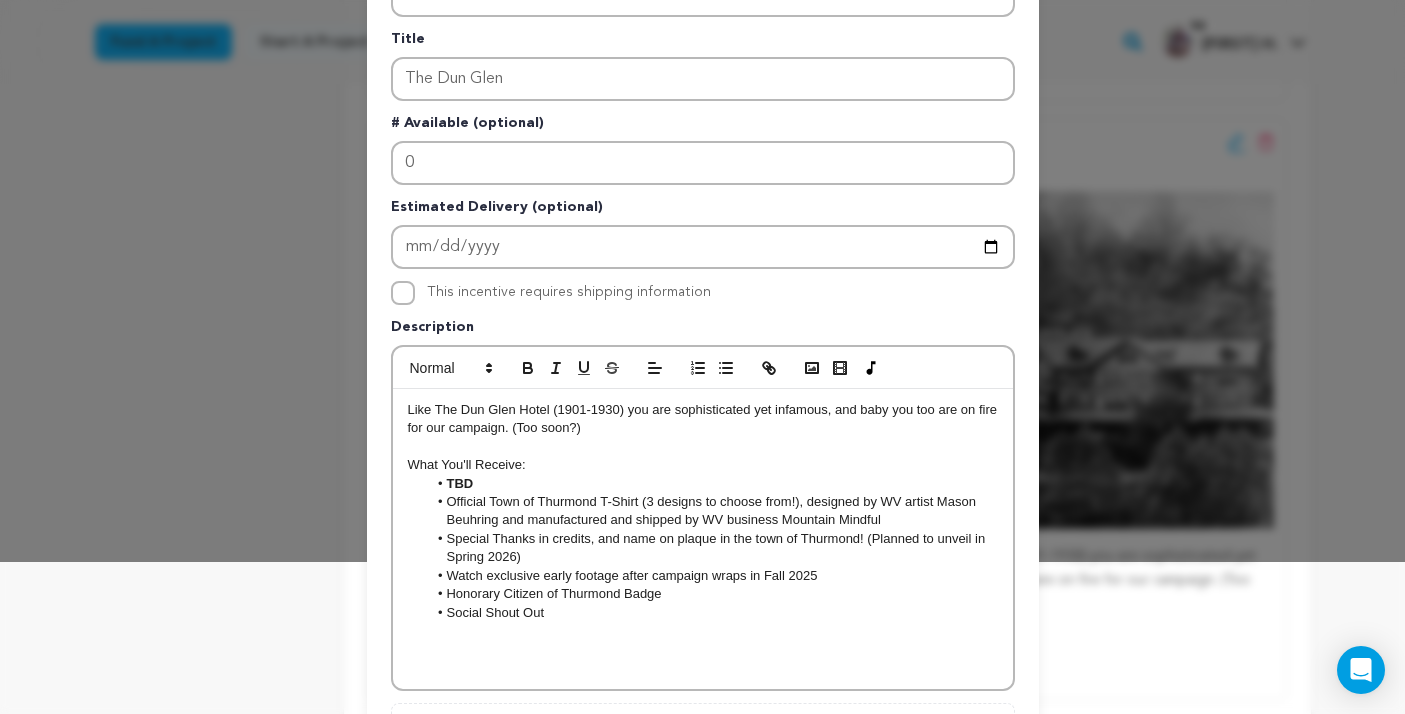 scroll, scrollTop: 118, scrollLeft: 0, axis: vertical 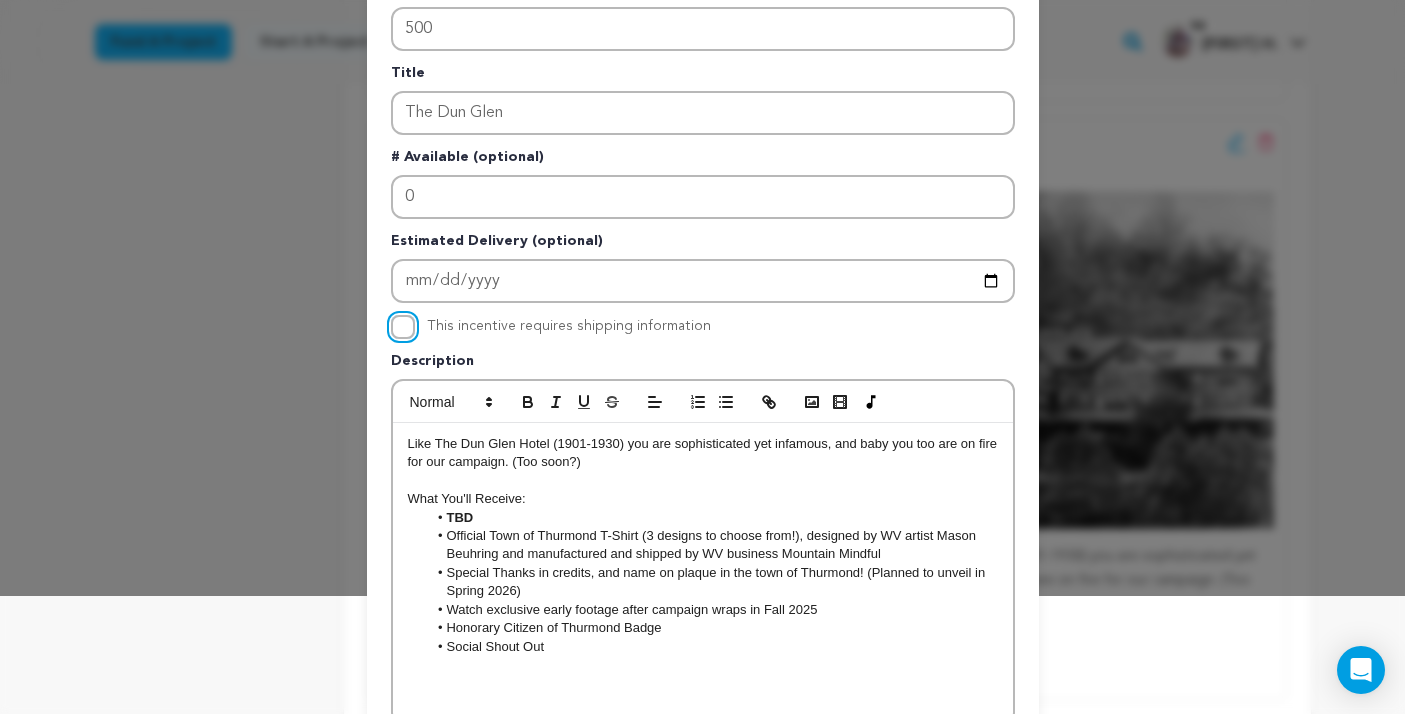 click on "This incentive requires shipping information" at bounding box center (403, 327) 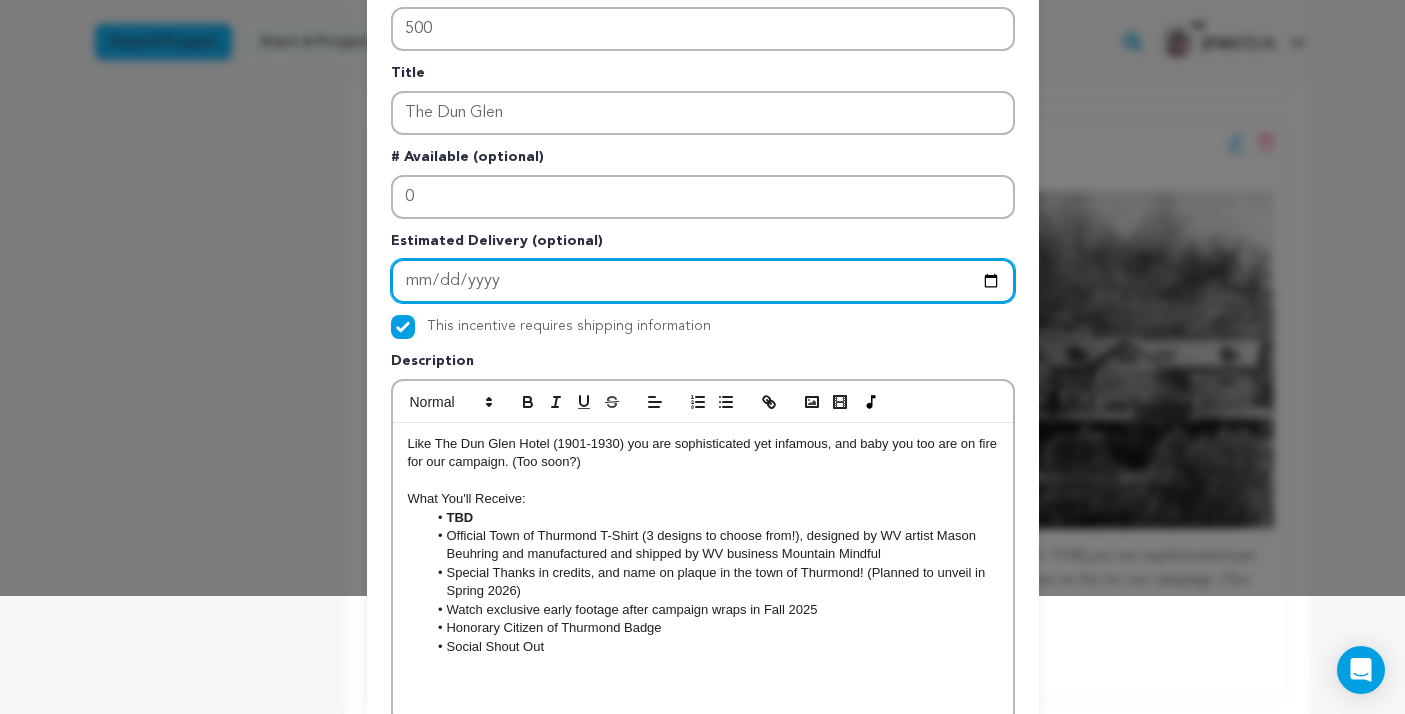 click at bounding box center (703, 281) 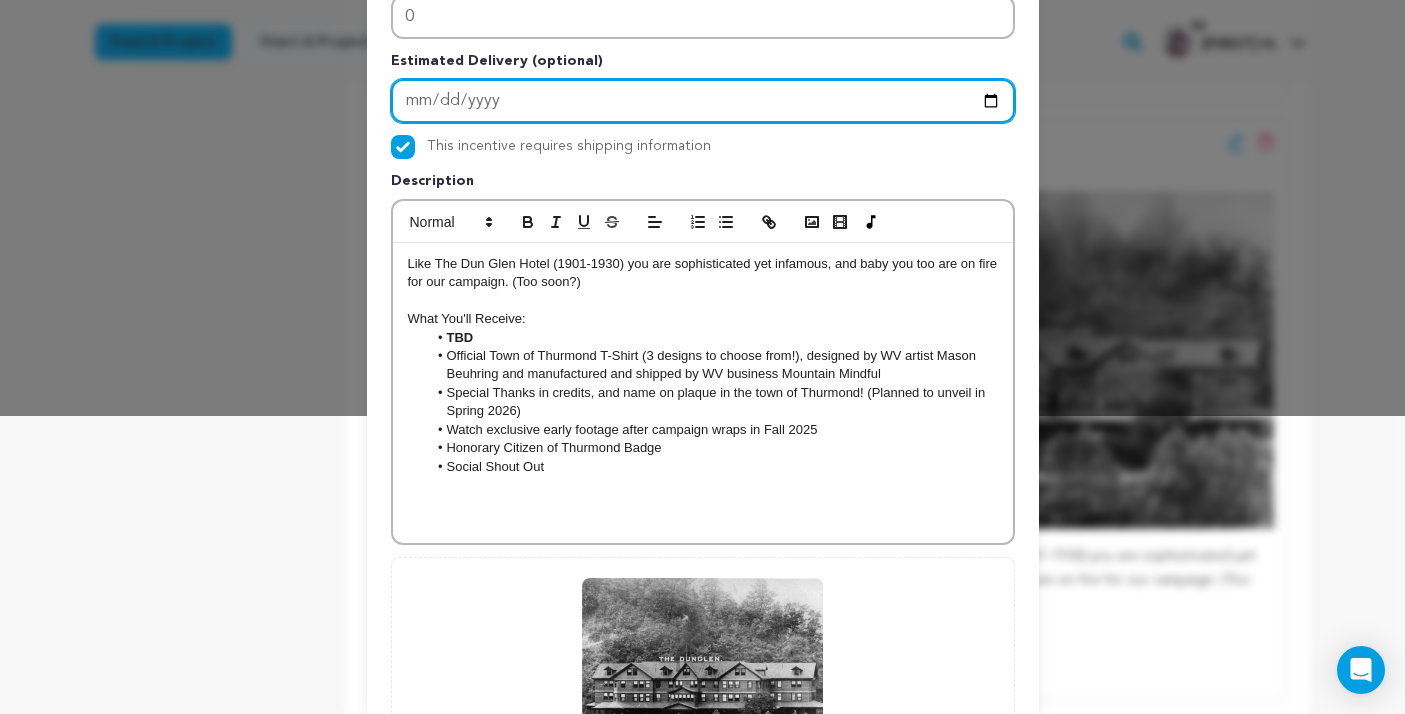 scroll, scrollTop: 260, scrollLeft: 0, axis: vertical 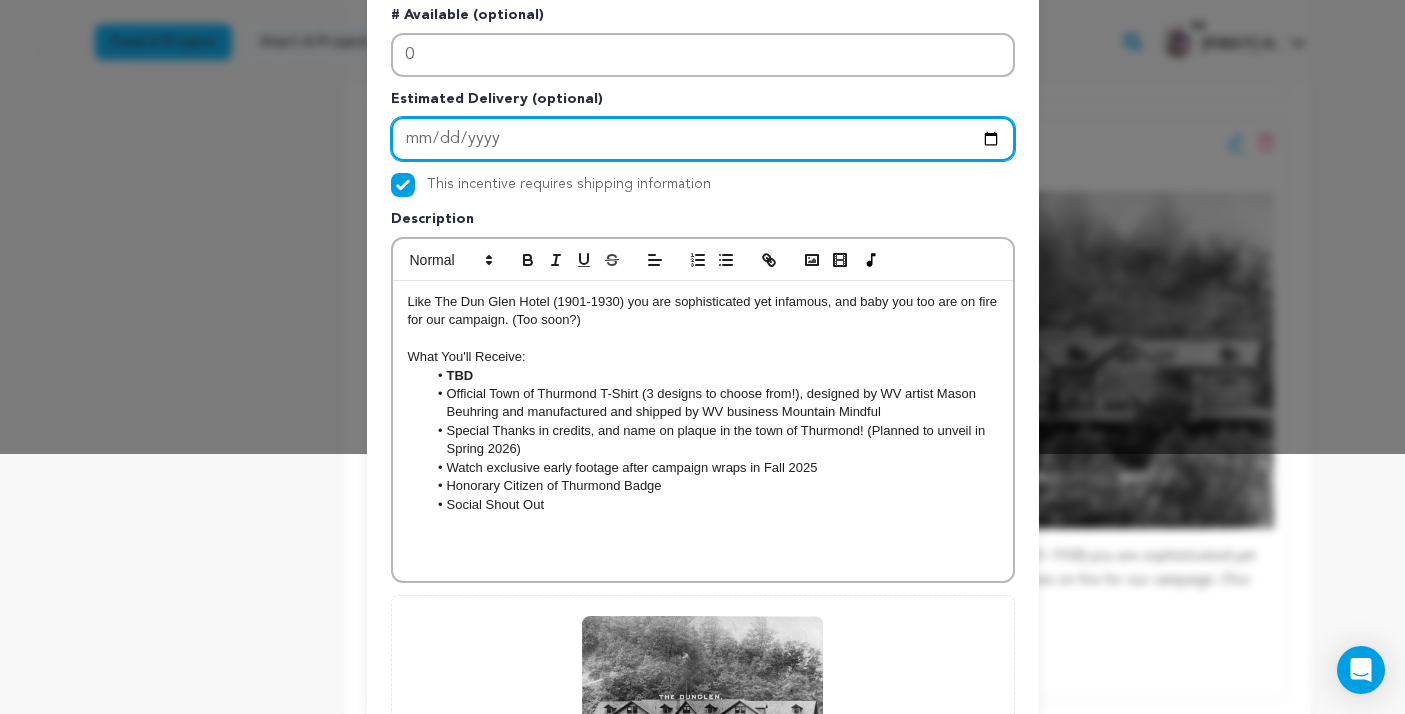 type on "2025-09-20" 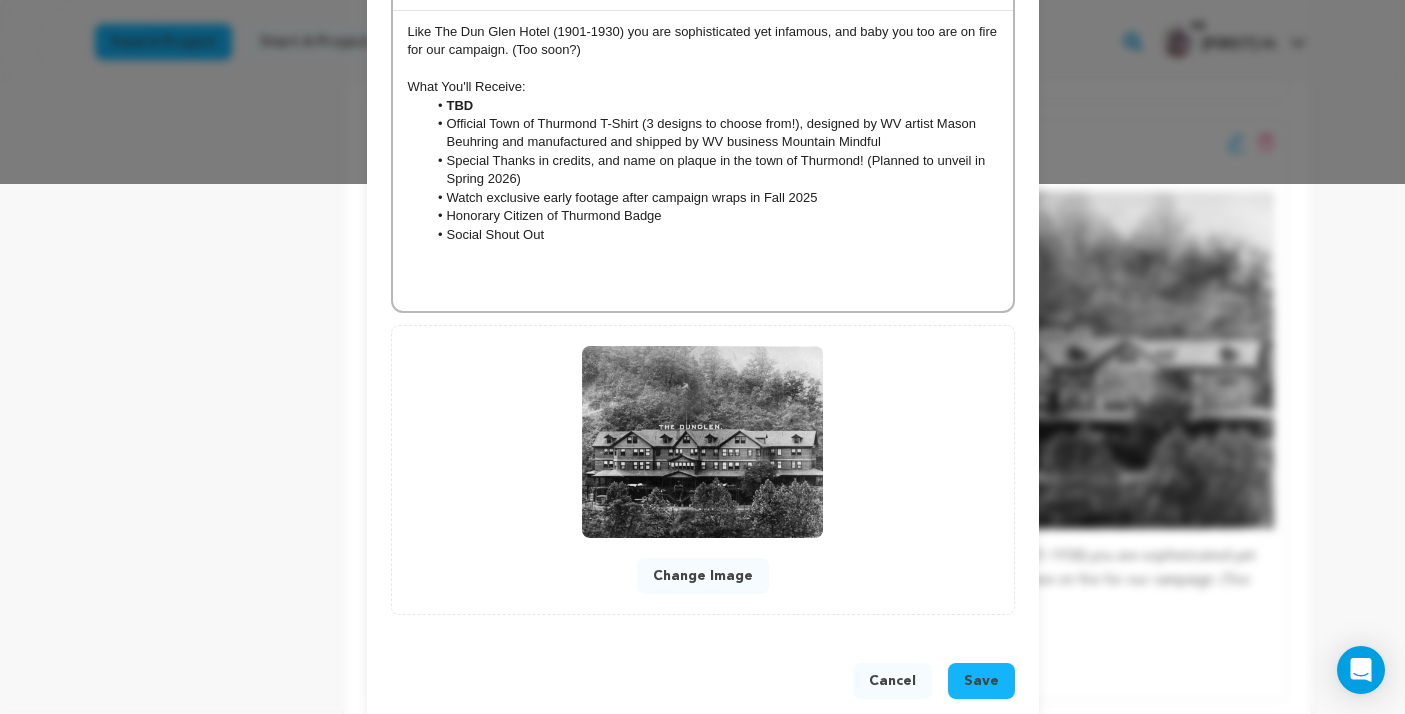 scroll, scrollTop: 563, scrollLeft: 0, axis: vertical 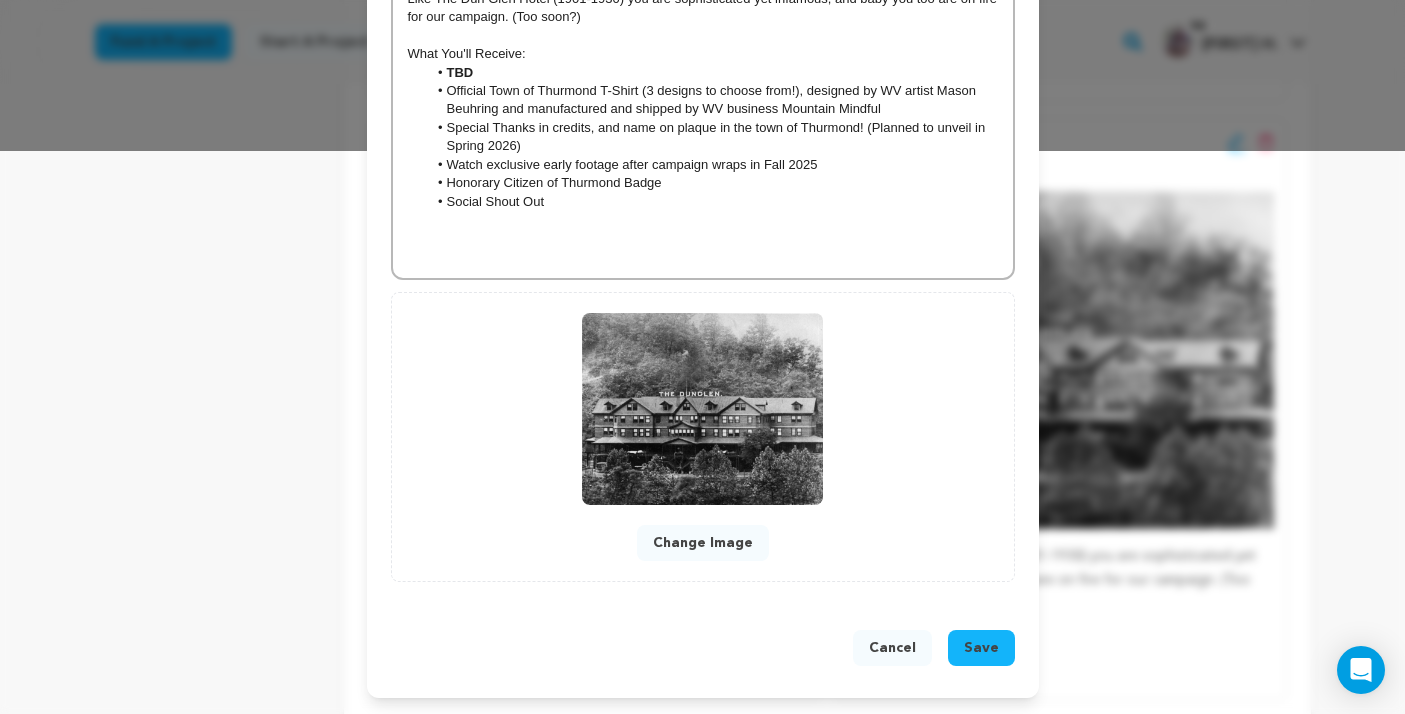 click on "Save" at bounding box center [981, 648] 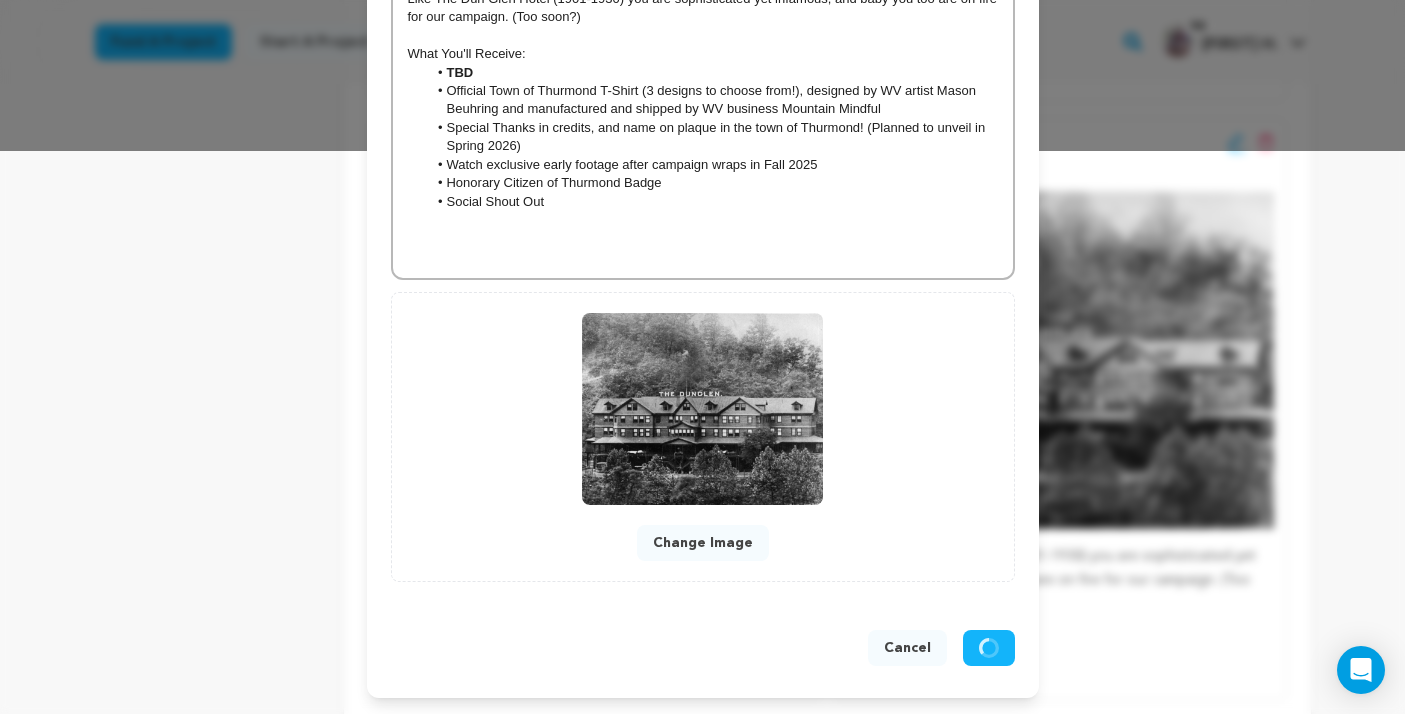 scroll, scrollTop: 521, scrollLeft: 0, axis: vertical 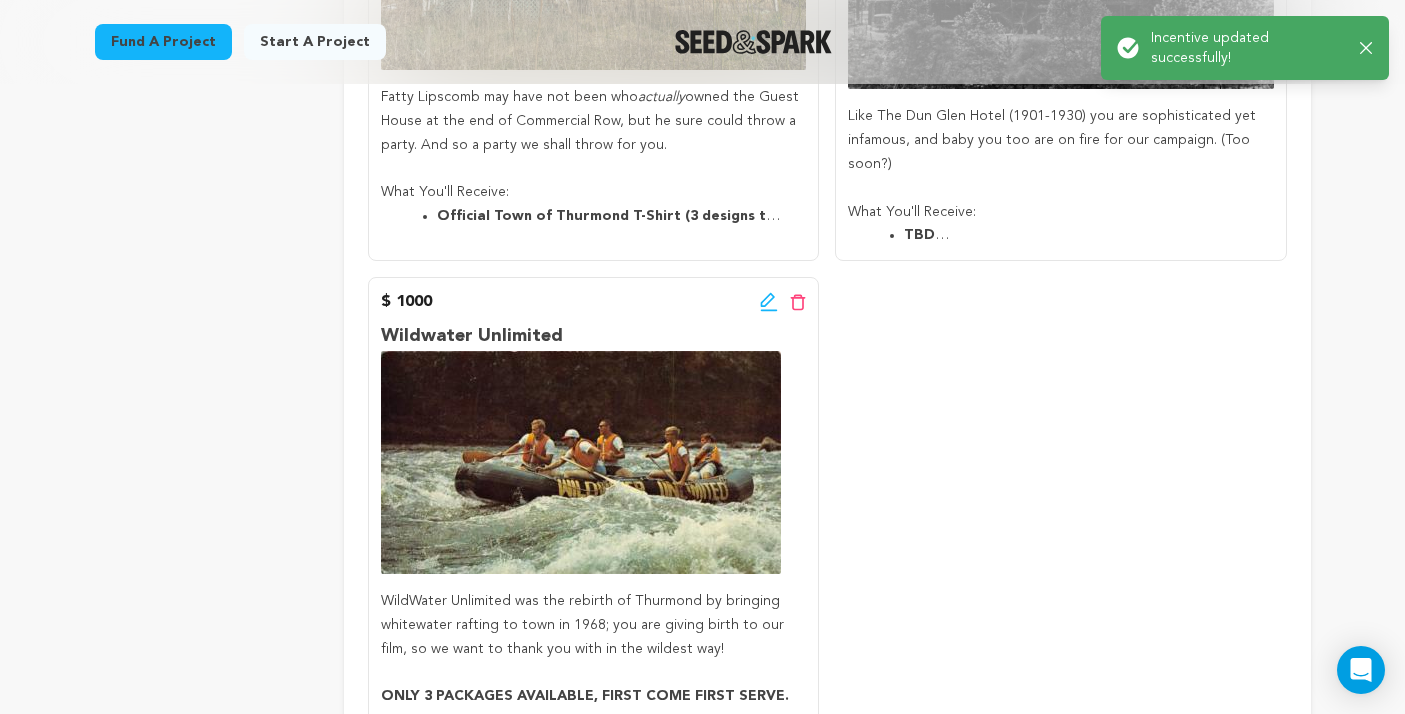 click 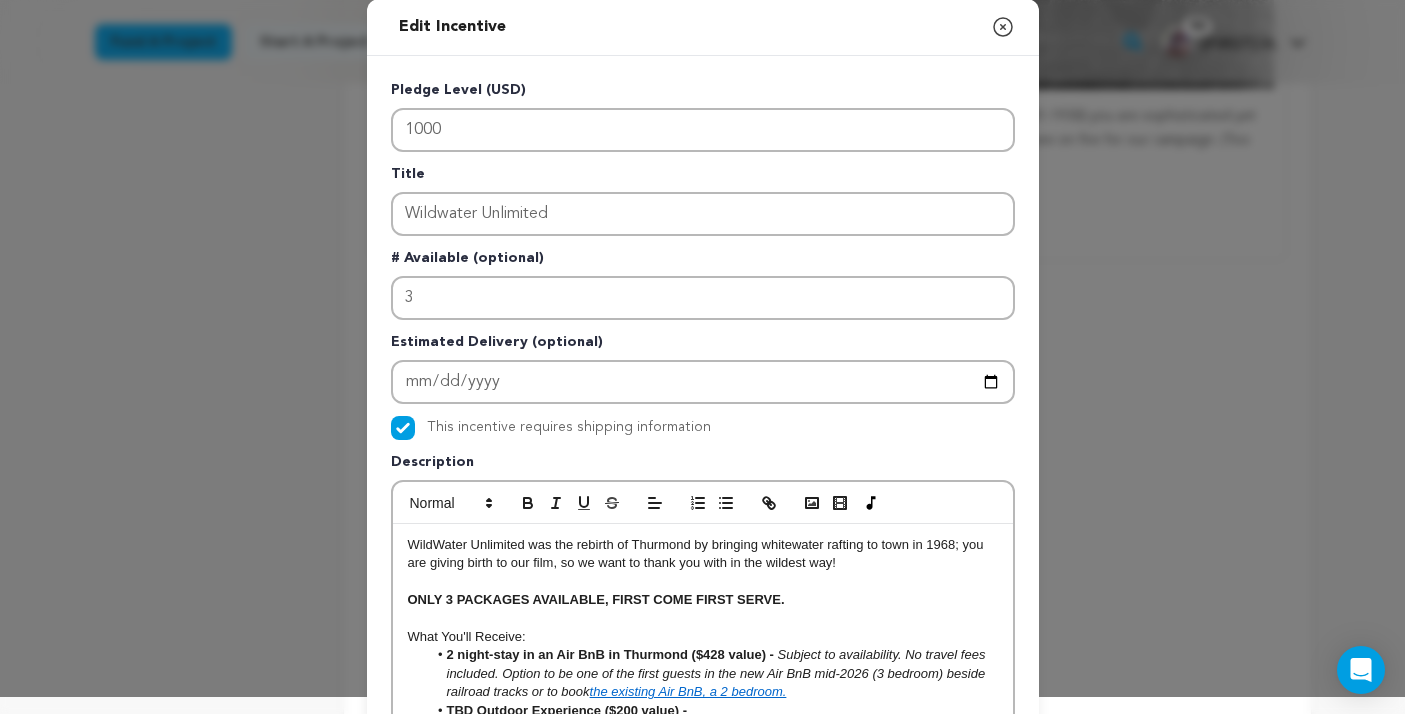 scroll, scrollTop: 22, scrollLeft: 0, axis: vertical 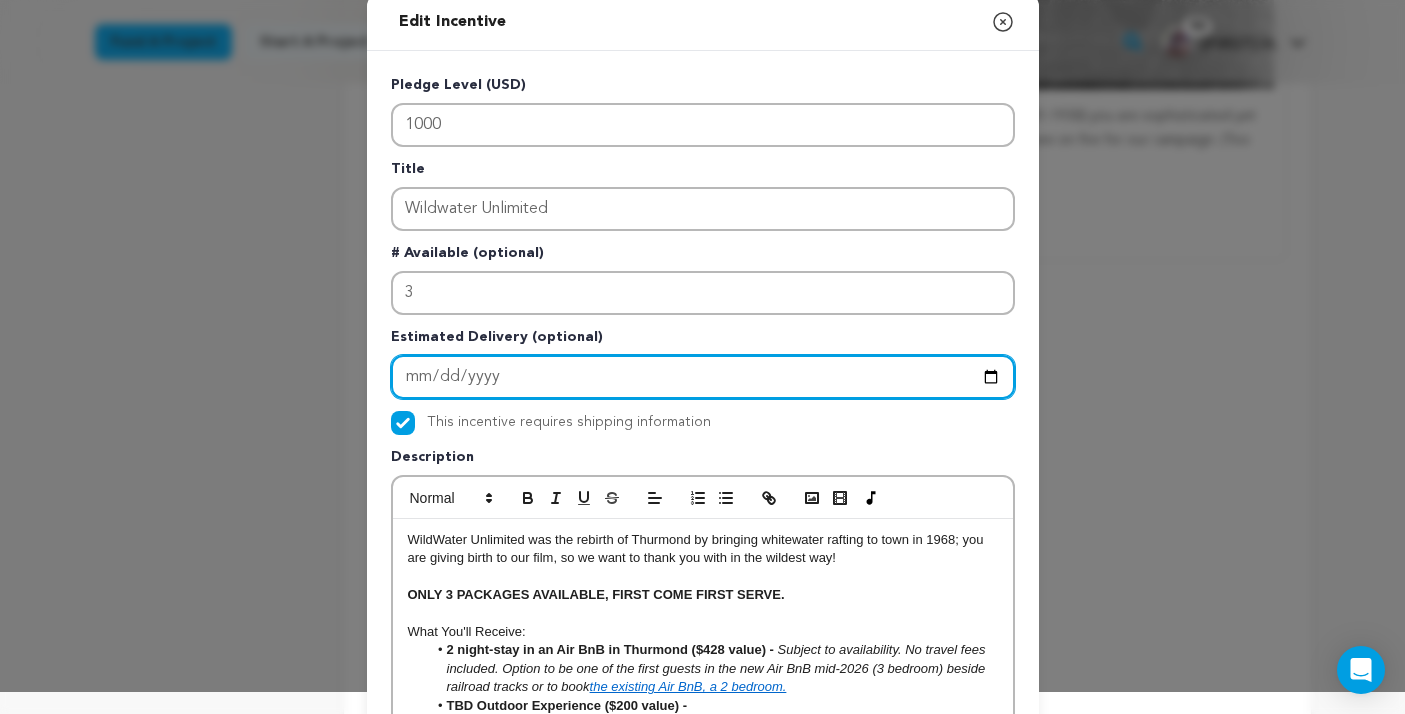 click at bounding box center [703, 377] 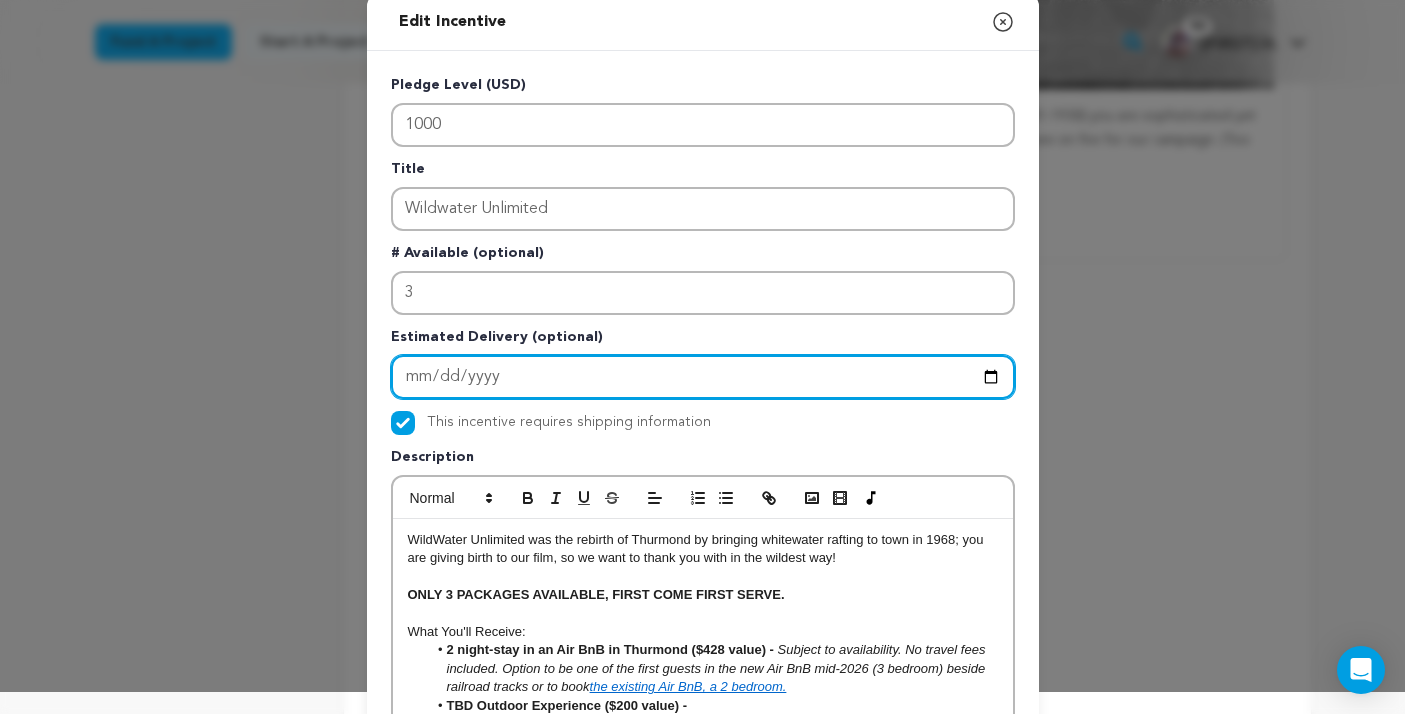 click at bounding box center [703, 377] 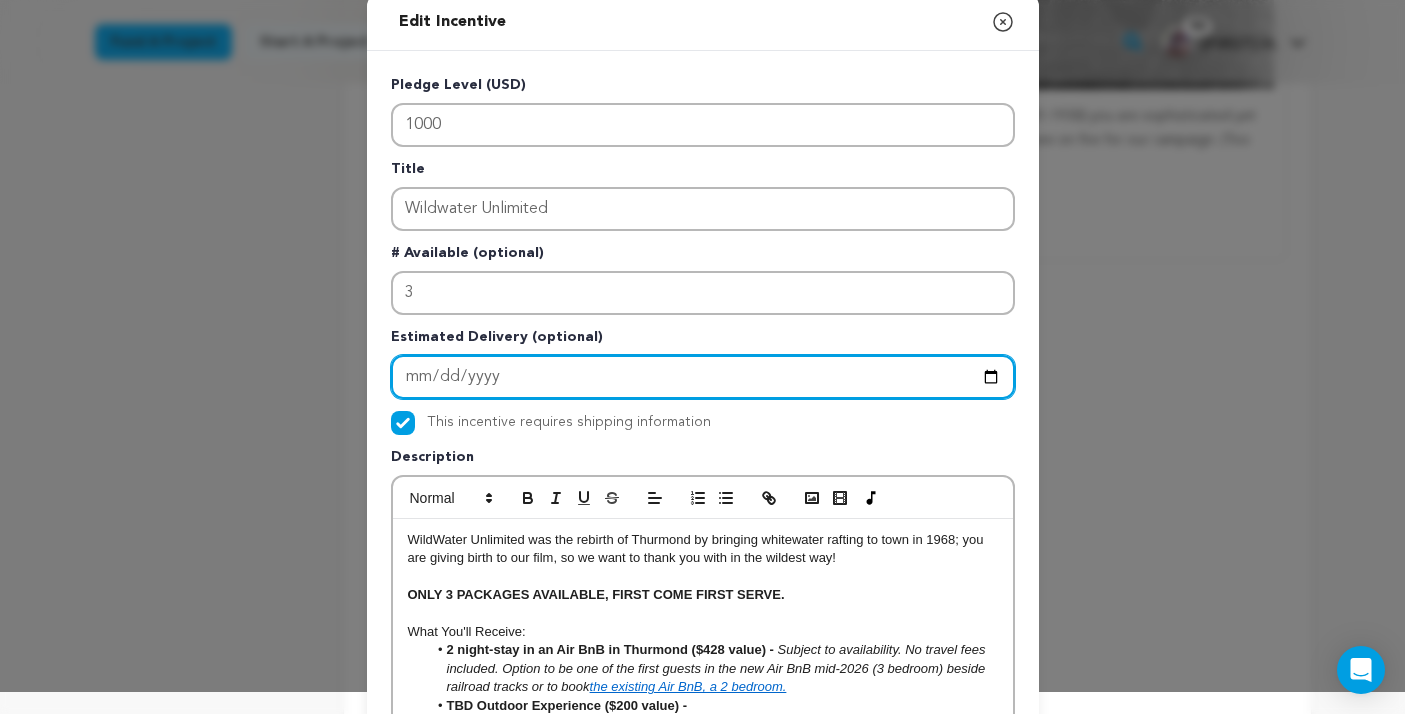 click on "0002-09-10" at bounding box center (703, 377) 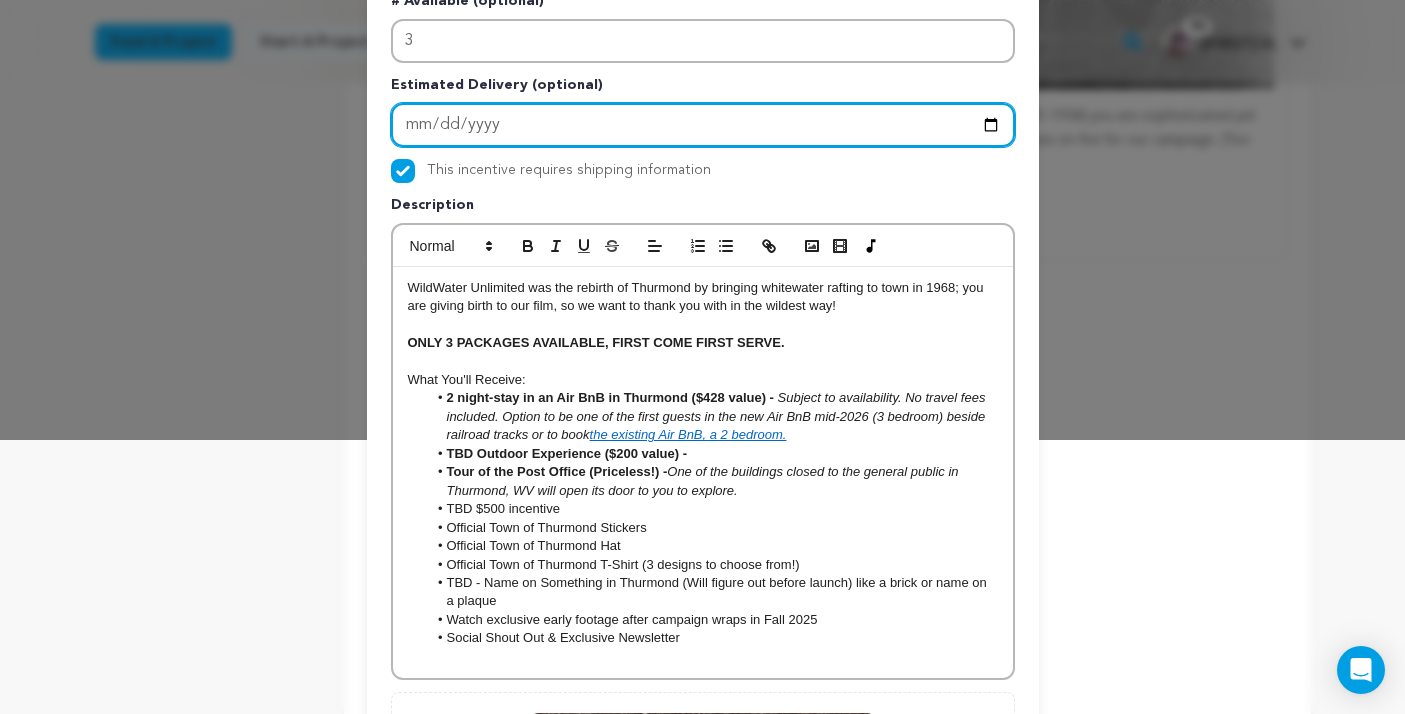 scroll, scrollTop: 276, scrollLeft: 0, axis: vertical 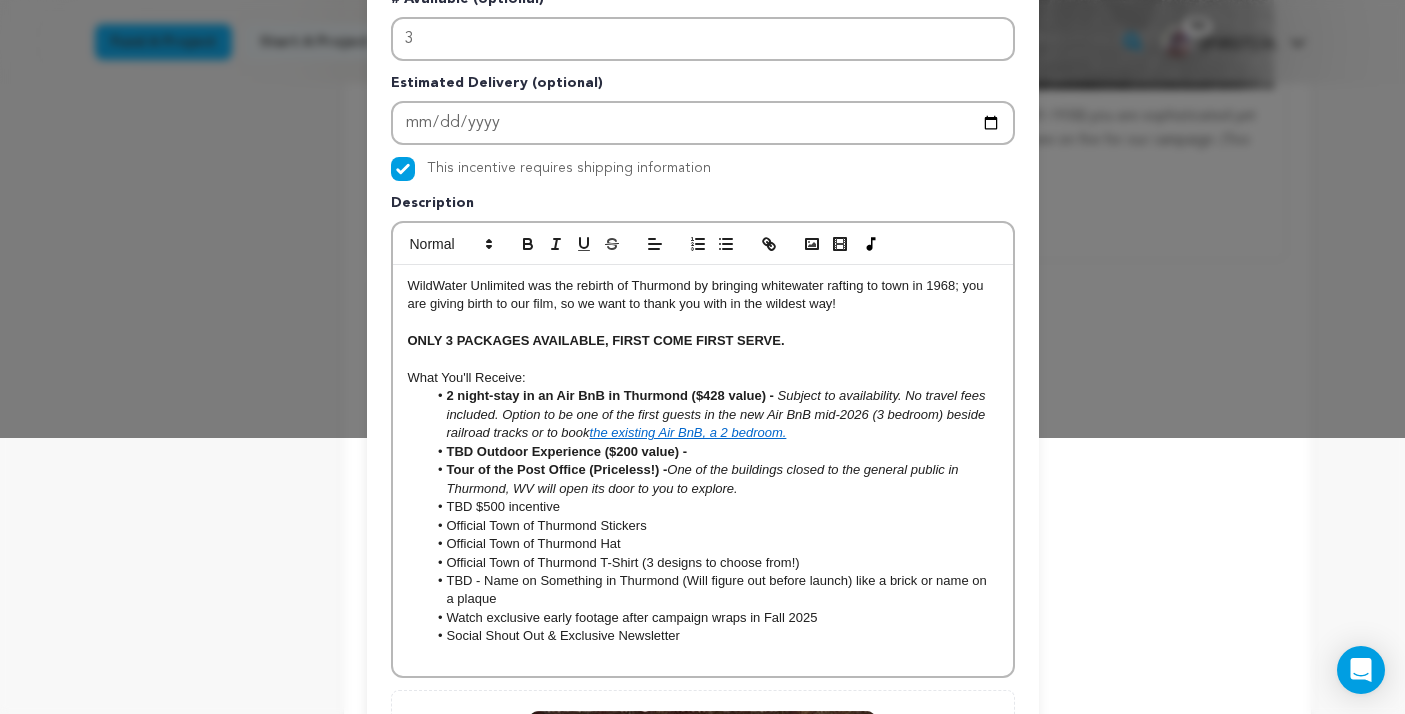 click on "TBD Outdoor Experience ($200 value) -" at bounding box center (712, 452) 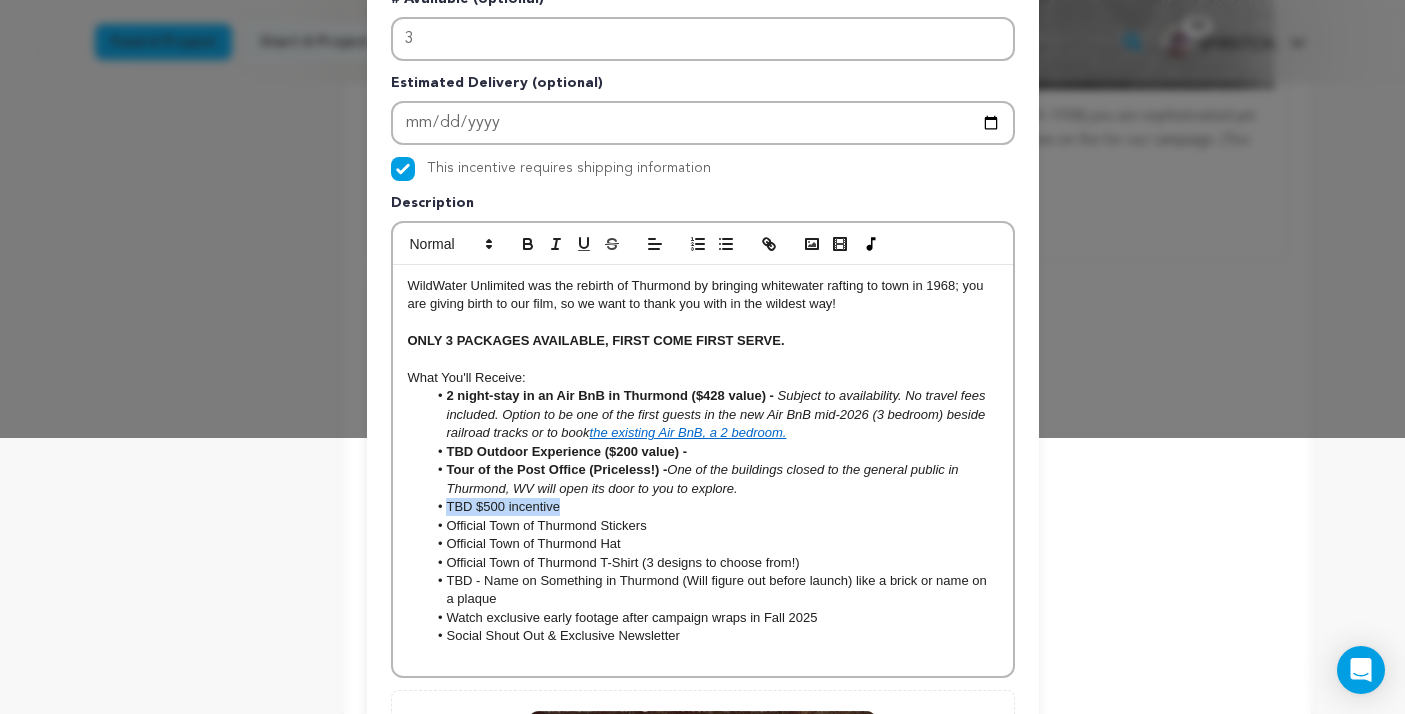 drag, startPoint x: 596, startPoint y: 508, endPoint x: 442, endPoint y: 508, distance: 154 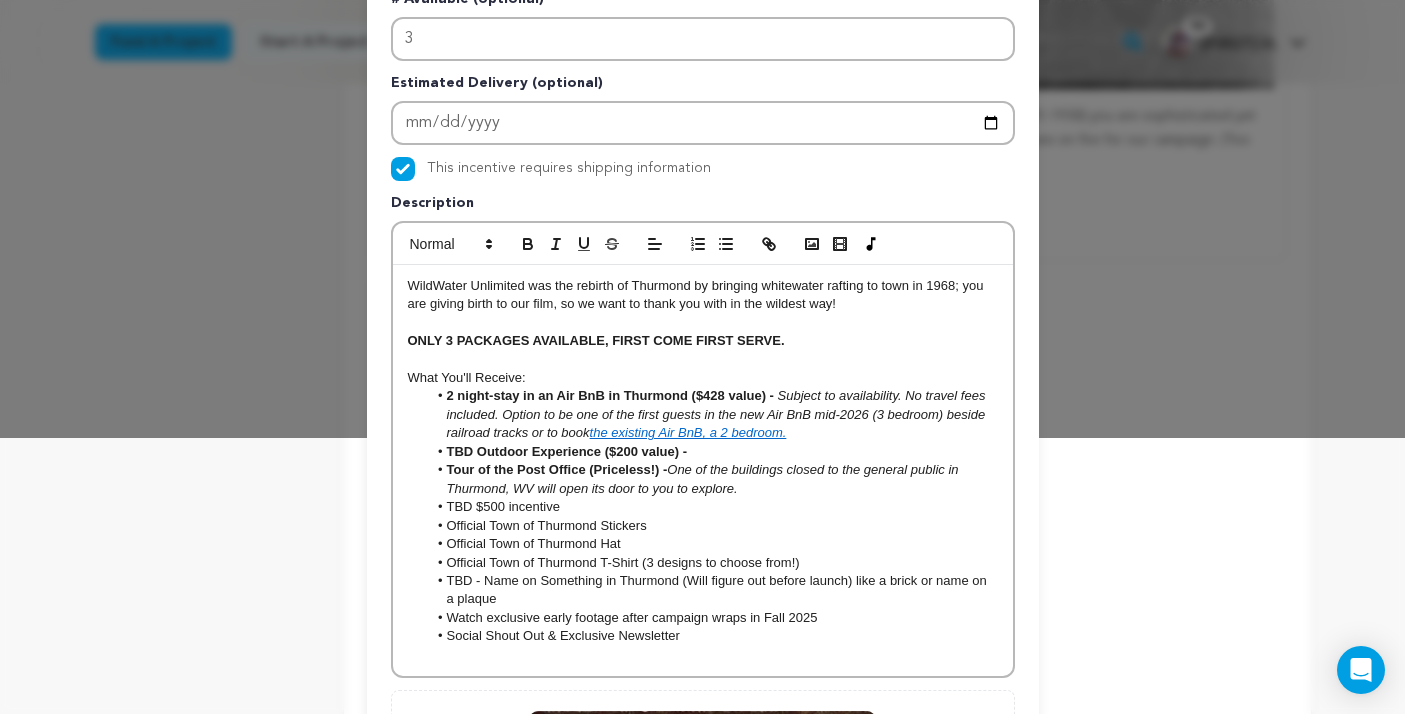 click on "Official Town of Thurmond Hat" at bounding box center [712, 544] 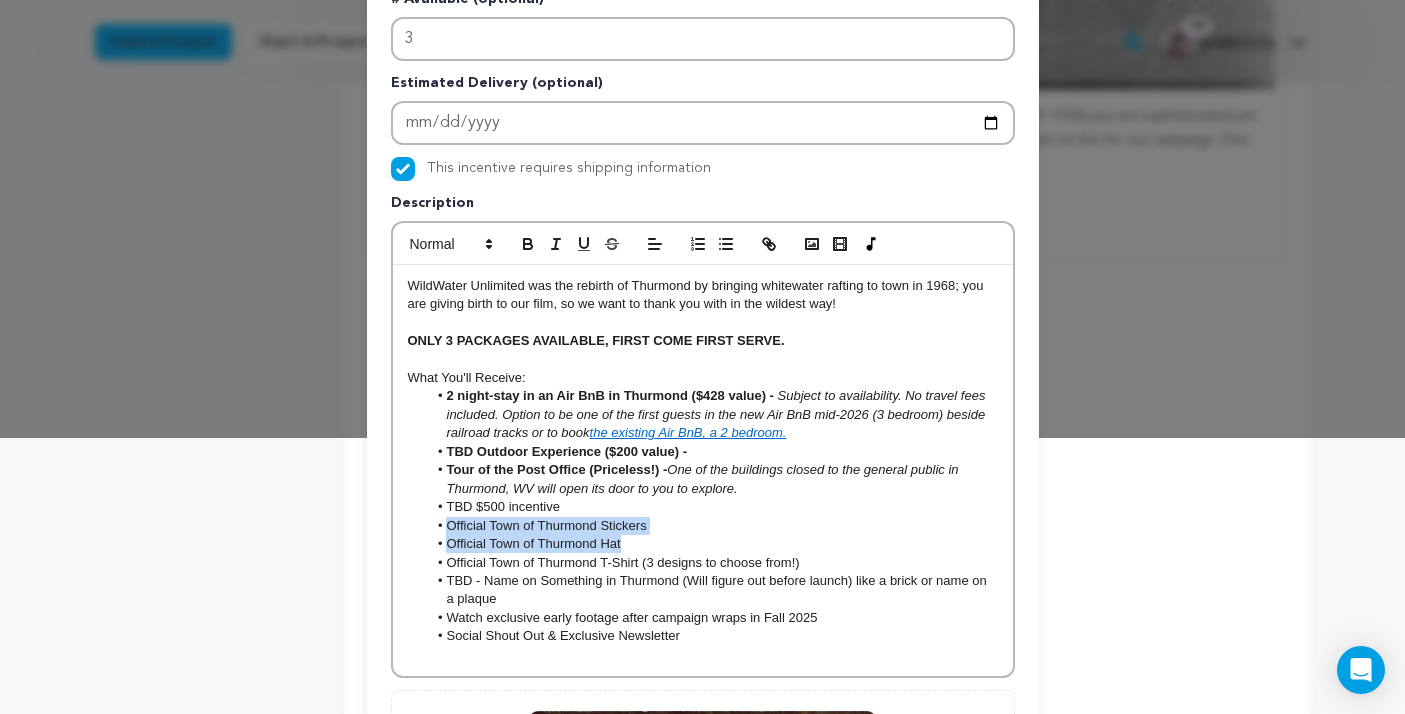drag, startPoint x: 643, startPoint y: 545, endPoint x: 426, endPoint y: 534, distance: 217.27863 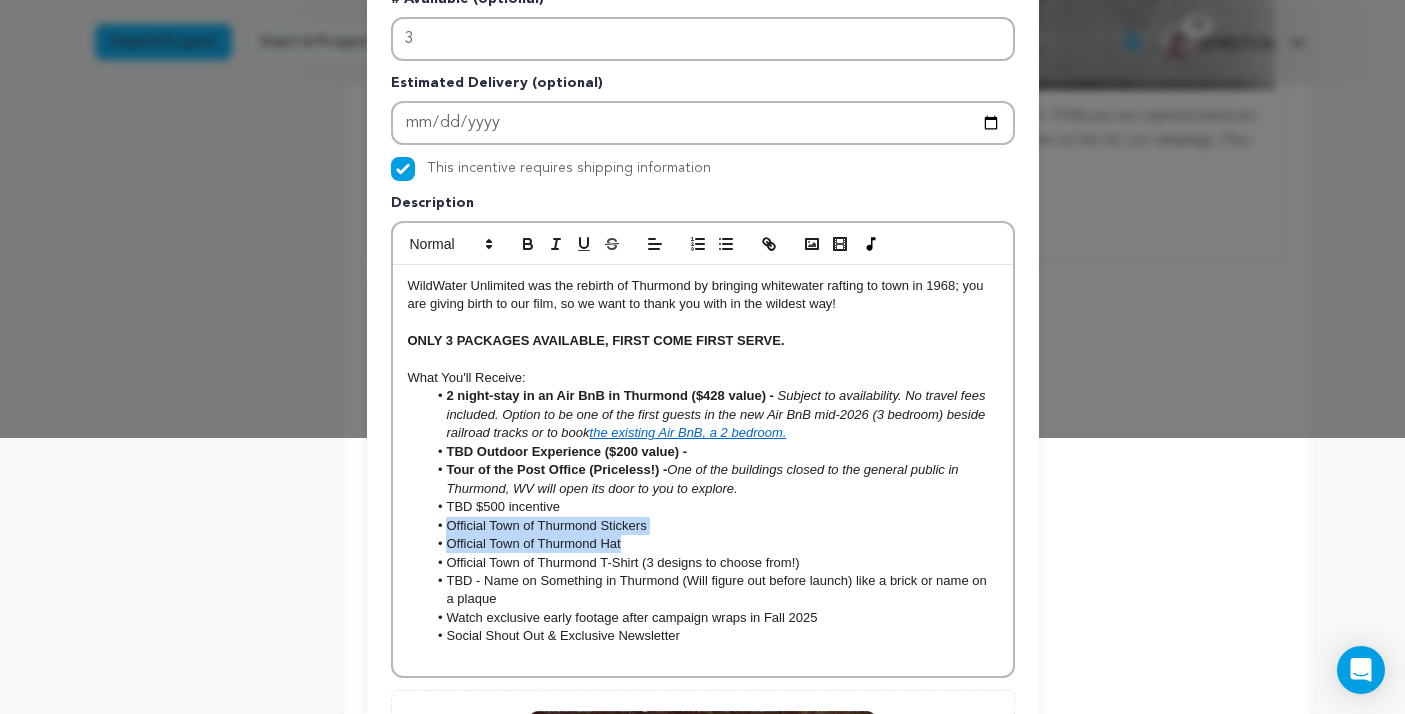 type 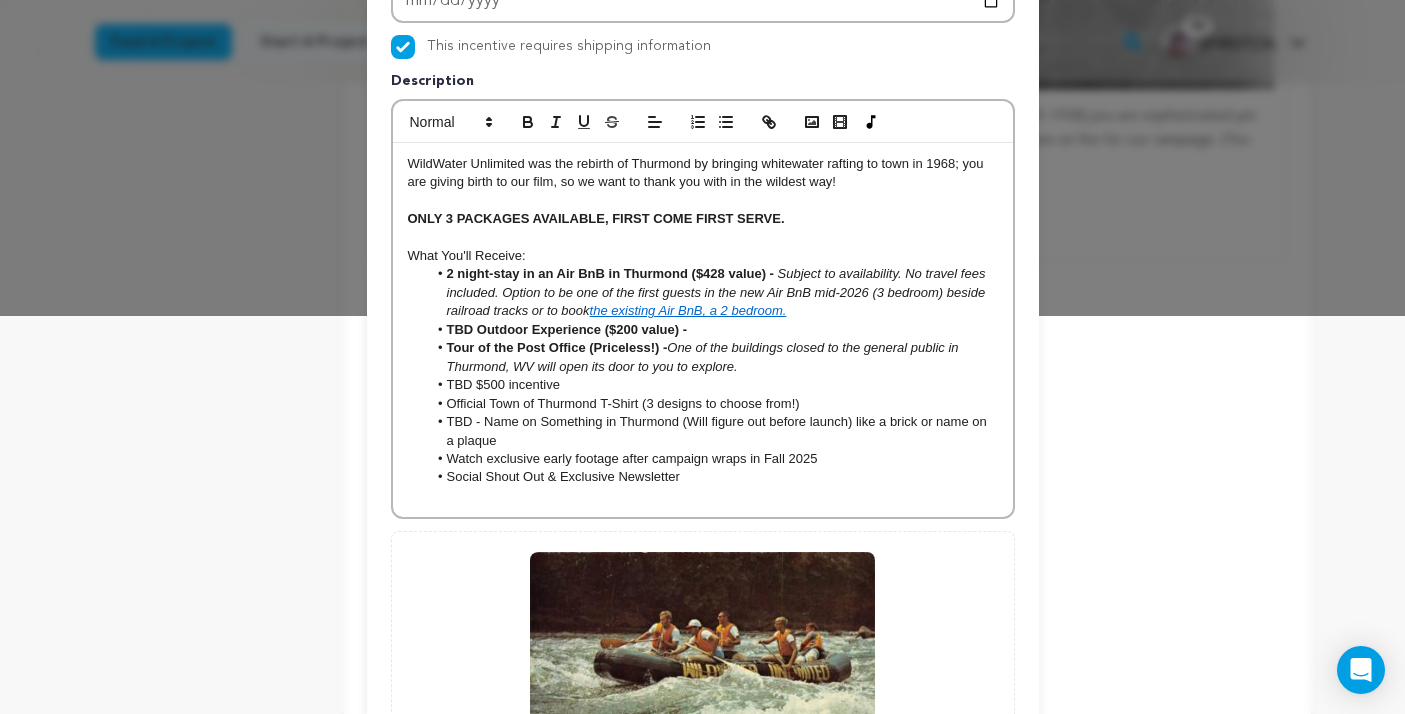 scroll, scrollTop: 400, scrollLeft: 0, axis: vertical 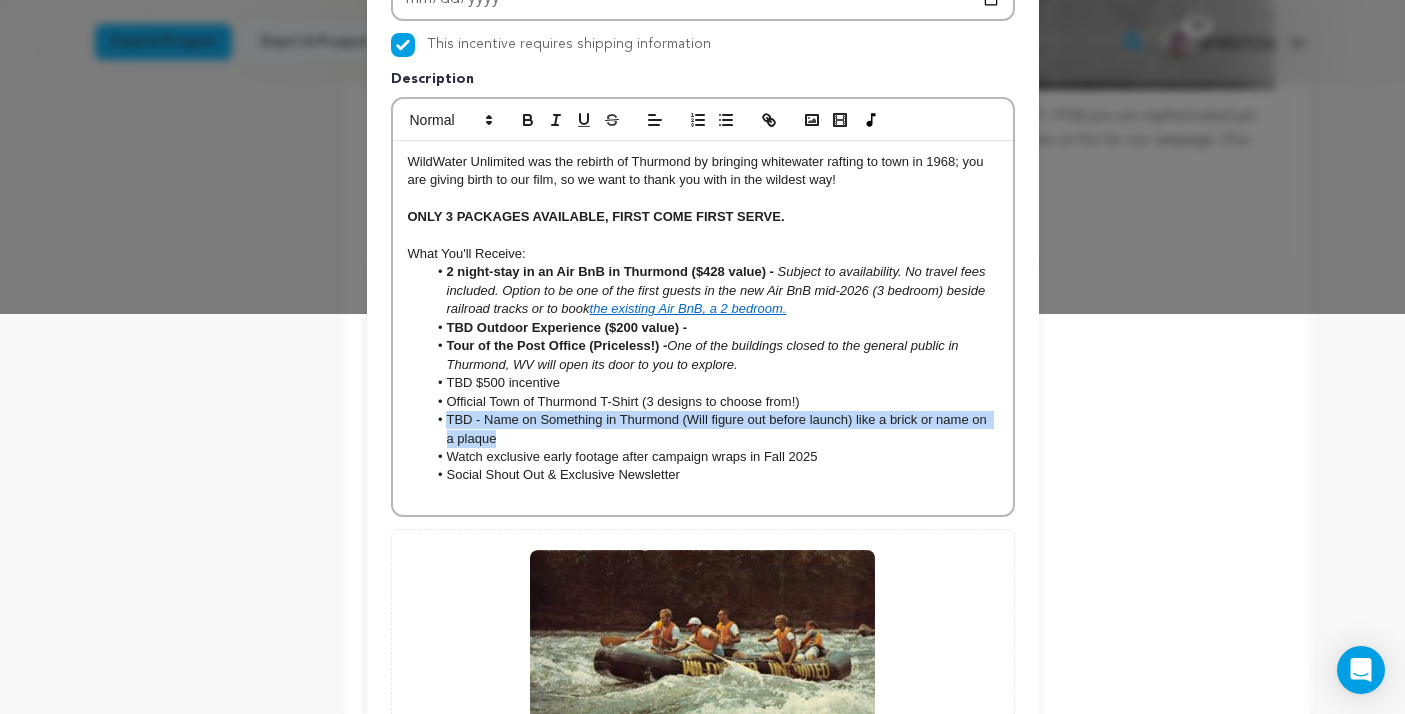 drag, startPoint x: 624, startPoint y: 435, endPoint x: 440, endPoint y: 416, distance: 184.97838 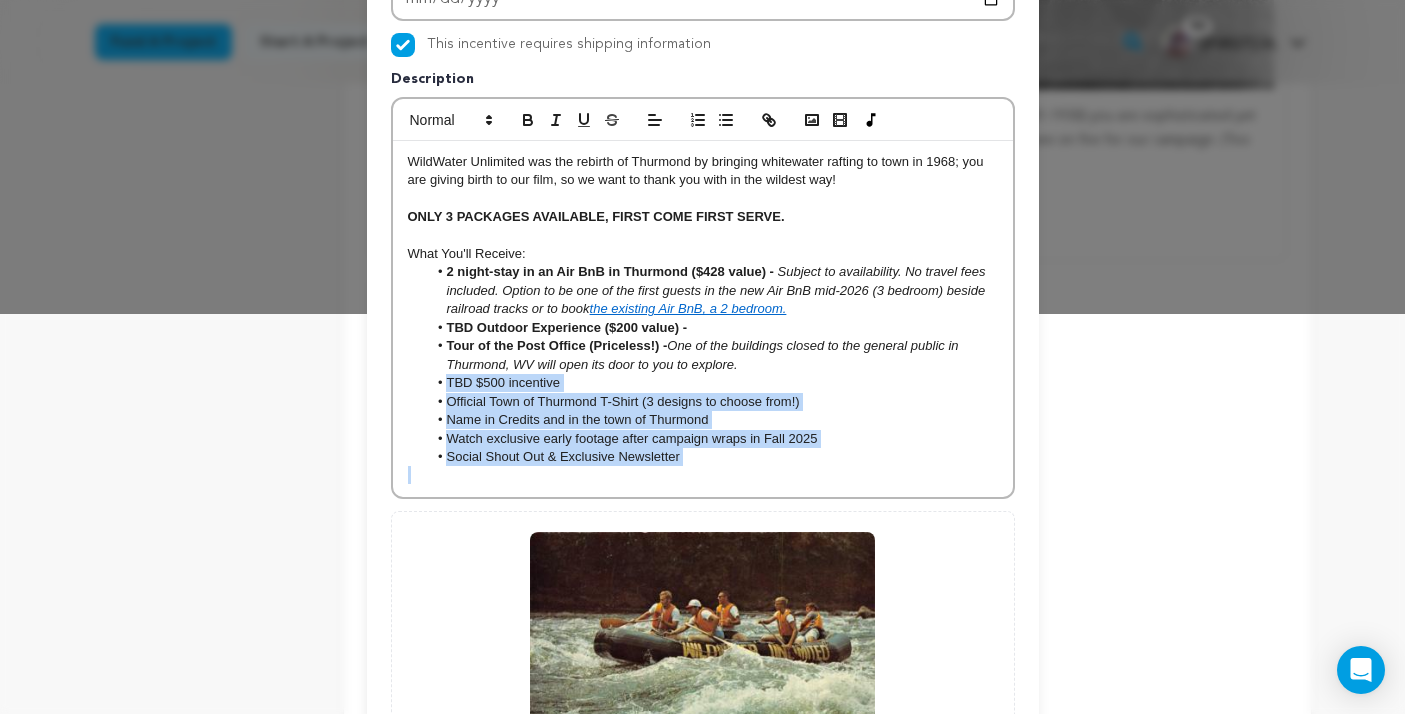 drag, startPoint x: 726, startPoint y: 467, endPoint x: 415, endPoint y: 389, distance: 320.6322 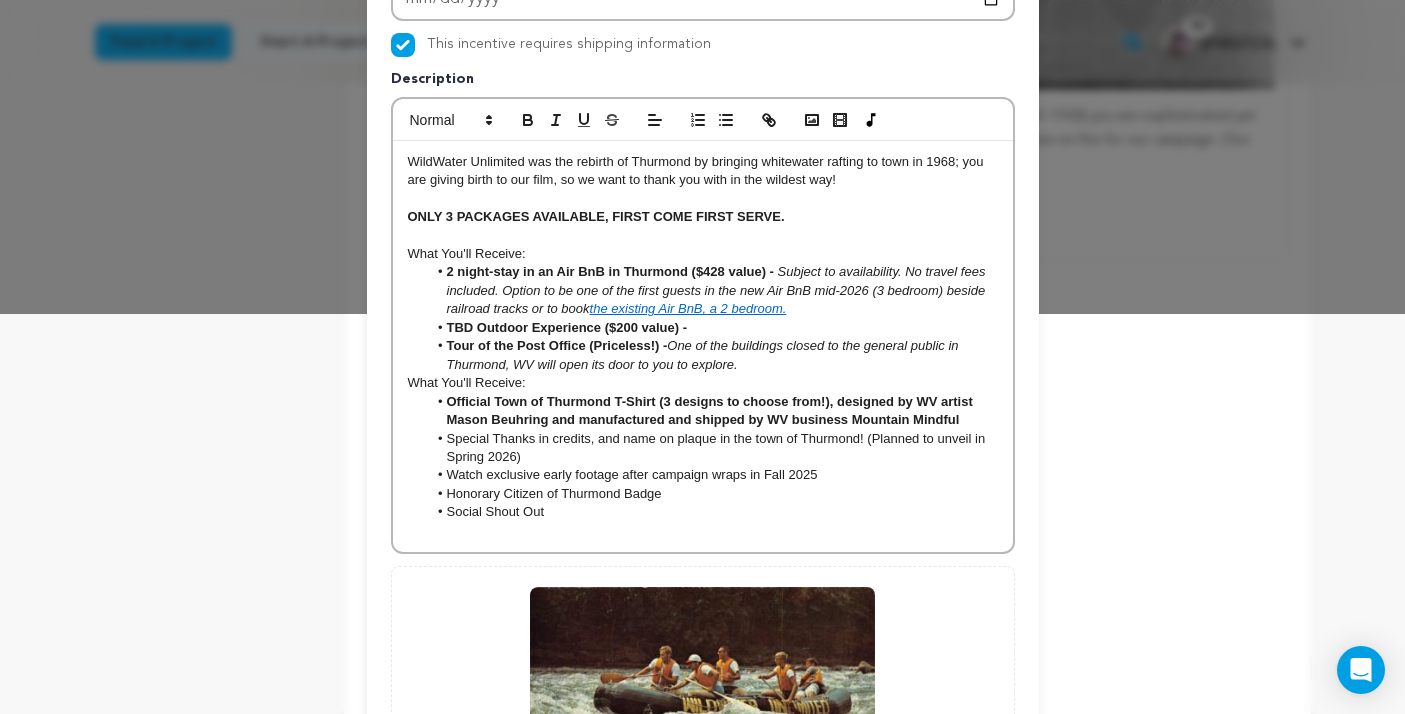 scroll, scrollTop: 0, scrollLeft: 0, axis: both 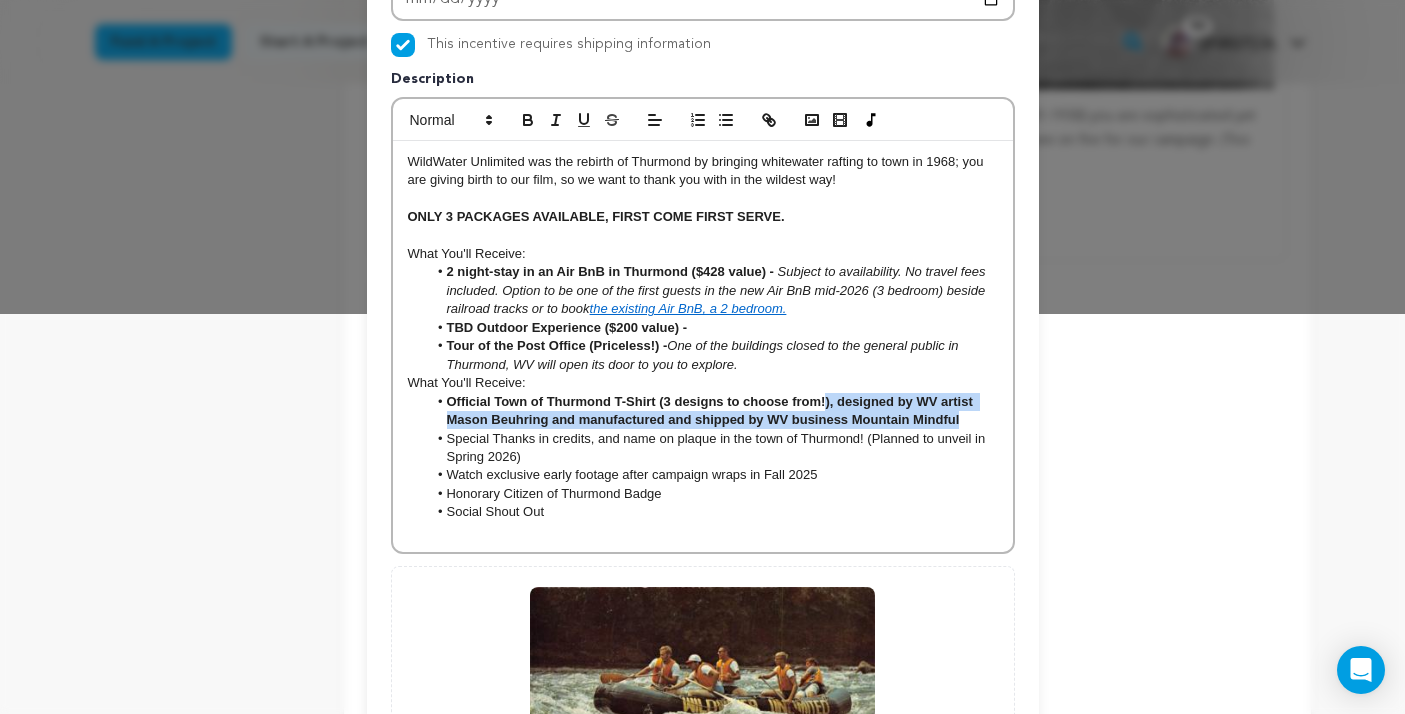 drag, startPoint x: 970, startPoint y: 424, endPoint x: 824, endPoint y: 405, distance: 147.23111 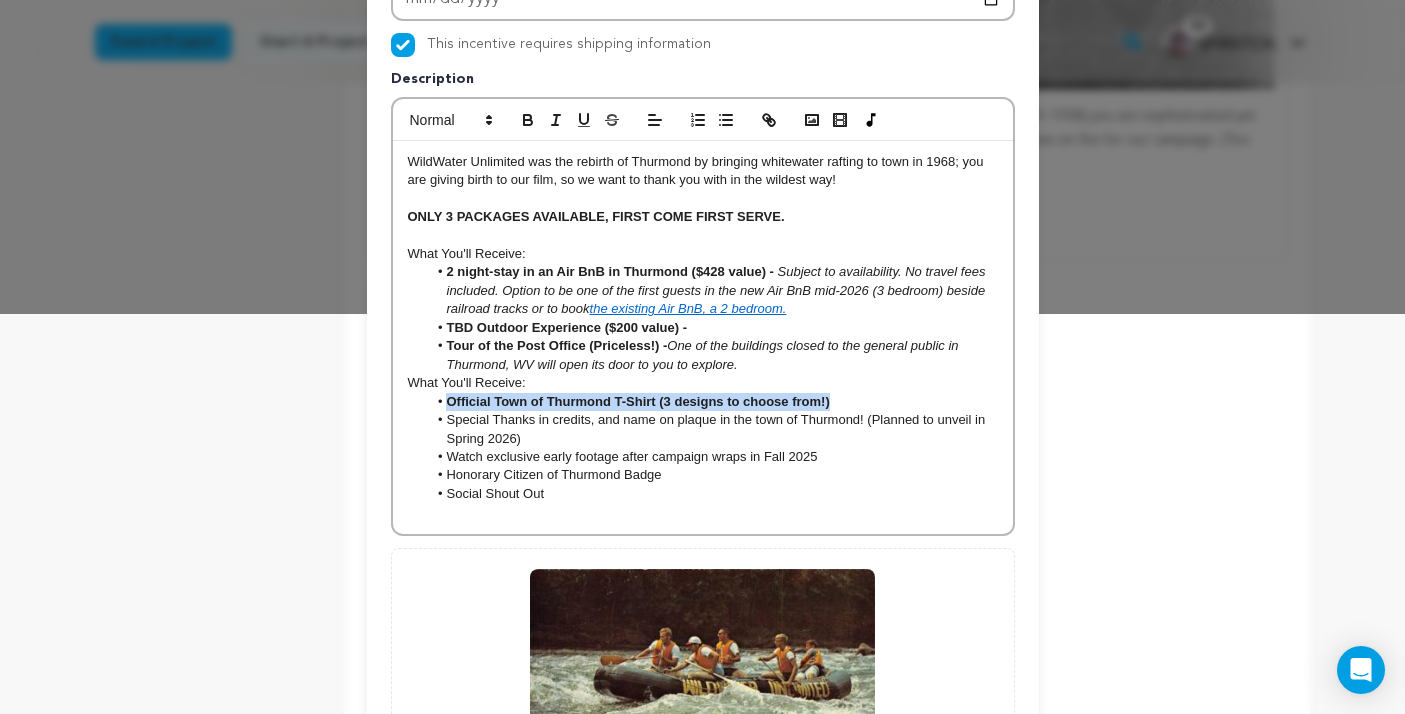 drag, startPoint x: 868, startPoint y: 405, endPoint x: 409, endPoint y: 408, distance: 459.0098 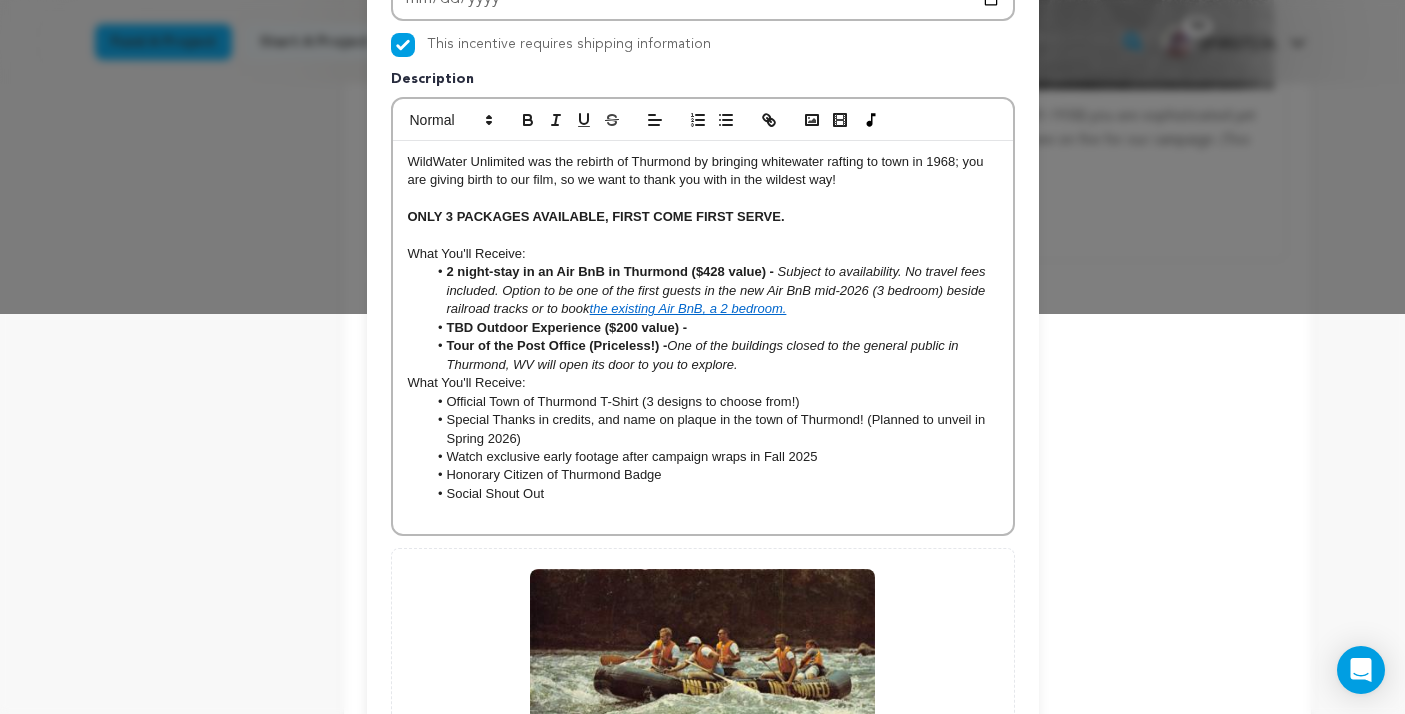 click on "What You'll Receive:" at bounding box center (703, 383) 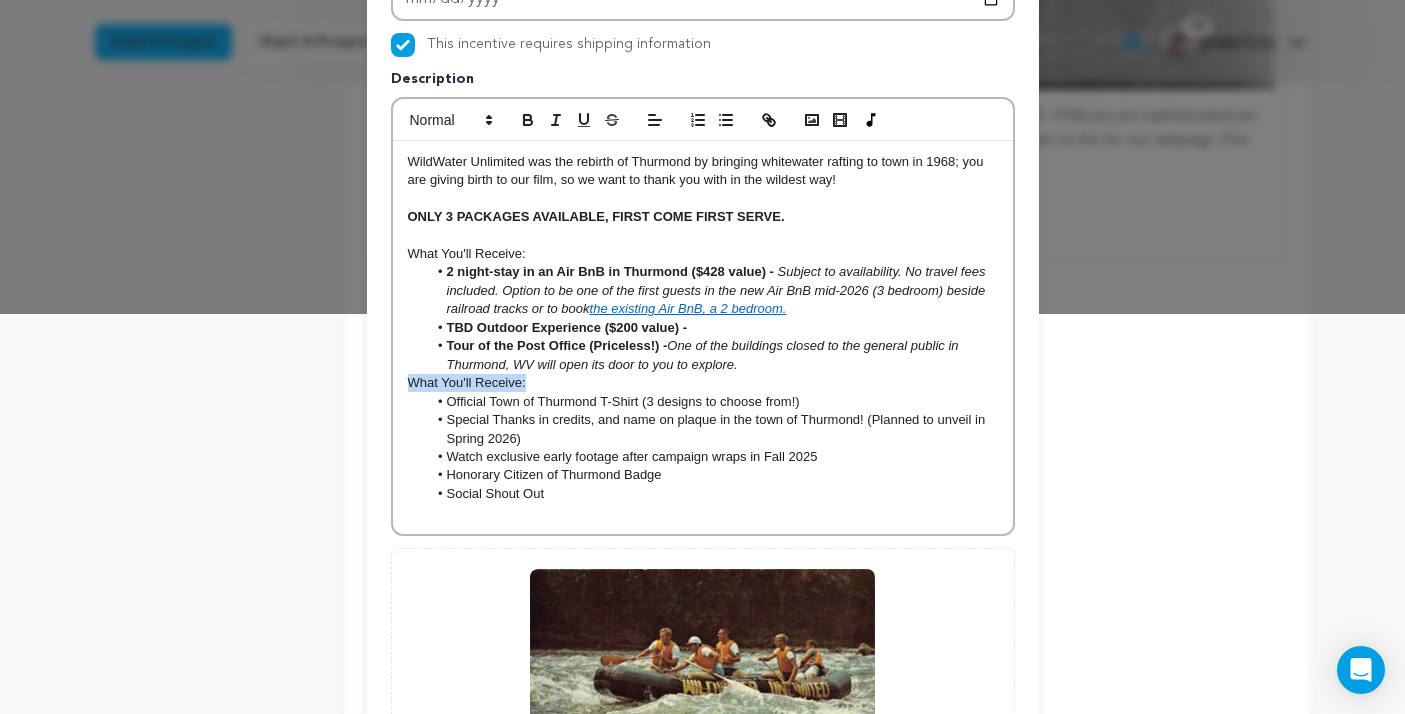 drag, startPoint x: 591, startPoint y: 387, endPoint x: 273, endPoint y: 384, distance: 318.01416 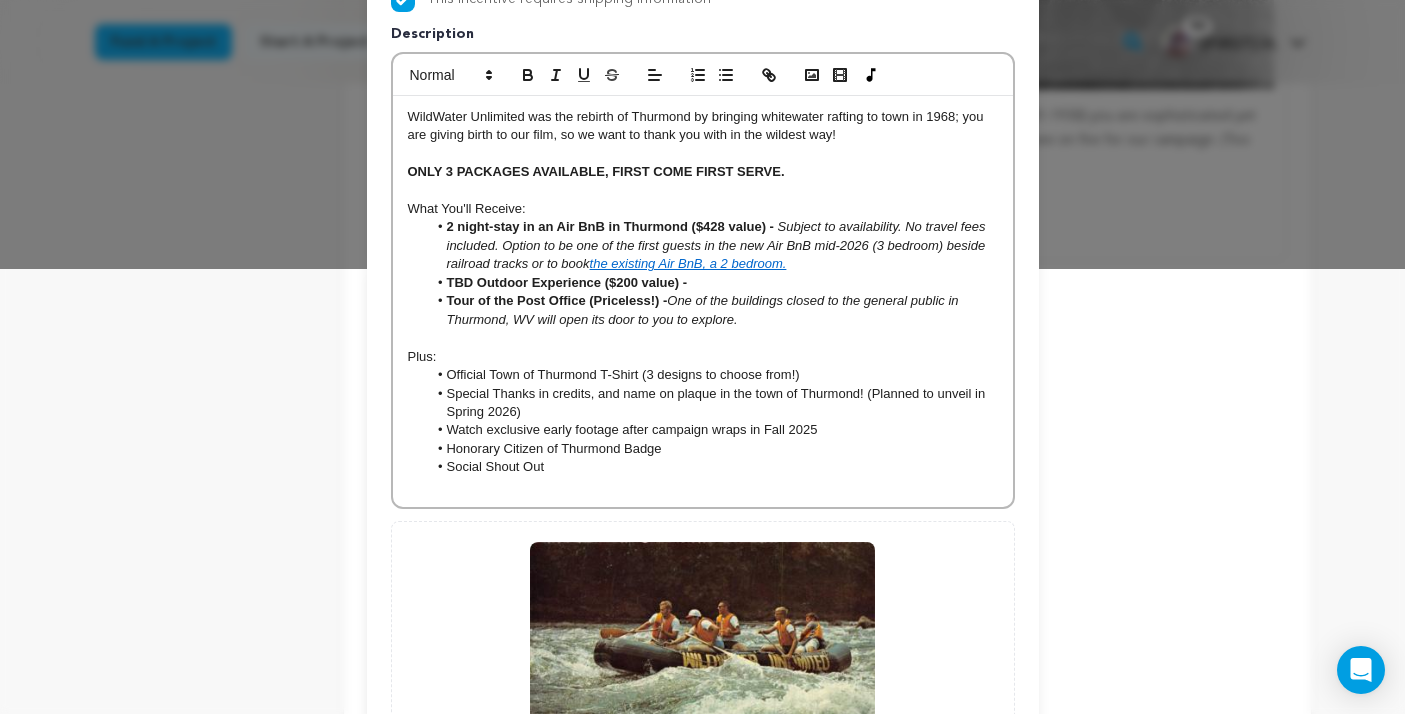 scroll, scrollTop: 675, scrollLeft: 0, axis: vertical 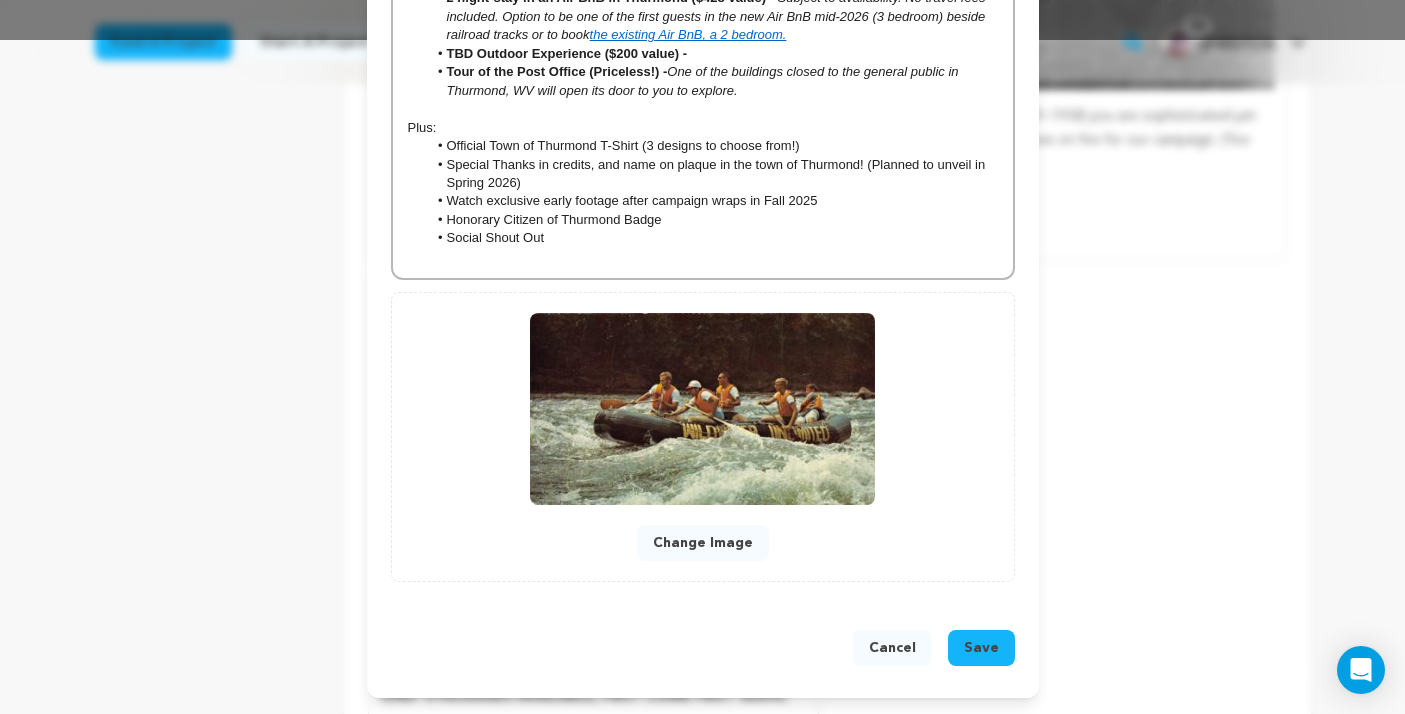 click at bounding box center (703, 257) 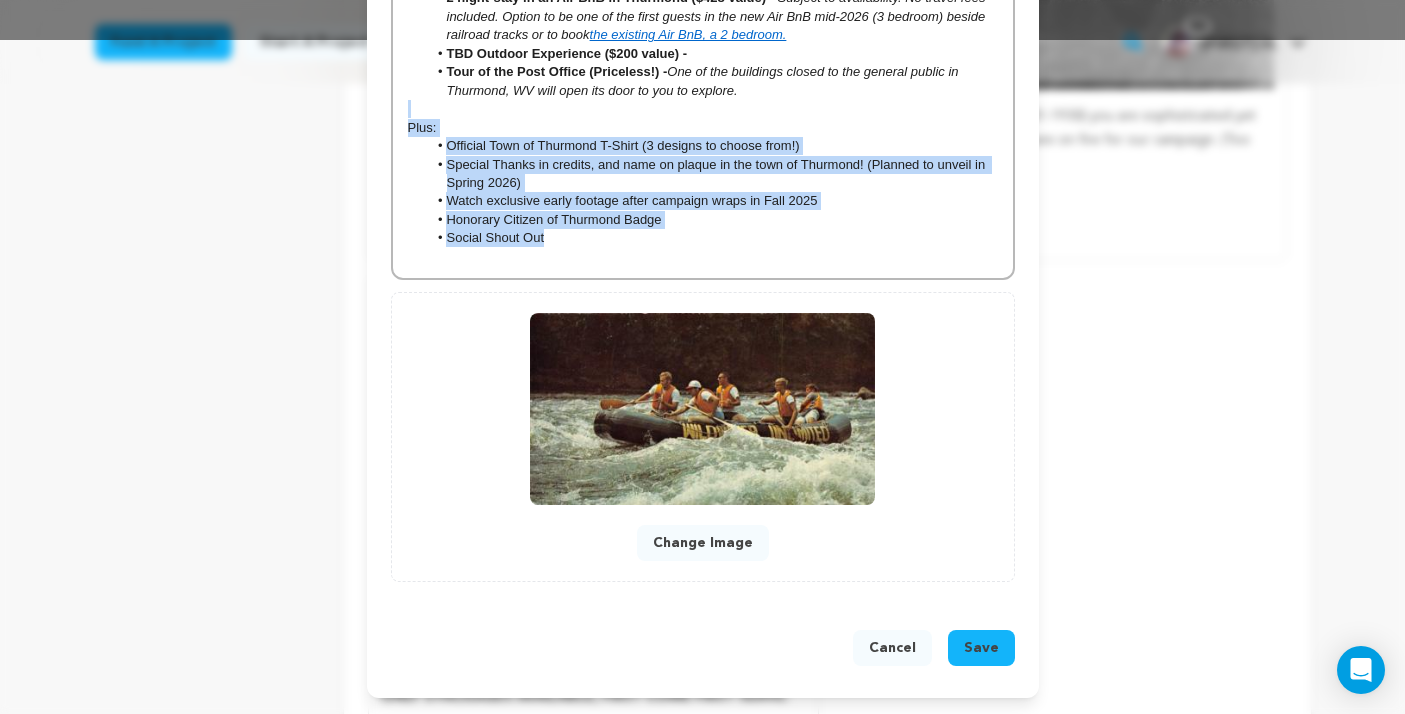 drag, startPoint x: 591, startPoint y: 241, endPoint x: 358, endPoint y: 118, distance: 263.47296 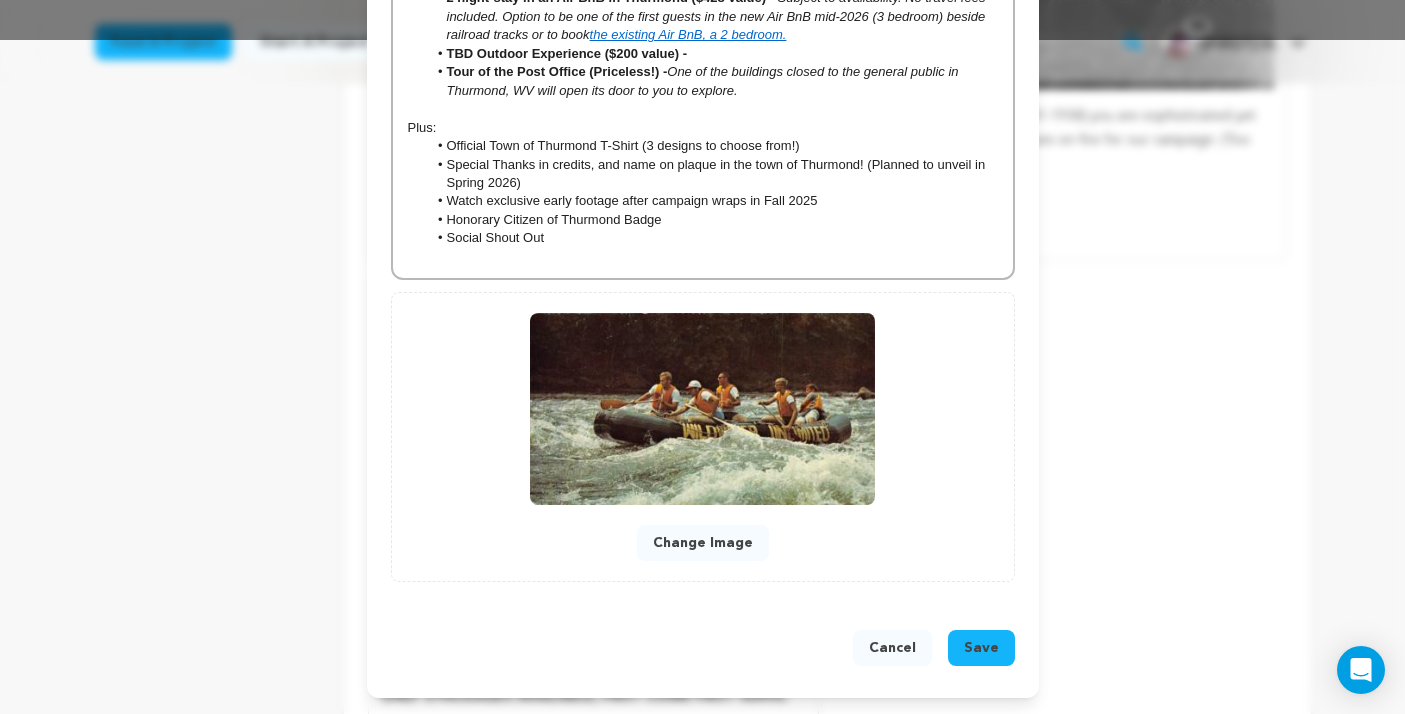 click on "Honorary Citizen of Thurmond Badge" at bounding box center (712, 220) 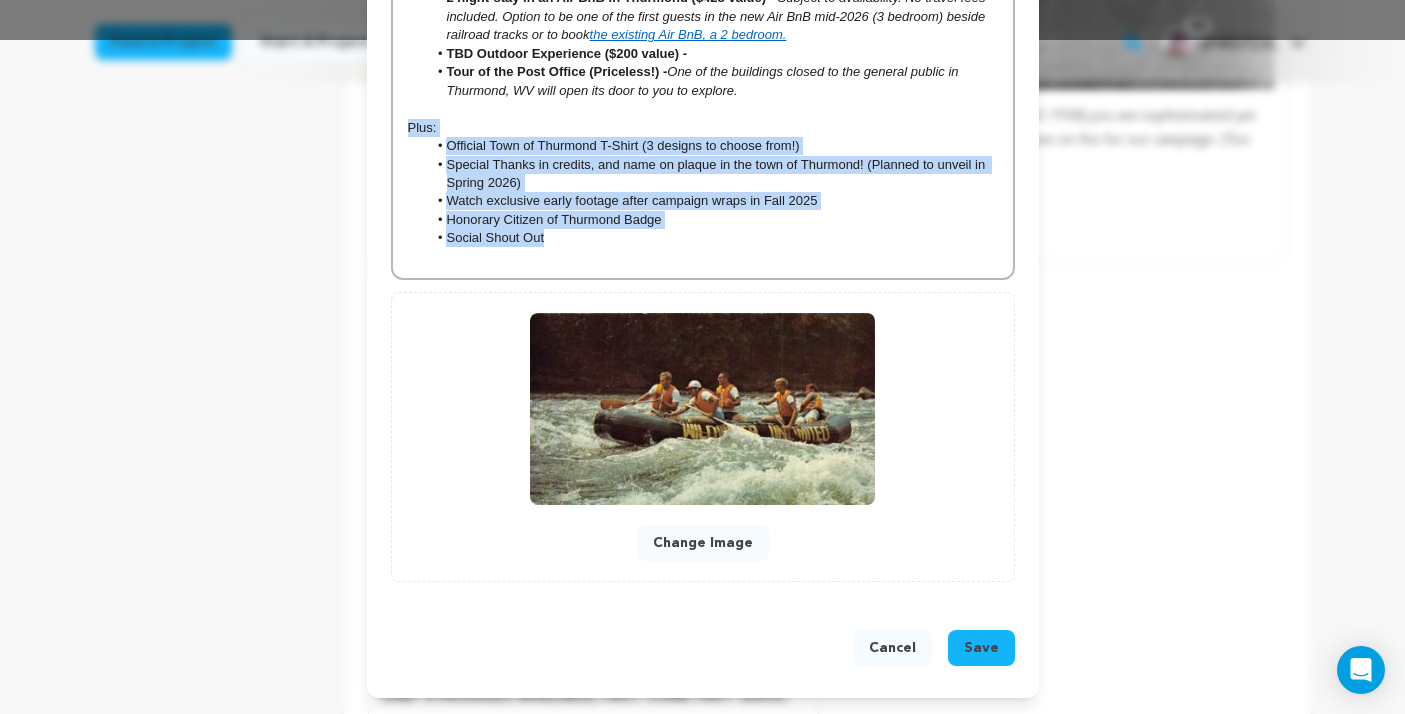 drag, startPoint x: 580, startPoint y: 239, endPoint x: 400, endPoint y: 136, distance: 207.38611 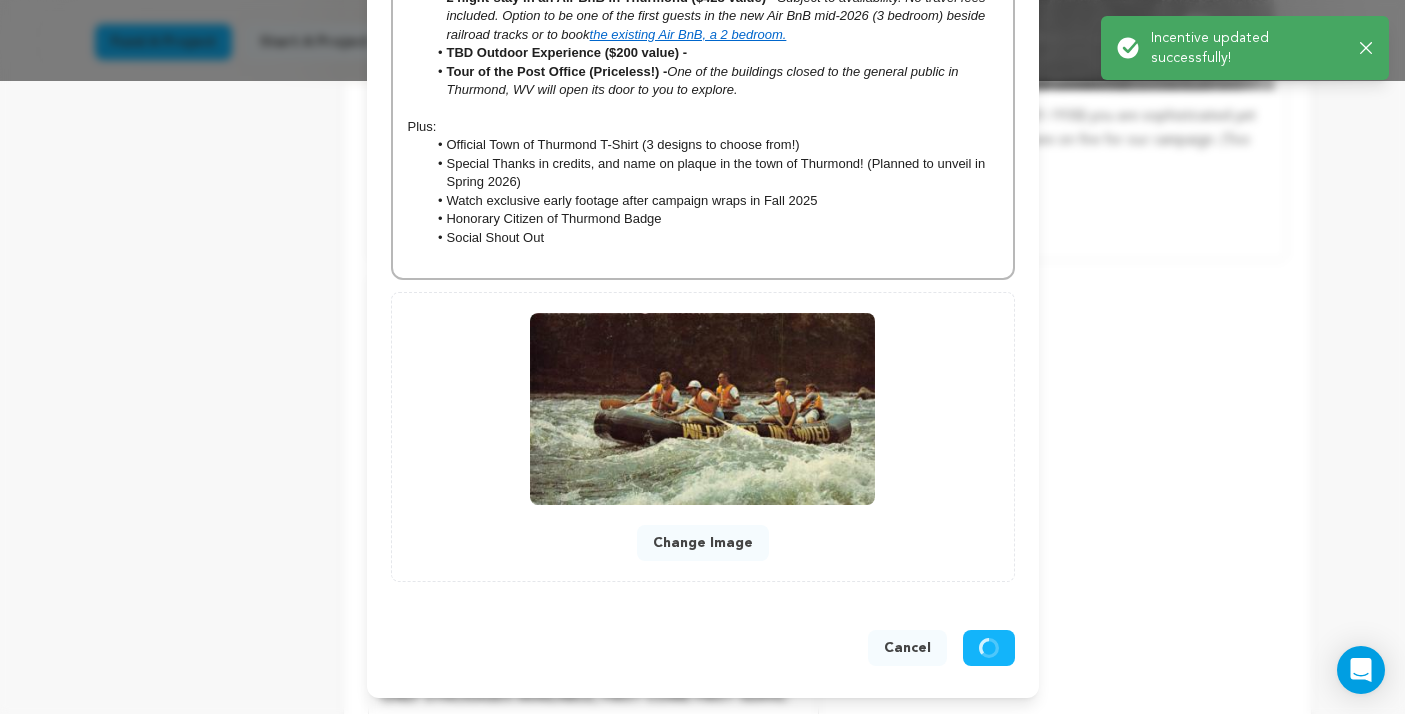 scroll, scrollTop: 632, scrollLeft: 0, axis: vertical 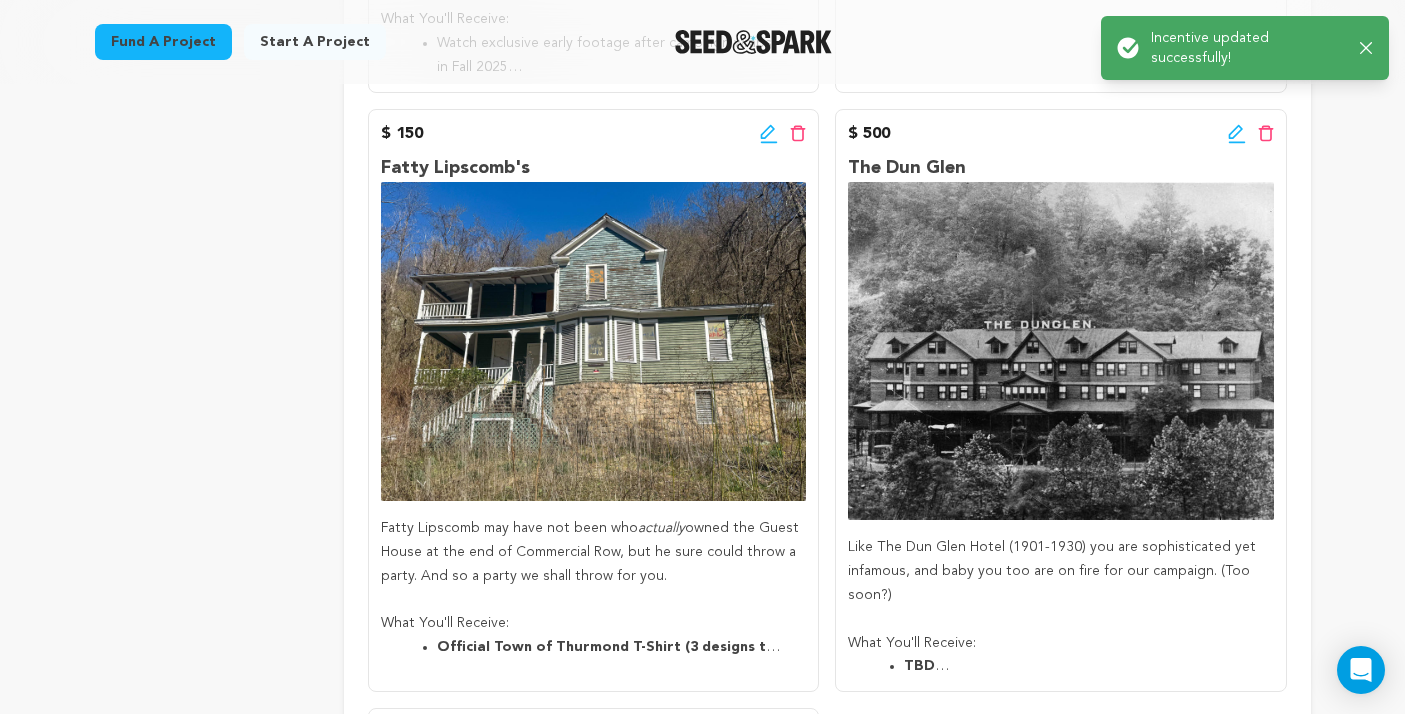 click 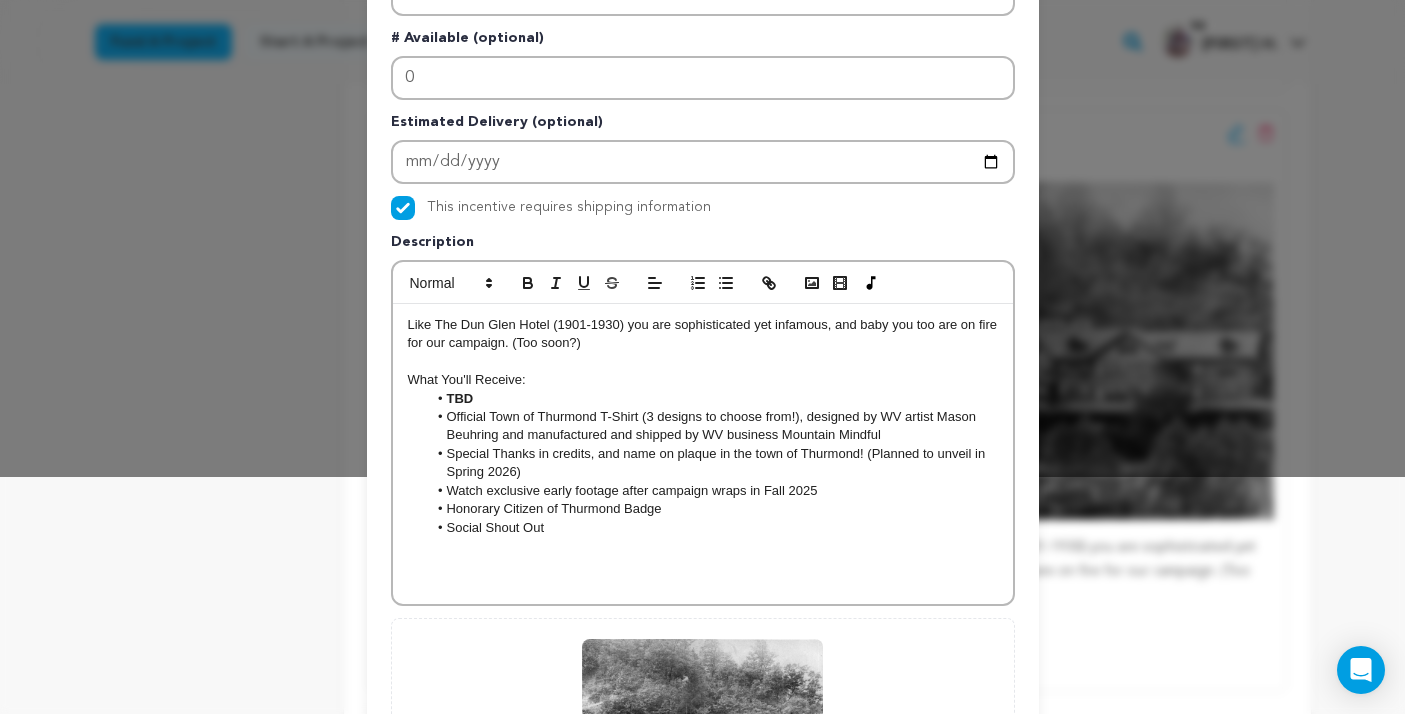 scroll, scrollTop: 238, scrollLeft: 0, axis: vertical 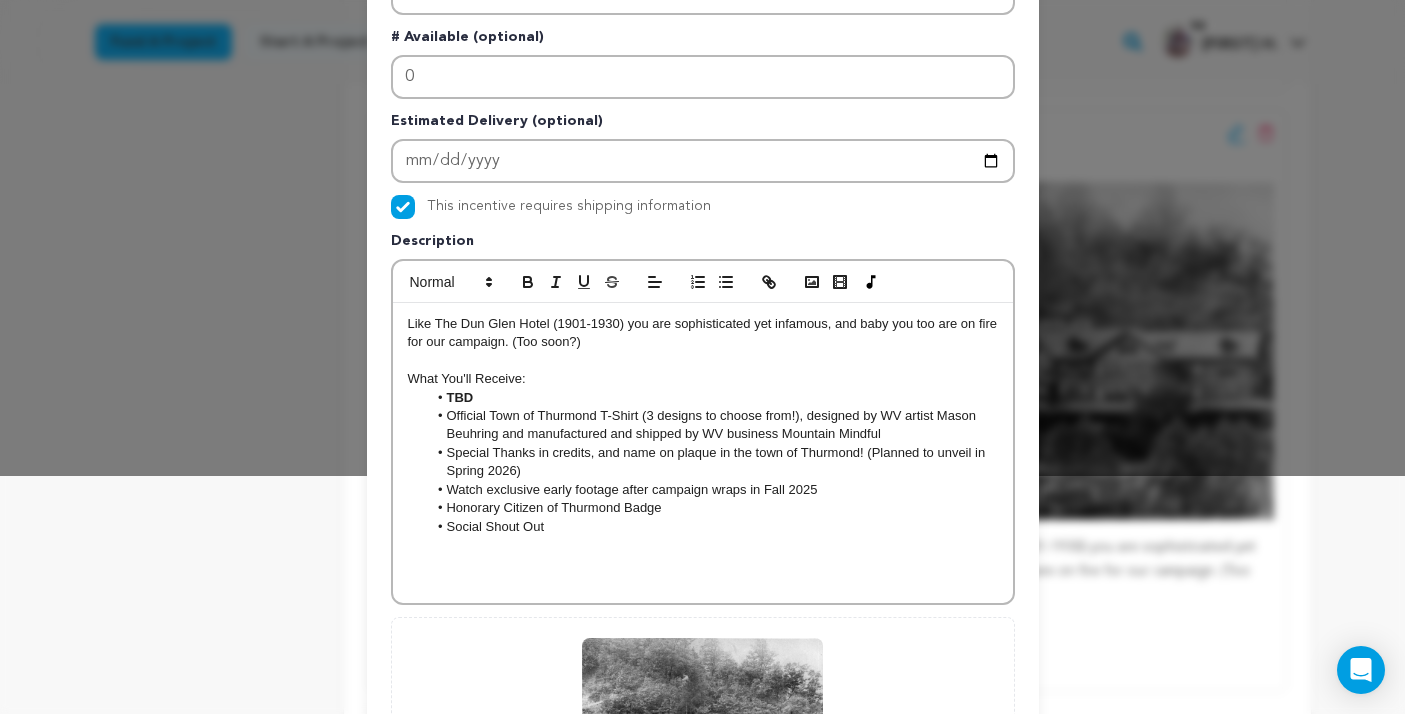 click on "Official Town of Thurmond T-Shirt (3 designs to choose from!), designed by WV artist Mason Beuhring and manufactured and shipped by WV business Mountain Mindful" at bounding box center (712, 425) 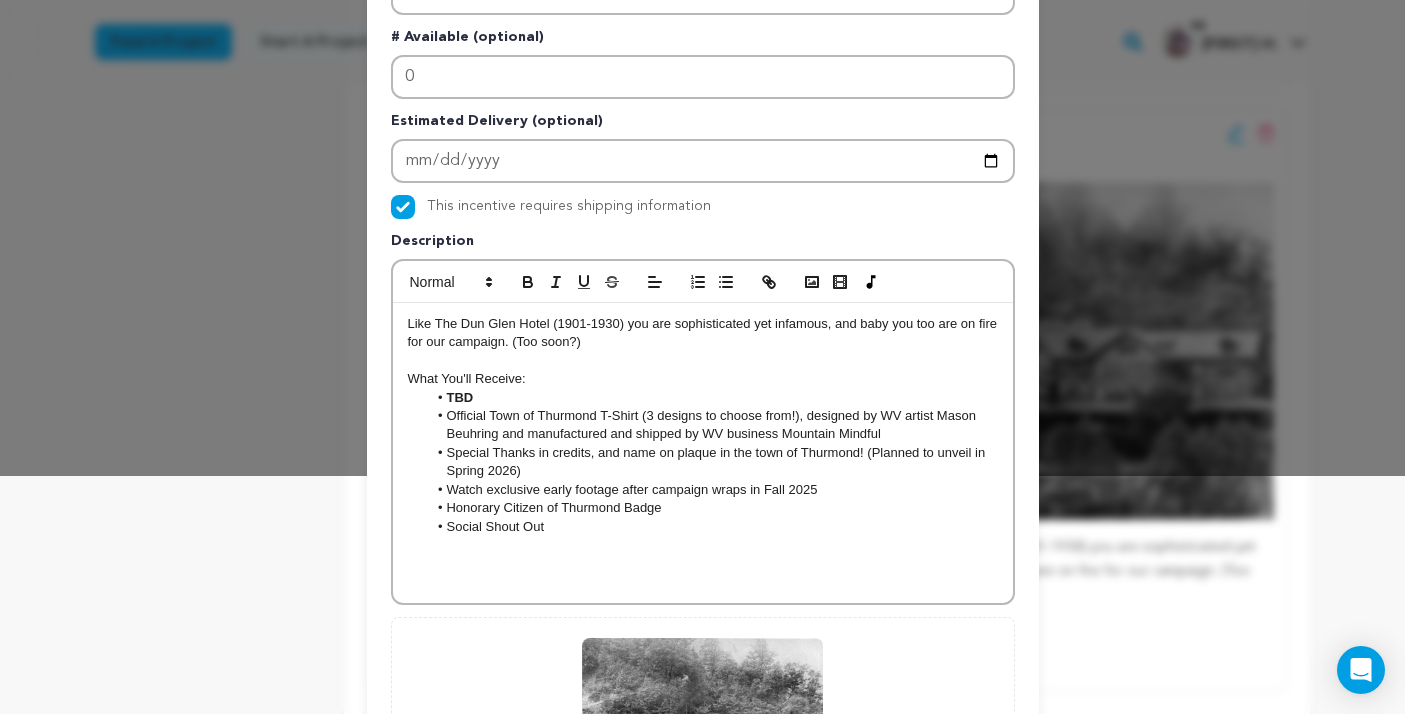 click on "TBD" at bounding box center (712, 398) 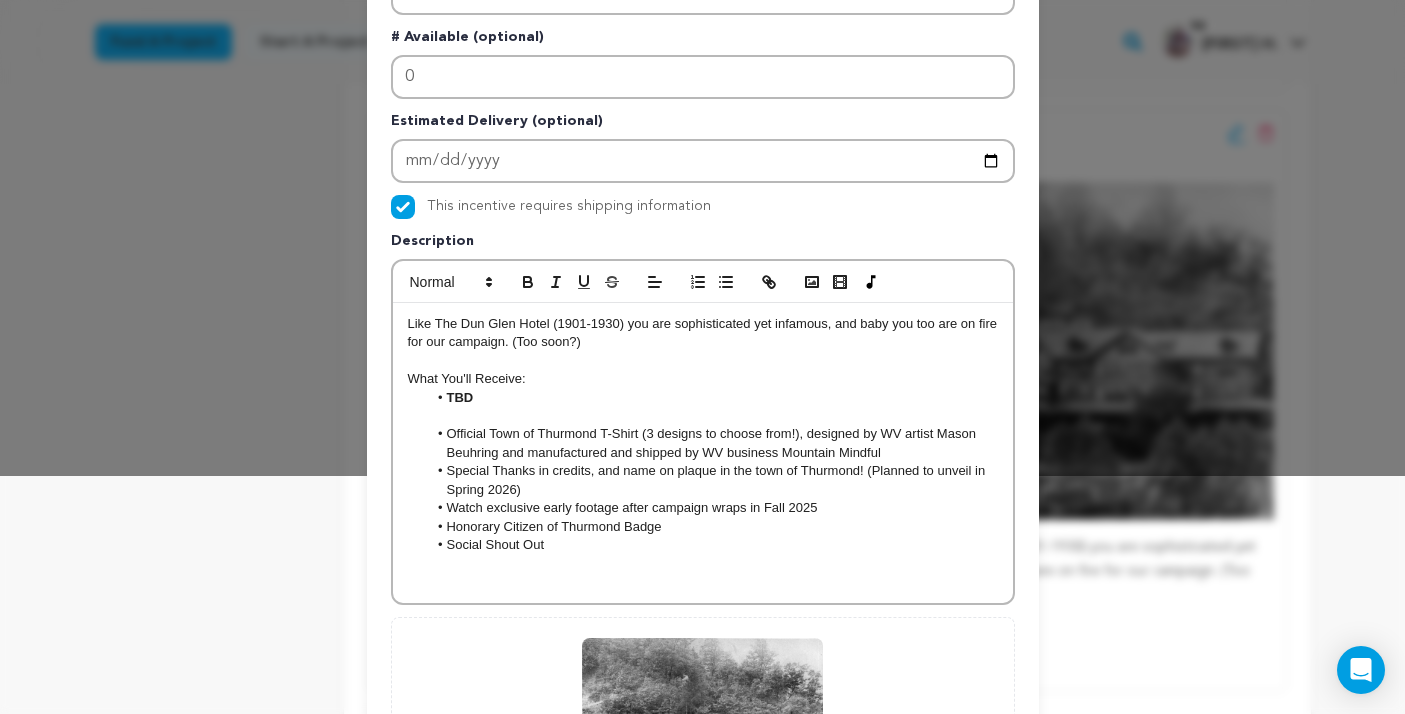 scroll, scrollTop: 0, scrollLeft: 0, axis: both 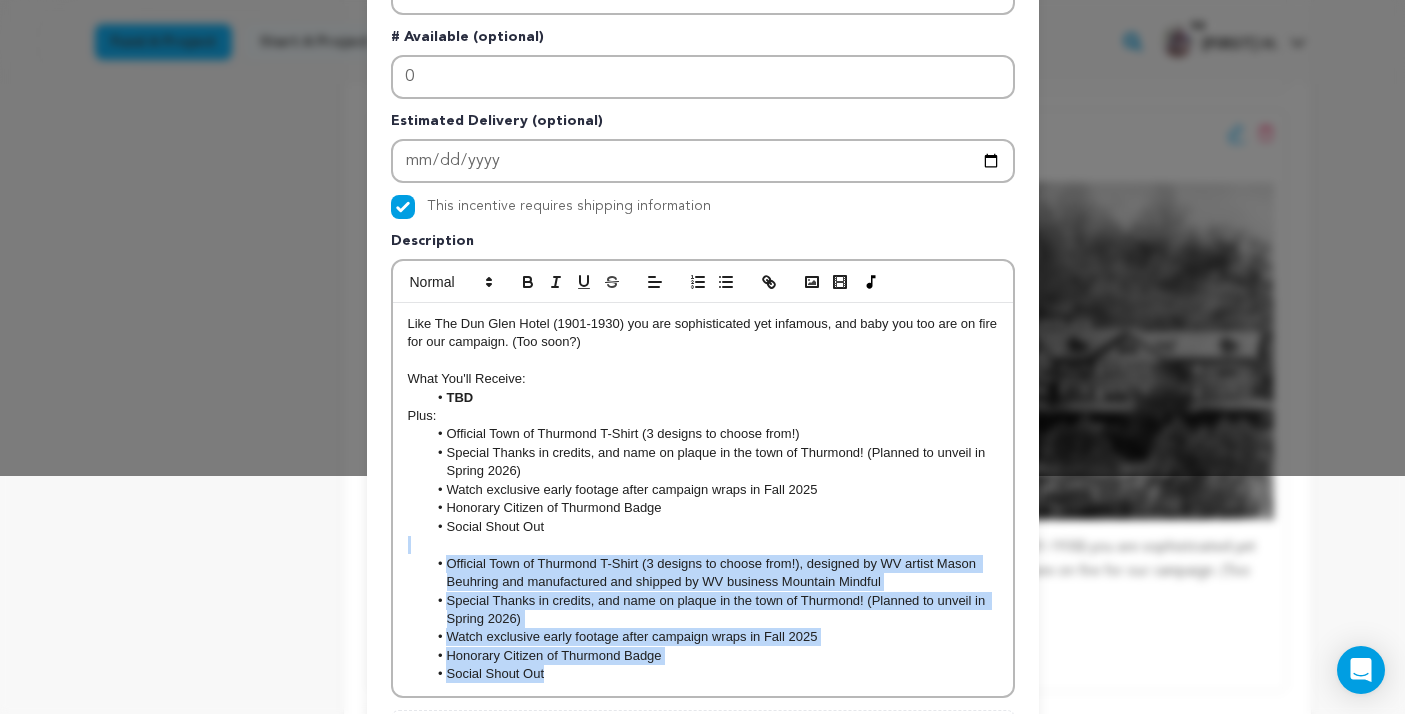 drag, startPoint x: 442, startPoint y: 548, endPoint x: 577, endPoint y: 666, distance: 179.30142 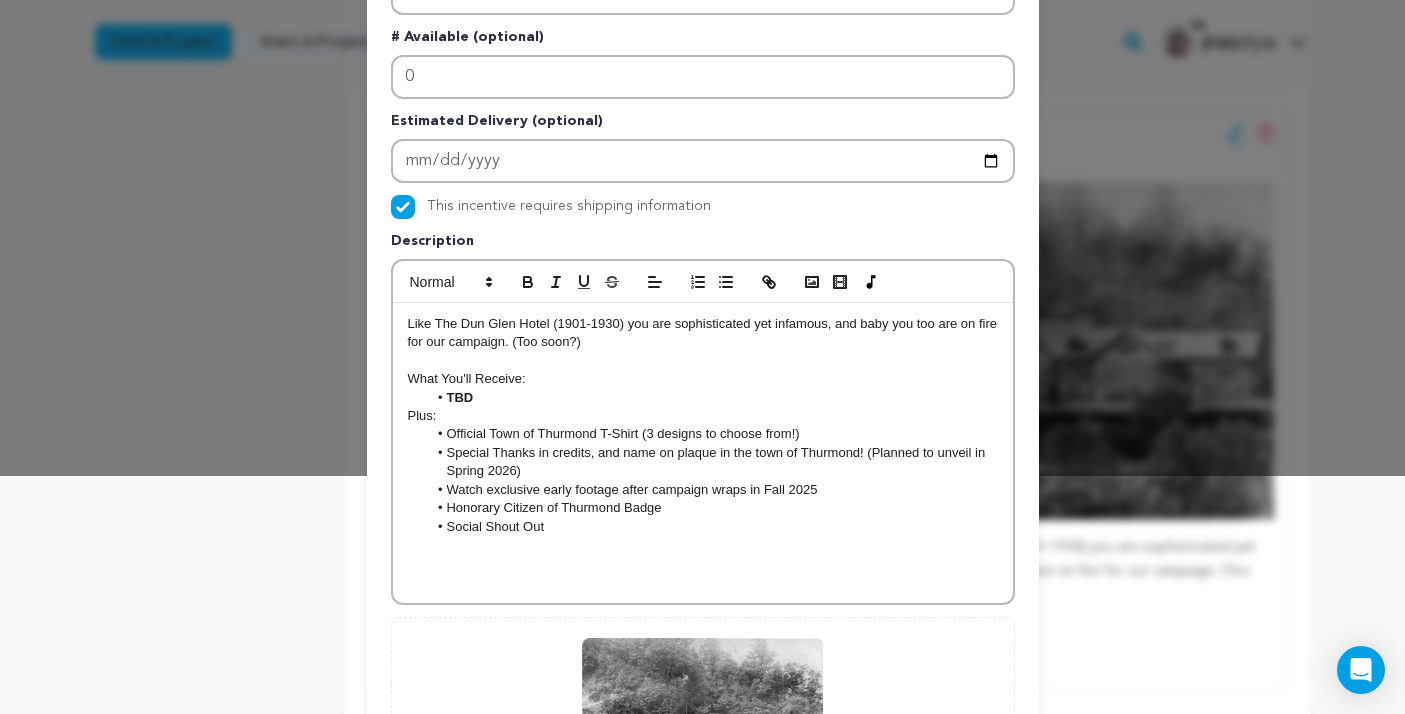 click on "TBD" at bounding box center [712, 398] 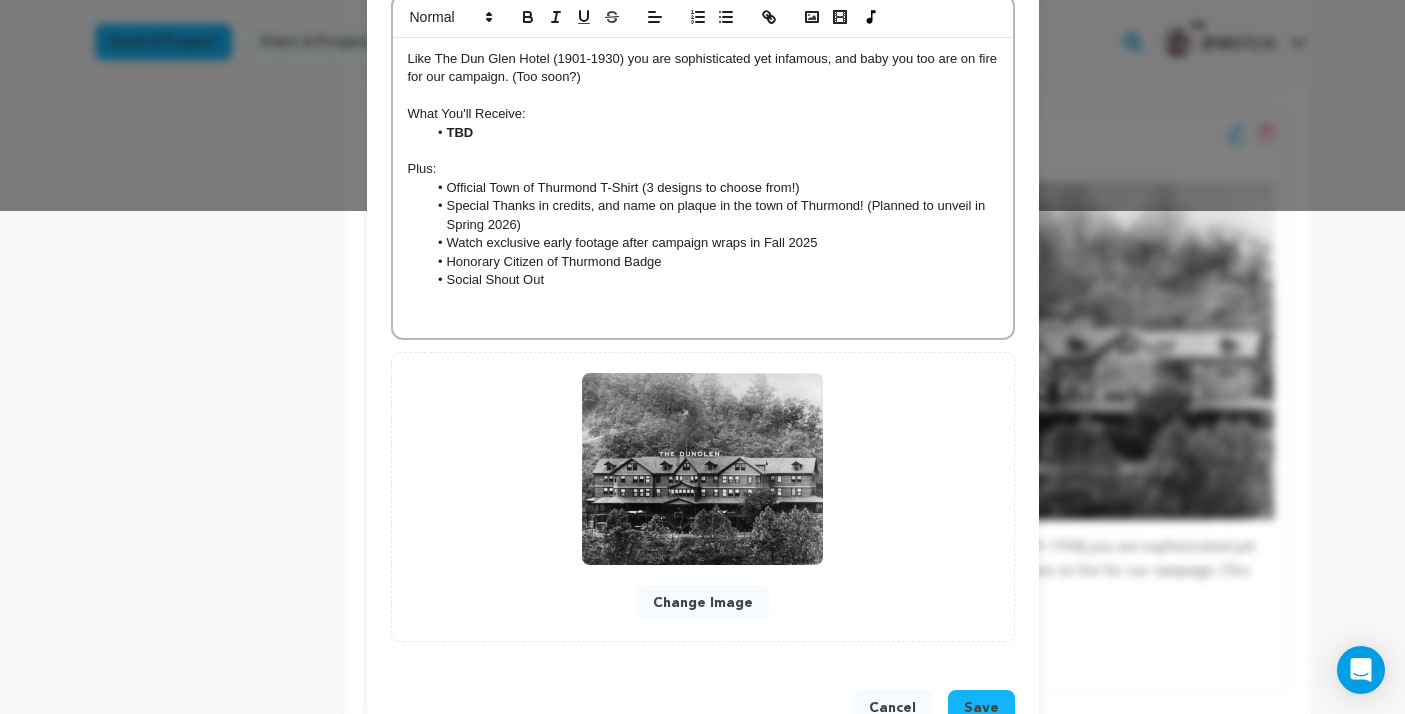 scroll, scrollTop: 563, scrollLeft: 0, axis: vertical 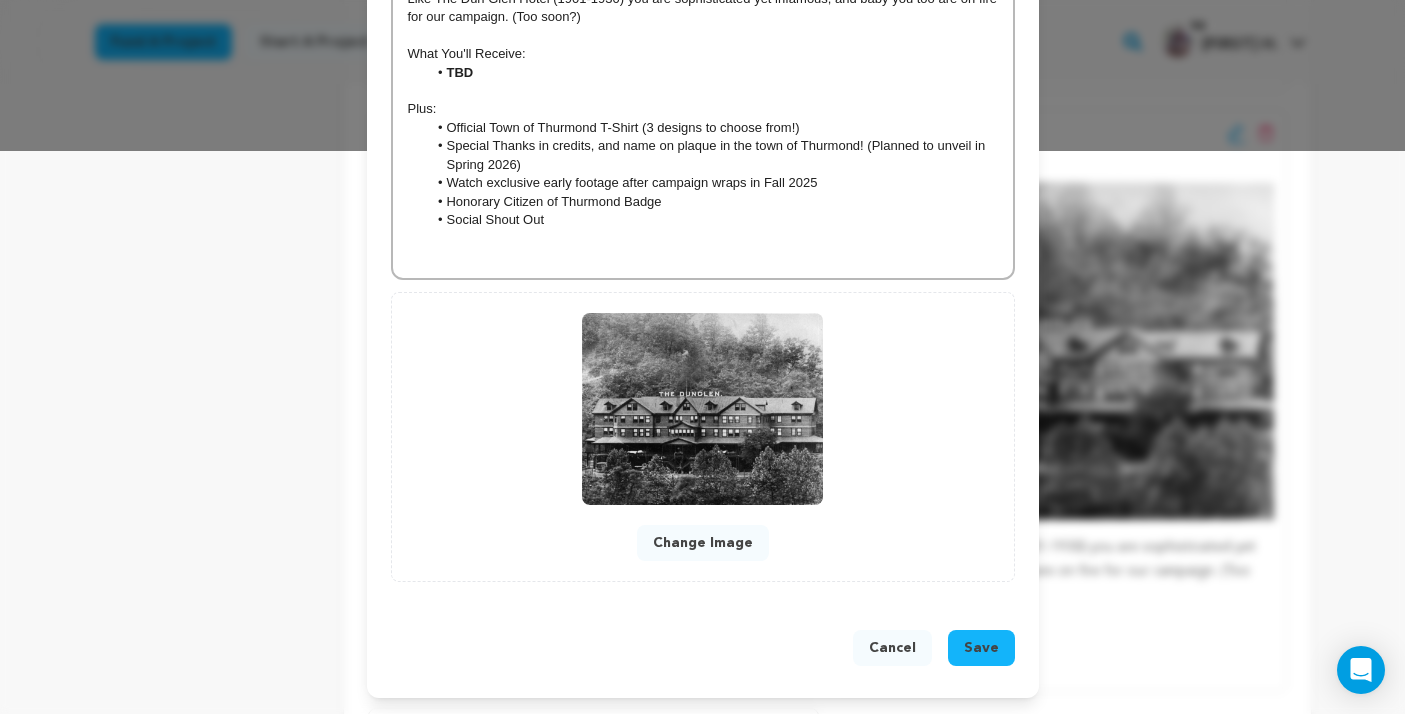 click on "Save" at bounding box center [981, 648] 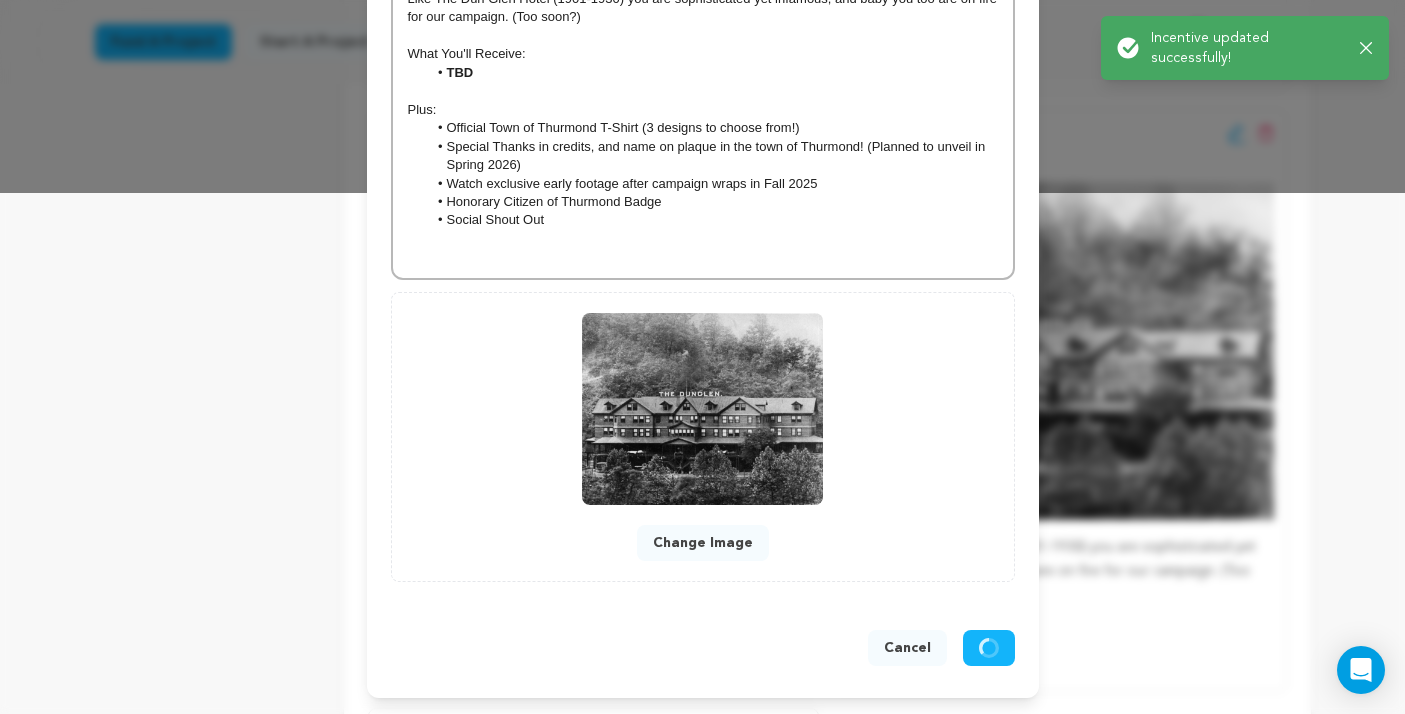 scroll, scrollTop: 521, scrollLeft: 0, axis: vertical 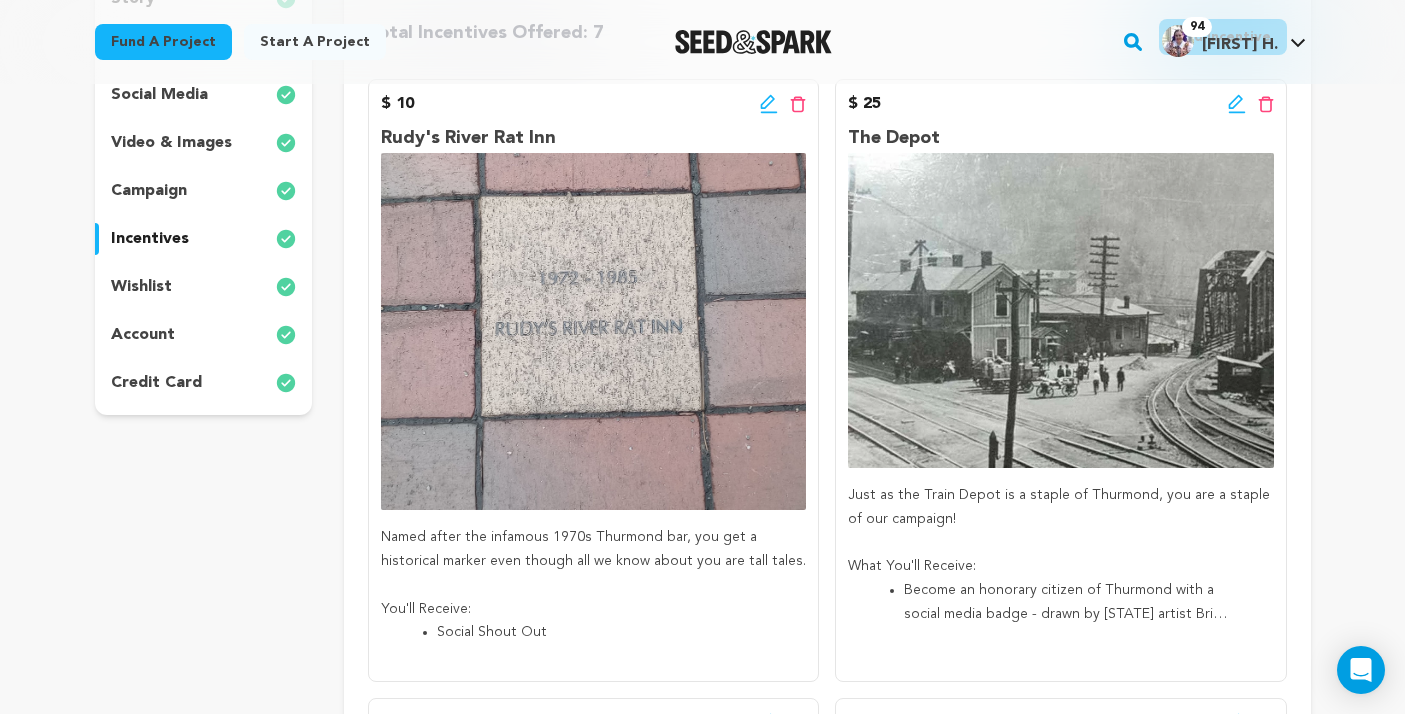 click 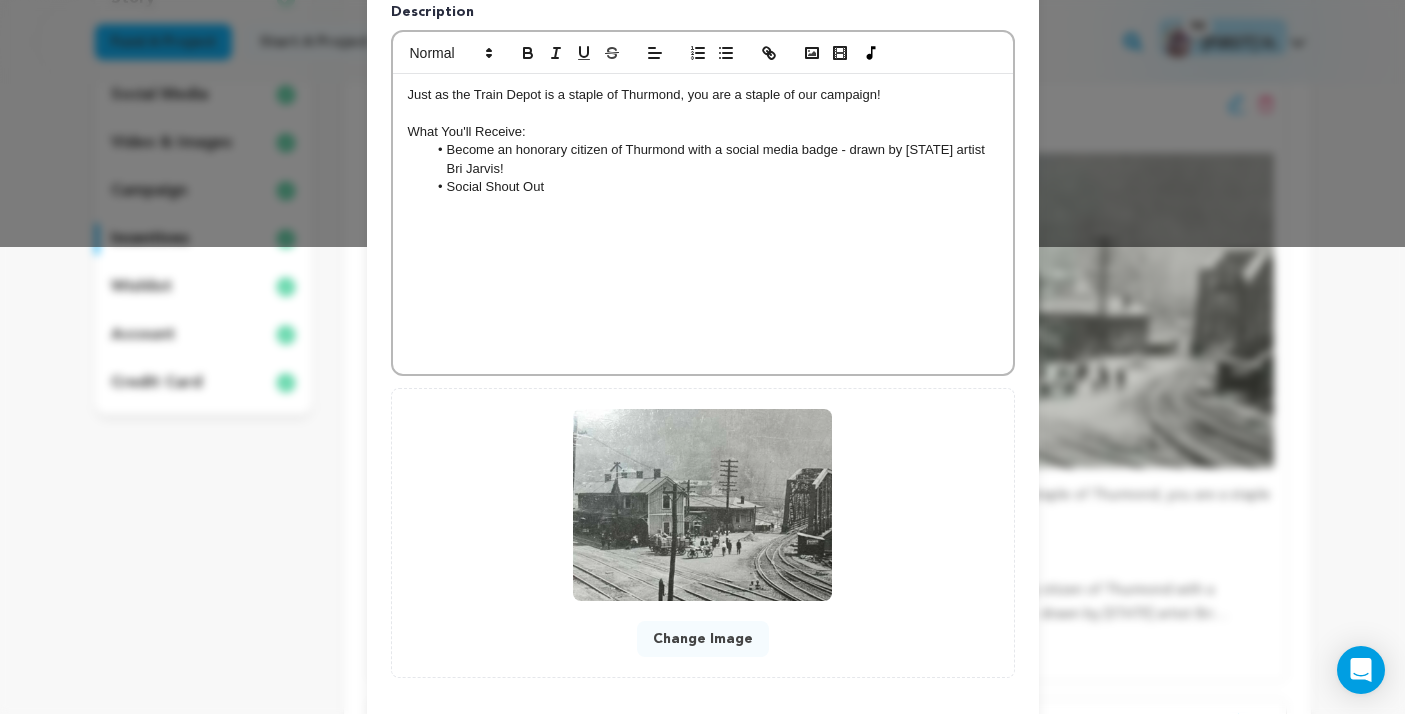 scroll, scrollTop: 563, scrollLeft: 0, axis: vertical 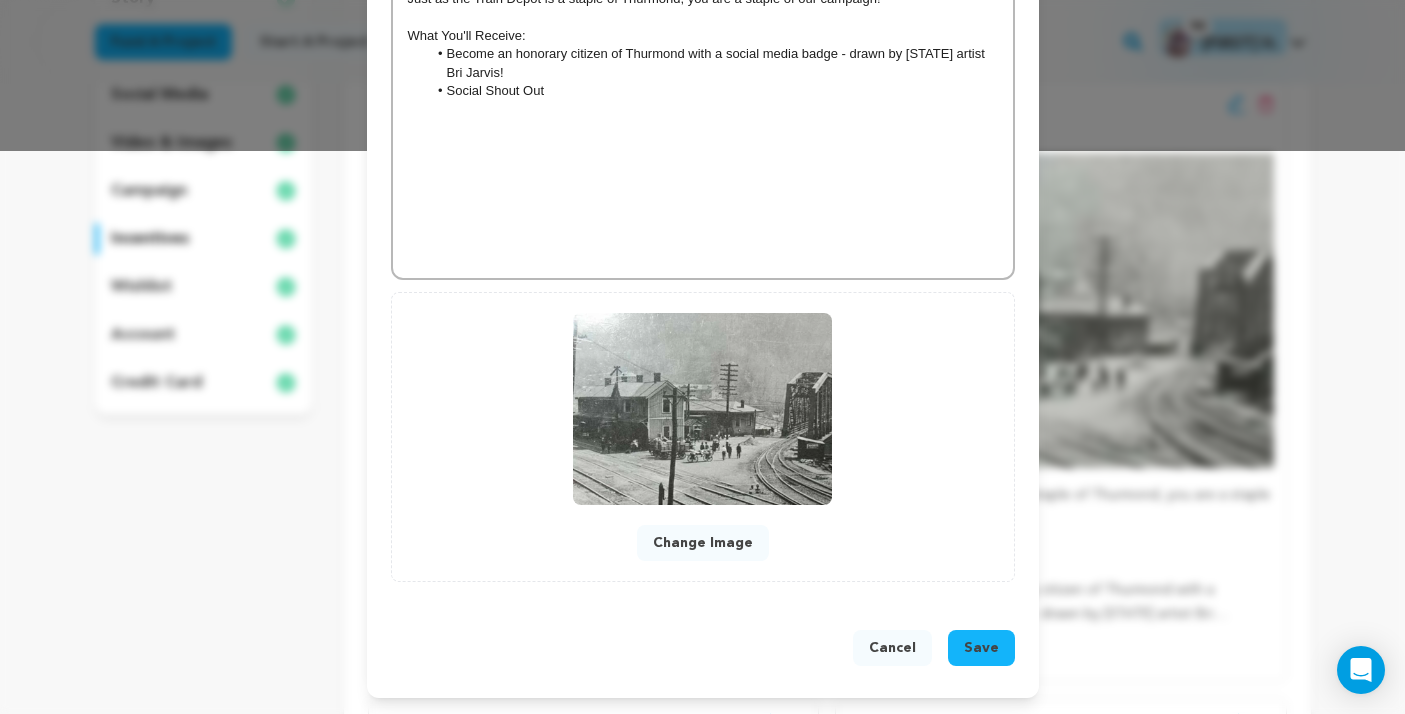 click on "Save" at bounding box center (981, 648) 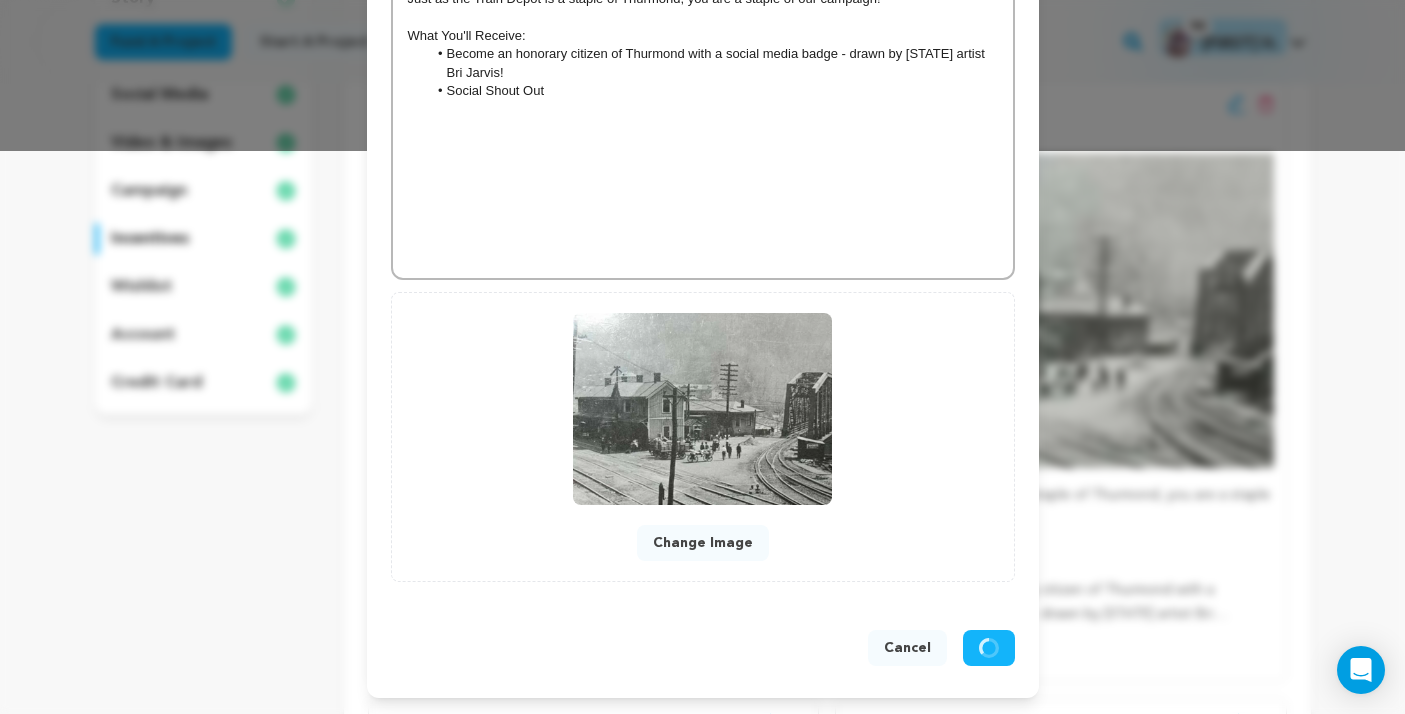 scroll, scrollTop: 521, scrollLeft: 0, axis: vertical 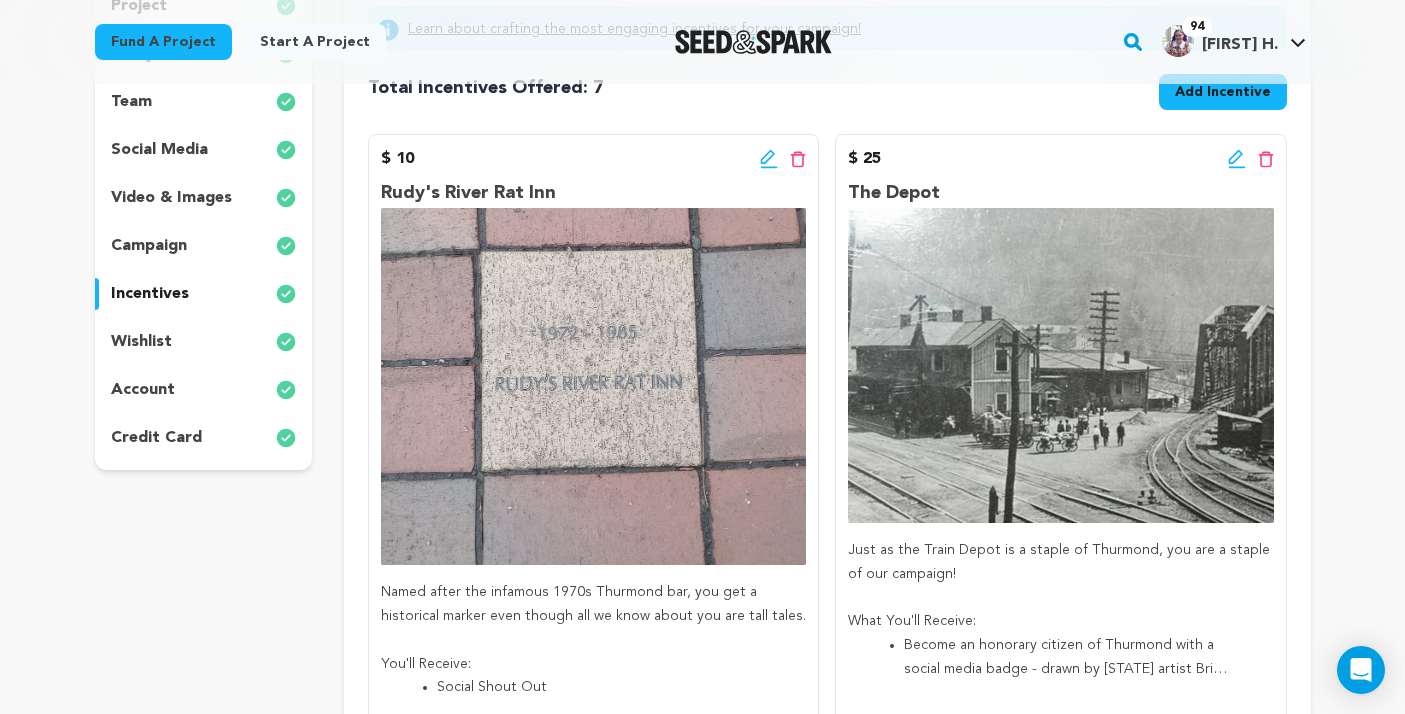 click 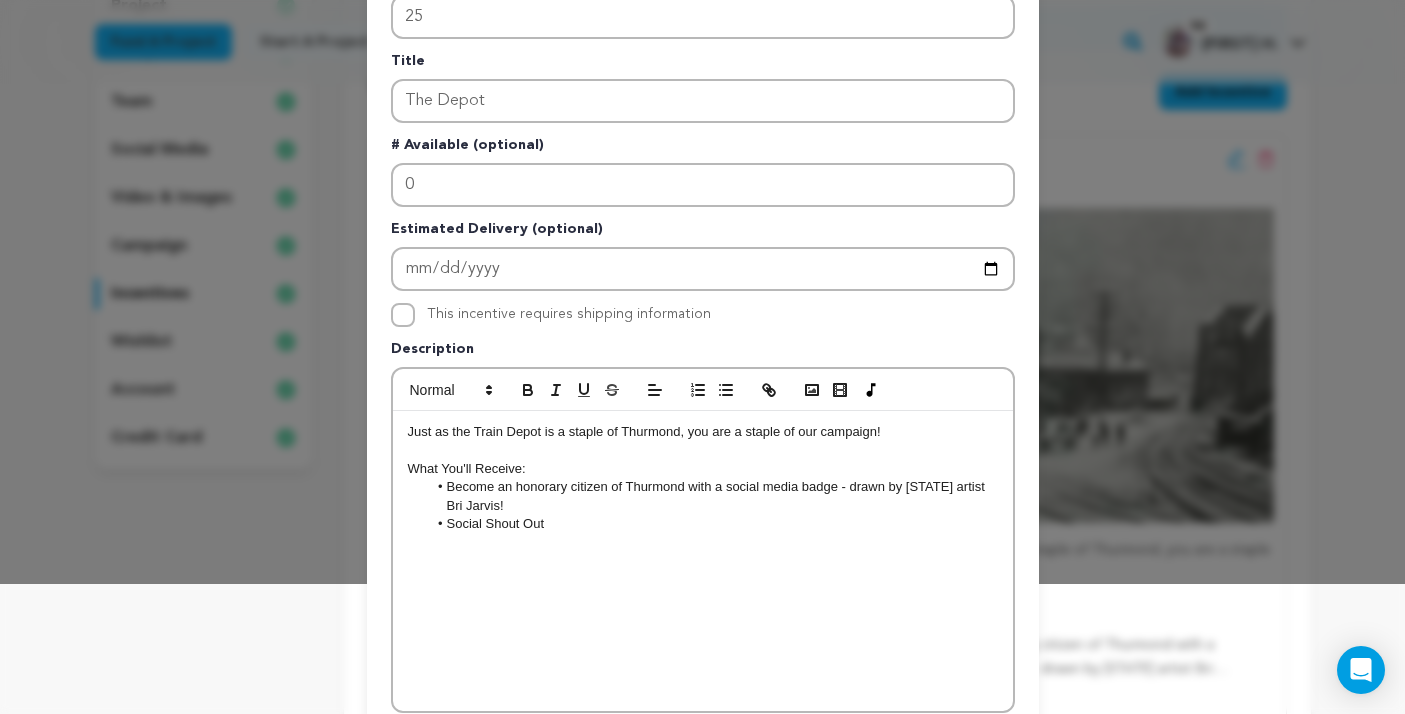 scroll, scrollTop: 128, scrollLeft: 0, axis: vertical 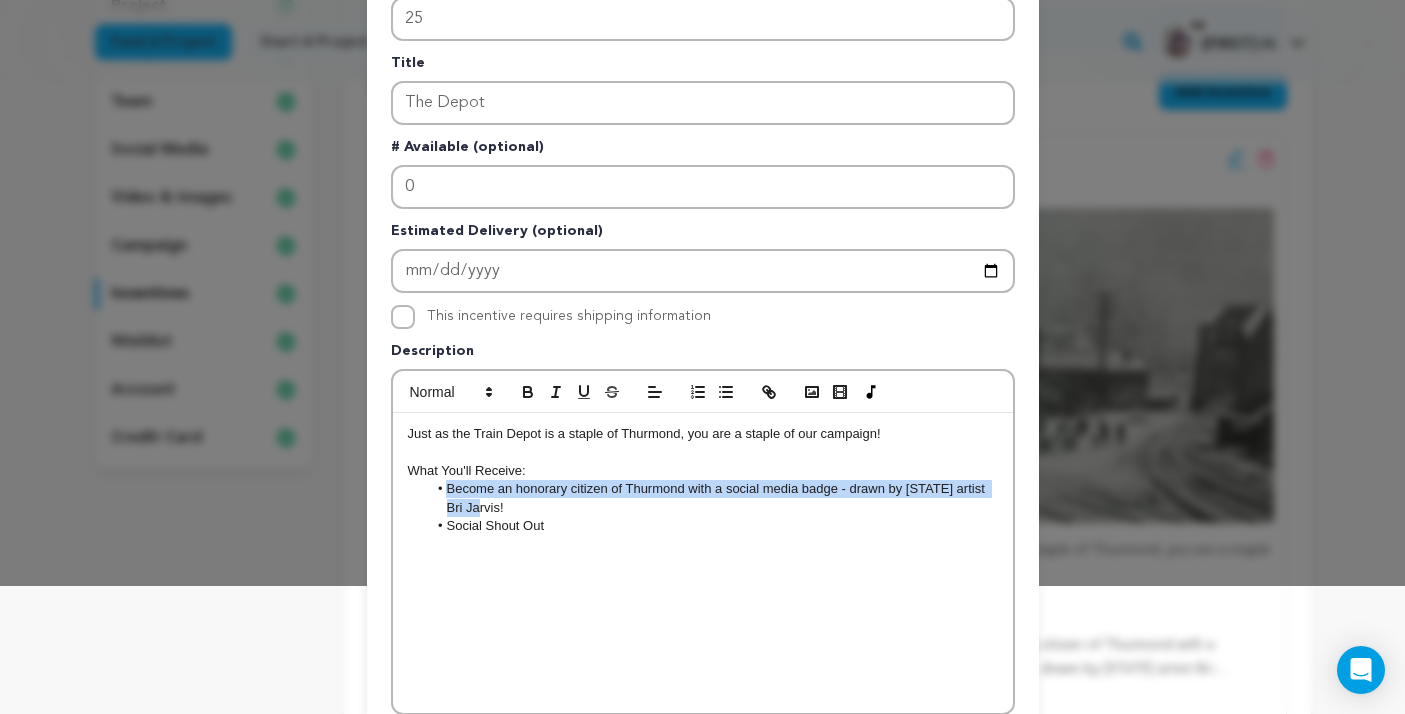 drag, startPoint x: 510, startPoint y: 502, endPoint x: 387, endPoint y: 495, distance: 123.19903 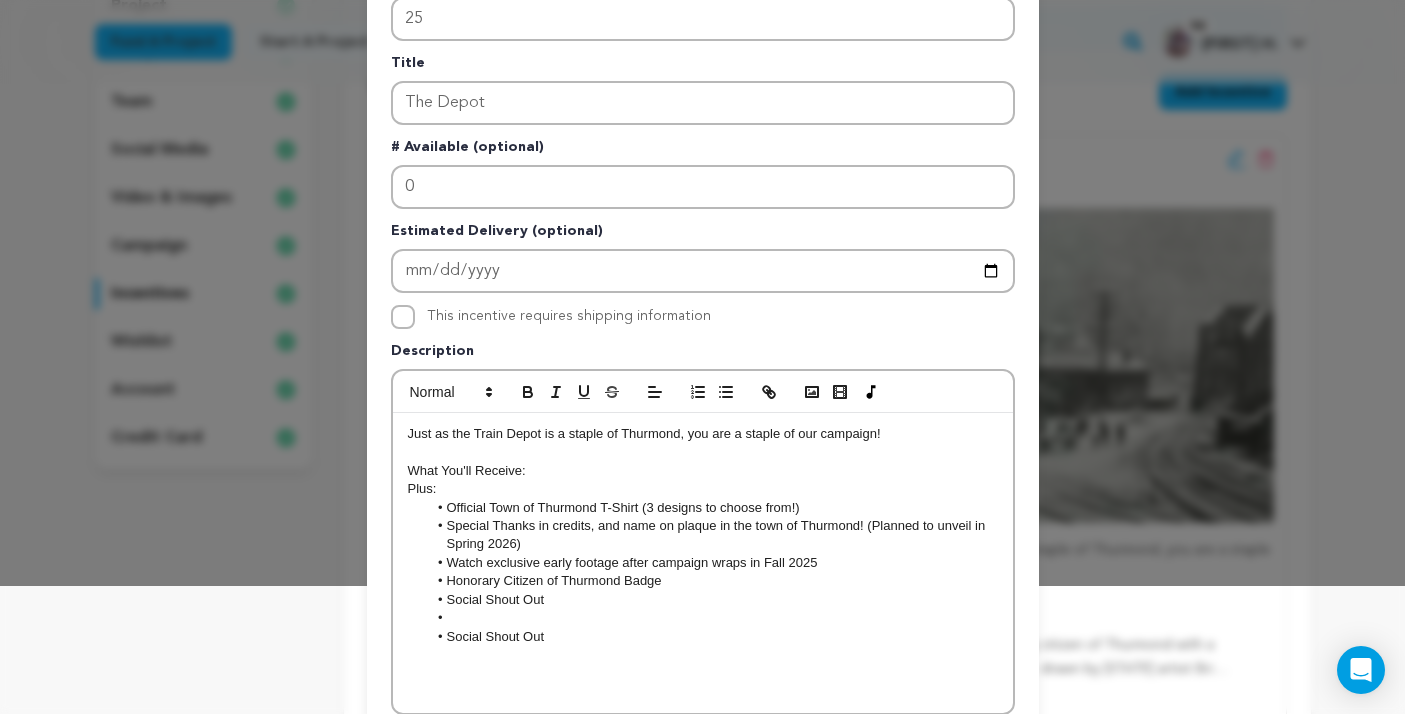 scroll, scrollTop: 0, scrollLeft: 0, axis: both 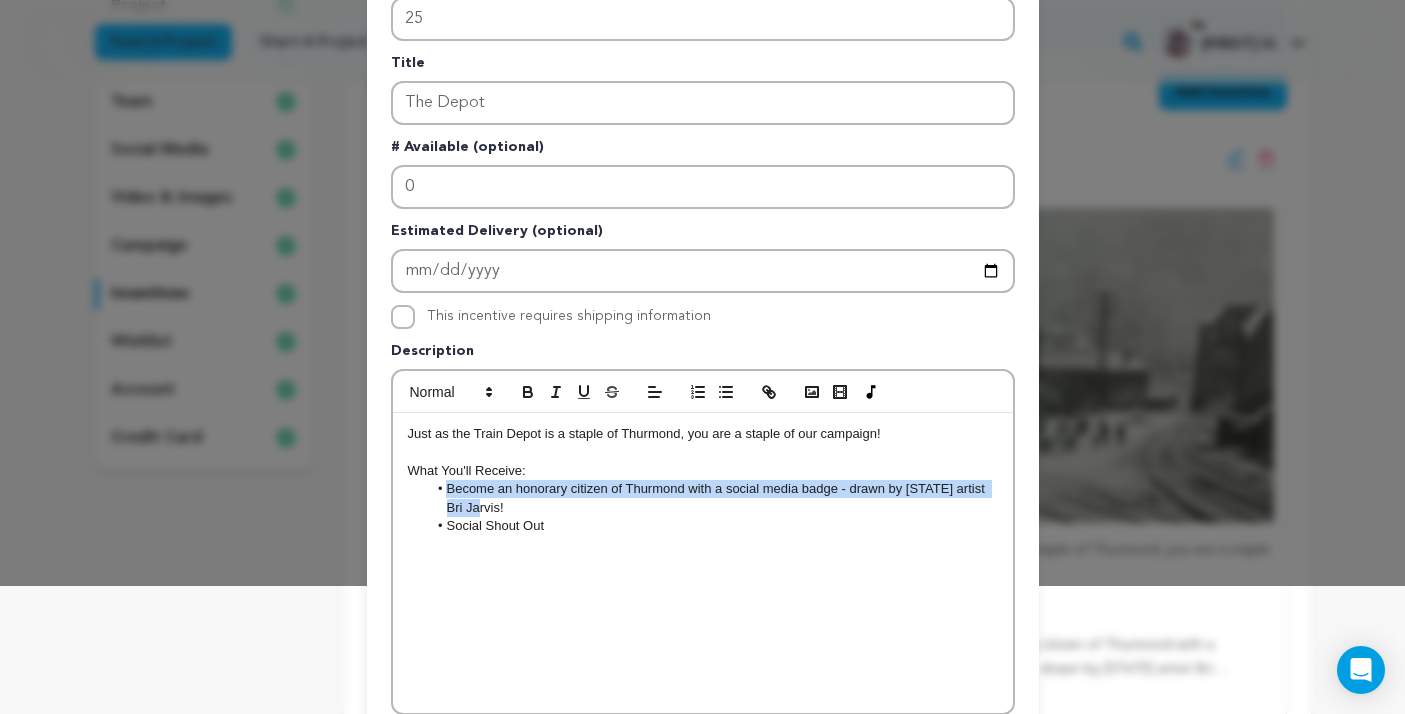 drag, startPoint x: 561, startPoint y: 501, endPoint x: 441, endPoint y: 491, distance: 120.41595 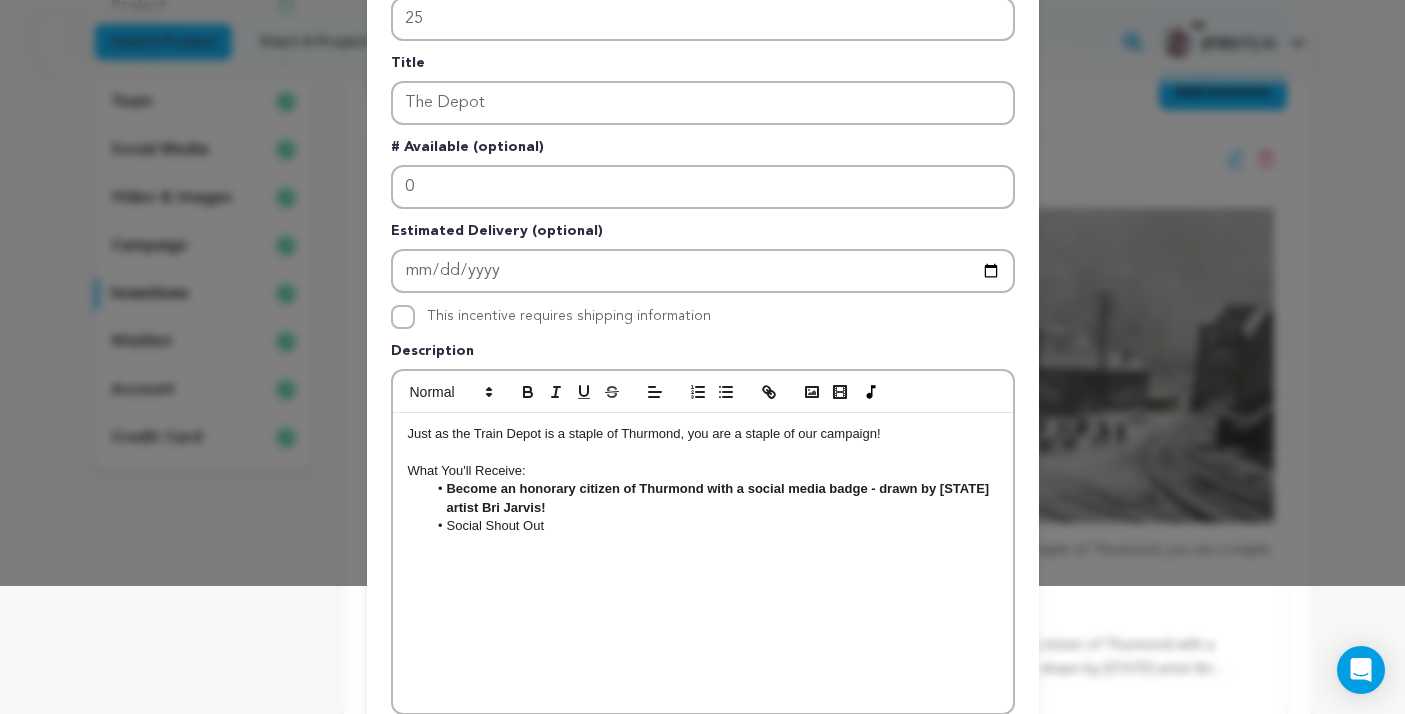 click on "Become an honorary citizen of Thurmond with a social media badge - drawn by WV artist Bri Jarvis!" at bounding box center [719, 497] 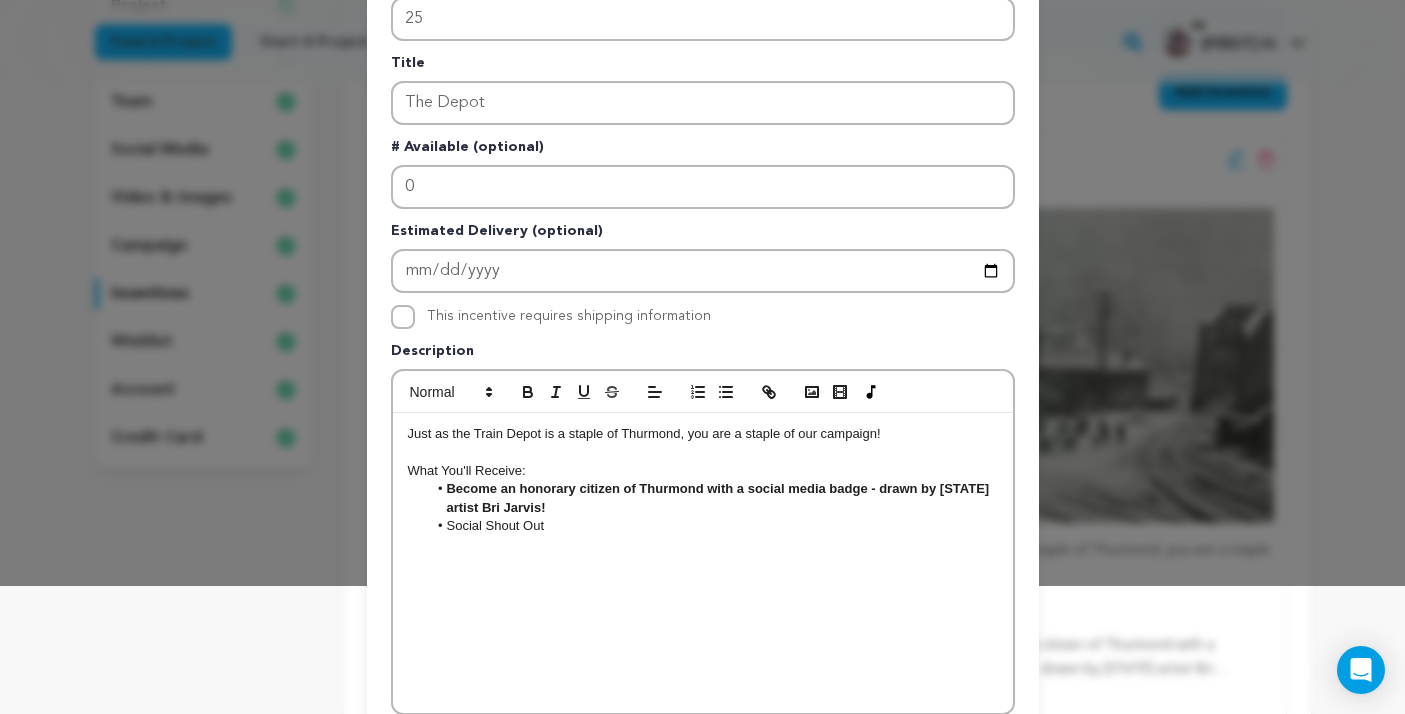 type 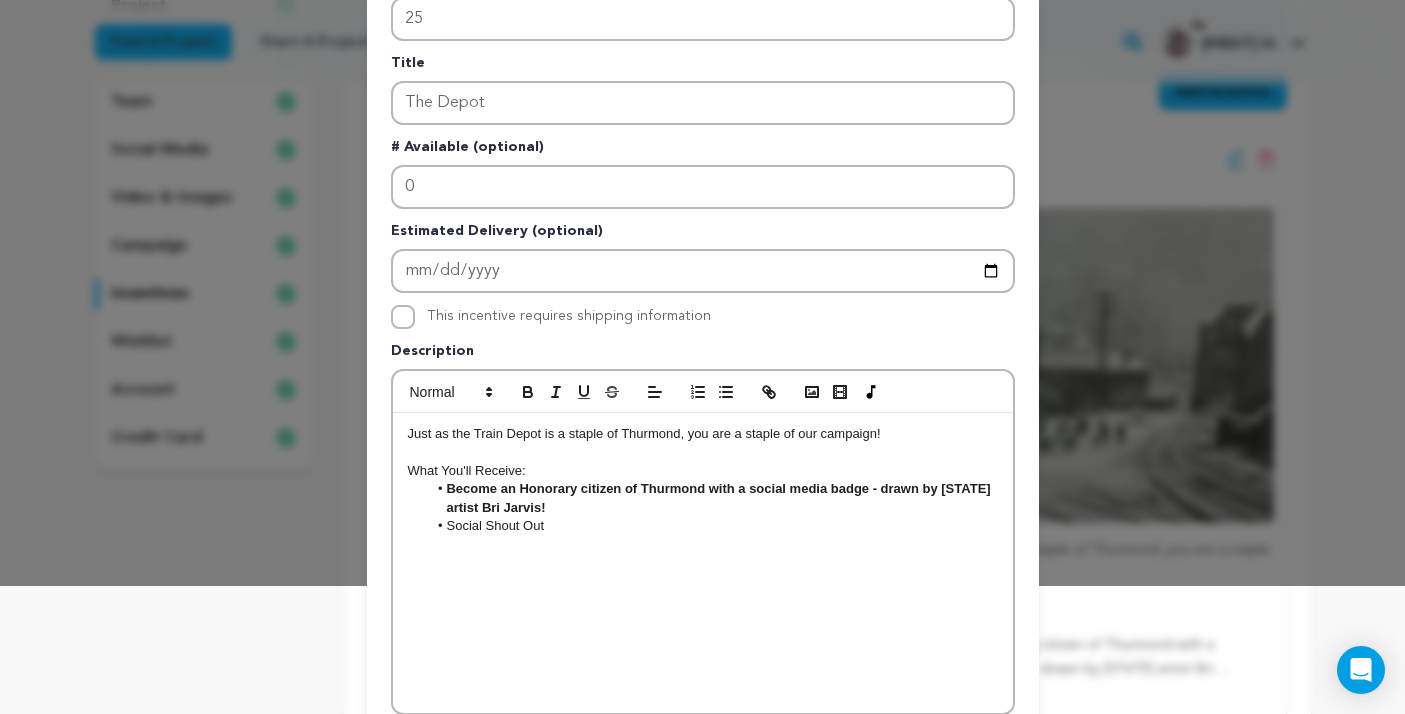 click on "Become an Honorary citizen of Thurmond with a social media badge - drawn by WV artist Bri Jarvis!" at bounding box center (720, 497) 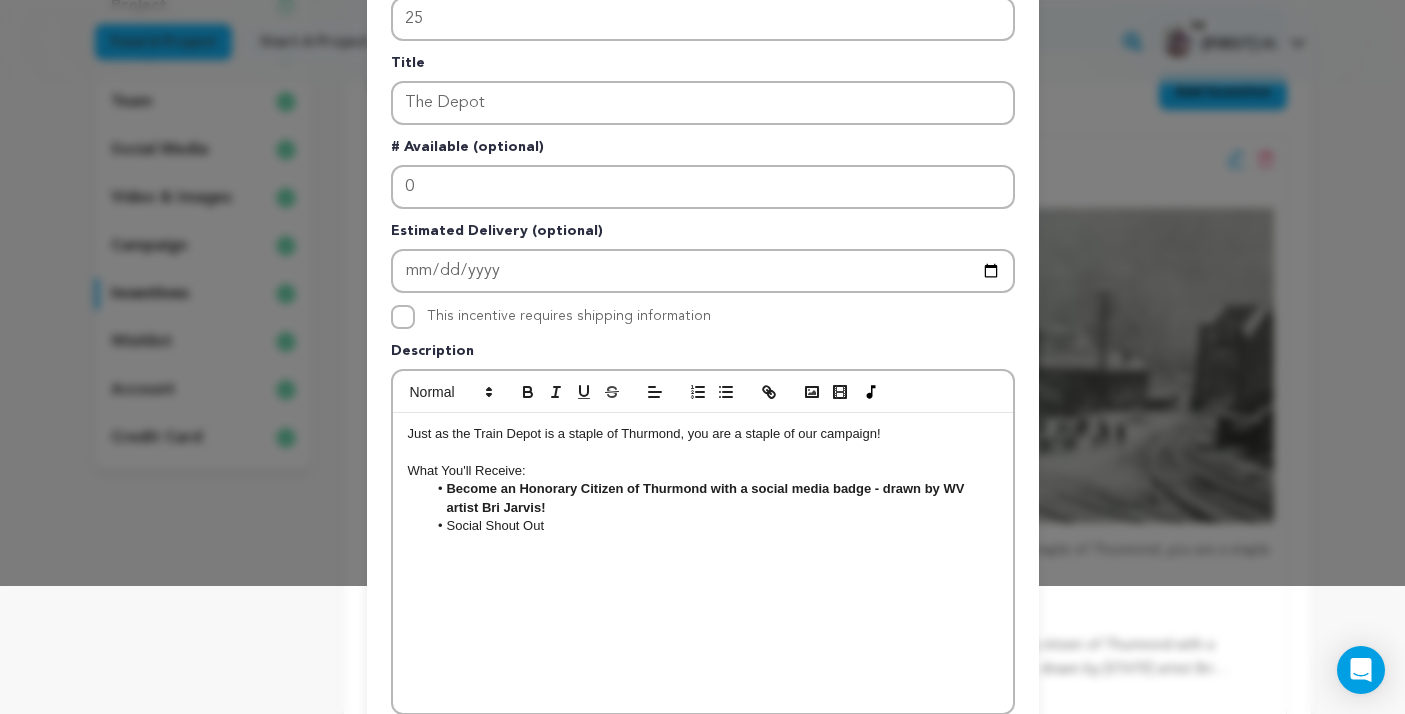 click on "Become an Honorary Citizen of Thurmond with a social media badge - drawn by WV artist Bri Jarvis!" at bounding box center (707, 497) 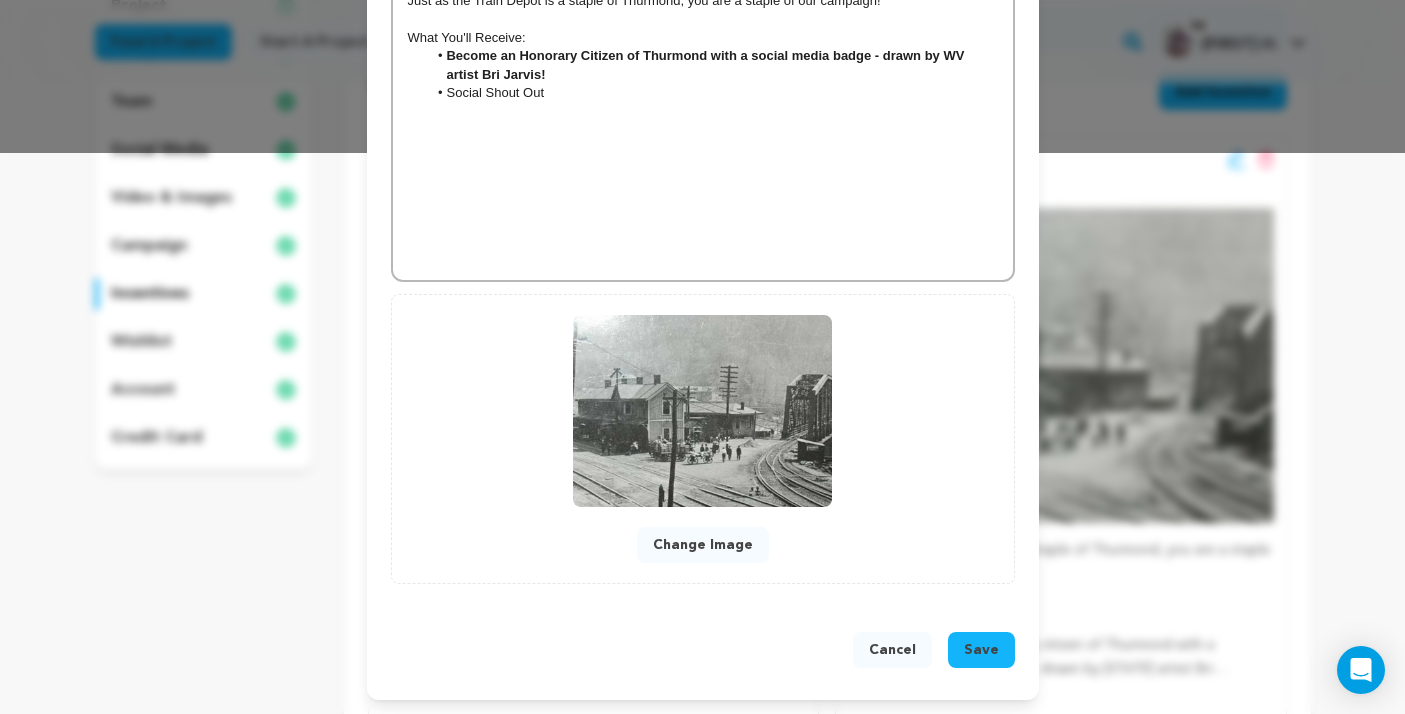 click on "Save" at bounding box center [981, 650] 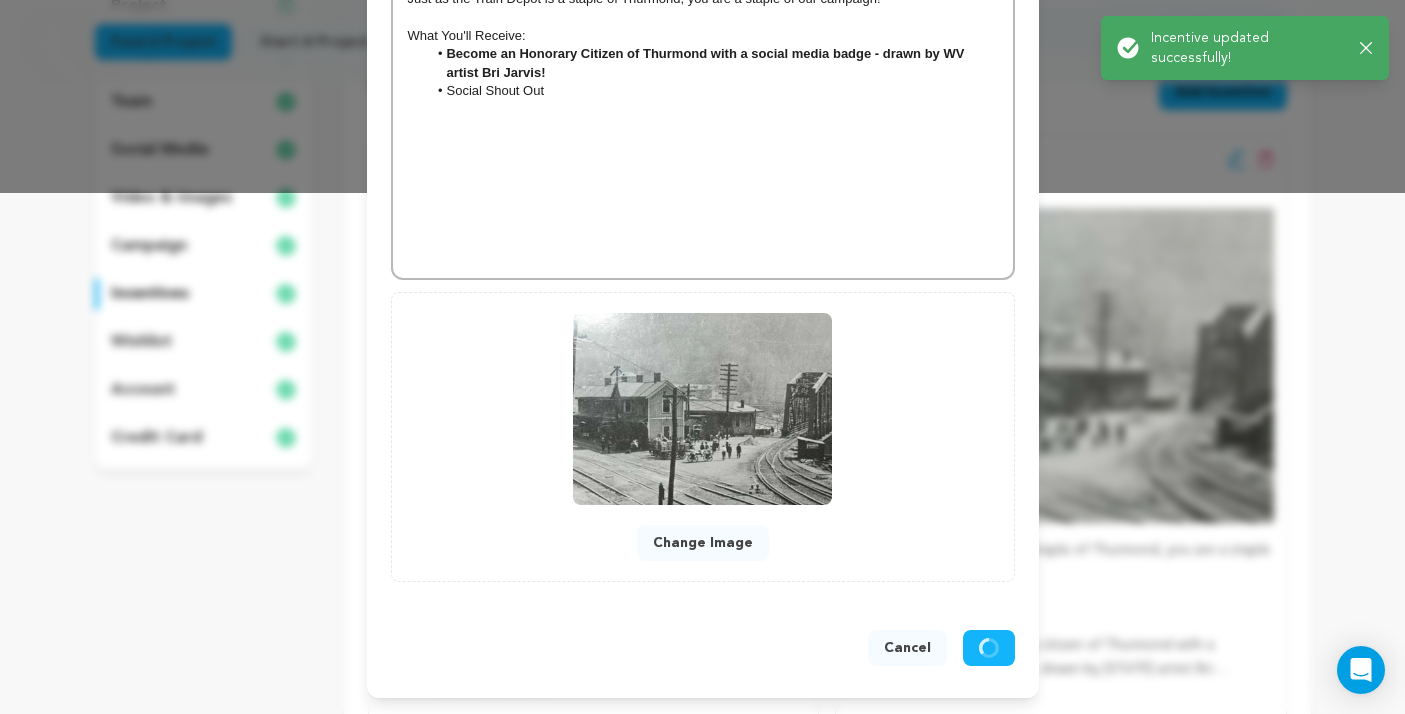 scroll, scrollTop: 521, scrollLeft: 0, axis: vertical 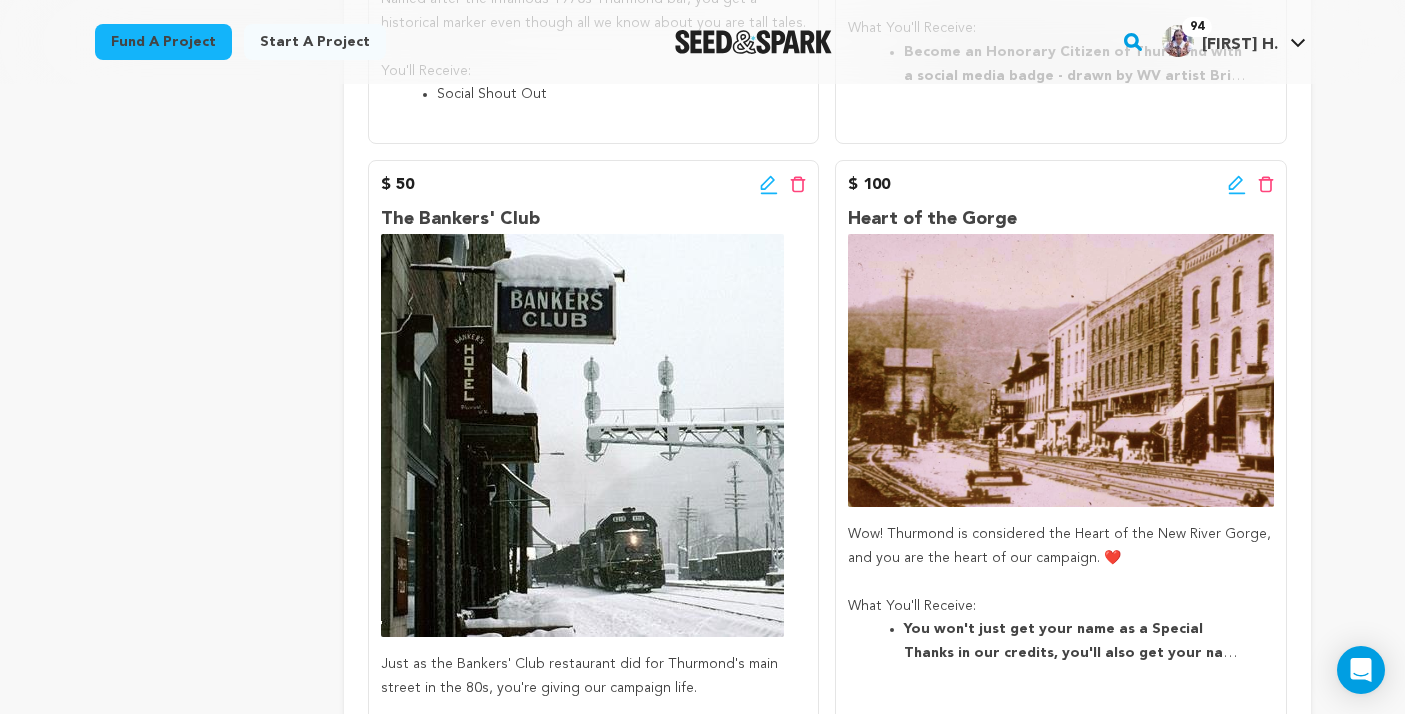 click 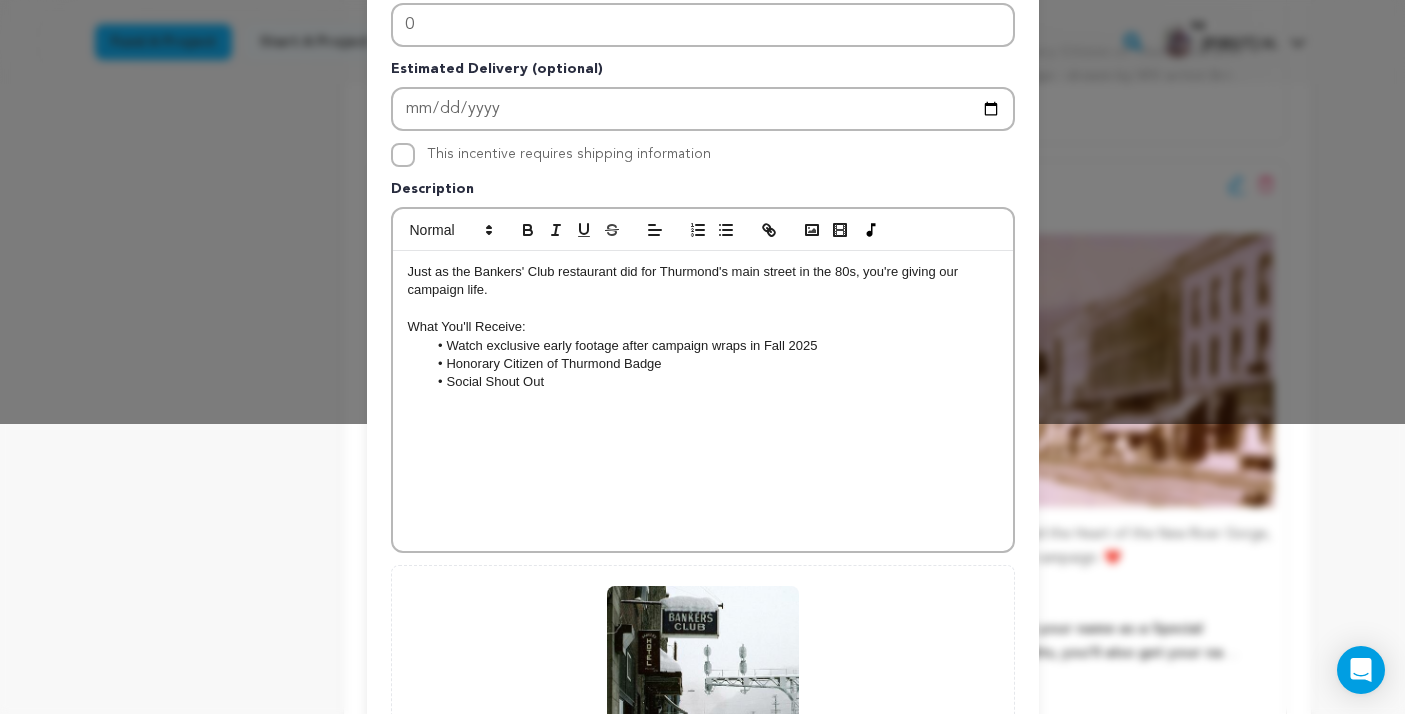 scroll, scrollTop: 294, scrollLeft: 0, axis: vertical 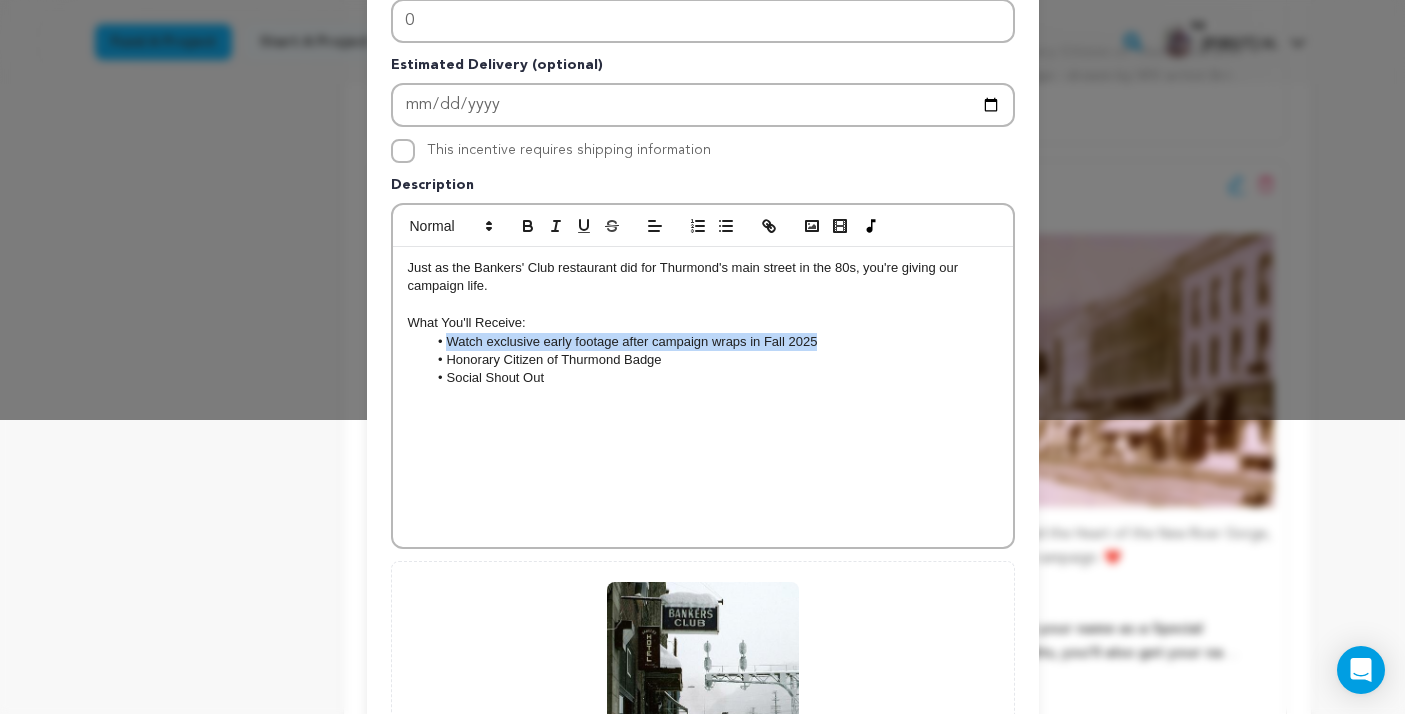 drag, startPoint x: 838, startPoint y: 343, endPoint x: 297, endPoint y: 344, distance: 541.0009 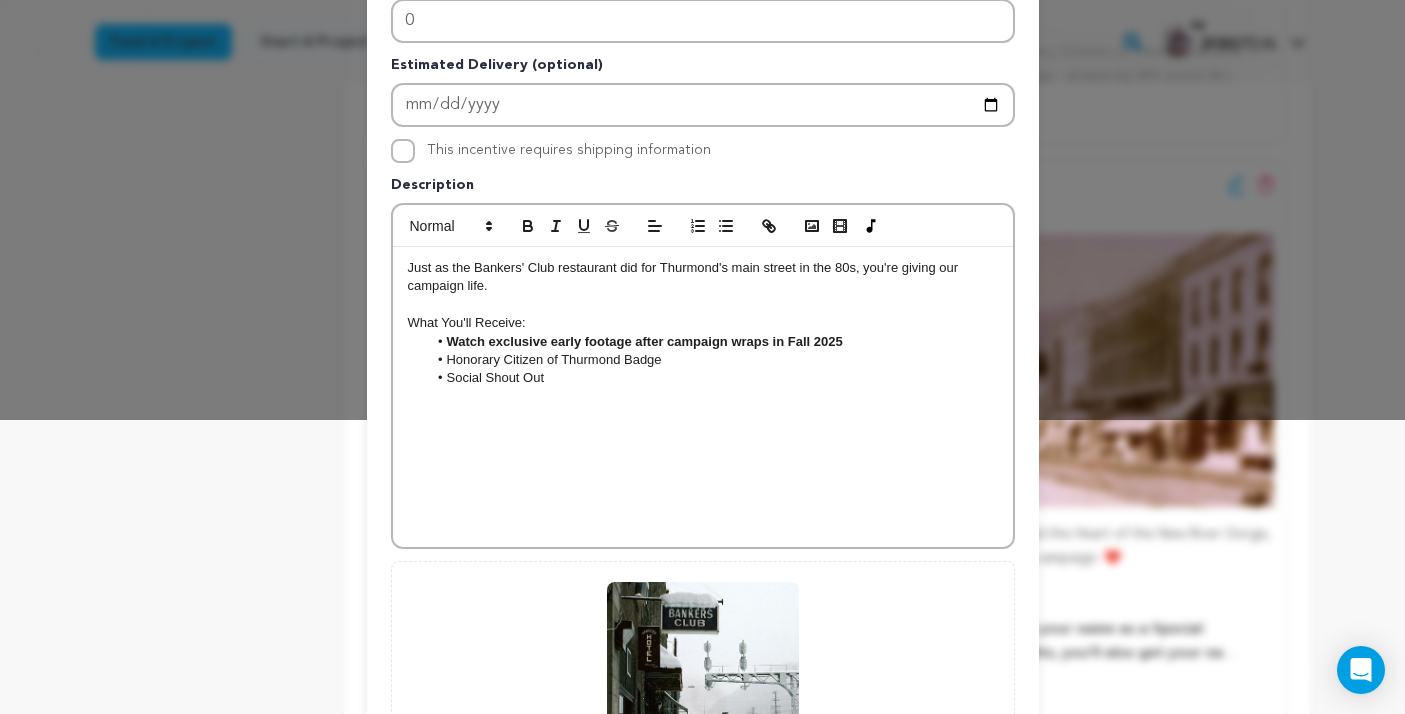 click on "Honorary Citizen of Thurmond Badge" at bounding box center (712, 360) 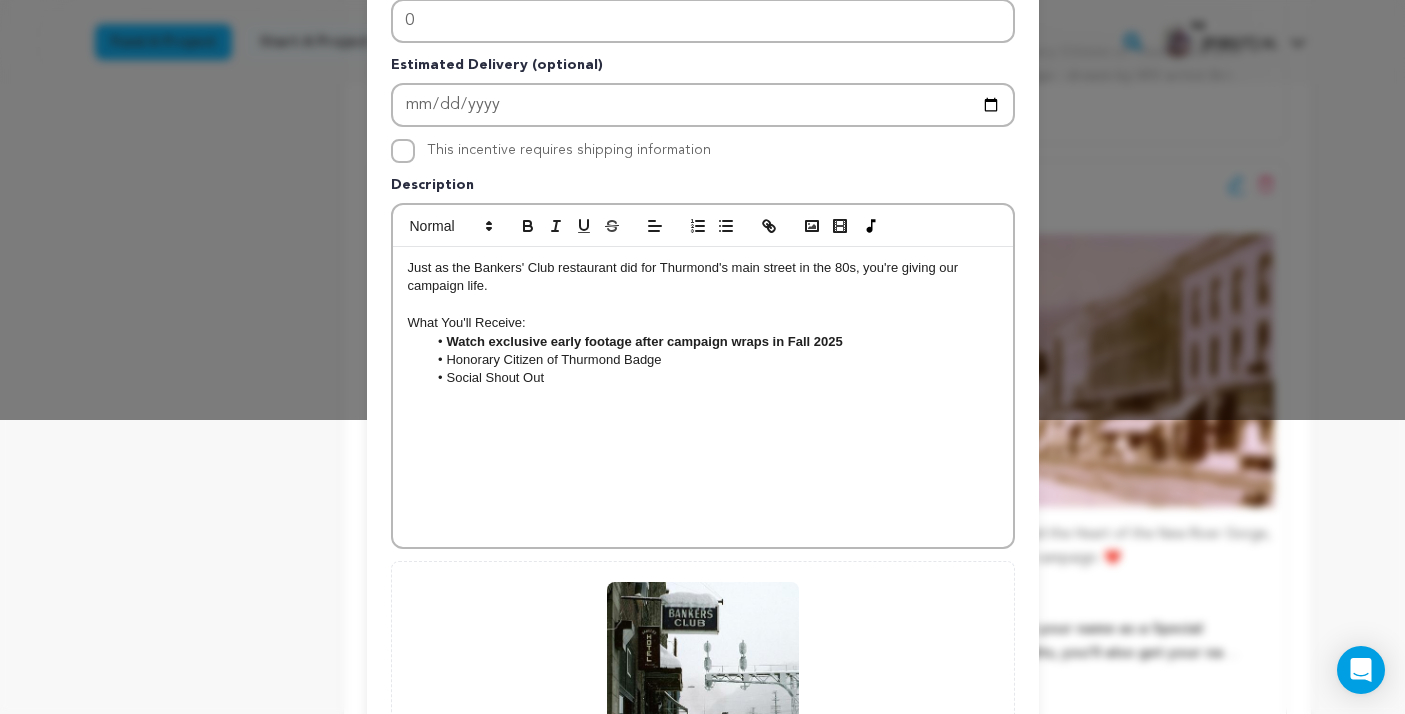 click on "Watch exclusive early footage after campaign wraps in Fall 2025" at bounding box center (712, 342) 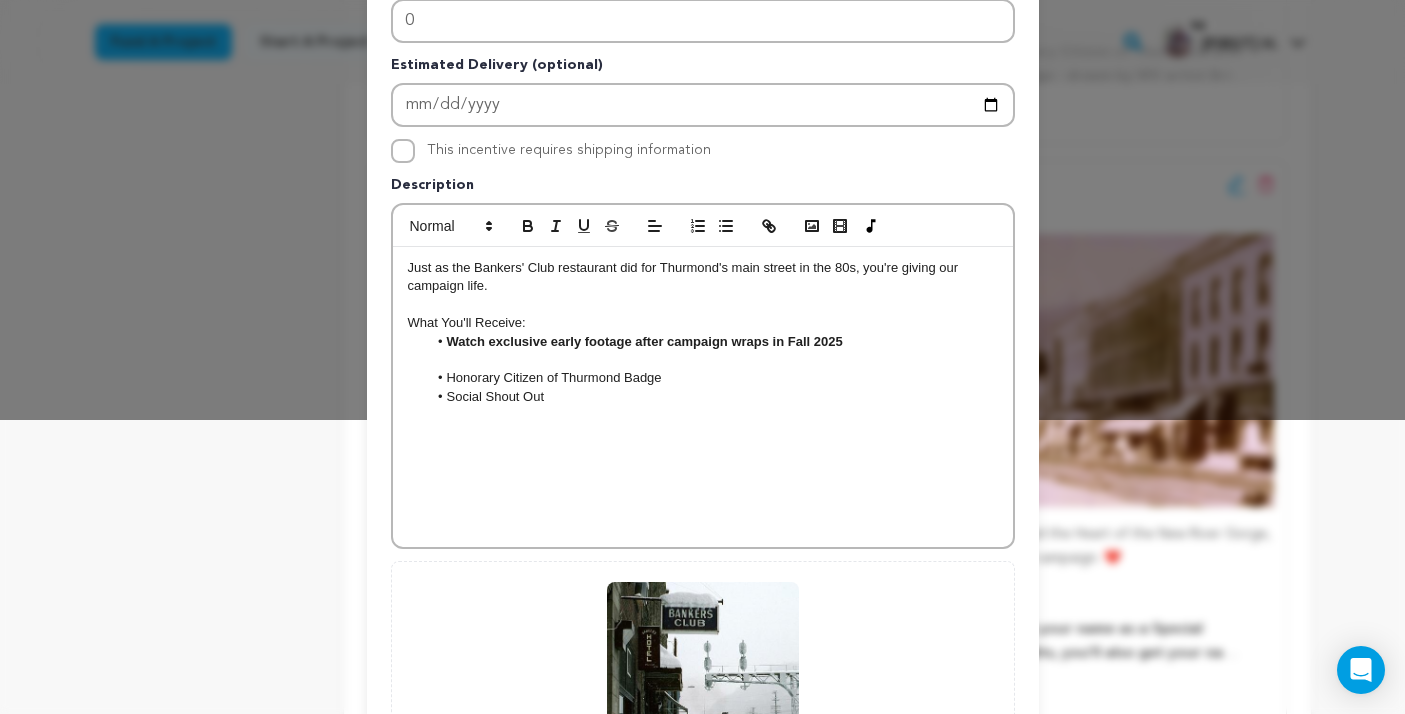type 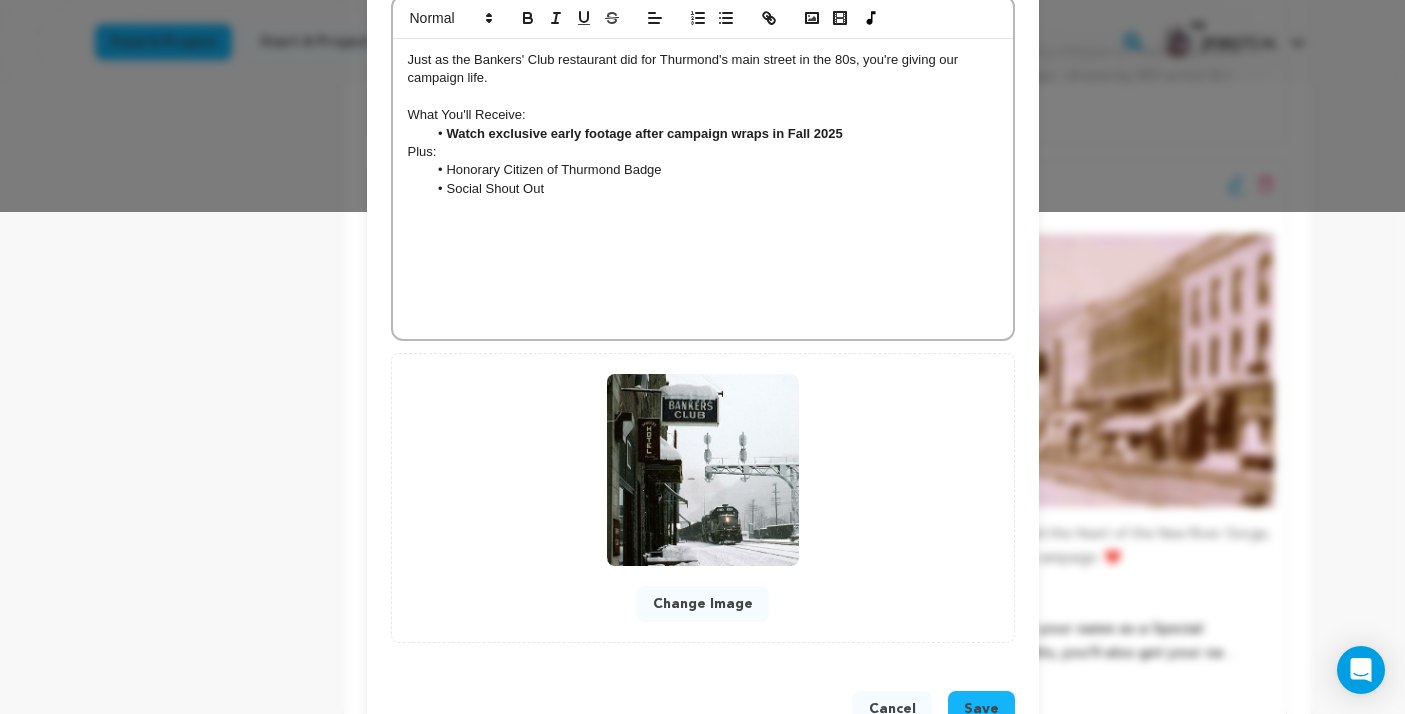 scroll, scrollTop: 563, scrollLeft: 0, axis: vertical 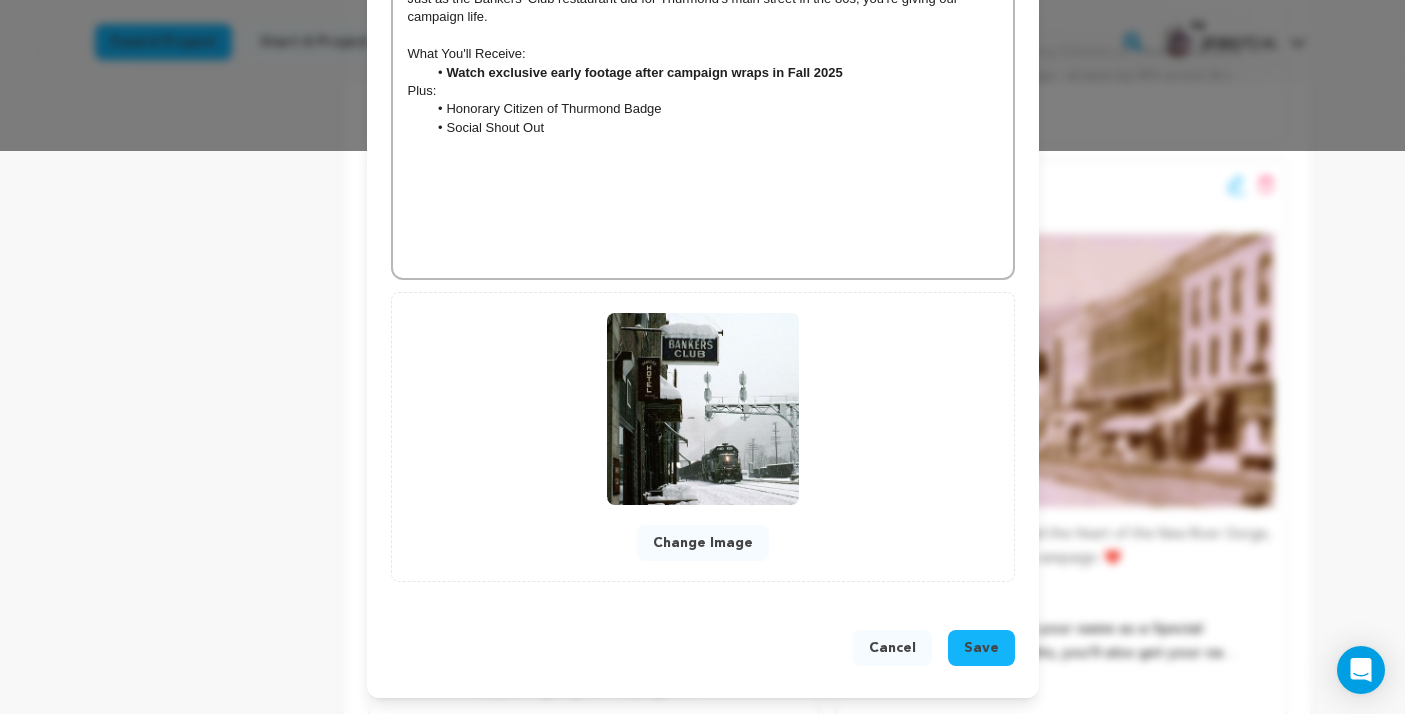 click on "Save" at bounding box center [981, 648] 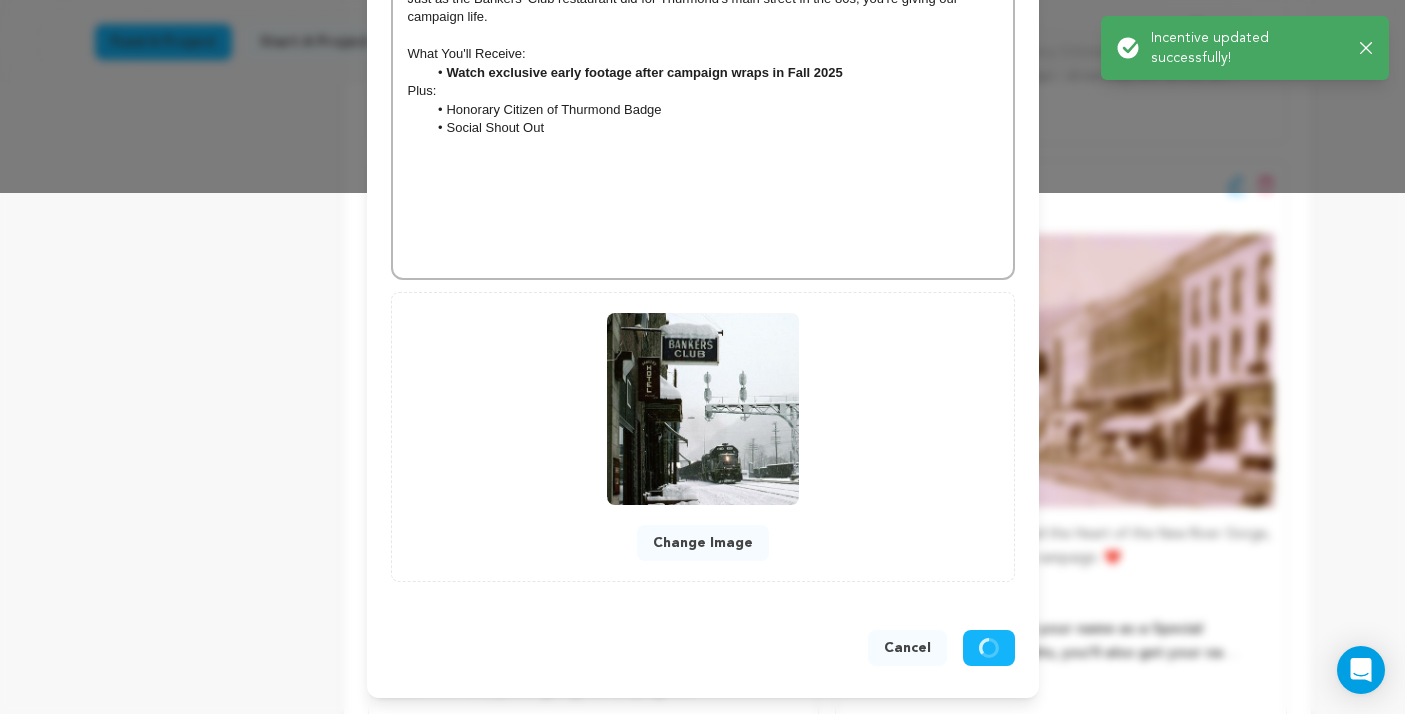 scroll, scrollTop: 521, scrollLeft: 0, axis: vertical 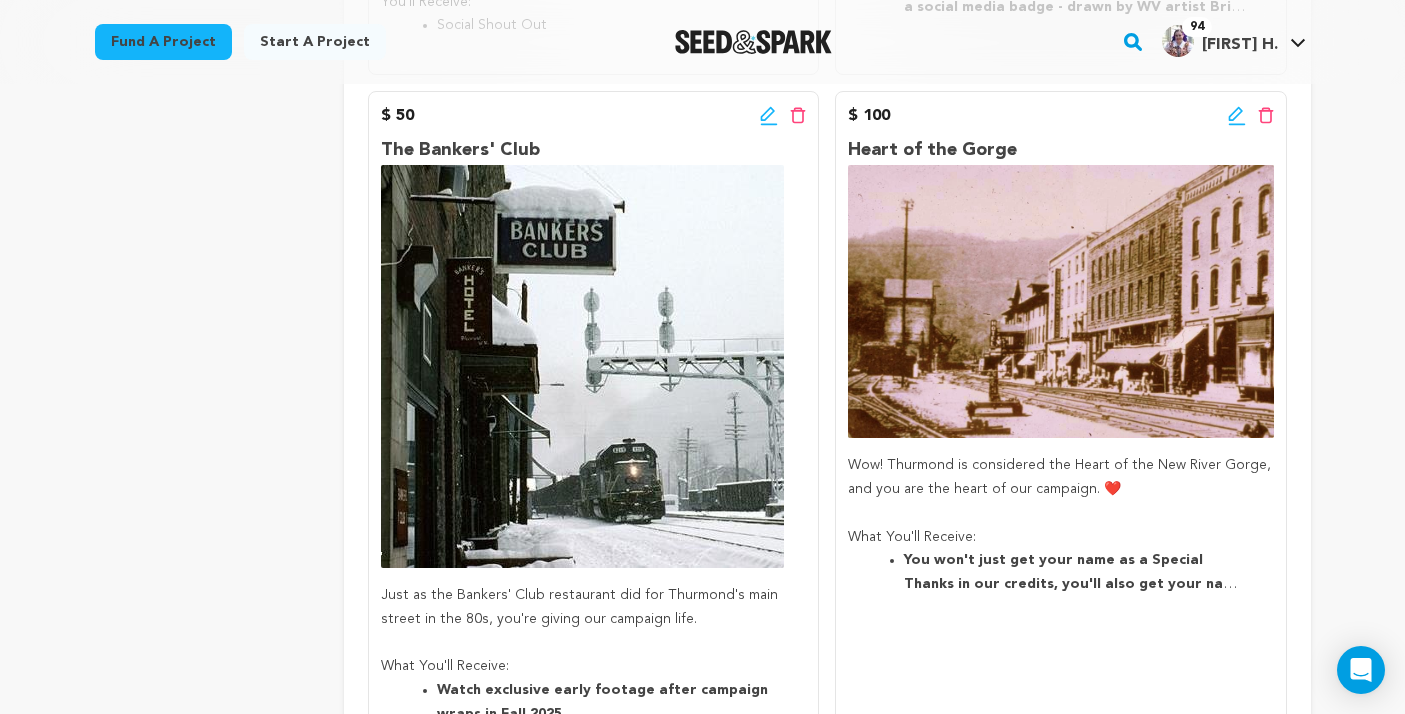 click 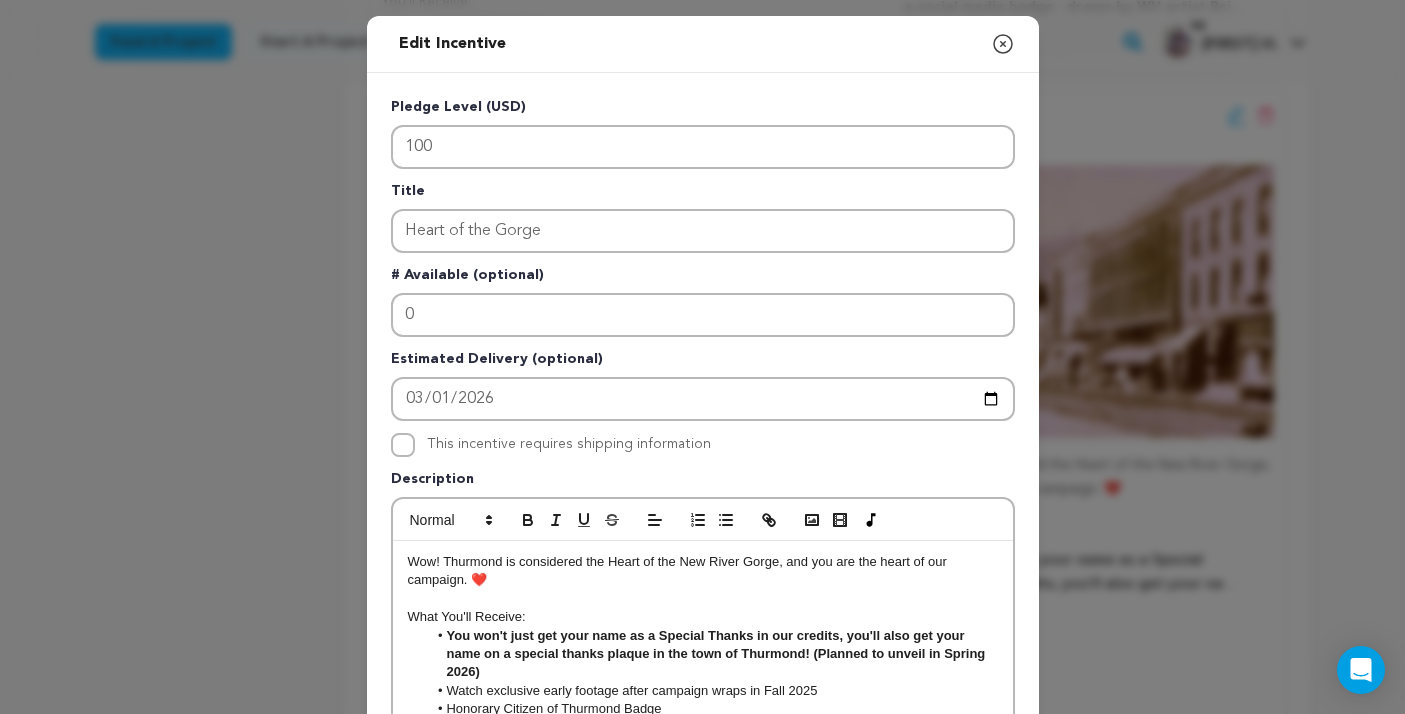 click on "You won't just get your name as a Special Thanks in our credits, you'll also get your name on a special thanks plaque in the town of Thurmond! (Planned to unveil in Spring 2026)" at bounding box center [712, 654] 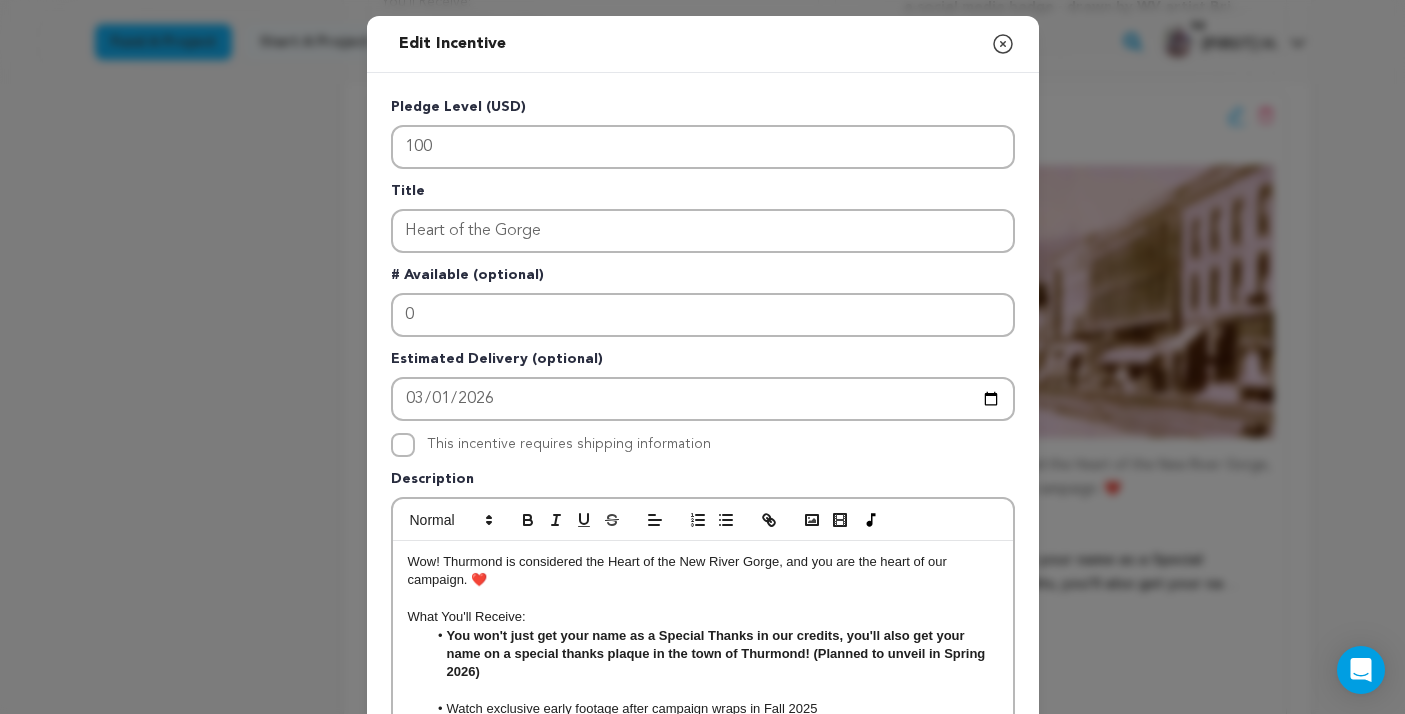 type 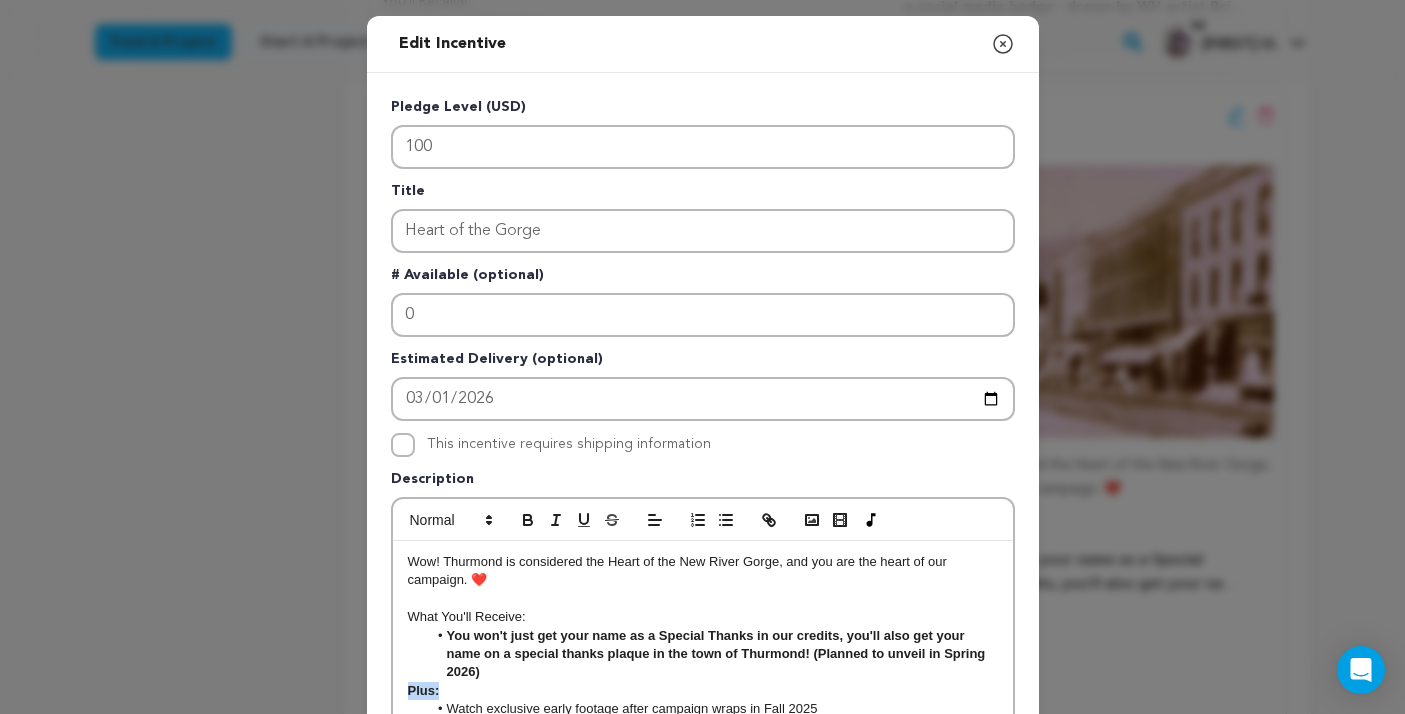 drag, startPoint x: 494, startPoint y: 693, endPoint x: 384, endPoint y: 693, distance: 110 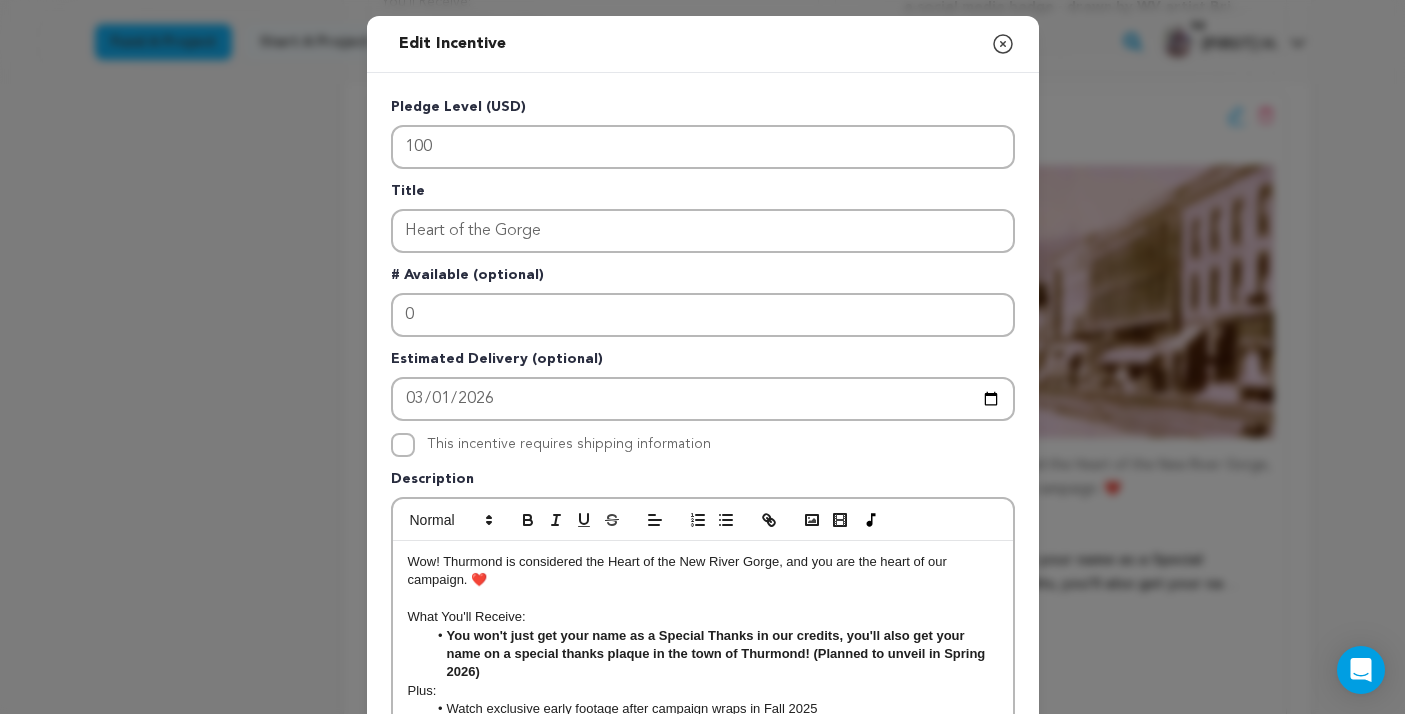 click on "You won't just get your name as a Special Thanks in our credits, you'll also get your name on a special thanks plaque in the town of Thurmond! (Planned to unveil in Spring 2026)" at bounding box center (712, 654) 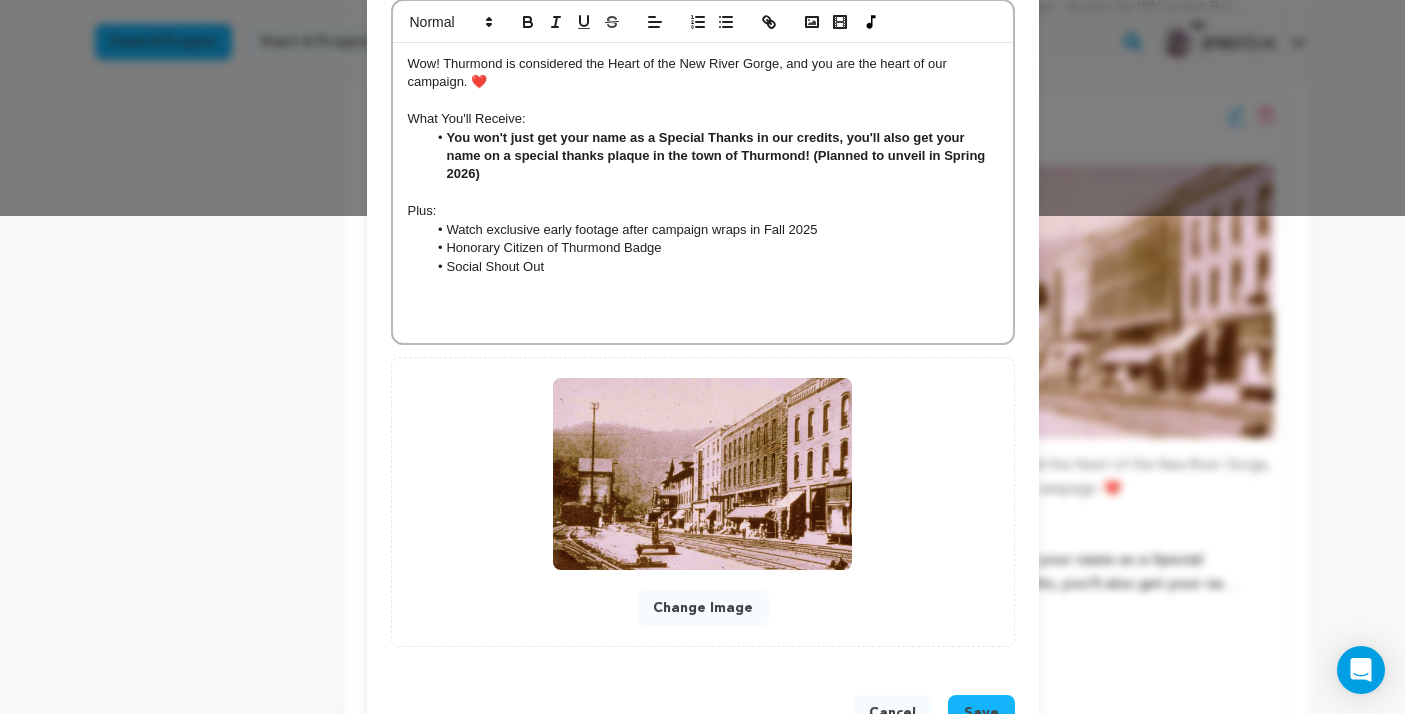 scroll, scrollTop: 563, scrollLeft: 0, axis: vertical 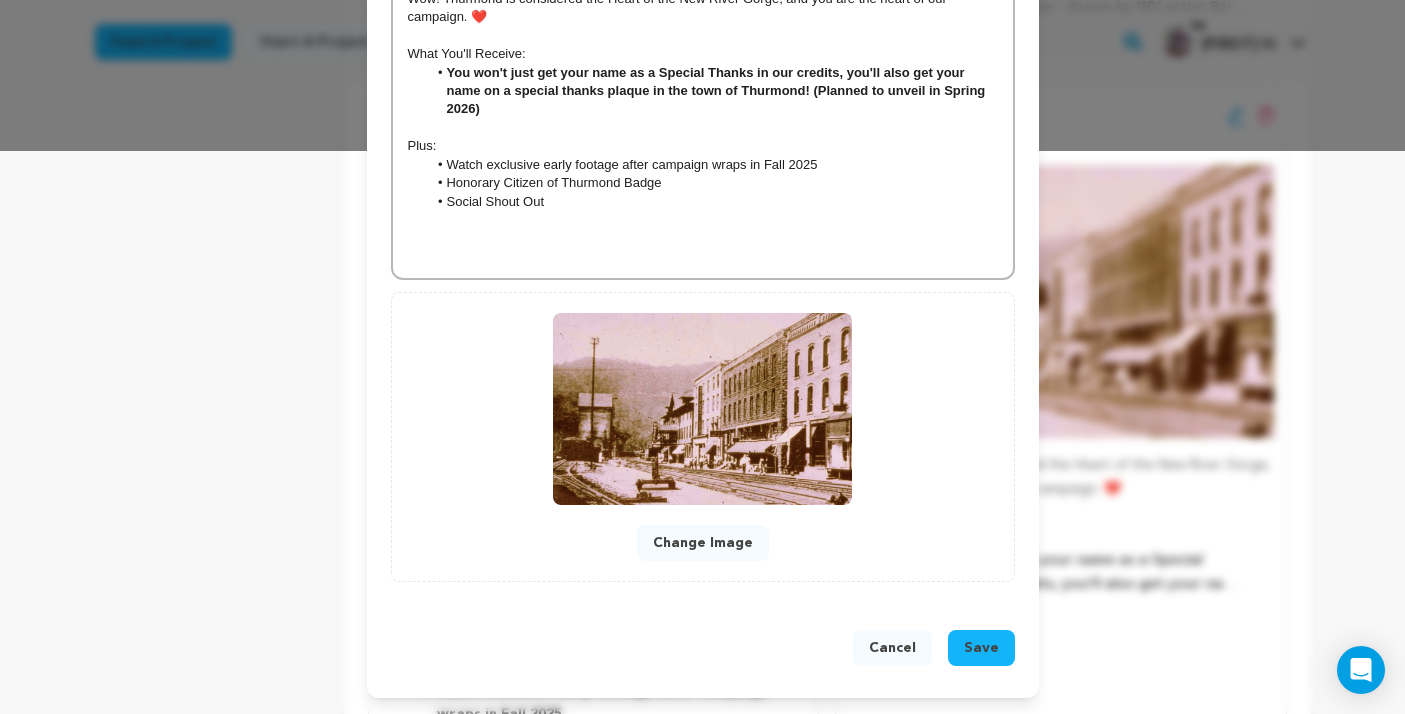 click on "Save" at bounding box center (981, 648) 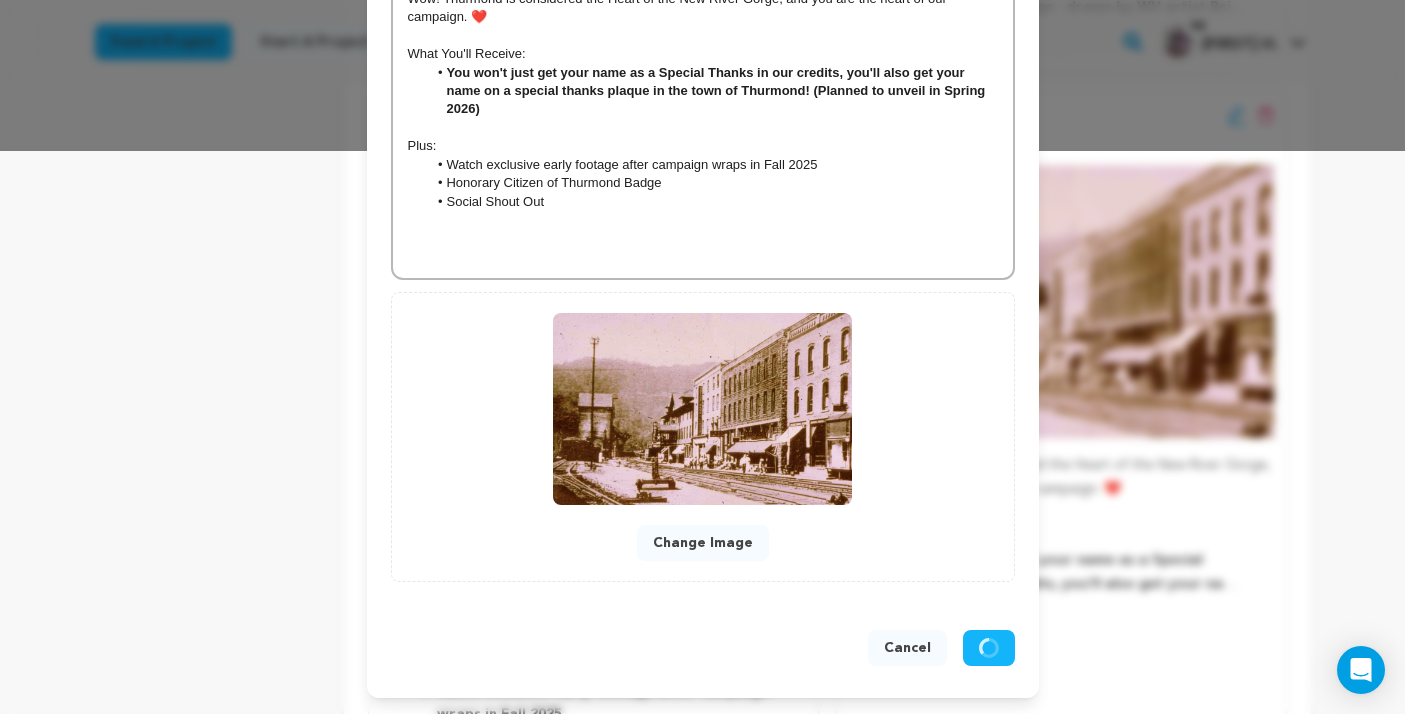 scroll, scrollTop: 521, scrollLeft: 0, axis: vertical 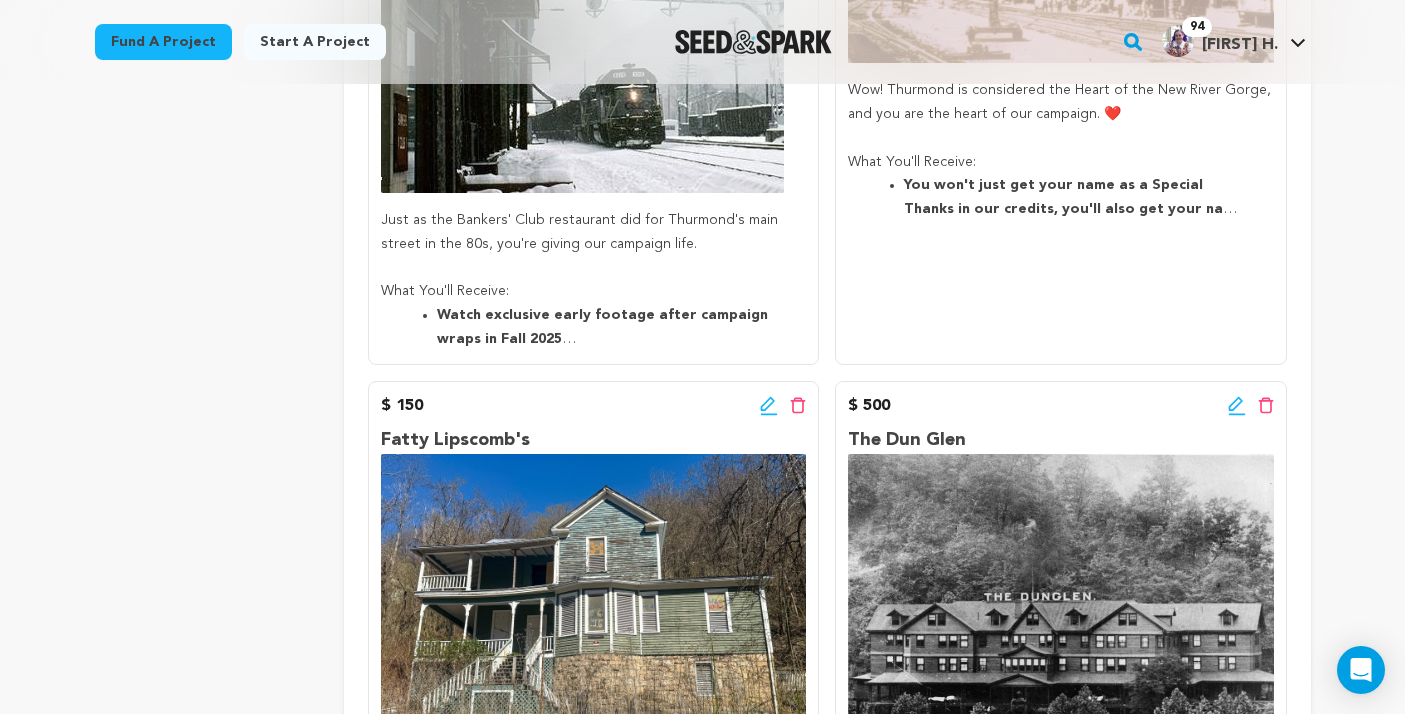 click 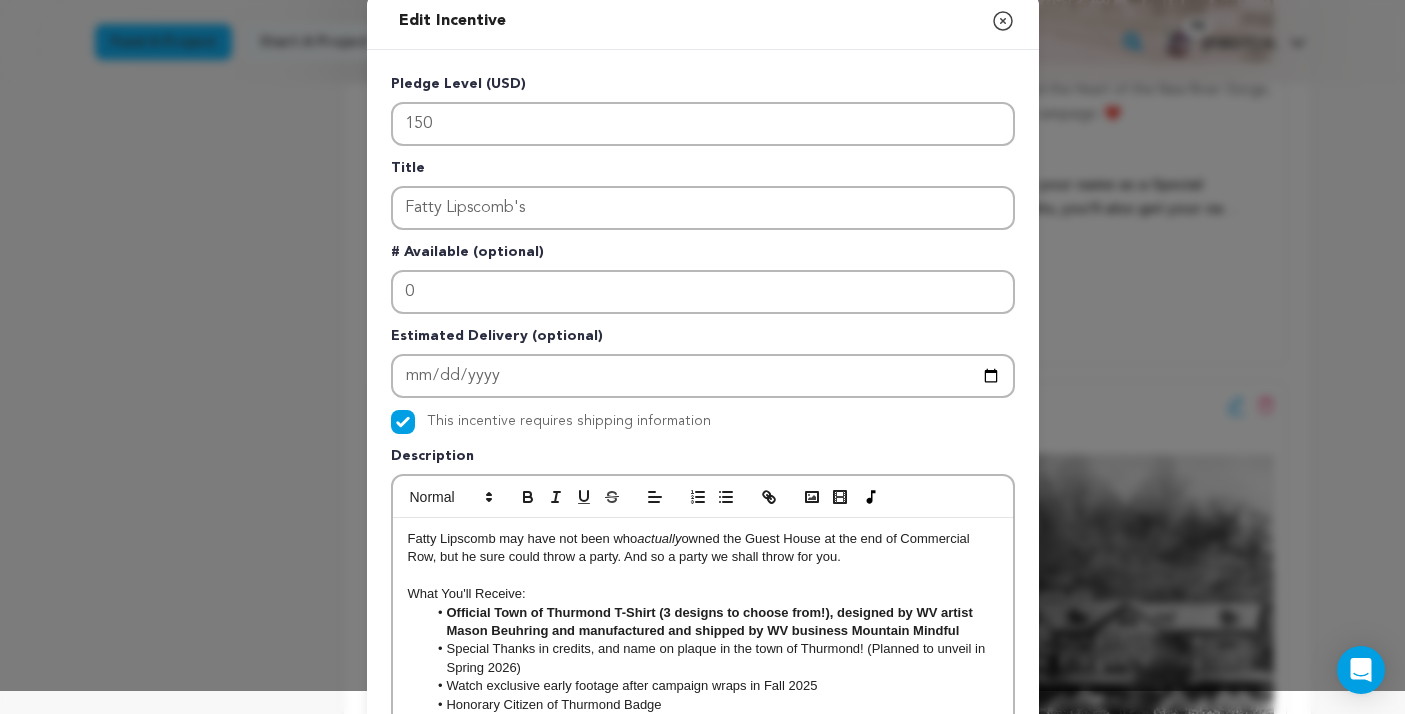 scroll, scrollTop: 32, scrollLeft: 0, axis: vertical 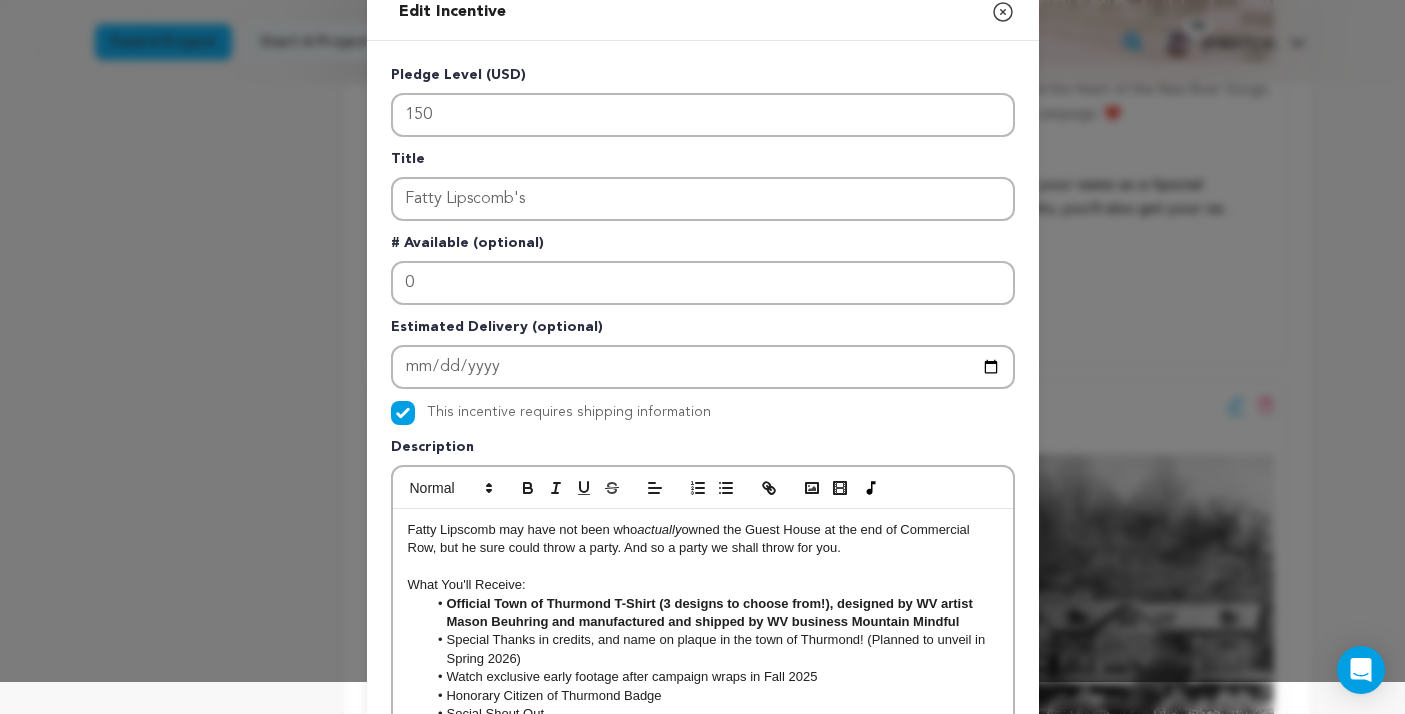 click on "Official Town of Thurmond T-Shirt (3 designs to choose from!), designed by WV artist Mason Beuhring and manufactured and shipped by WV business Mountain Mindful" at bounding box center [712, 613] 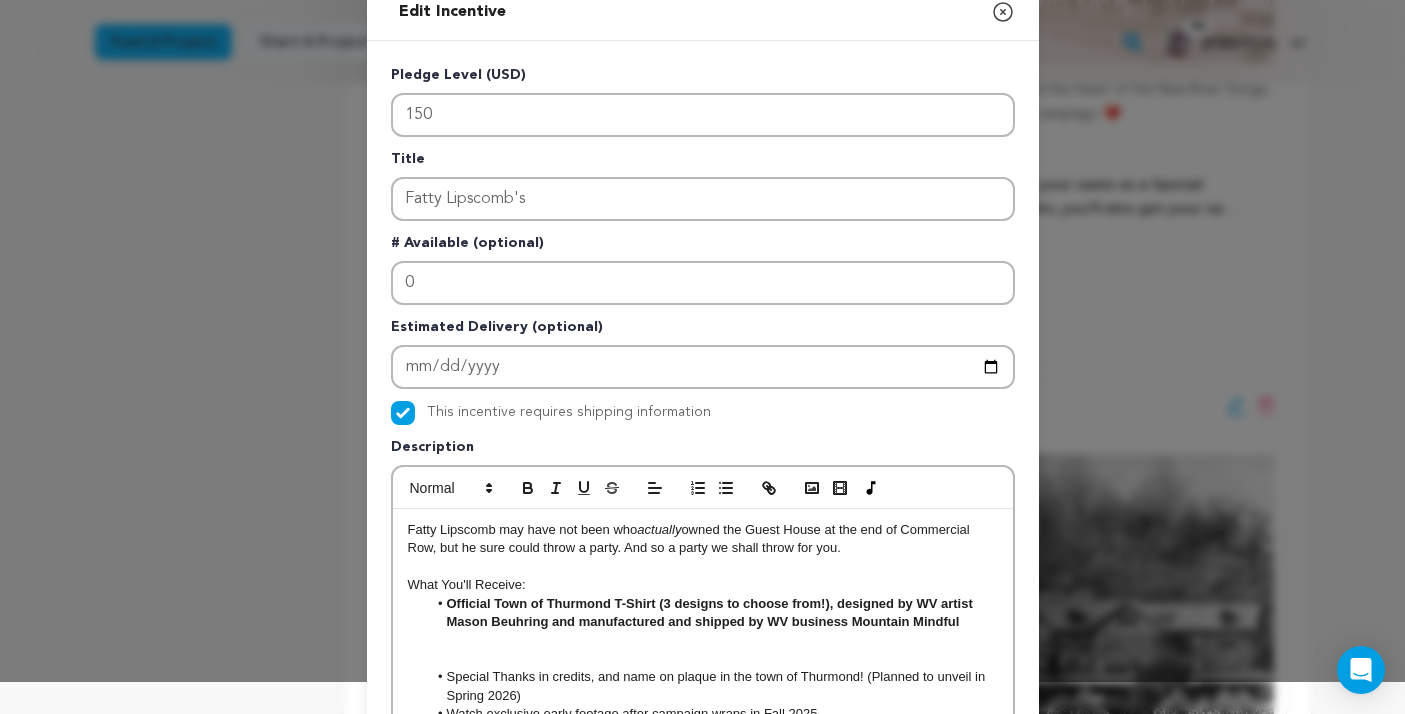 type 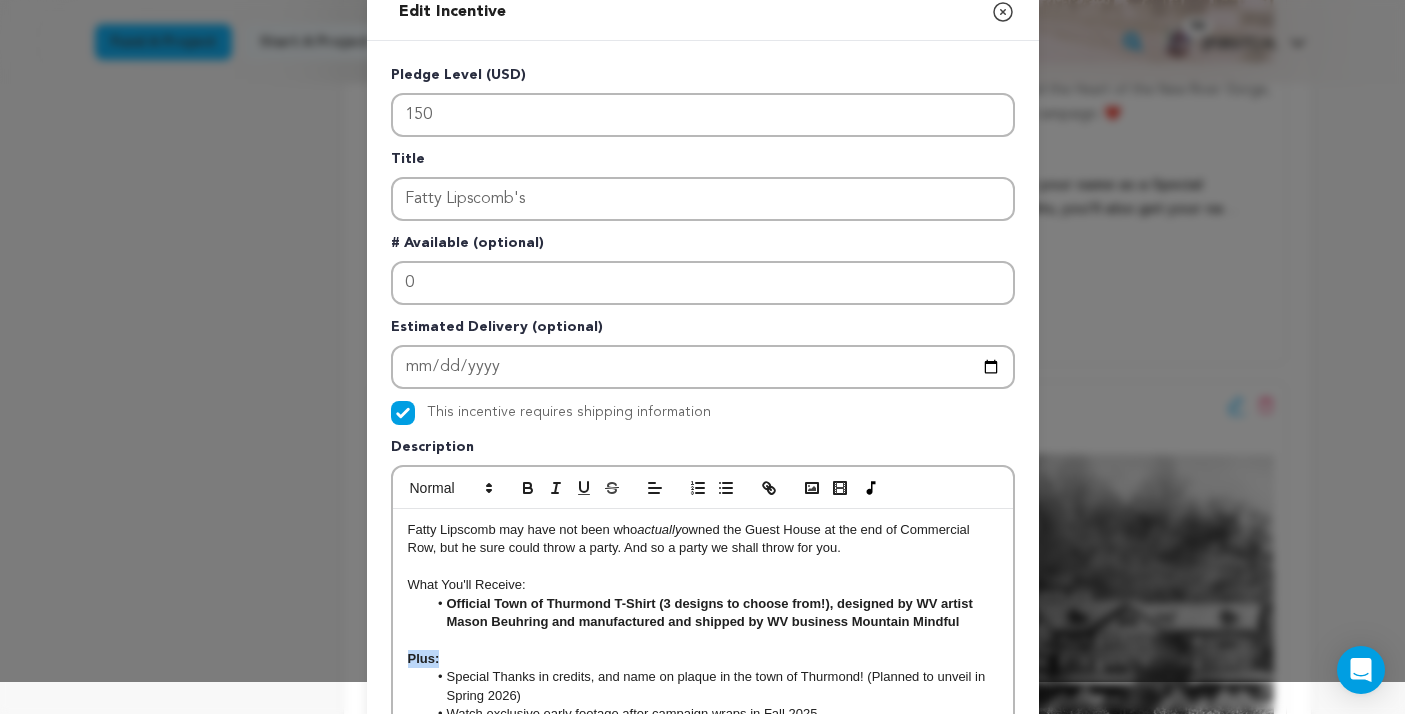 drag, startPoint x: 465, startPoint y: 656, endPoint x: 377, endPoint y: 656, distance: 88 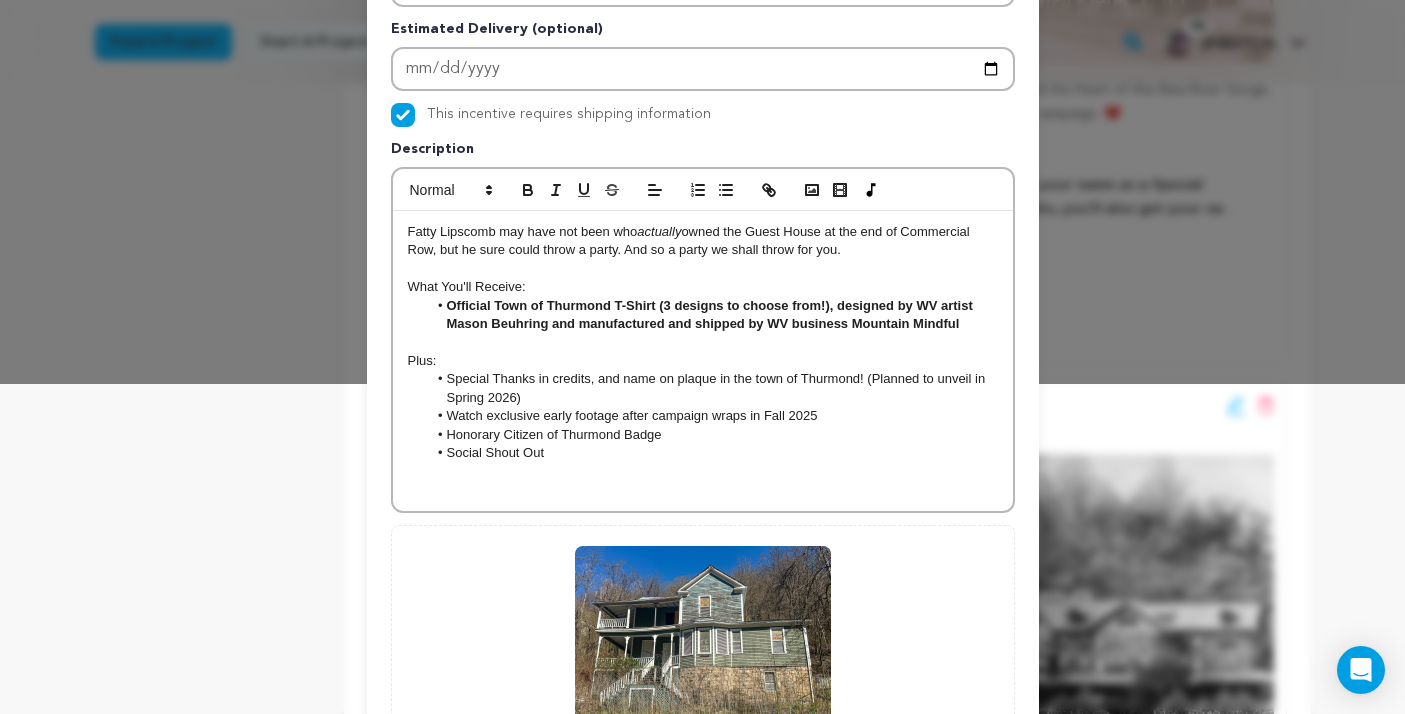 scroll, scrollTop: 563, scrollLeft: 0, axis: vertical 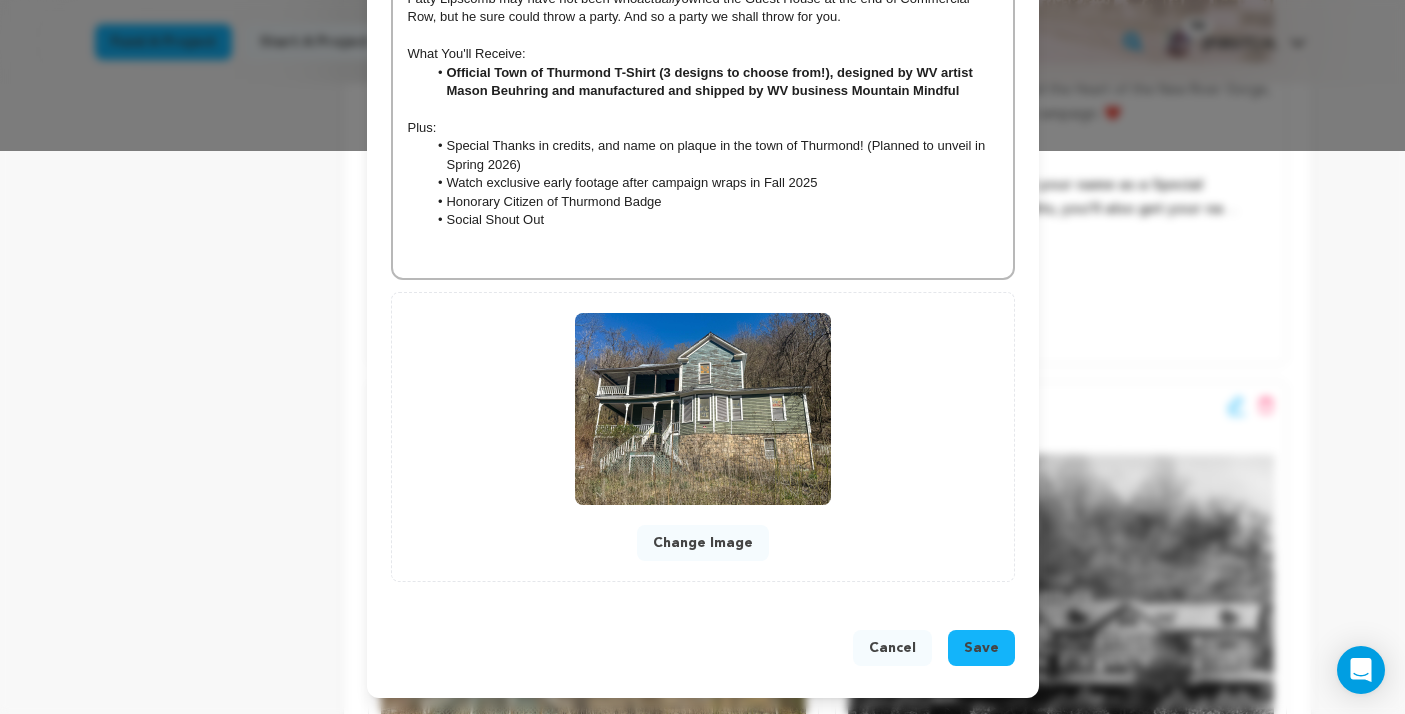 click on "Cancel
Save" at bounding box center [703, 652] 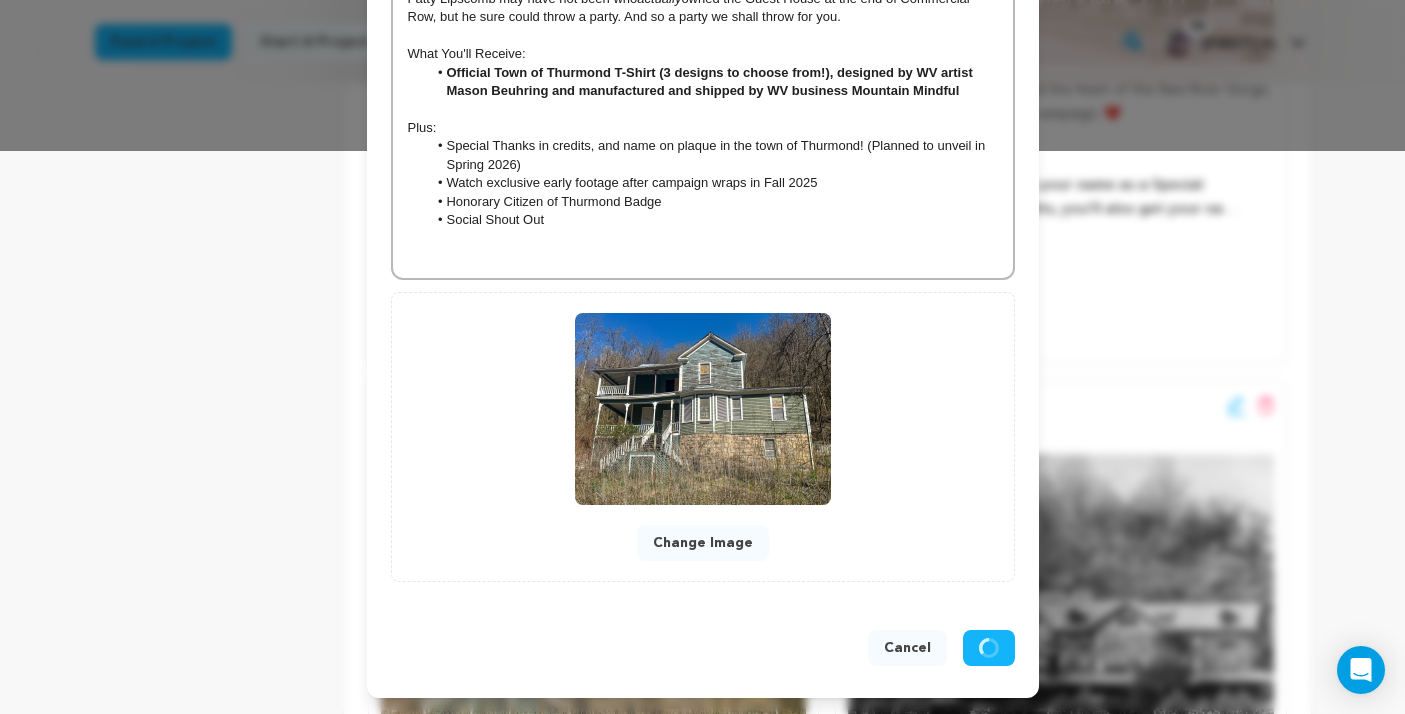scroll, scrollTop: 521, scrollLeft: 0, axis: vertical 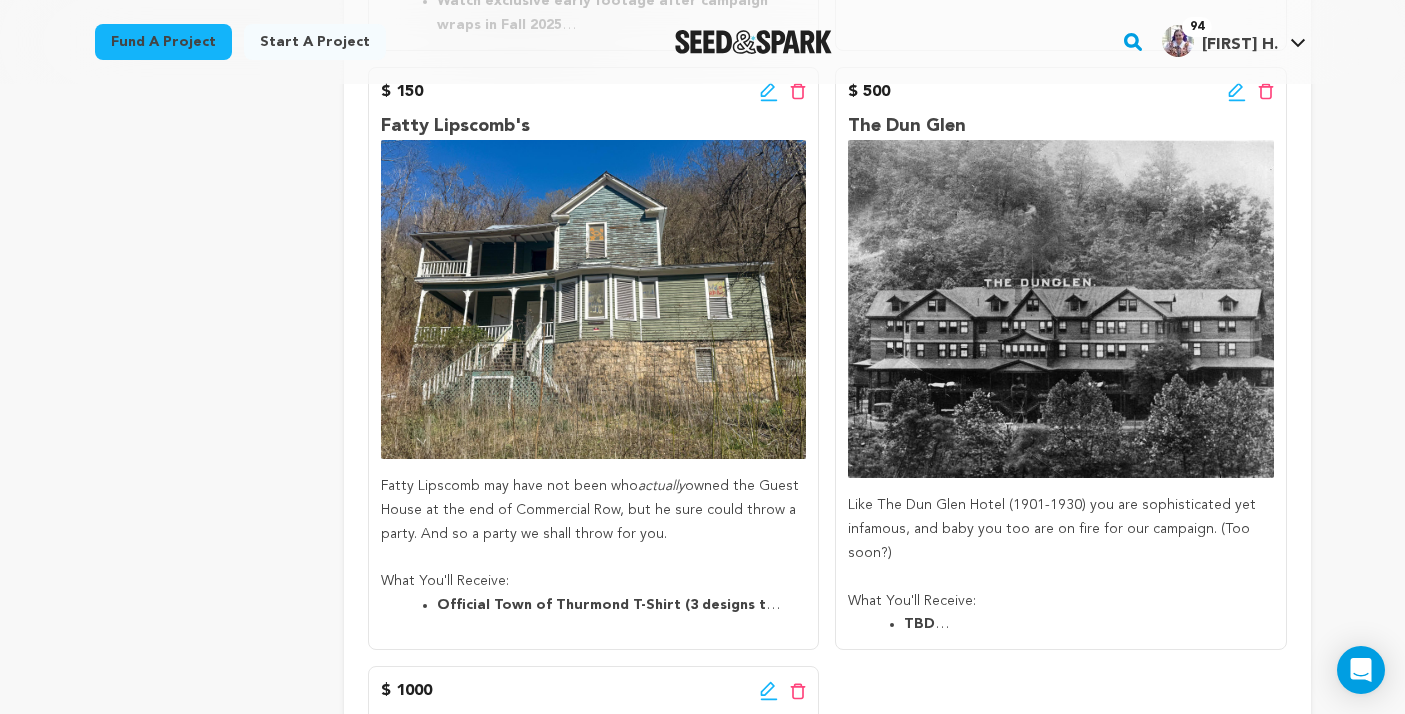 click 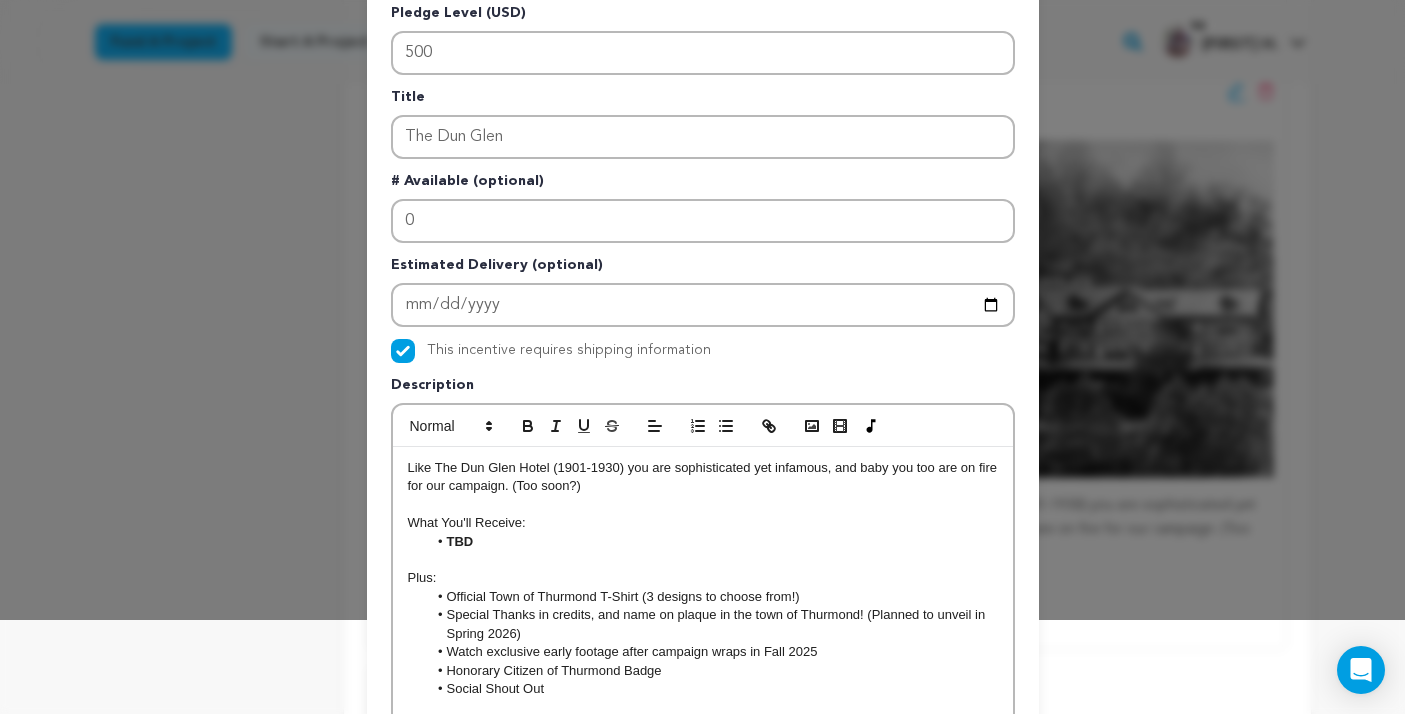 scroll, scrollTop: 145, scrollLeft: 0, axis: vertical 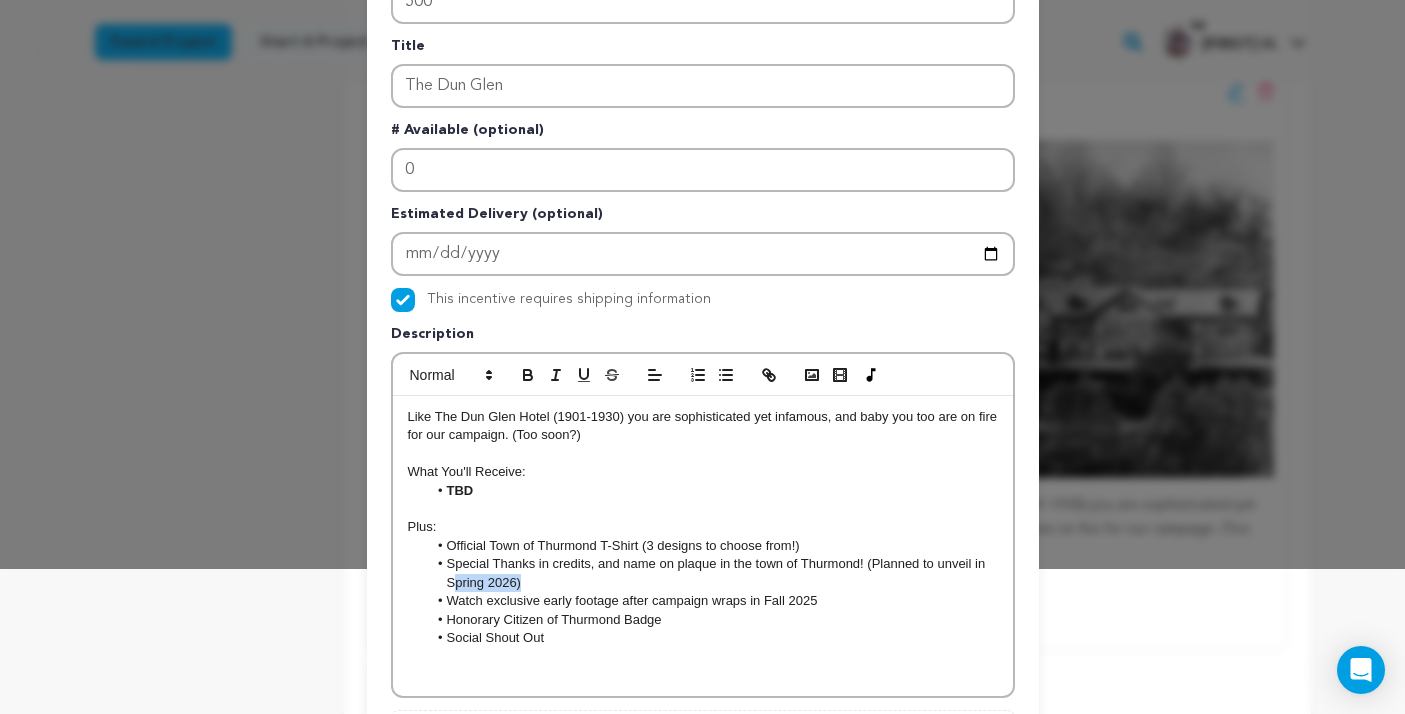 drag, startPoint x: 530, startPoint y: 585, endPoint x: 451, endPoint y: 586, distance: 79.00633 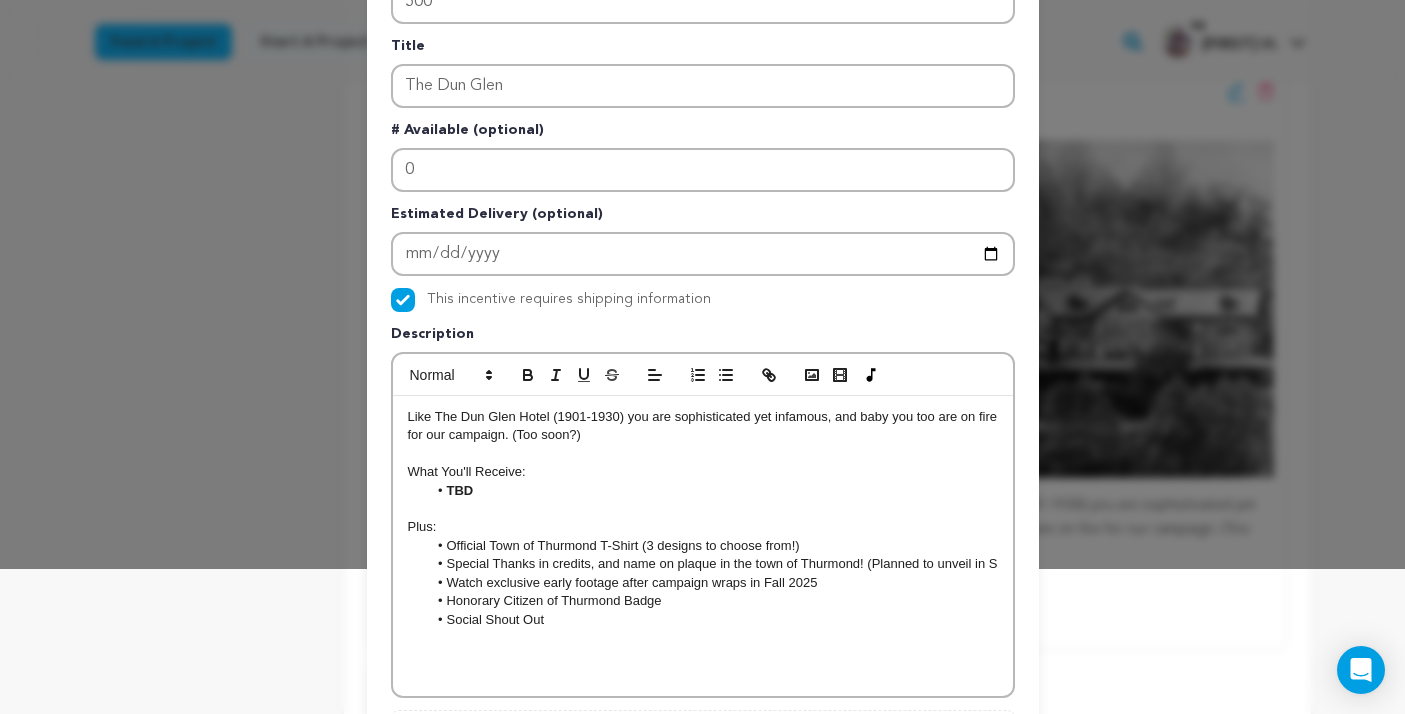 type 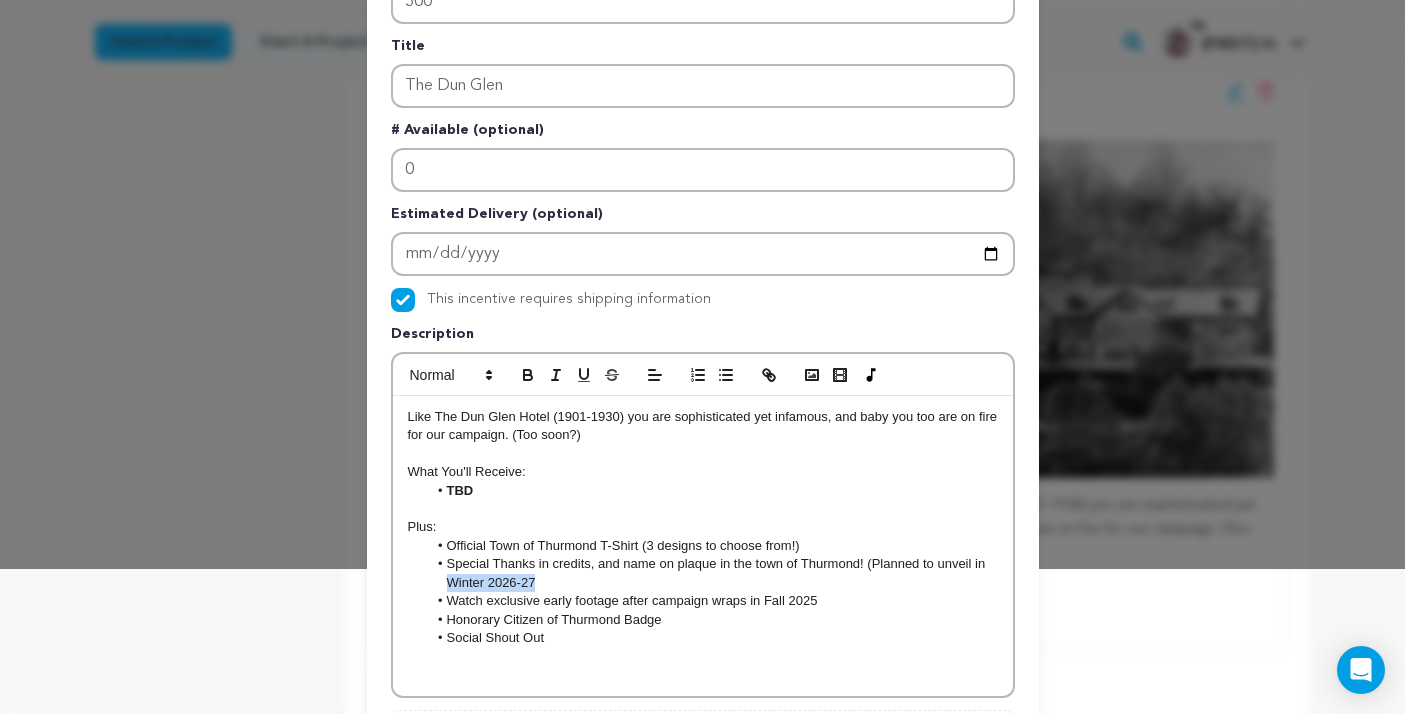 drag, startPoint x: 544, startPoint y: 586, endPoint x: 439, endPoint y: 586, distance: 105 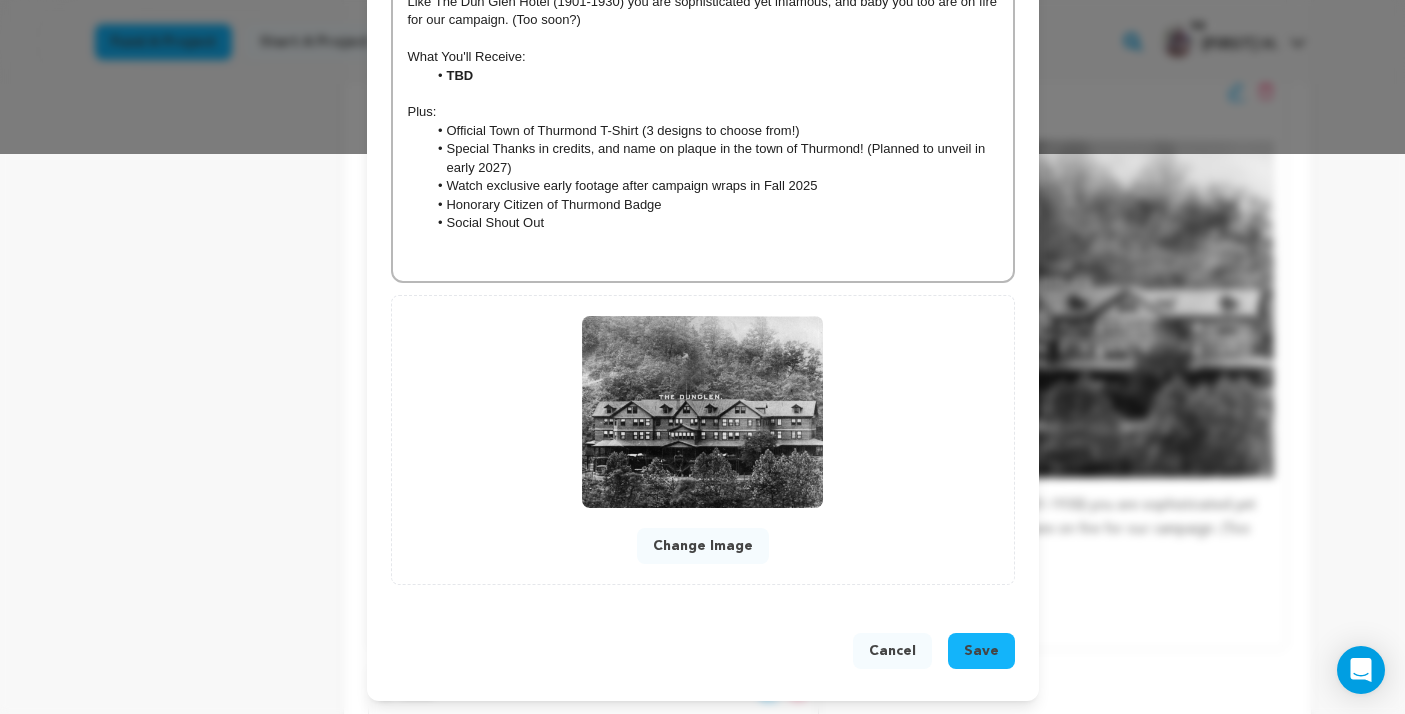 scroll, scrollTop: 563, scrollLeft: 0, axis: vertical 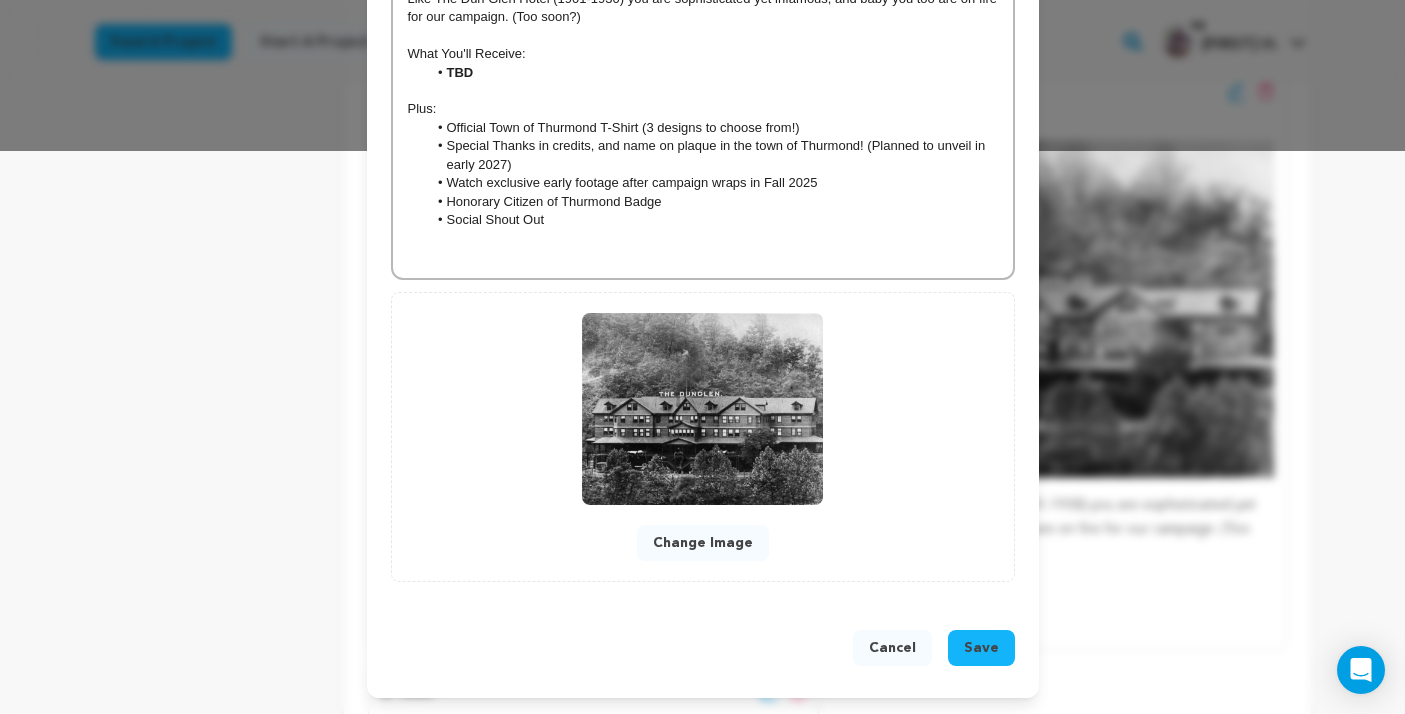 click on "Save" at bounding box center (981, 648) 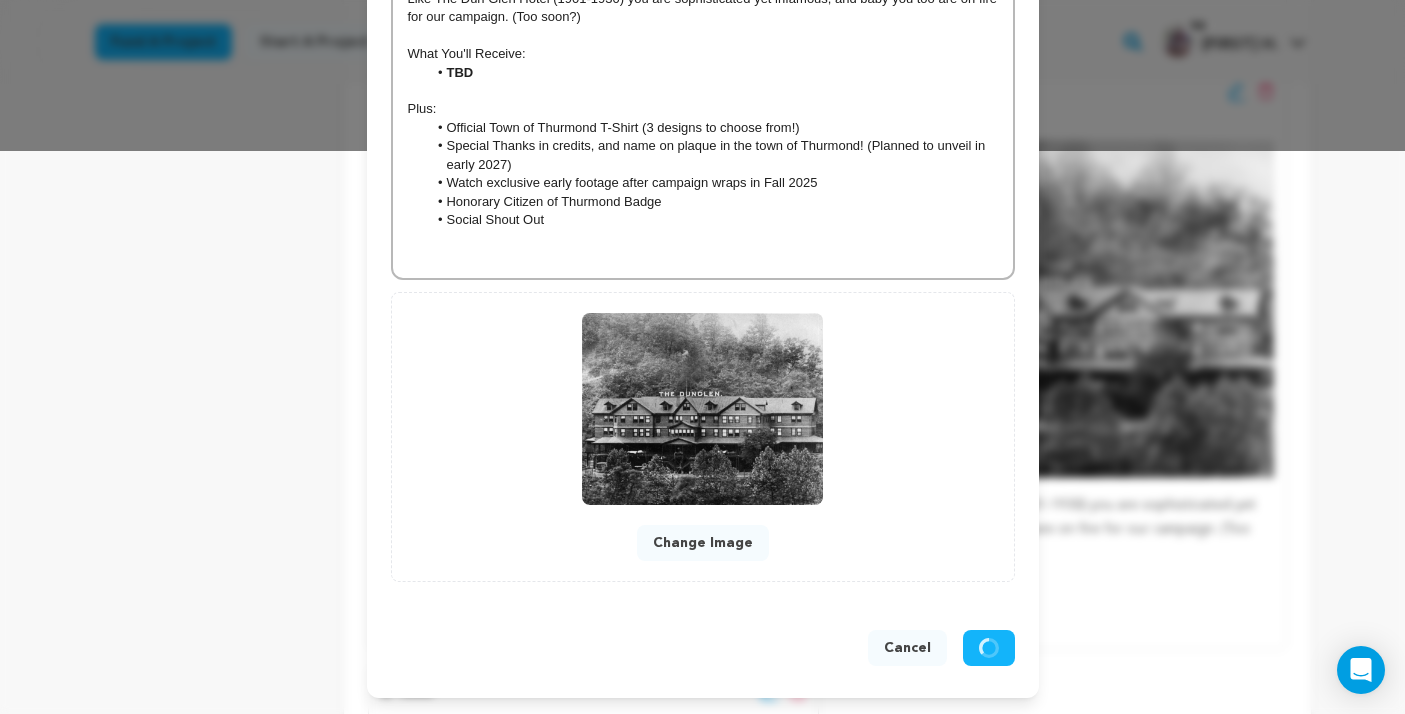 scroll, scrollTop: 521, scrollLeft: 0, axis: vertical 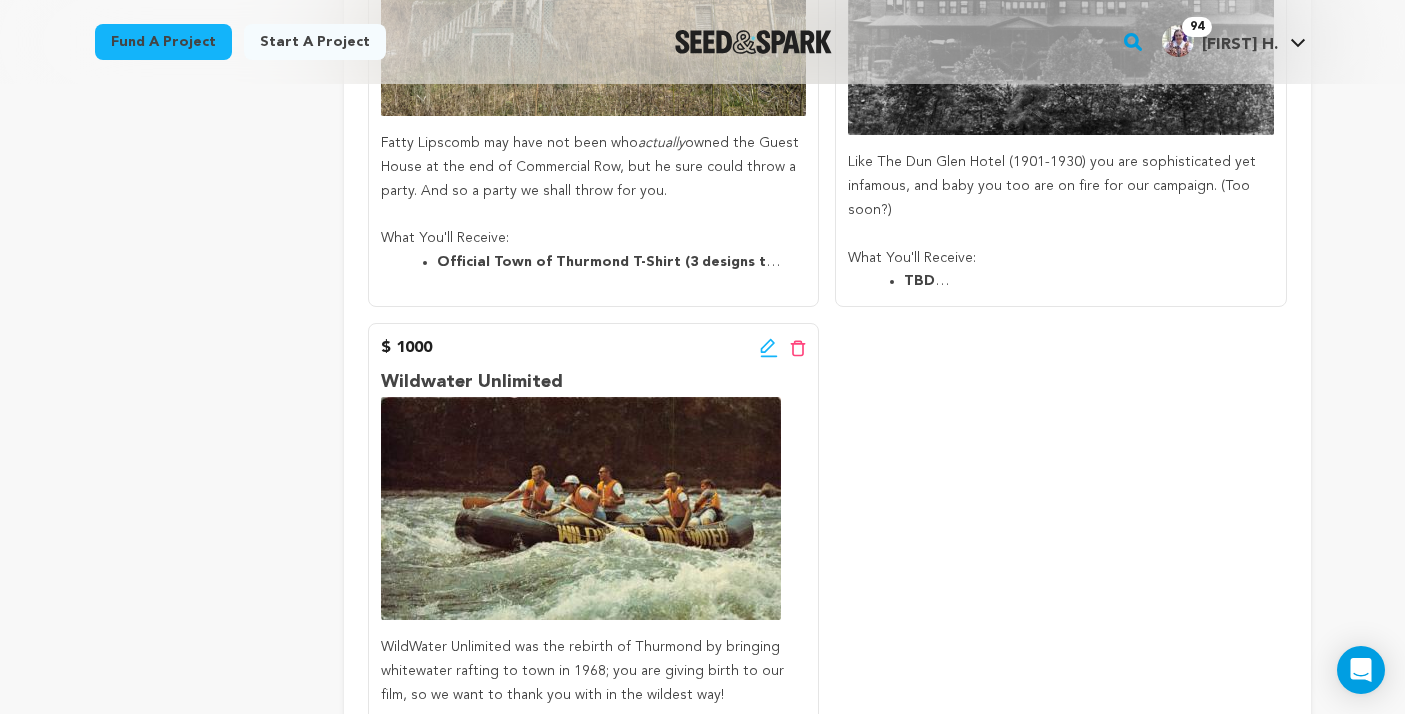 click 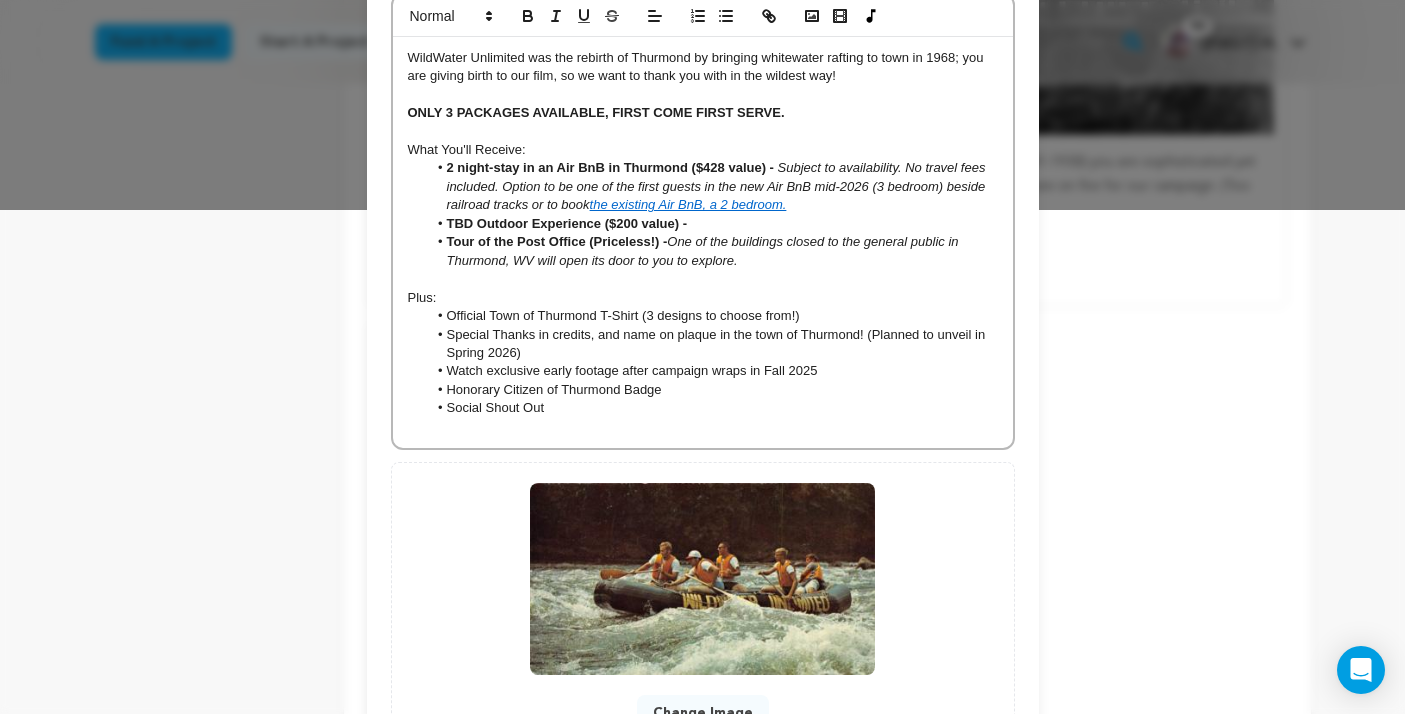 scroll, scrollTop: 506, scrollLeft: 0, axis: vertical 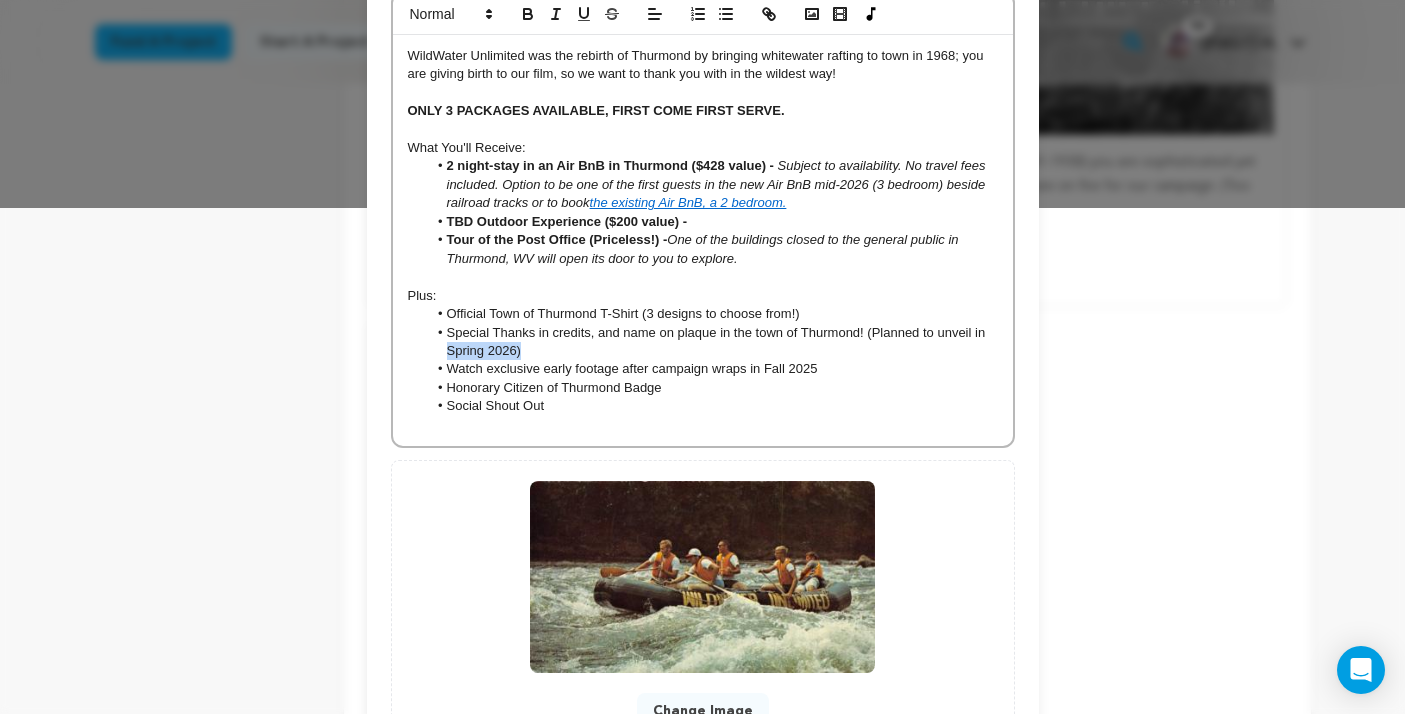 drag, startPoint x: 525, startPoint y: 355, endPoint x: 407, endPoint y: 354, distance: 118.004234 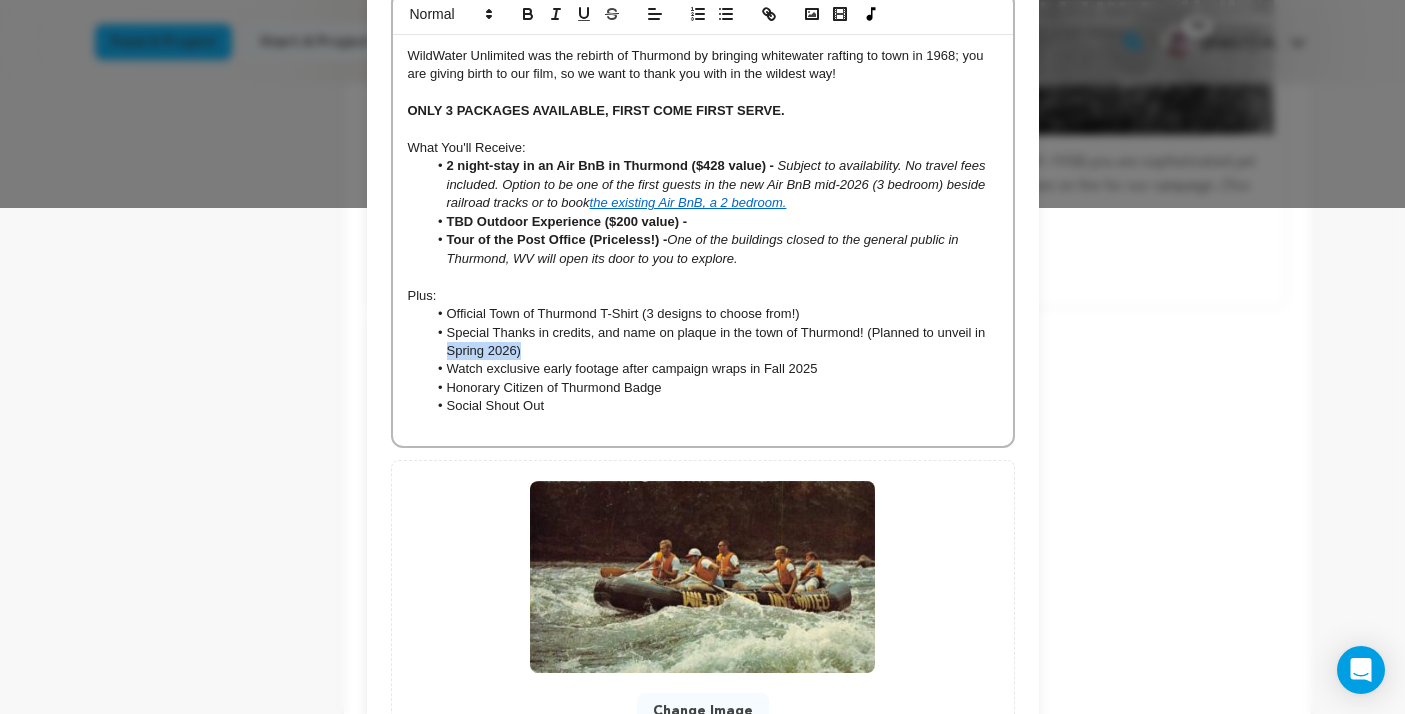 type 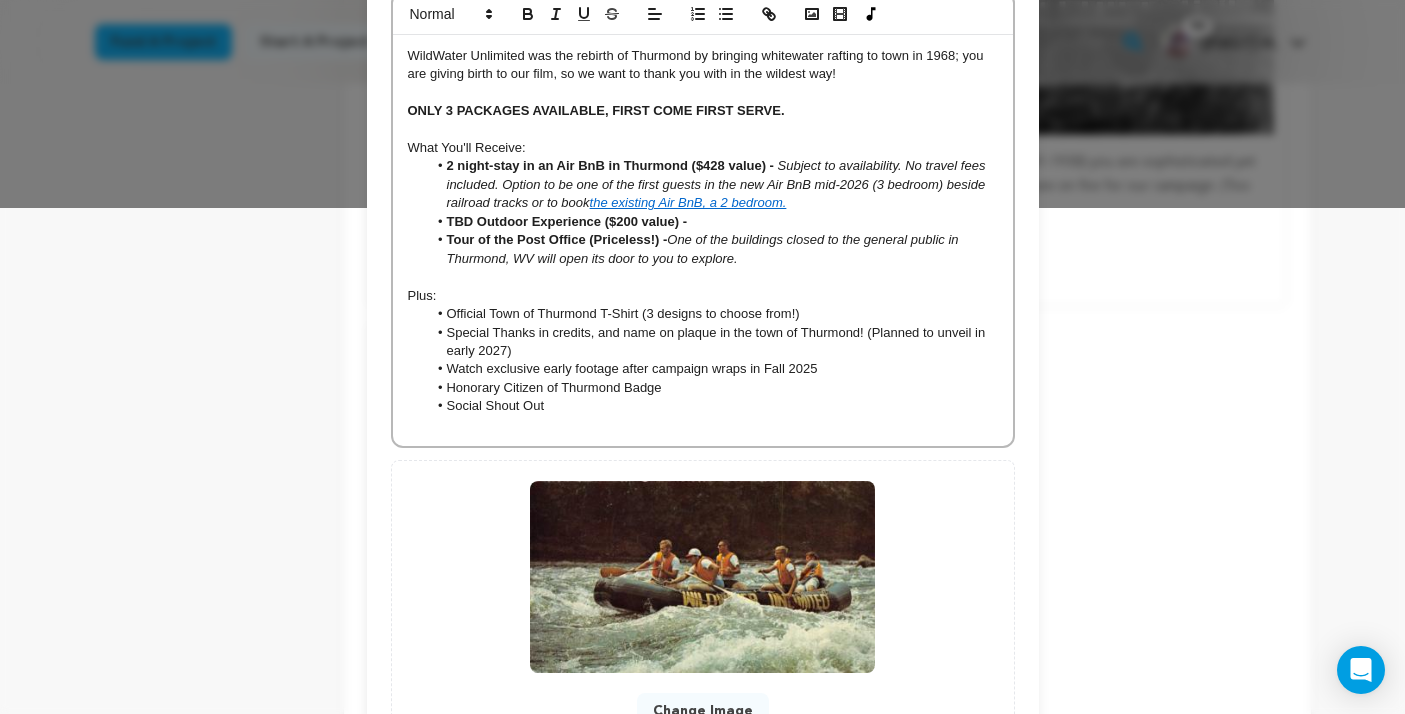 click on "Official Town of Thurmond T-Shirt (3 designs to choose from!)" at bounding box center (712, 314) 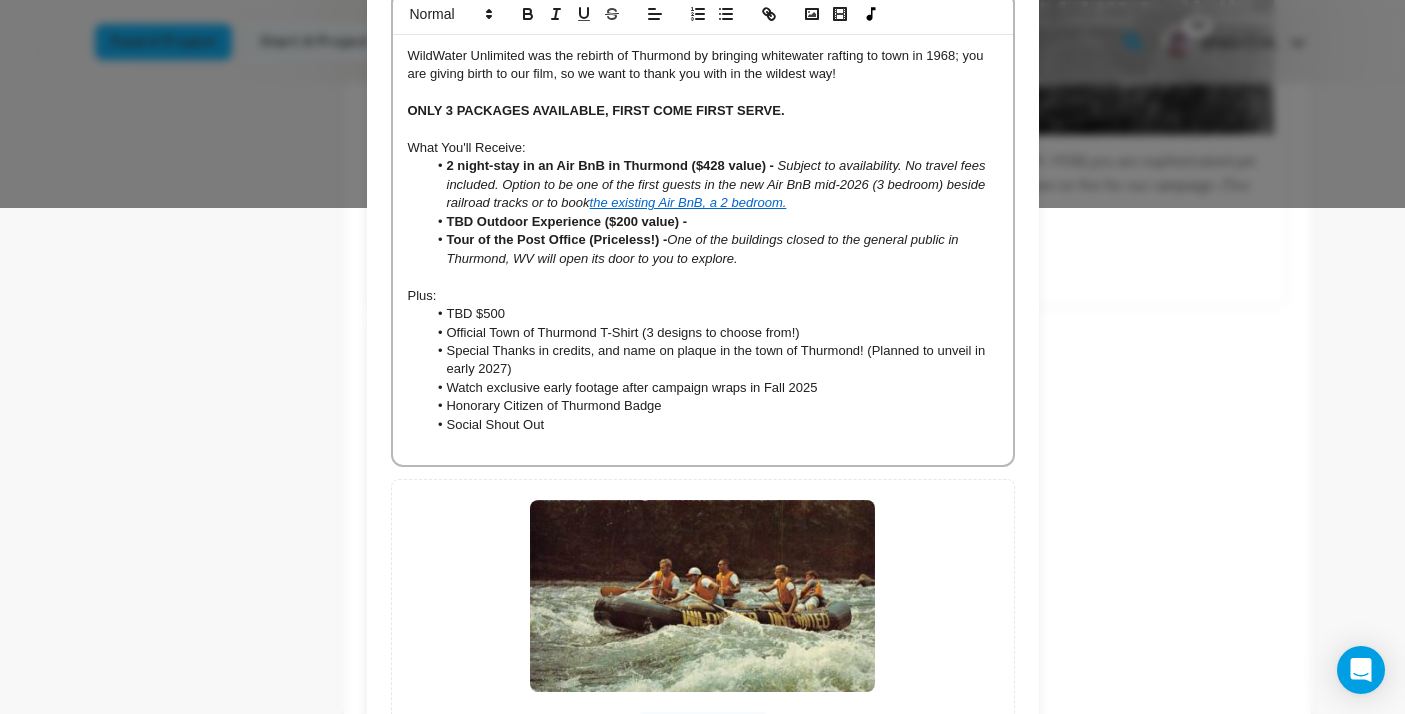 scroll, scrollTop: 693, scrollLeft: 0, axis: vertical 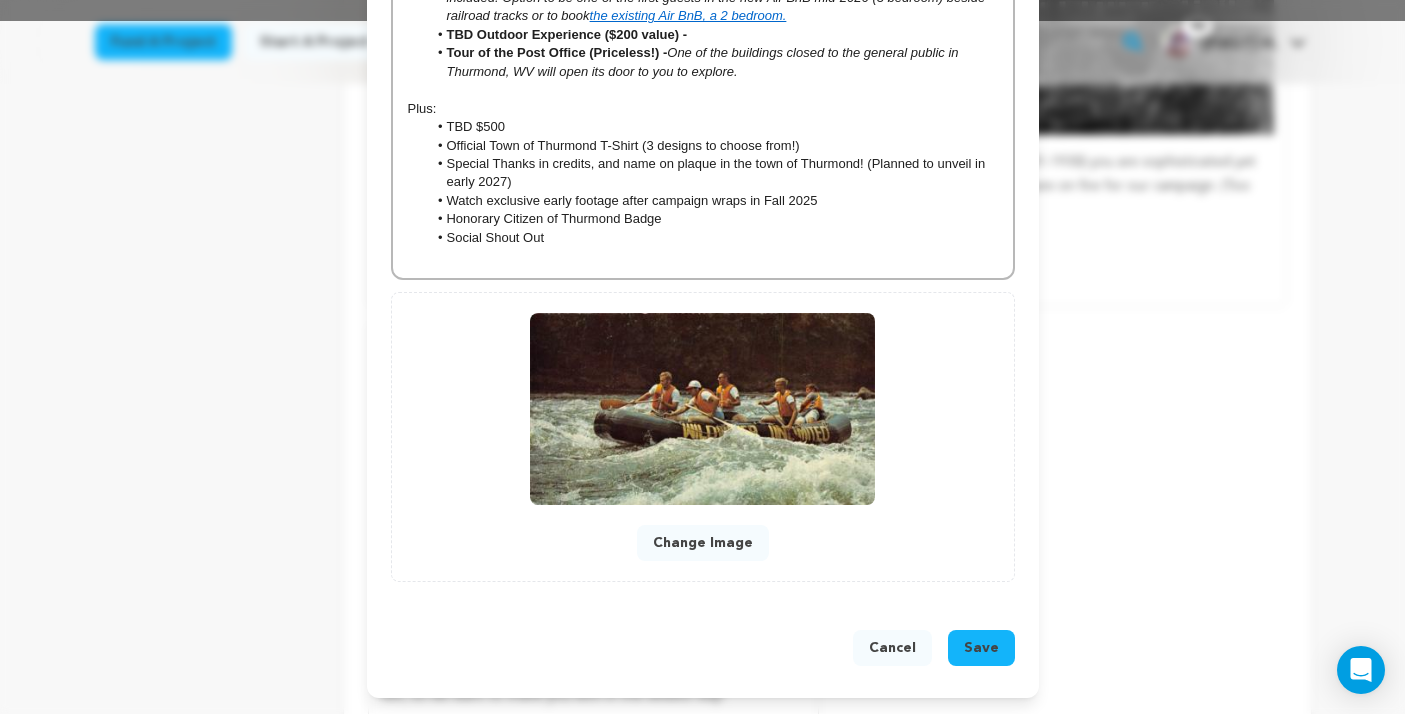 click on "Save" at bounding box center [981, 648] 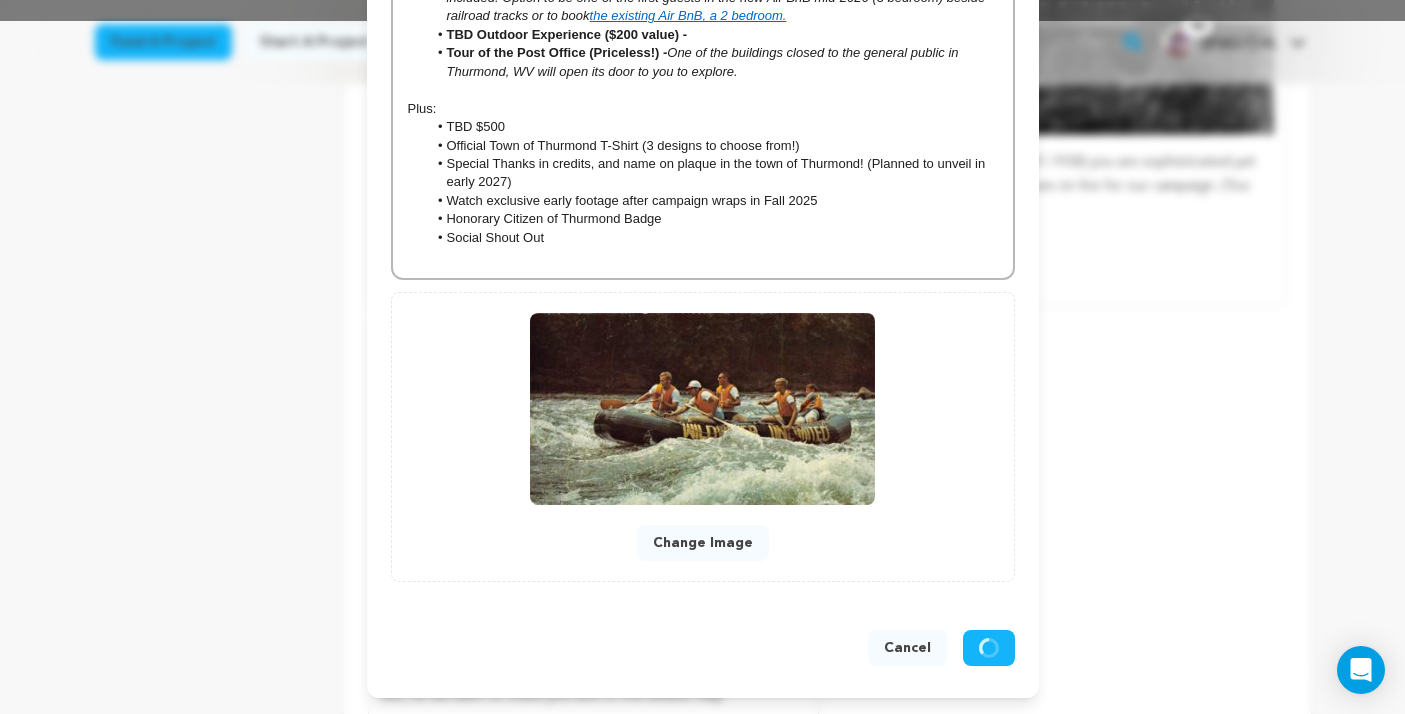 scroll, scrollTop: 651, scrollLeft: 0, axis: vertical 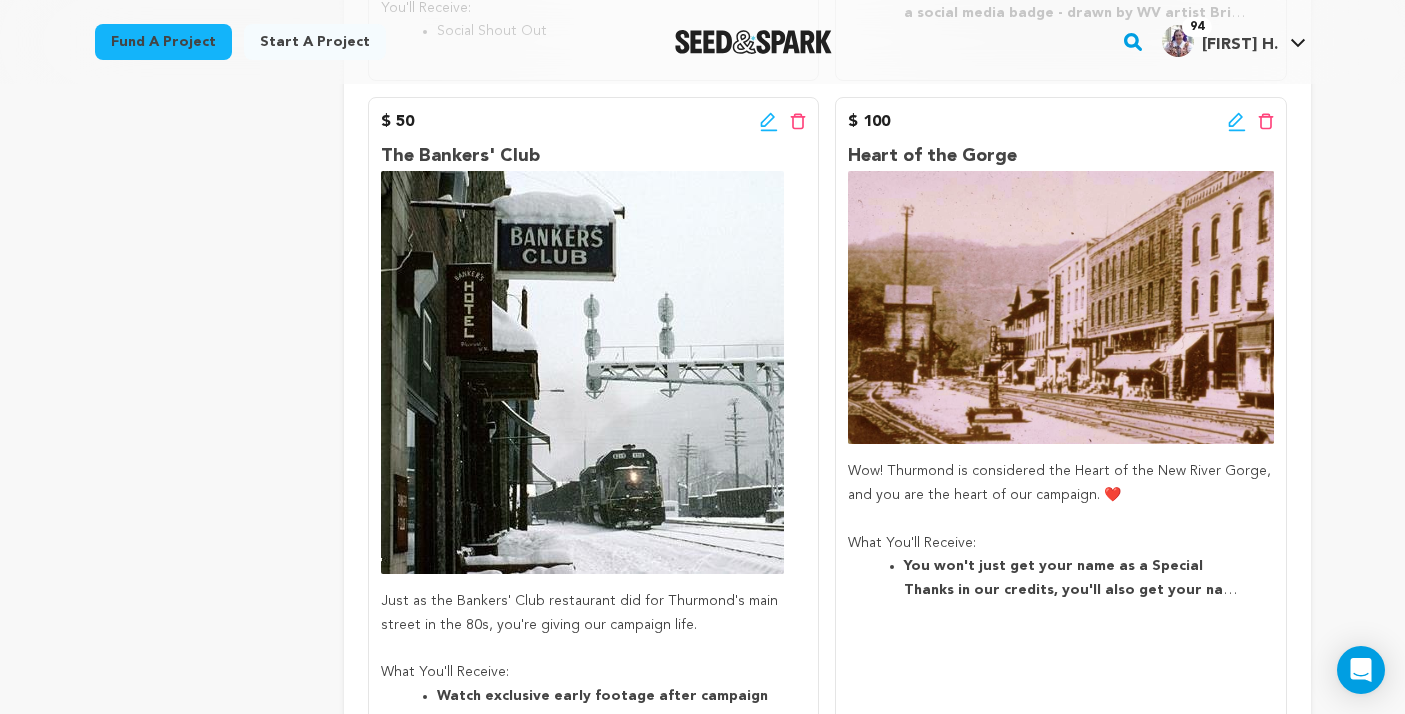 click 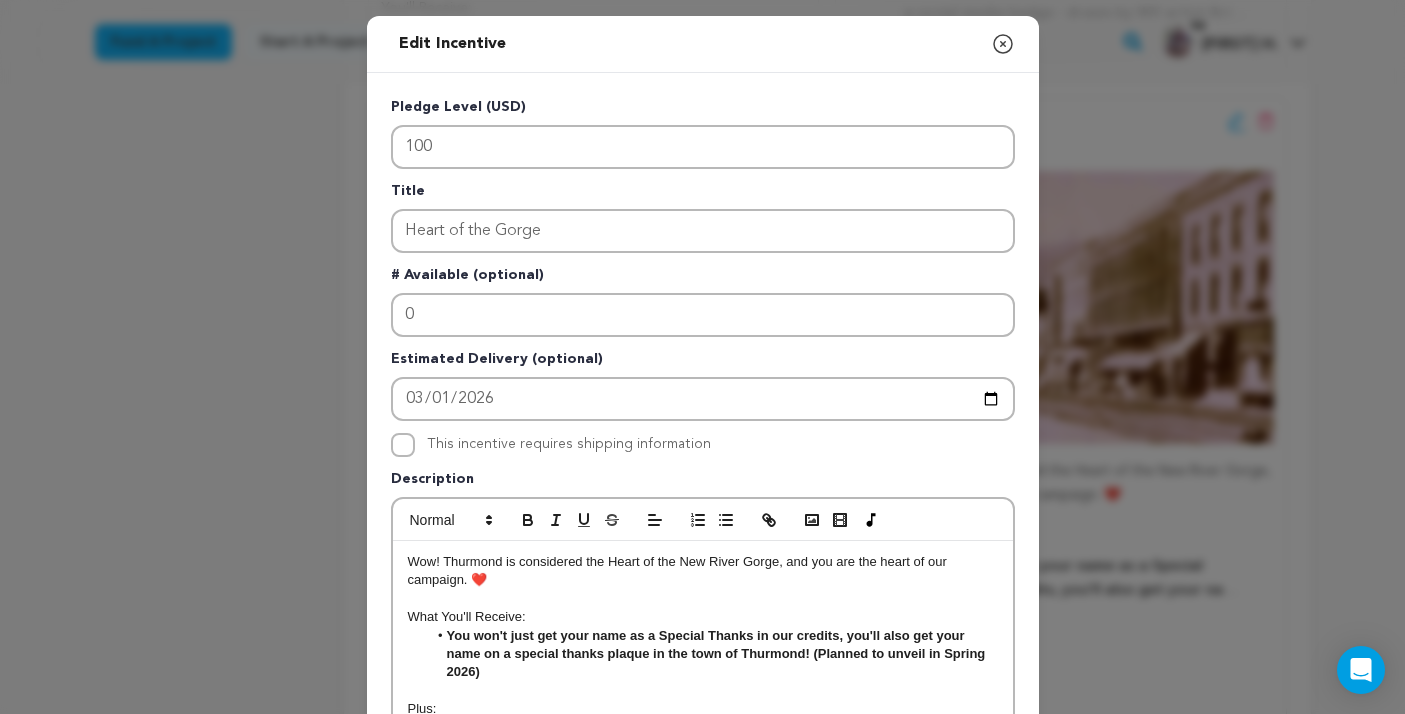 scroll, scrollTop: 187, scrollLeft: 0, axis: vertical 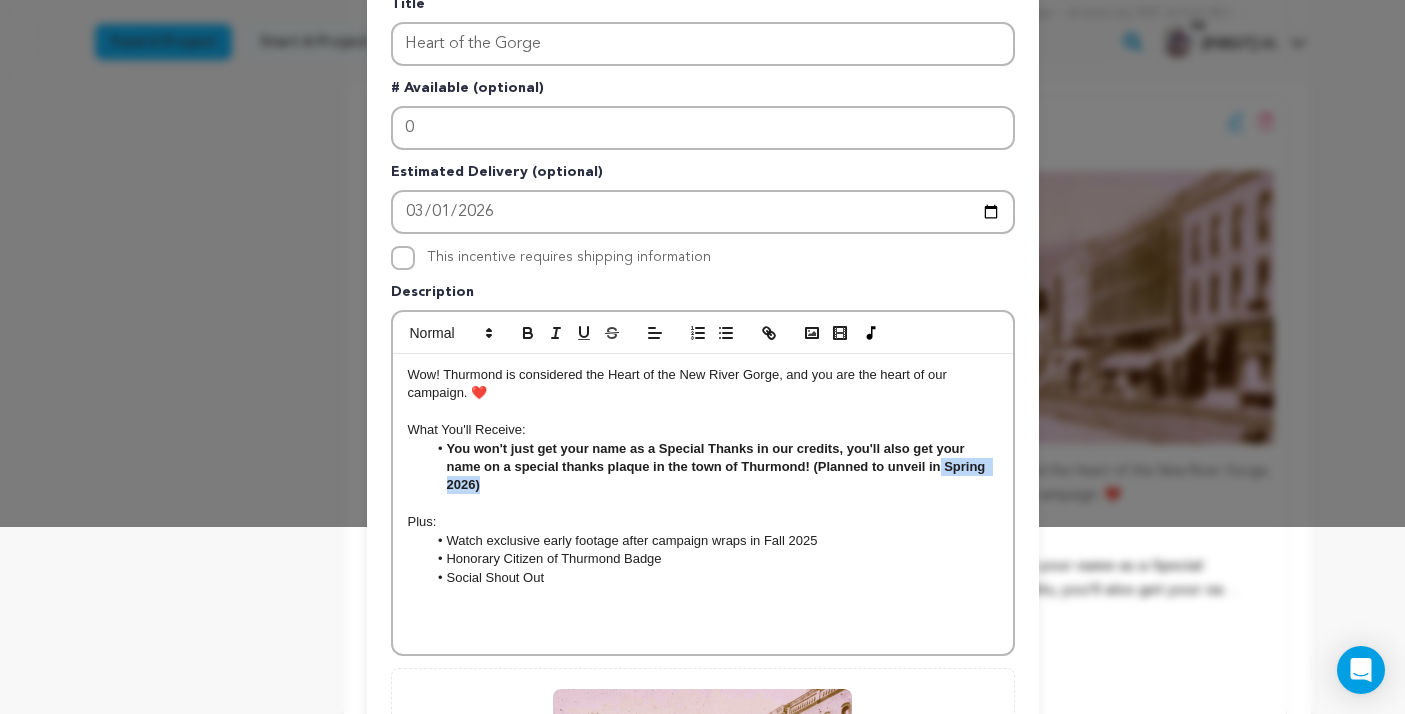 drag, startPoint x: 657, startPoint y: 490, endPoint x: 939, endPoint y: 474, distance: 282.45352 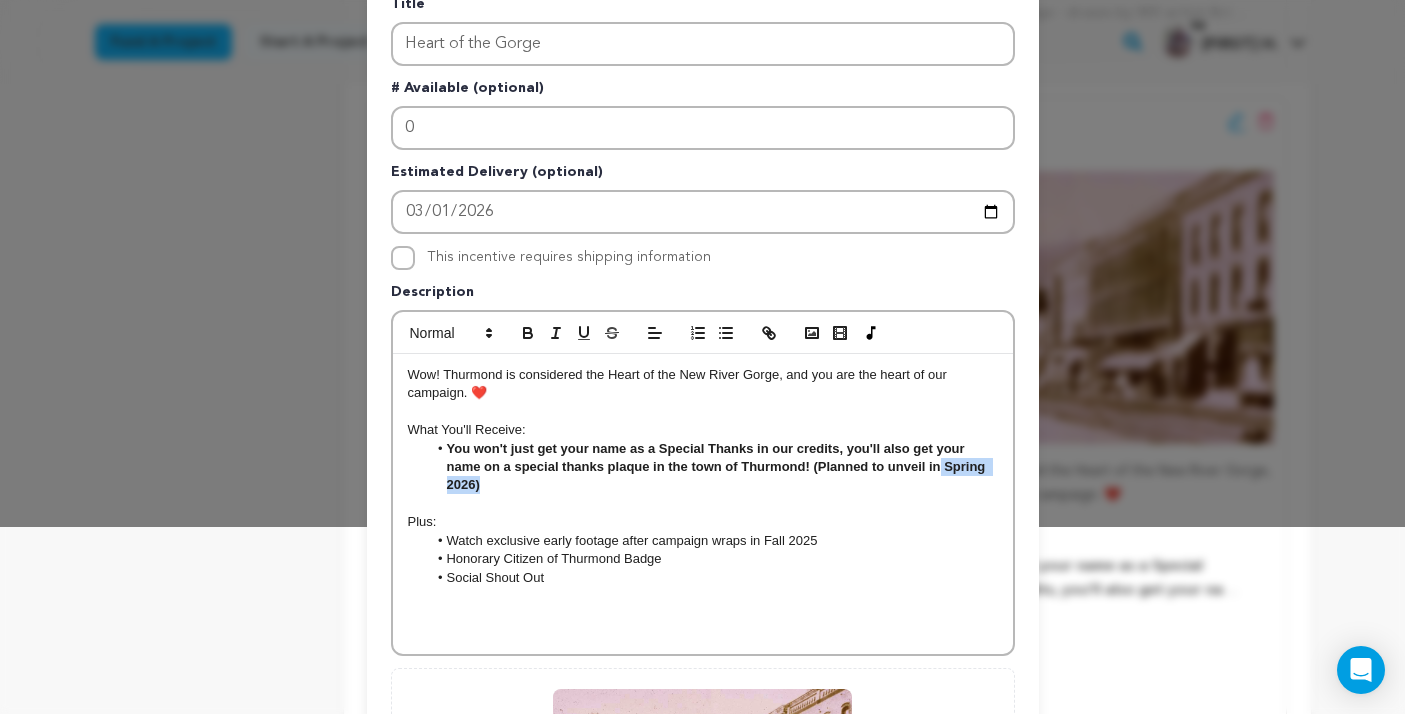 type 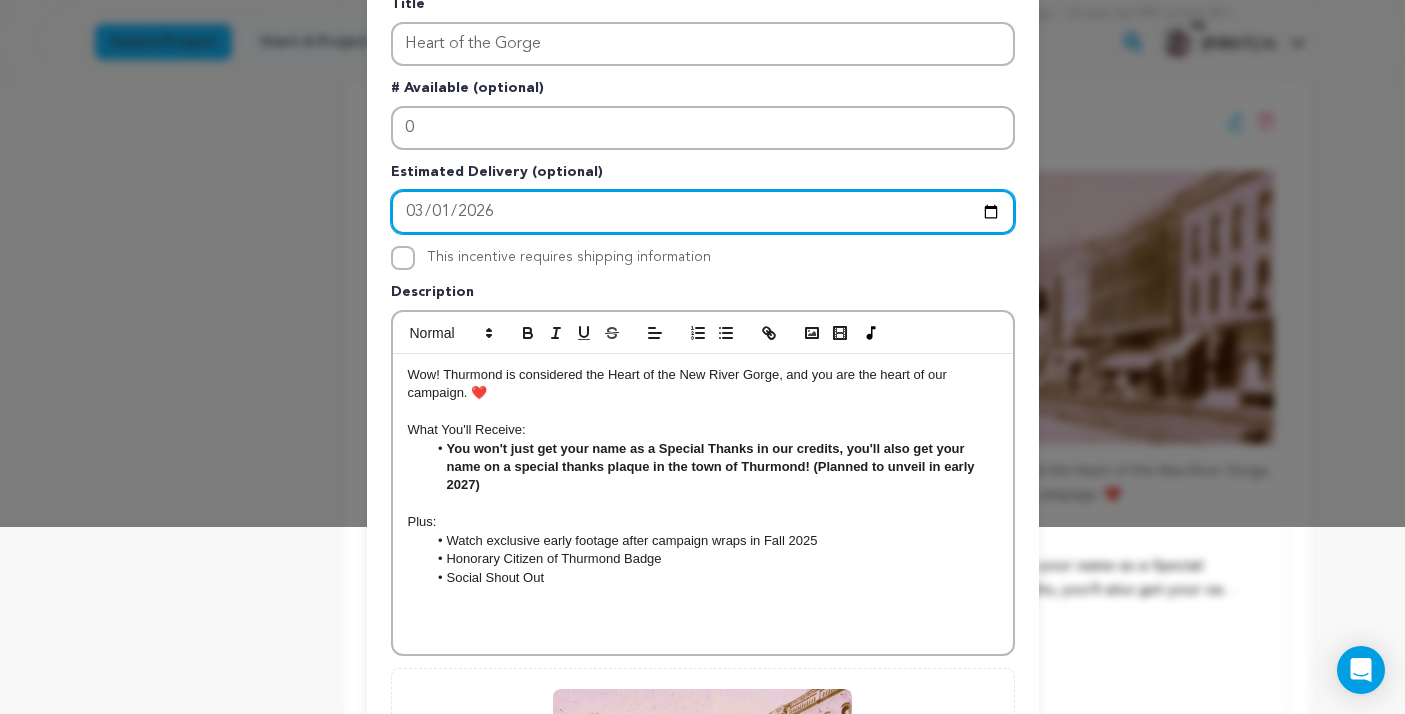 click on "2026-03-01" at bounding box center (703, 212) 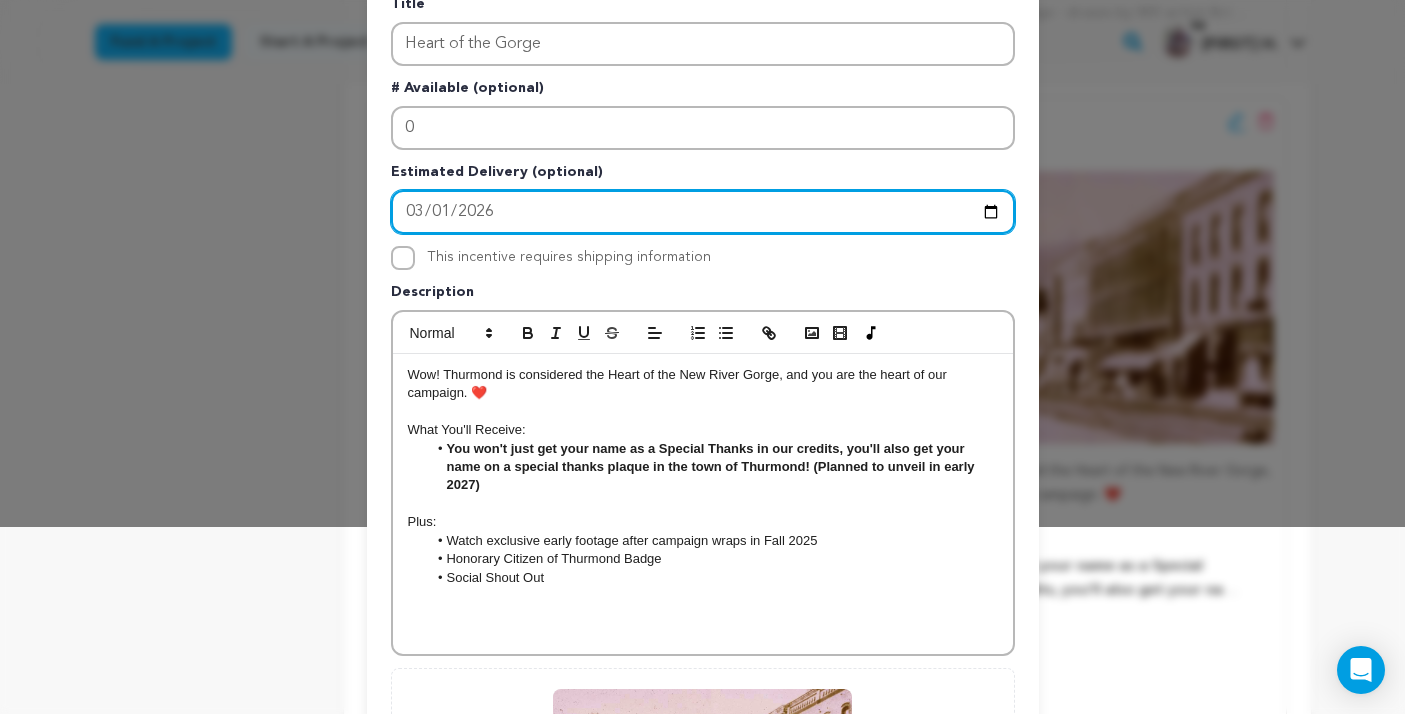 click on "2026-03-01" at bounding box center (703, 212) 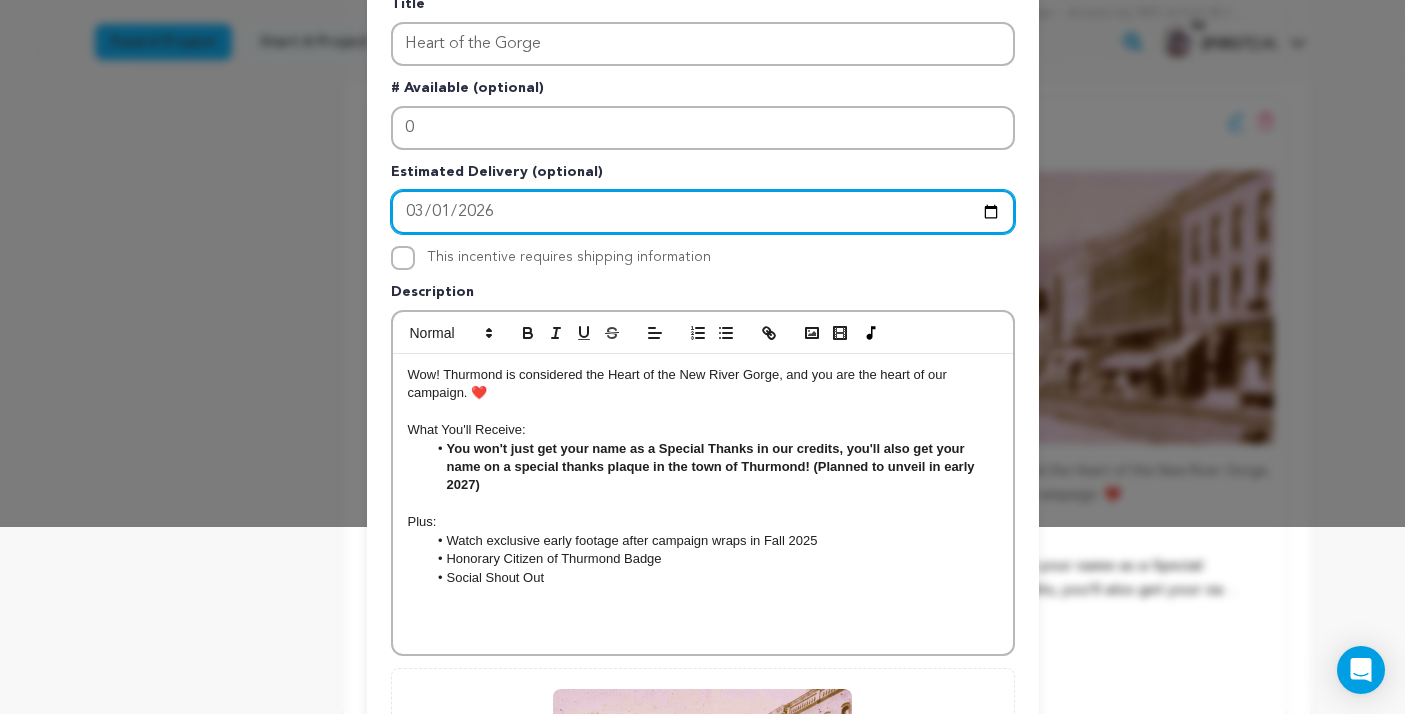 click on "2026-01-01" at bounding box center [703, 212] 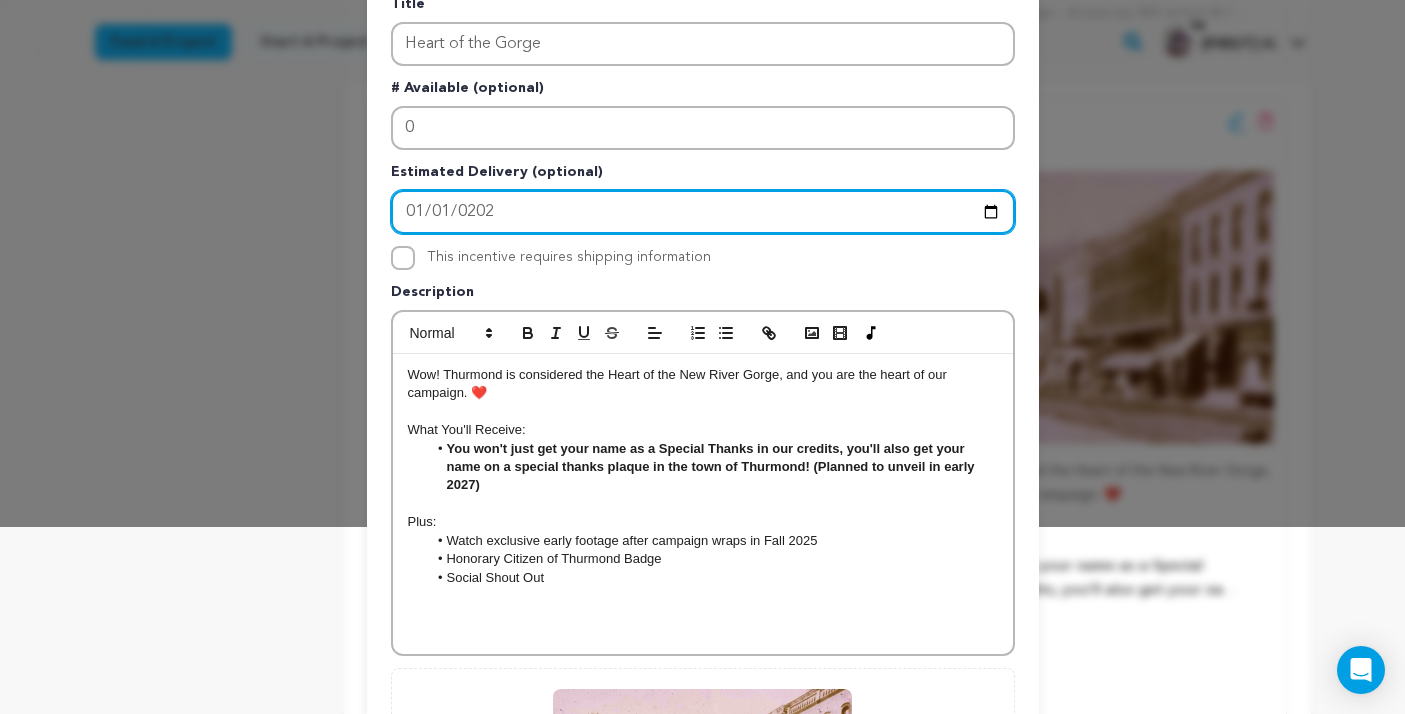 type on "2027-01-01" 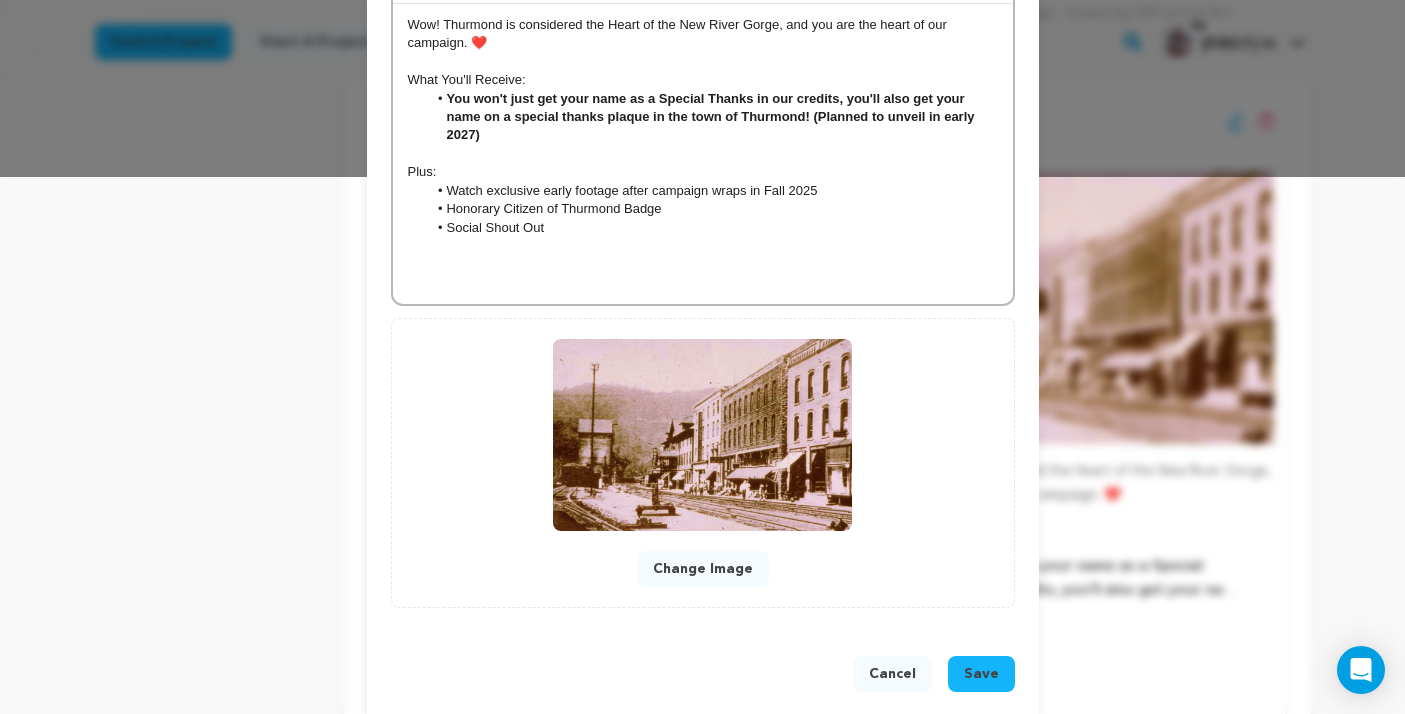 scroll, scrollTop: 563, scrollLeft: 0, axis: vertical 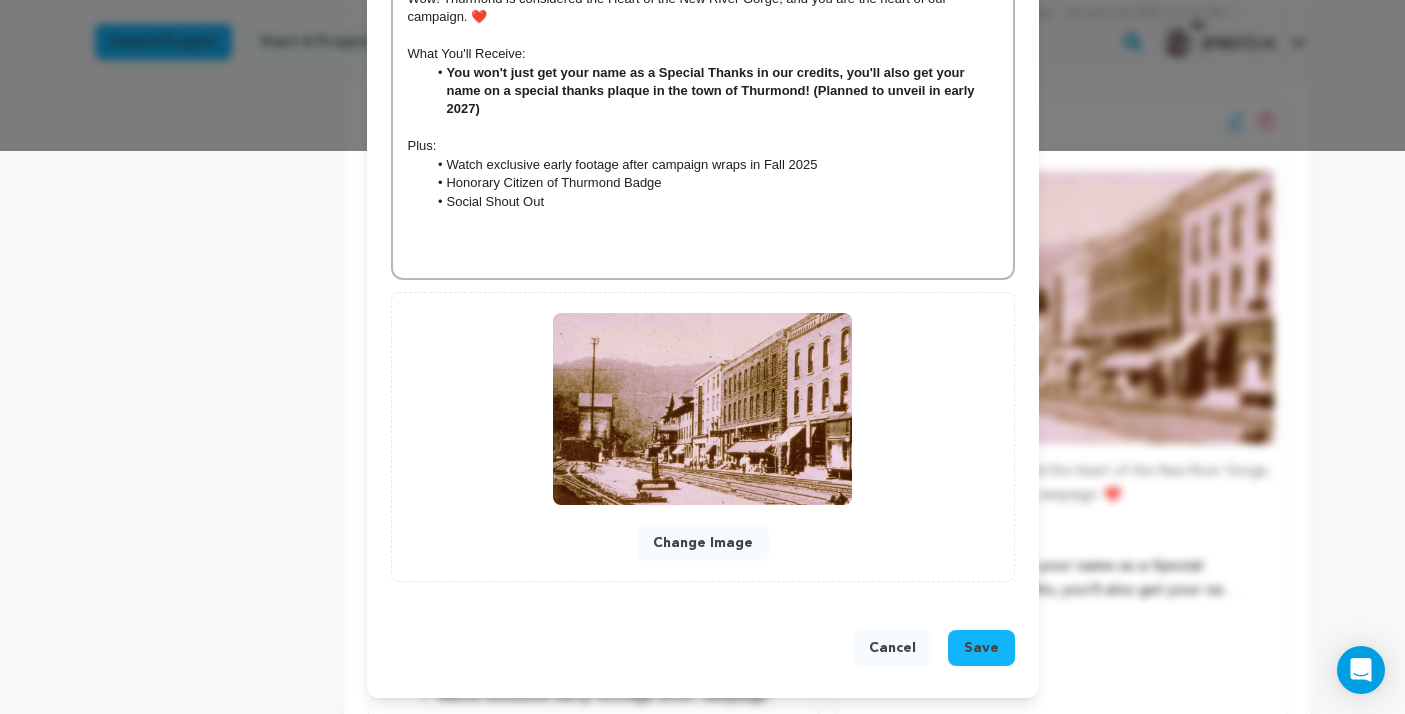 click on "Save" at bounding box center (981, 648) 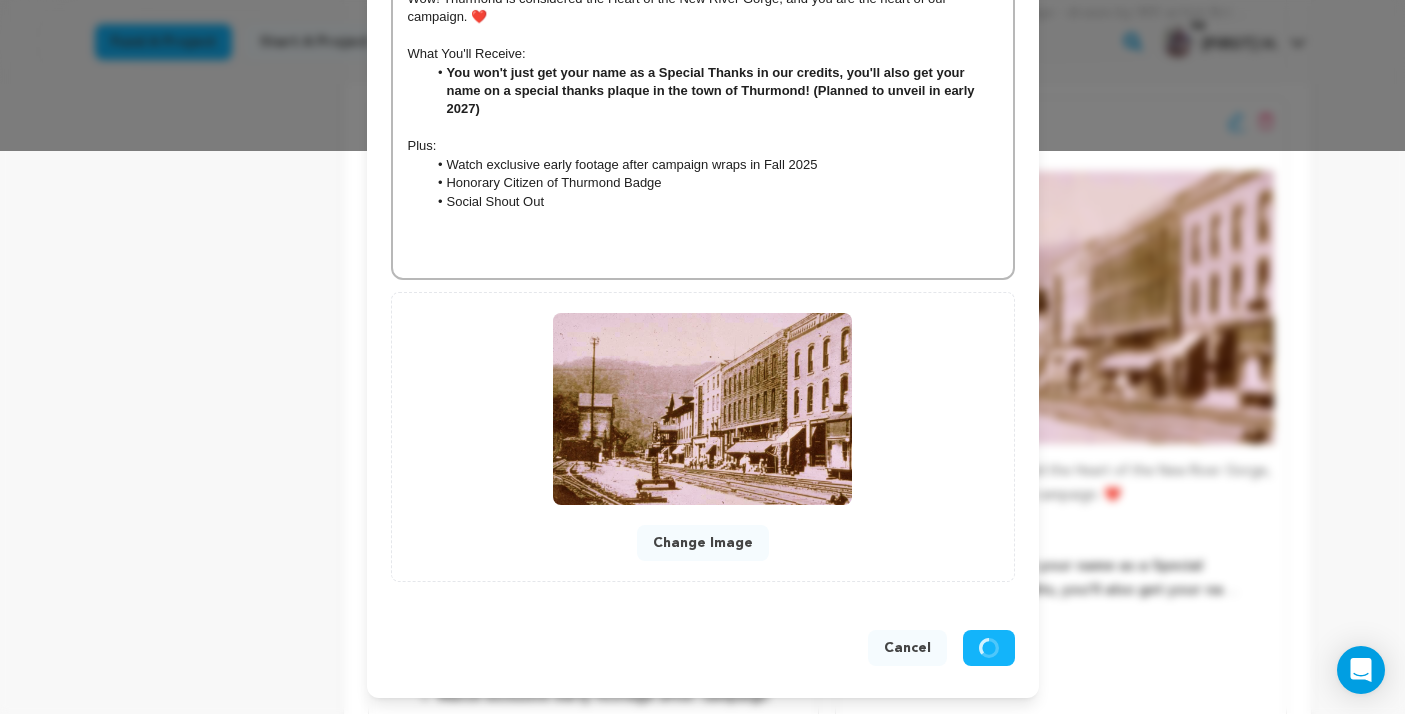 scroll, scrollTop: 521, scrollLeft: 0, axis: vertical 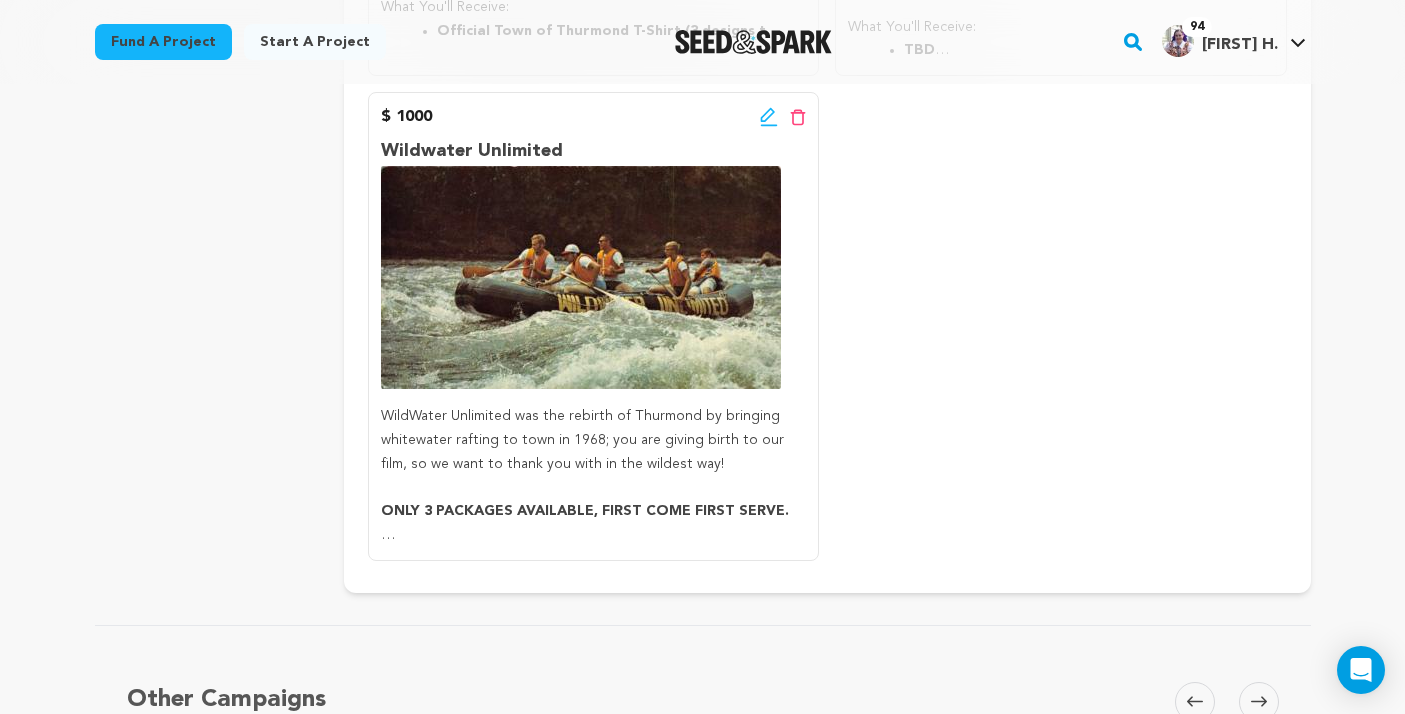 click 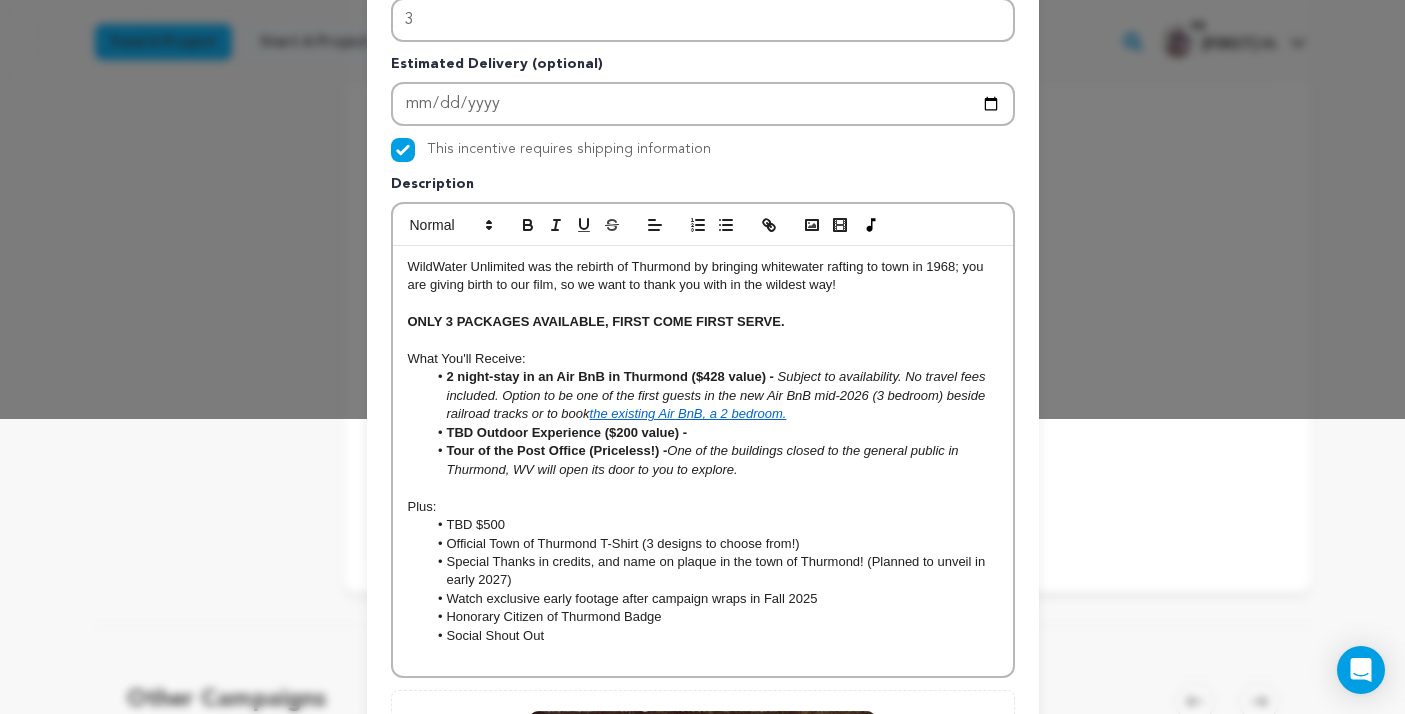 scroll, scrollTop: 300, scrollLeft: 0, axis: vertical 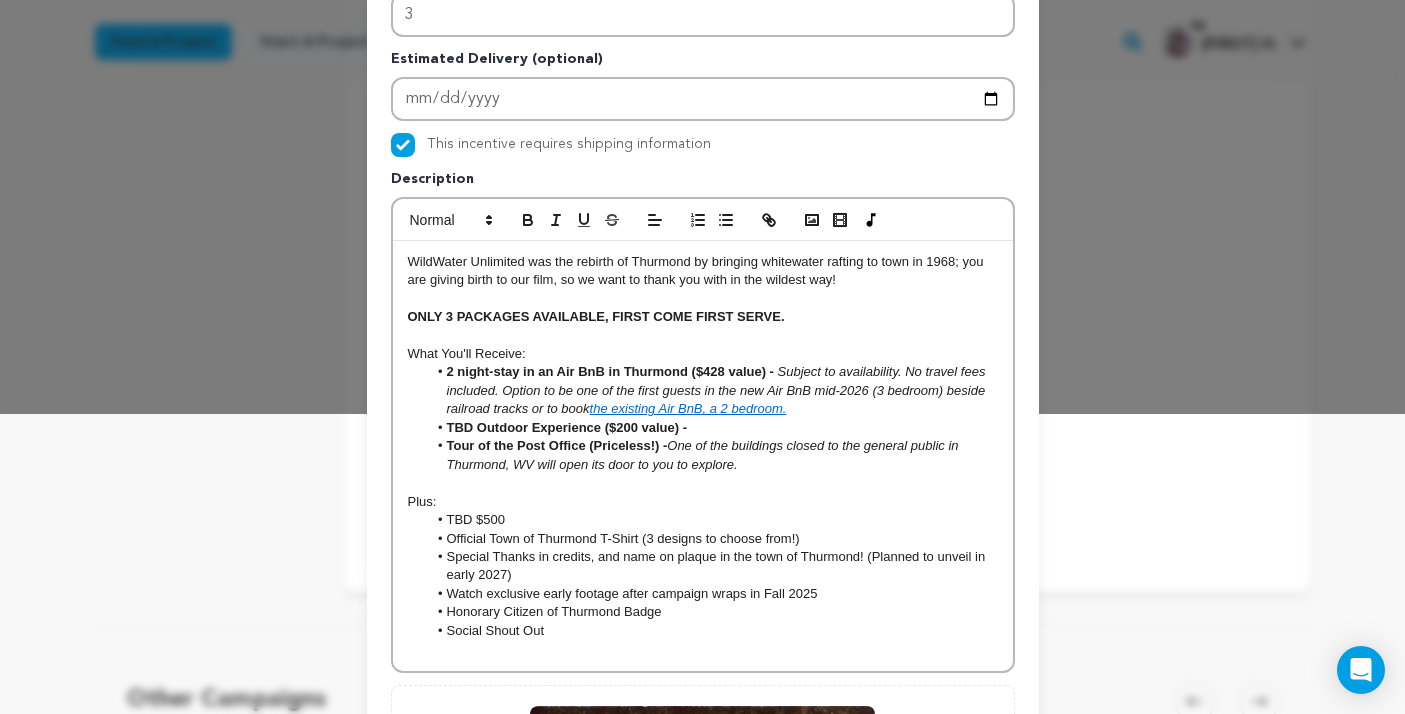 click on "TBD Outdoor Experience ($200 value) -" at bounding box center (566, 427) 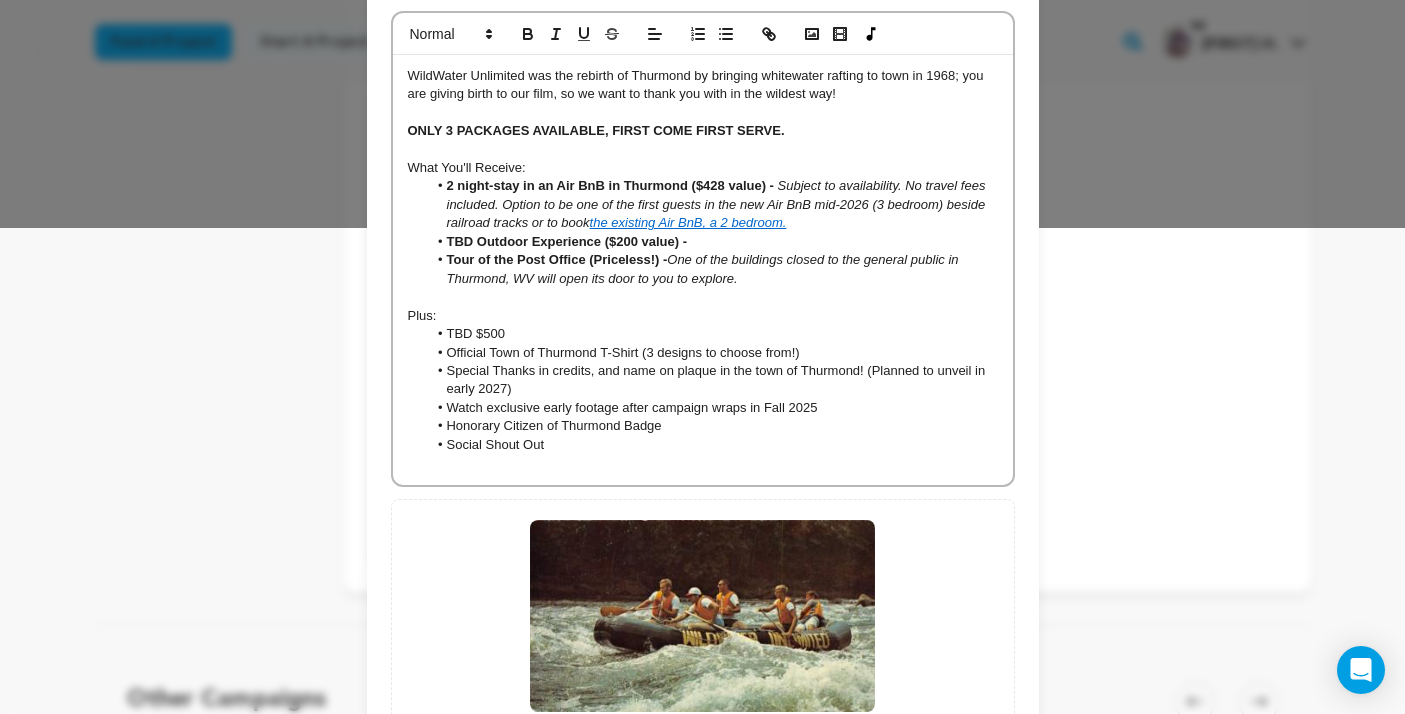scroll, scrollTop: 693, scrollLeft: 0, axis: vertical 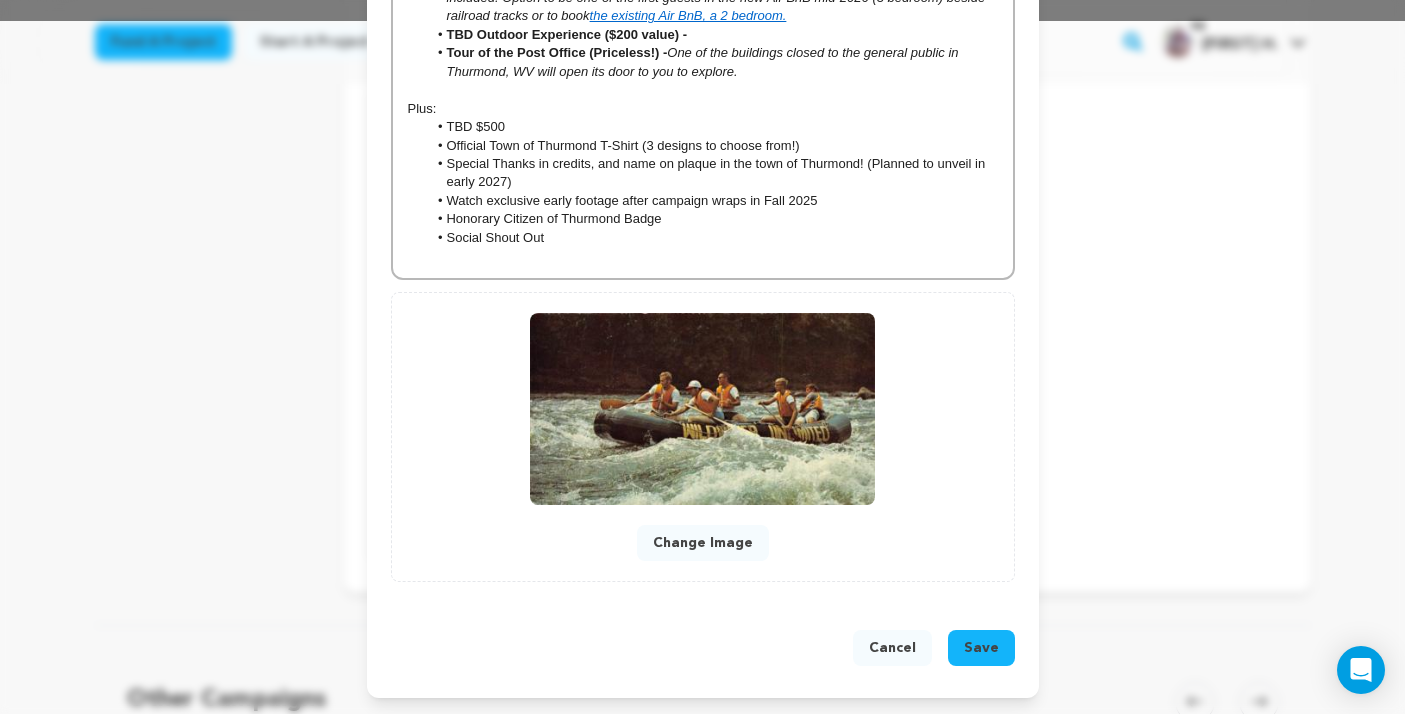 click on "Save" at bounding box center (981, 648) 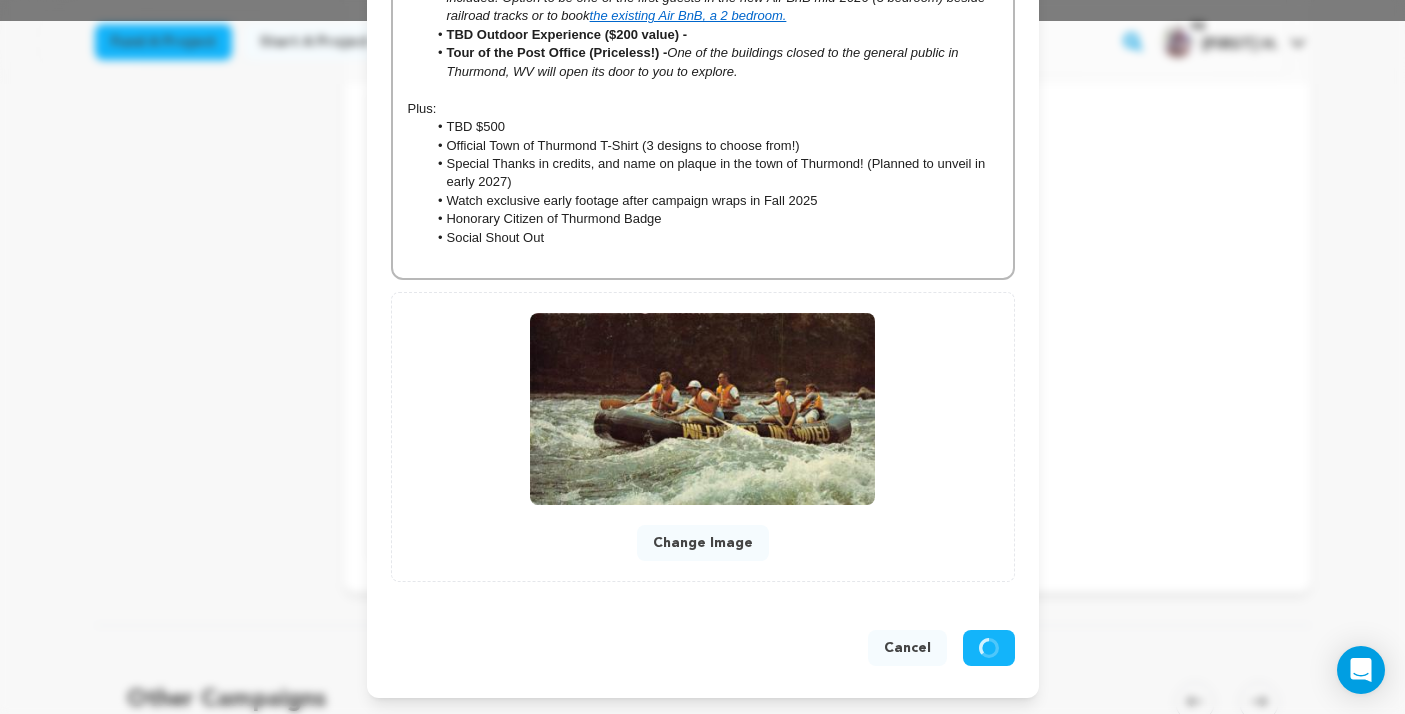 scroll, scrollTop: 651, scrollLeft: 0, axis: vertical 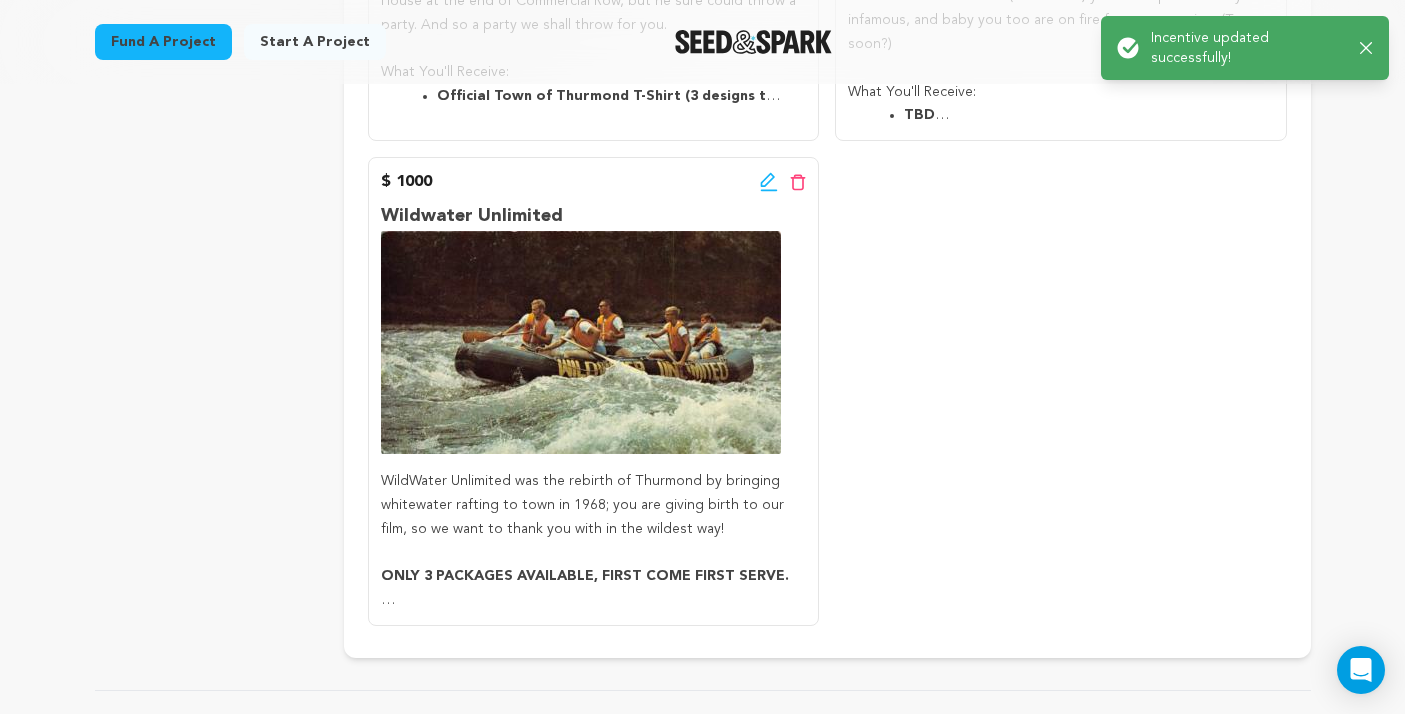 click on "$ 1000
Edit incentive button
Delete incentive button" at bounding box center (593, 182) 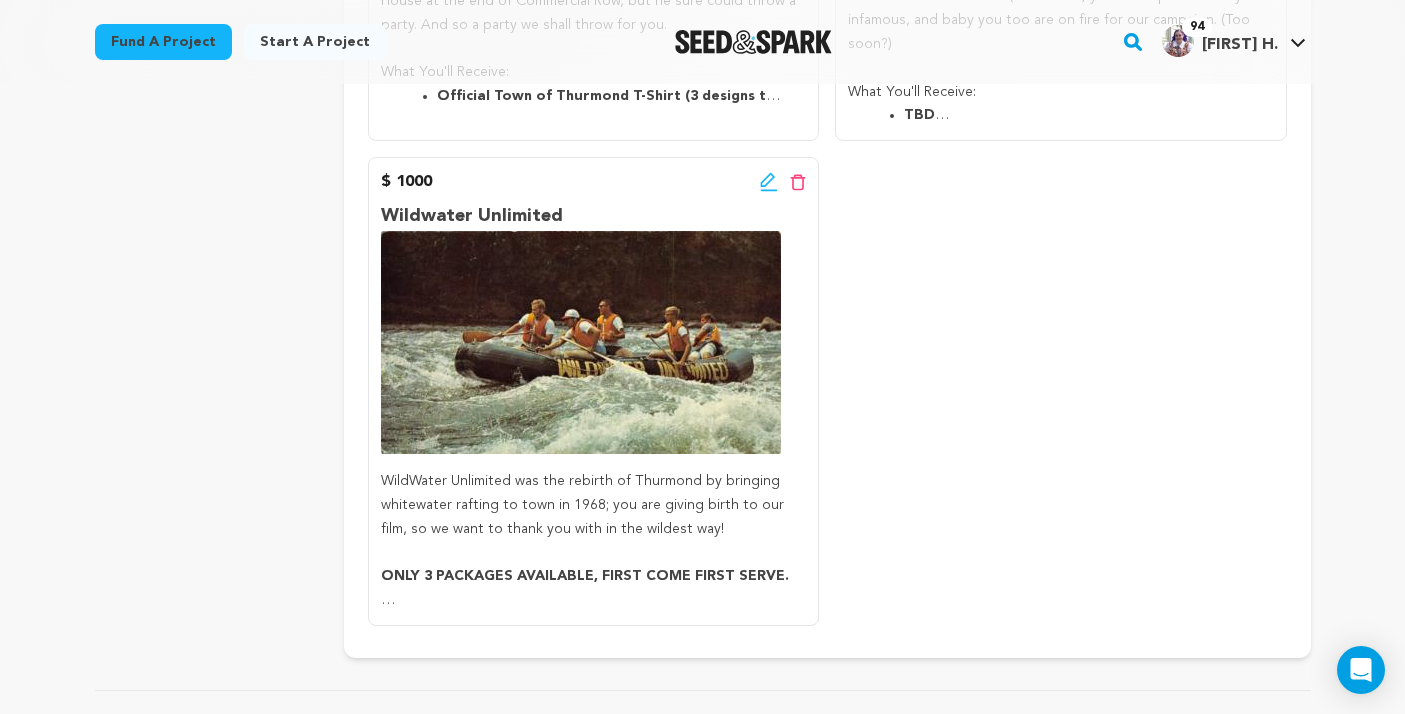click 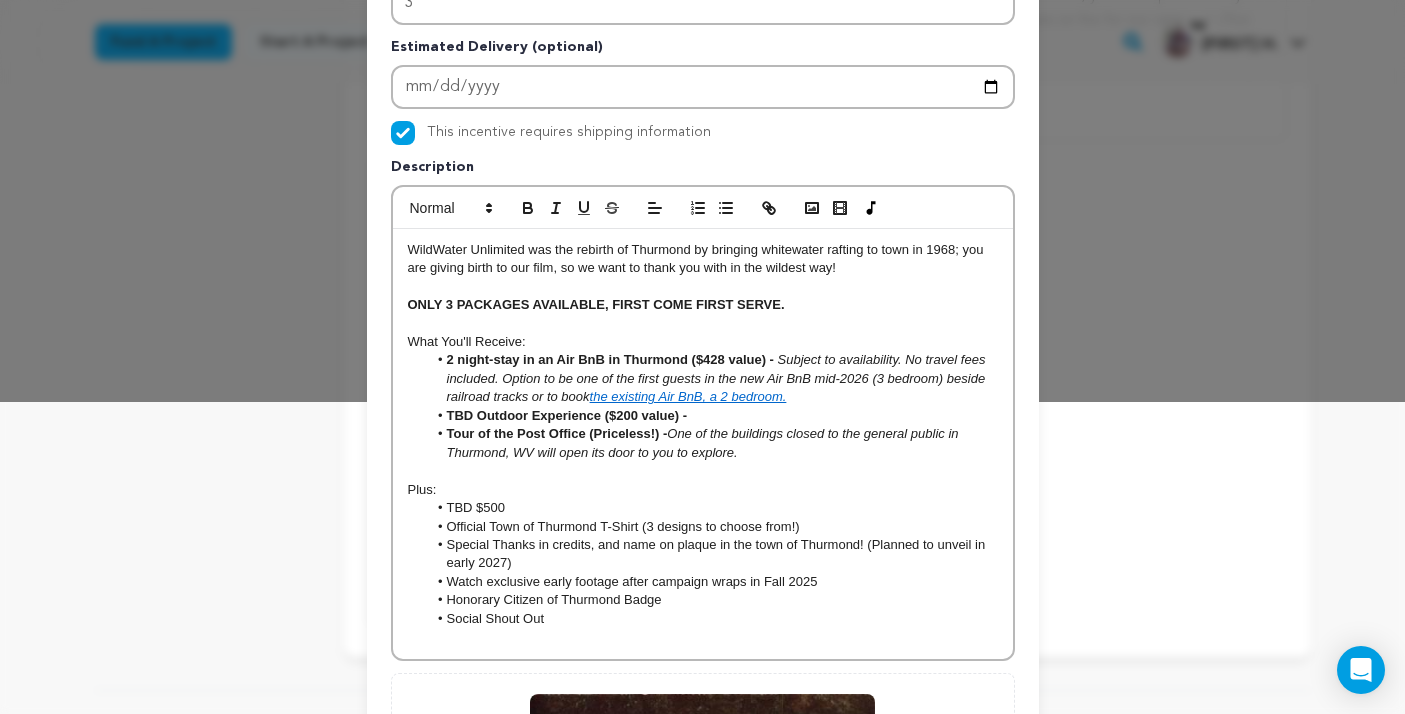 scroll, scrollTop: 310, scrollLeft: 0, axis: vertical 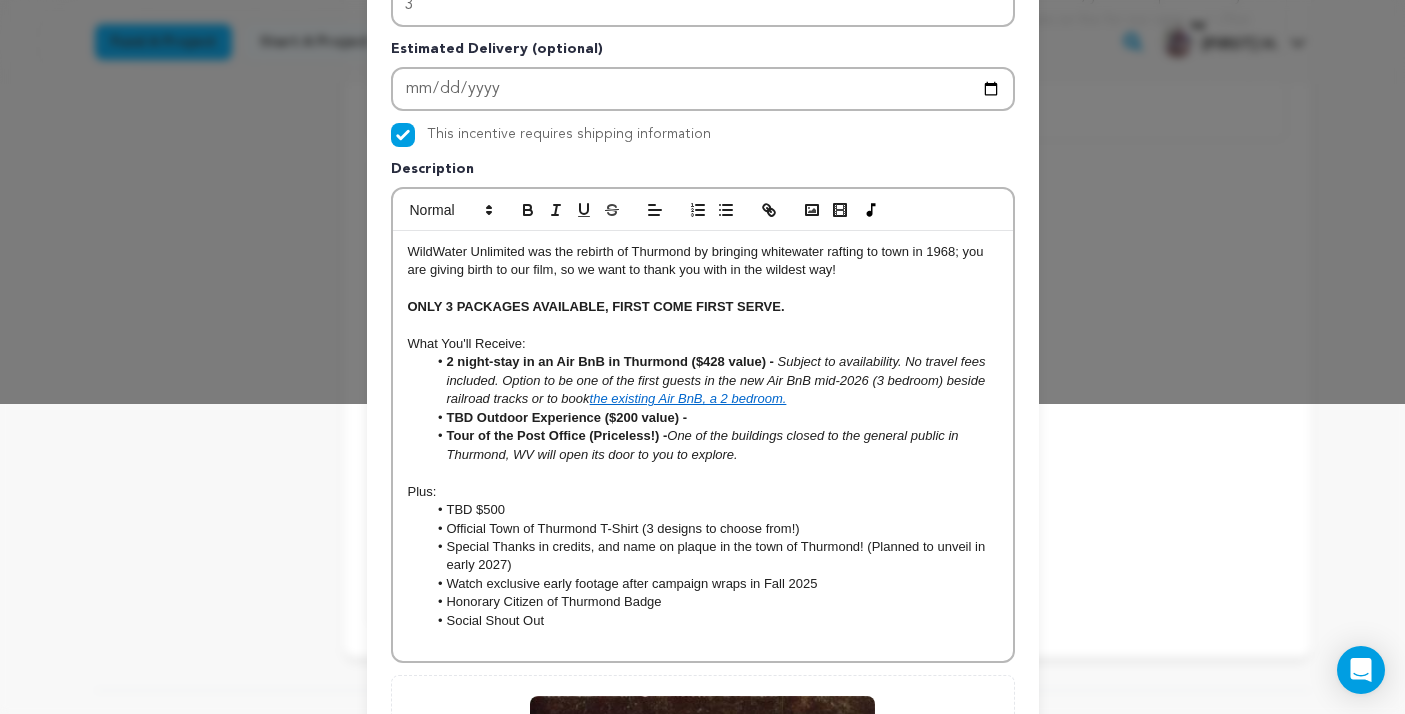 click on "Tour of the Post Office (Priceless!) -  One of the buildings closed to the general public in Thurmond, WV will open its door to you to explore." at bounding box center [712, 445] 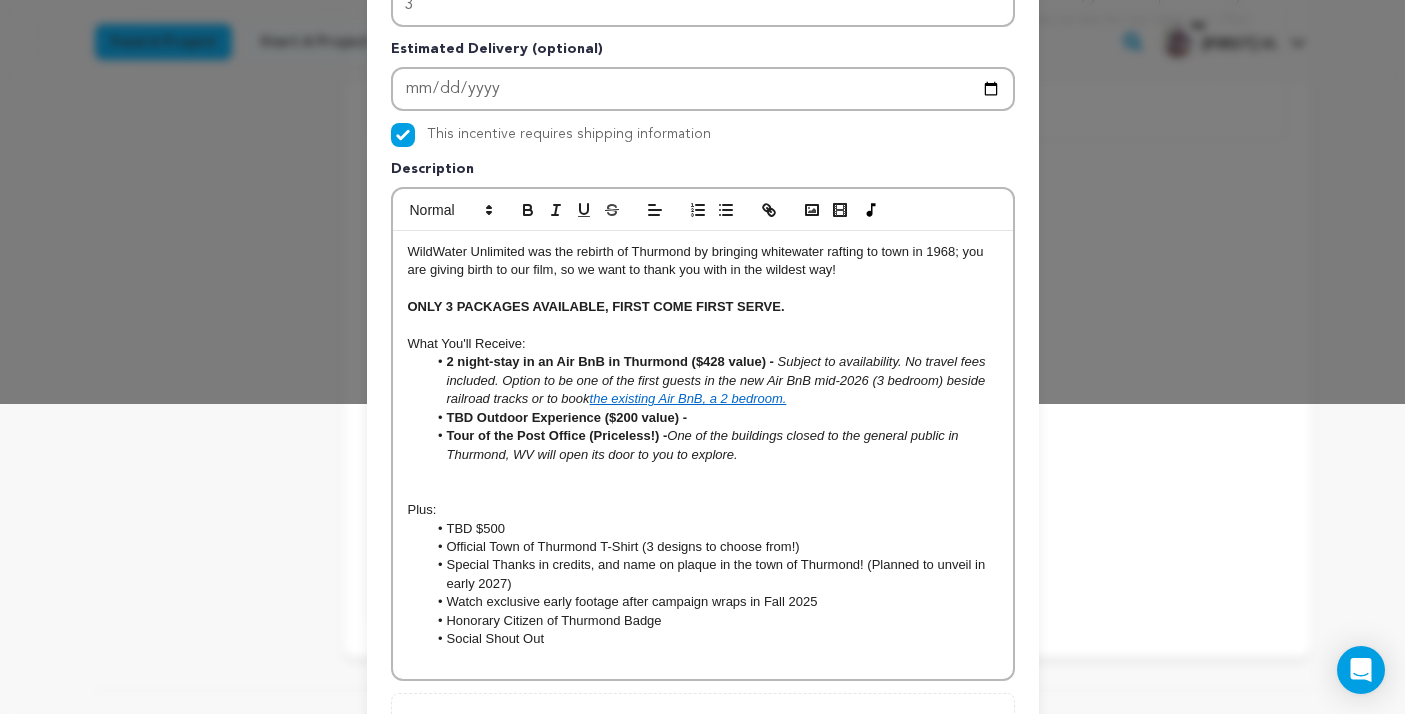 type 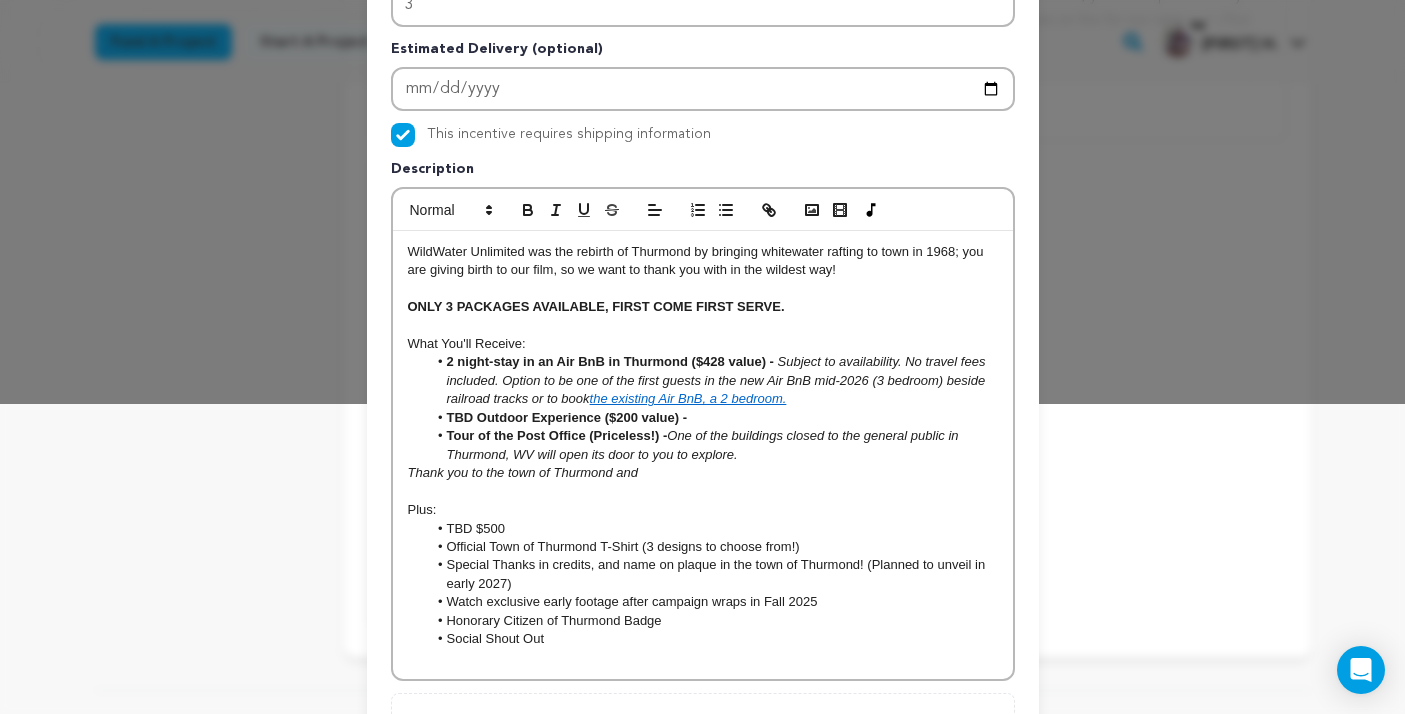 click on "Tour of the Post Office (Priceless!) -  One of the buildings closed to the general public in Thurmond, WV will open its door to you to explore." at bounding box center (712, 445) 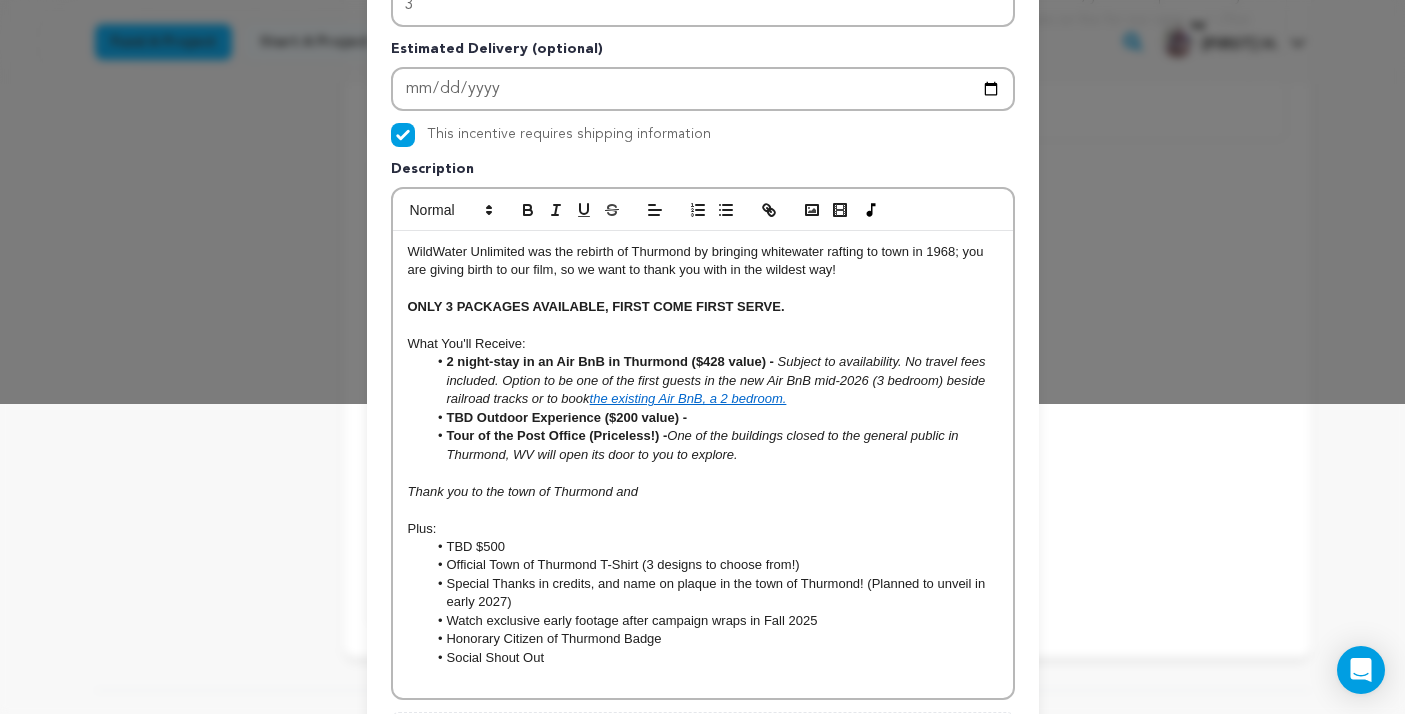 click on "Thank you to the town of Thurmond and" at bounding box center [703, 492] 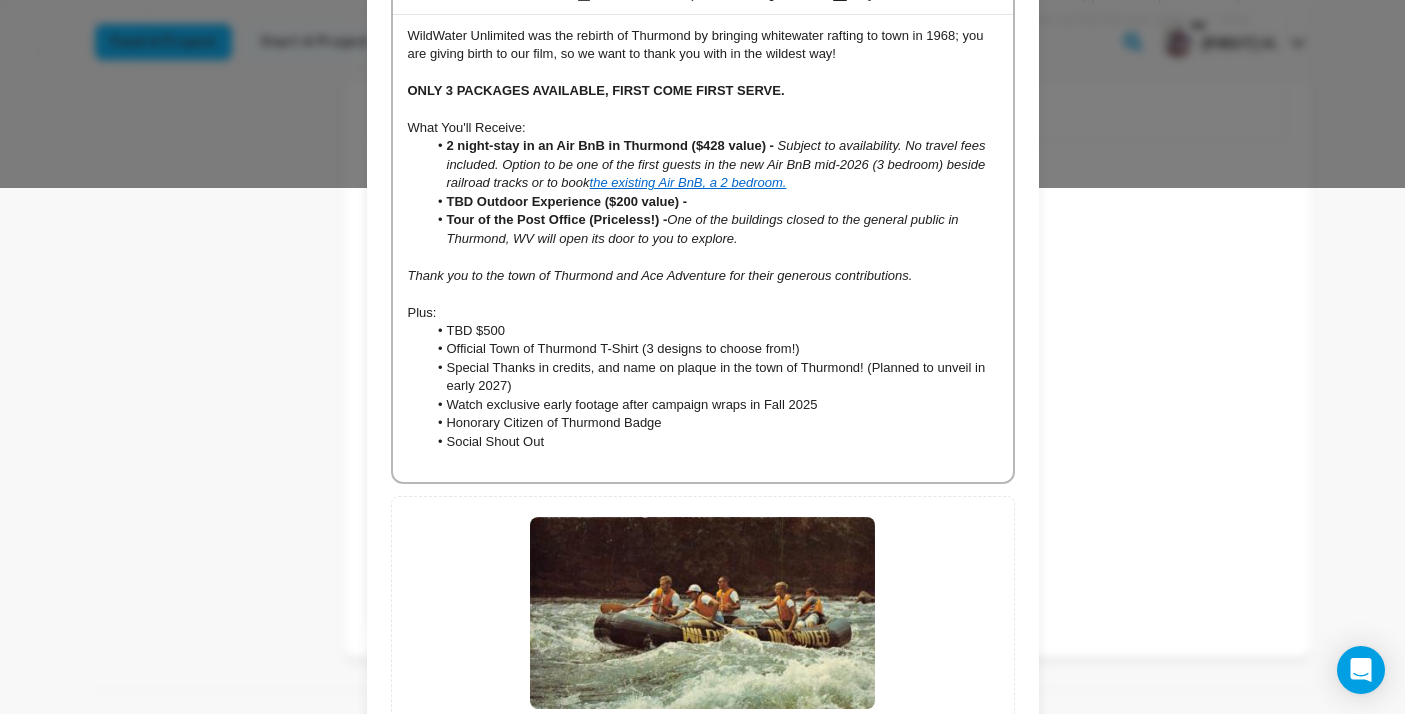 scroll, scrollTop: 730, scrollLeft: 0, axis: vertical 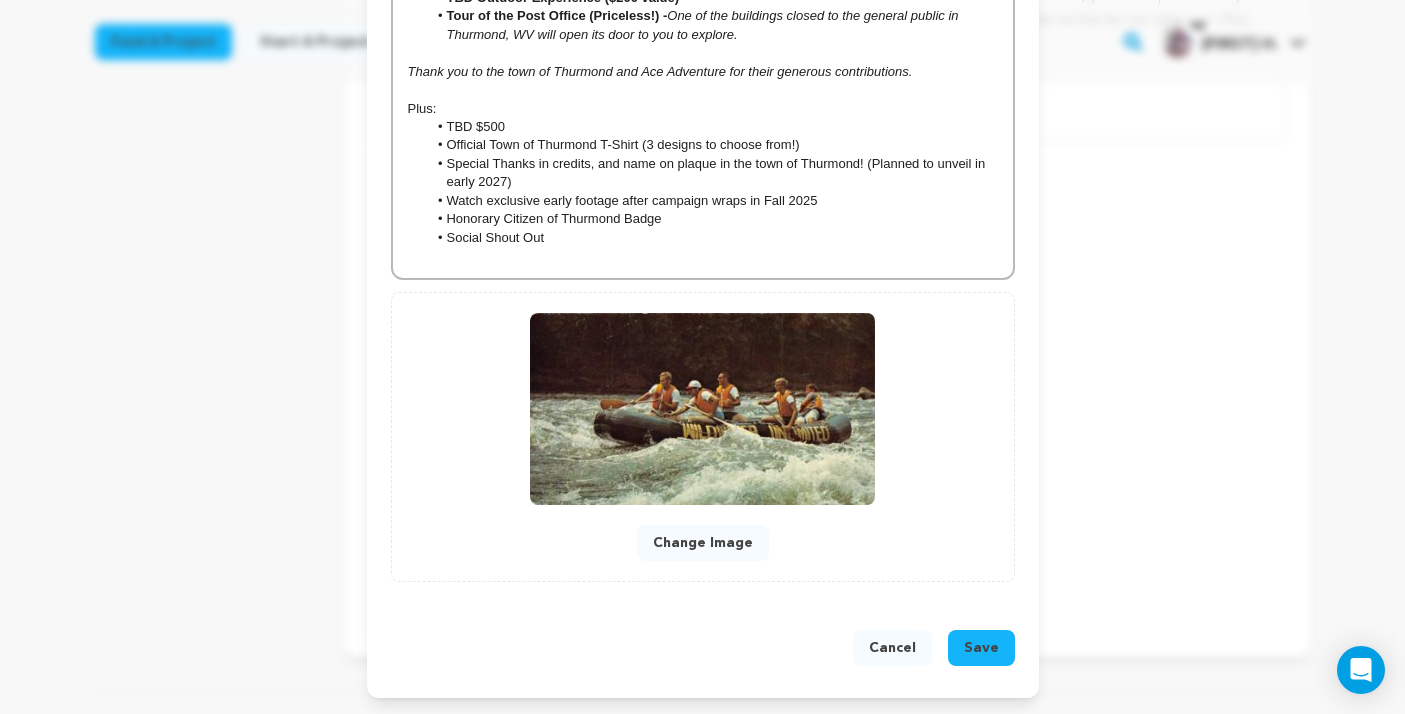 click on "Save" at bounding box center [981, 648] 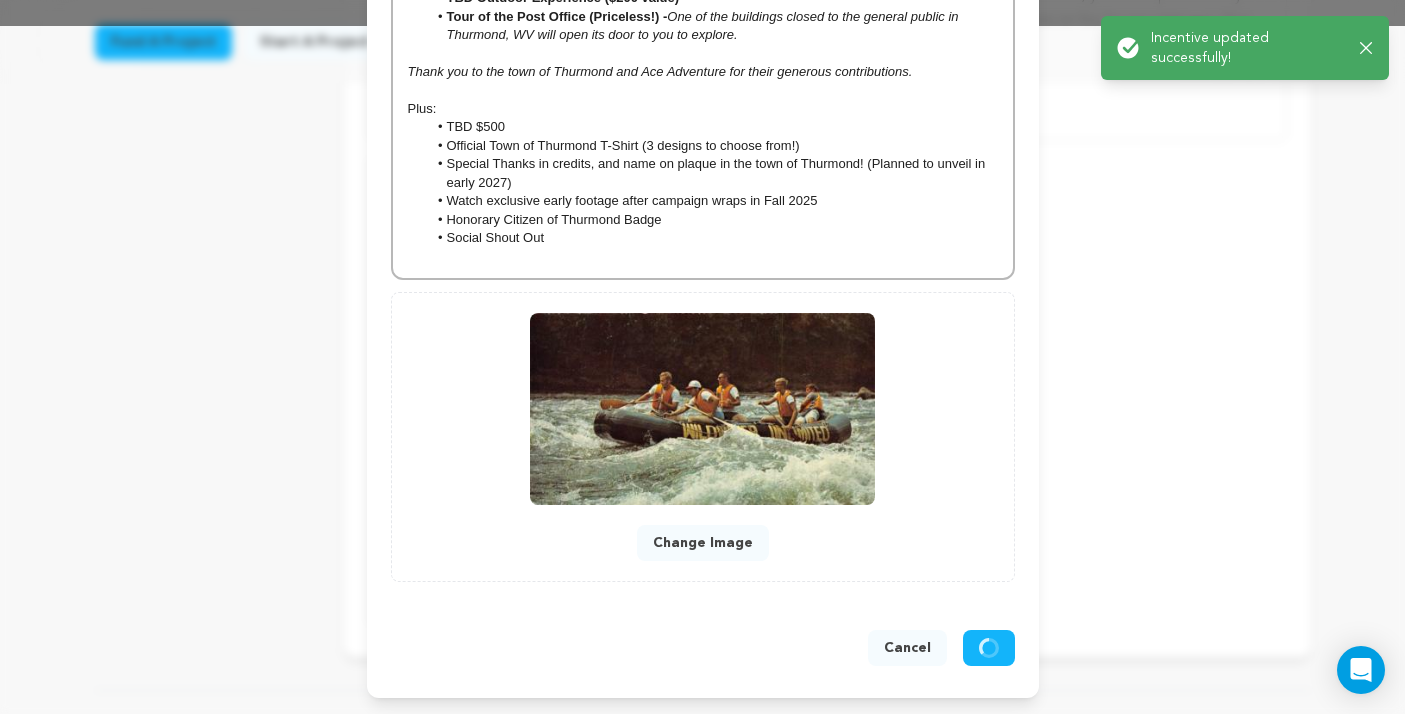 scroll, scrollTop: 688, scrollLeft: 0, axis: vertical 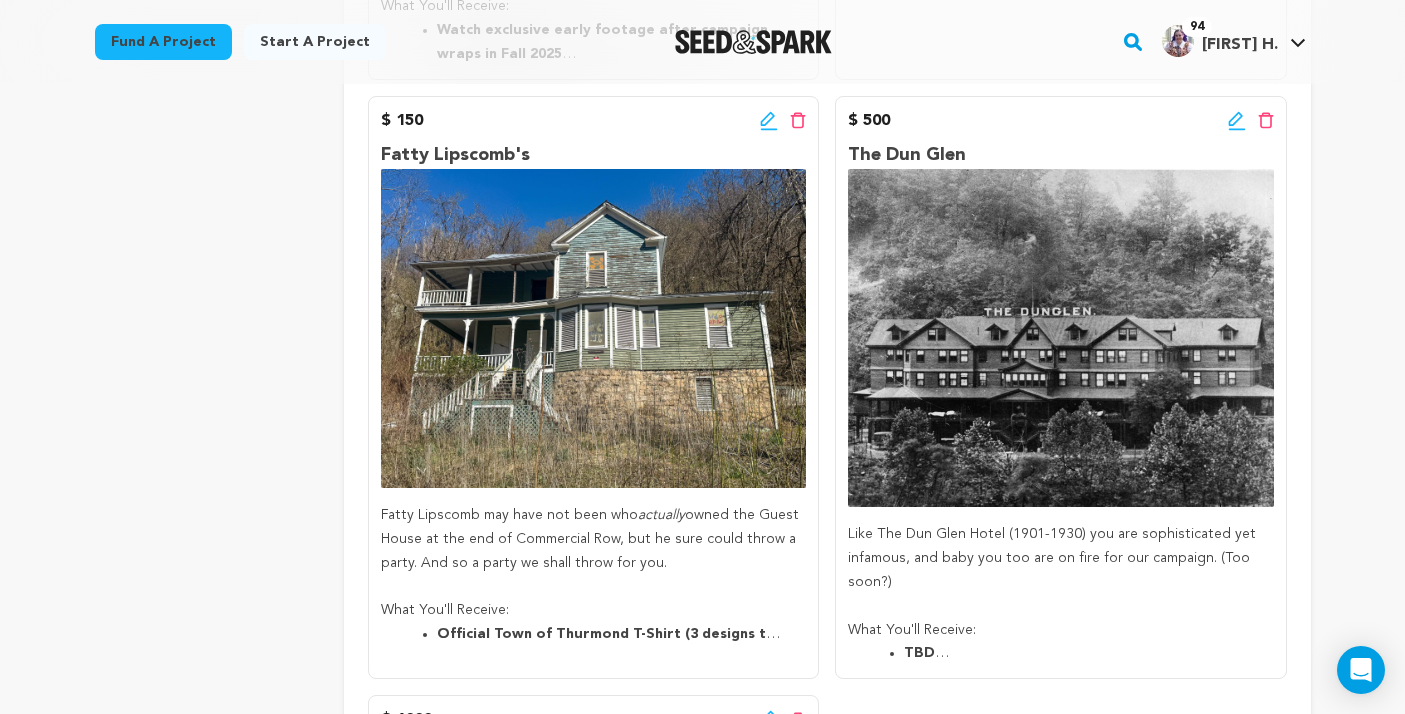 click 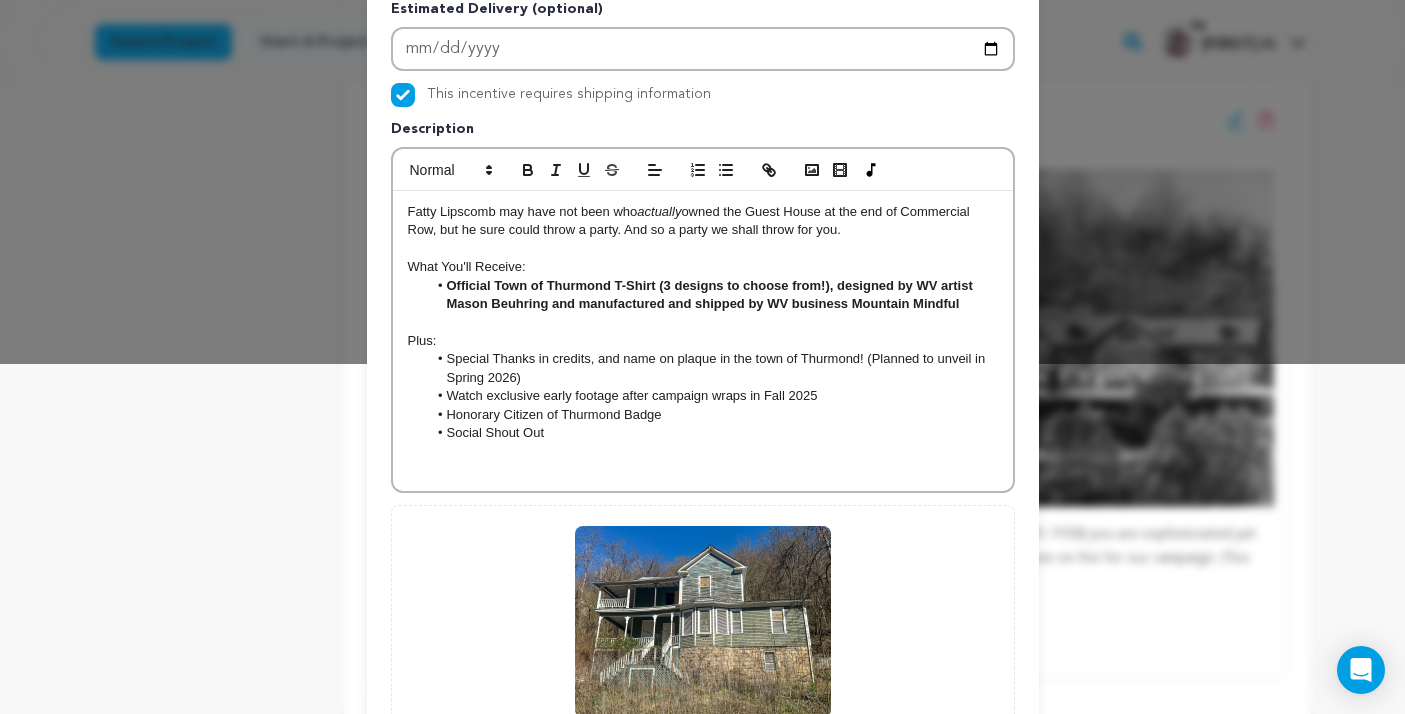 scroll, scrollTop: 350, scrollLeft: 0, axis: vertical 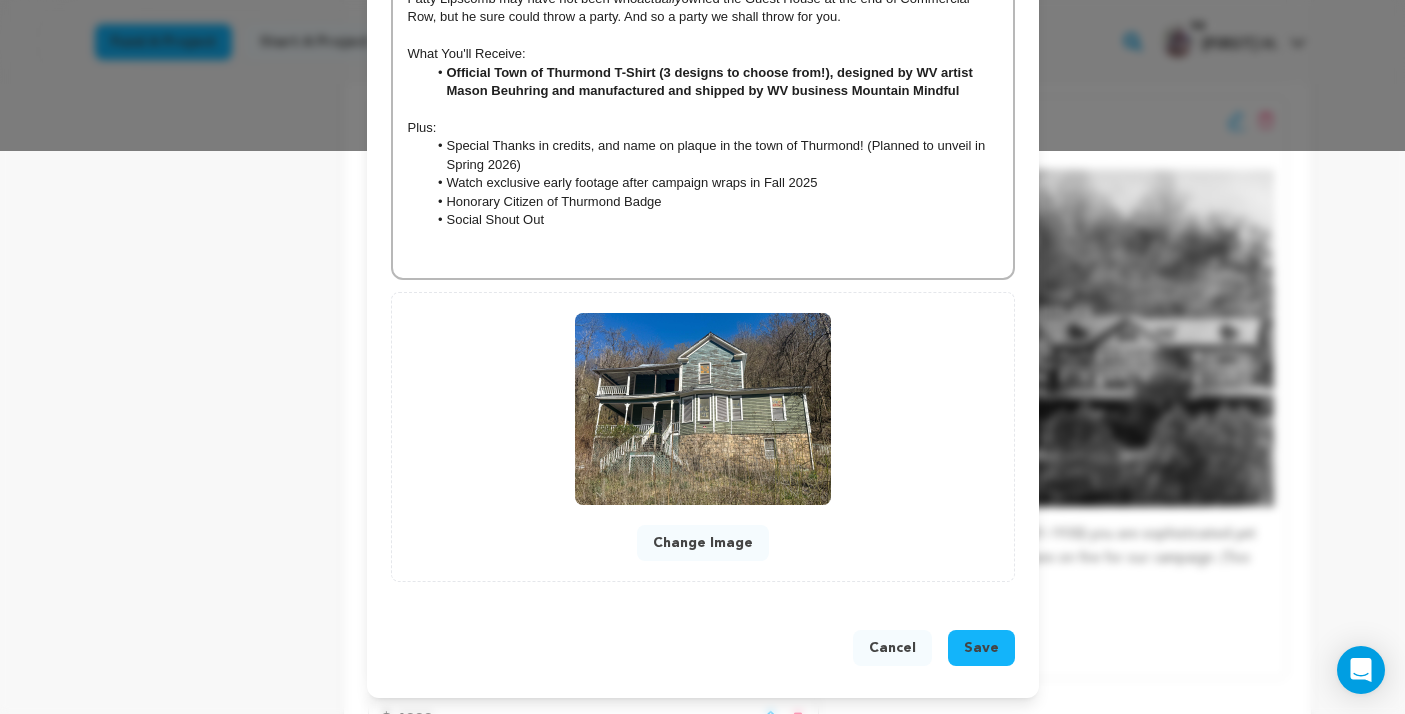 click on "Save" at bounding box center (981, 648) 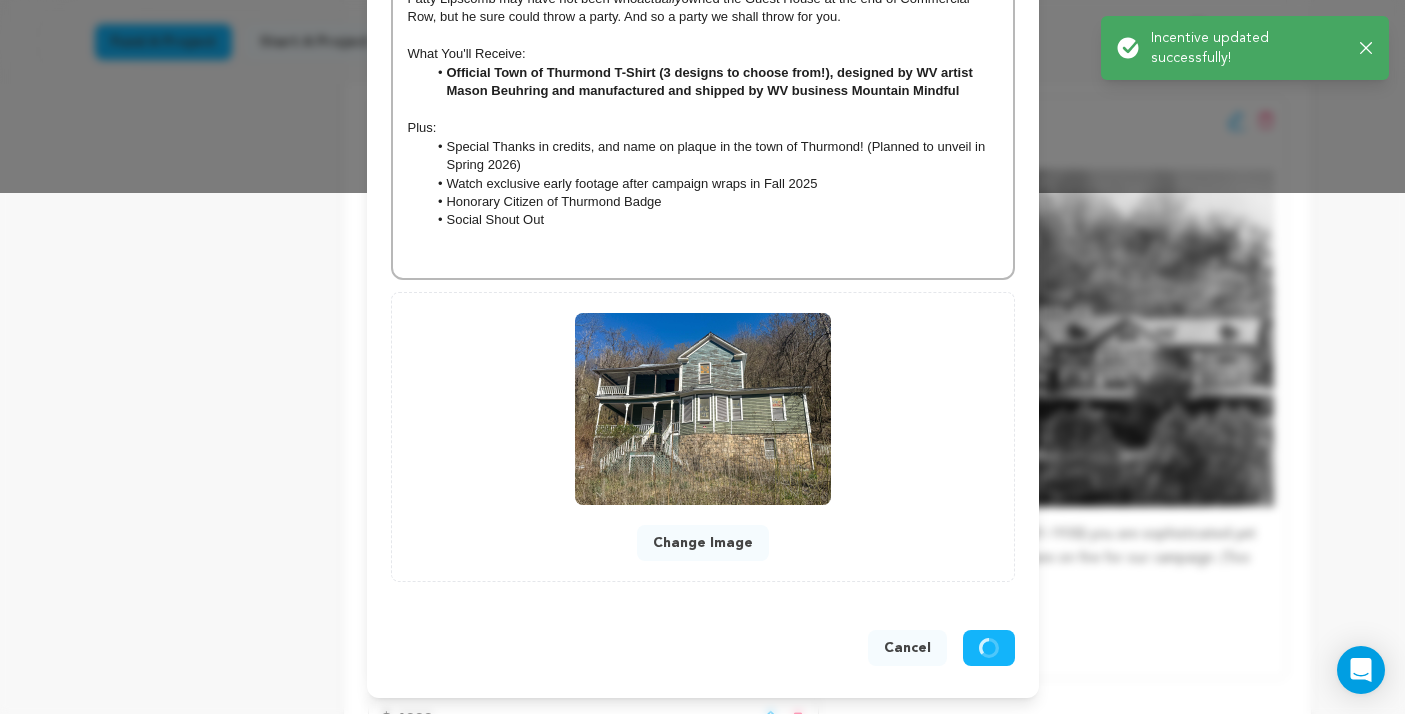 scroll, scrollTop: 521, scrollLeft: 0, axis: vertical 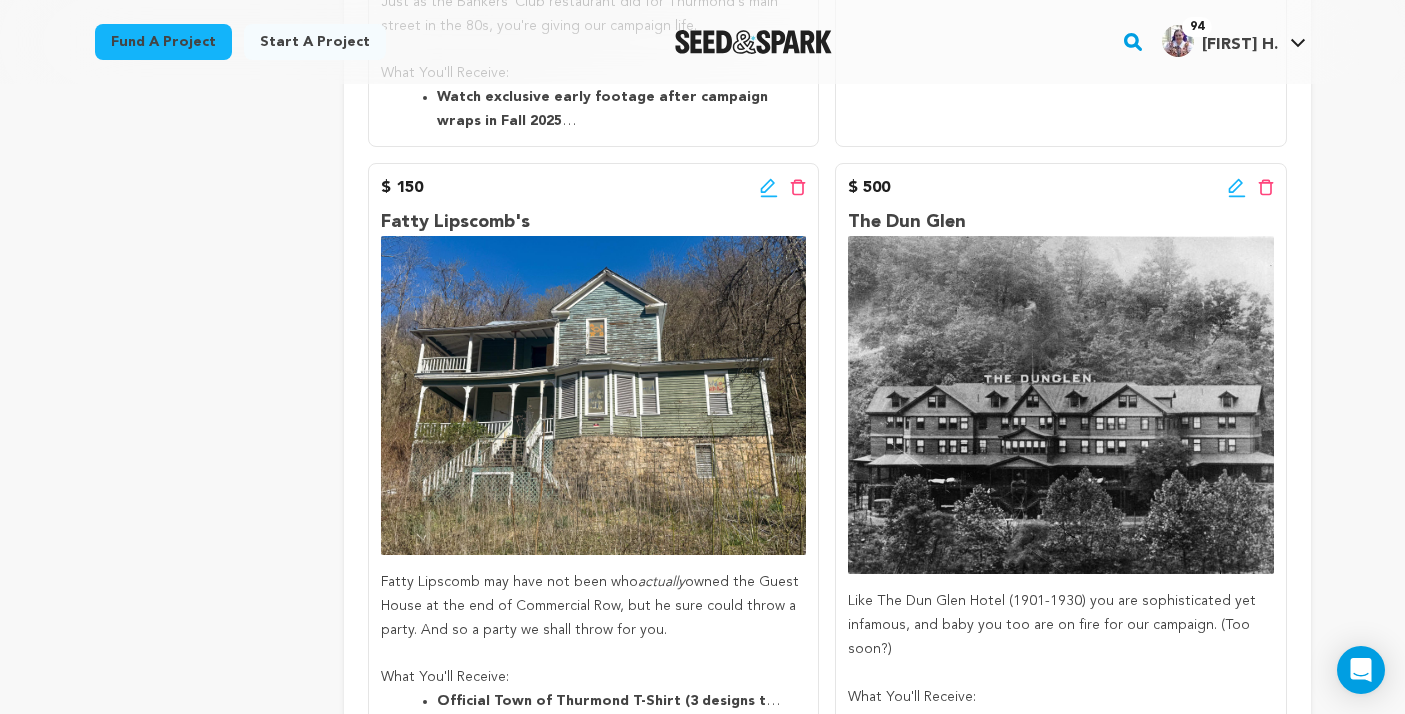 click 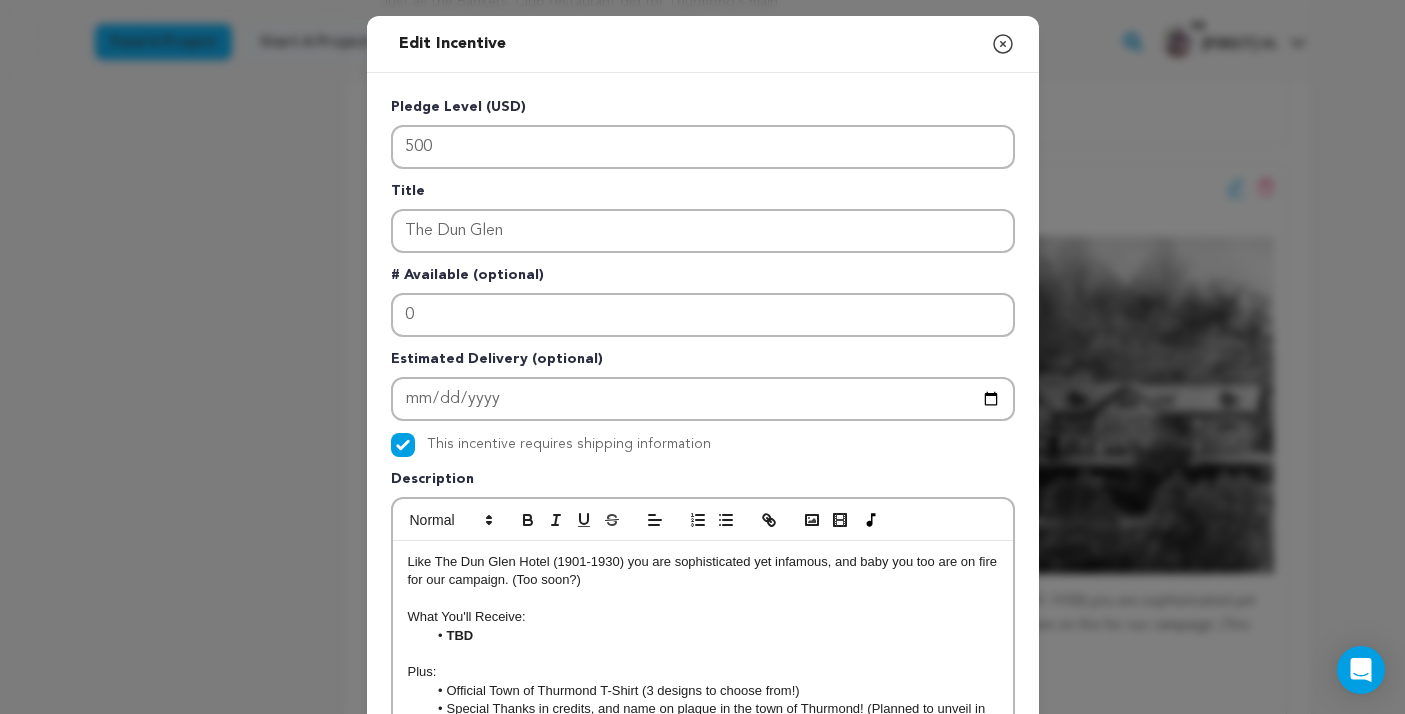 scroll, scrollTop: 166, scrollLeft: 0, axis: vertical 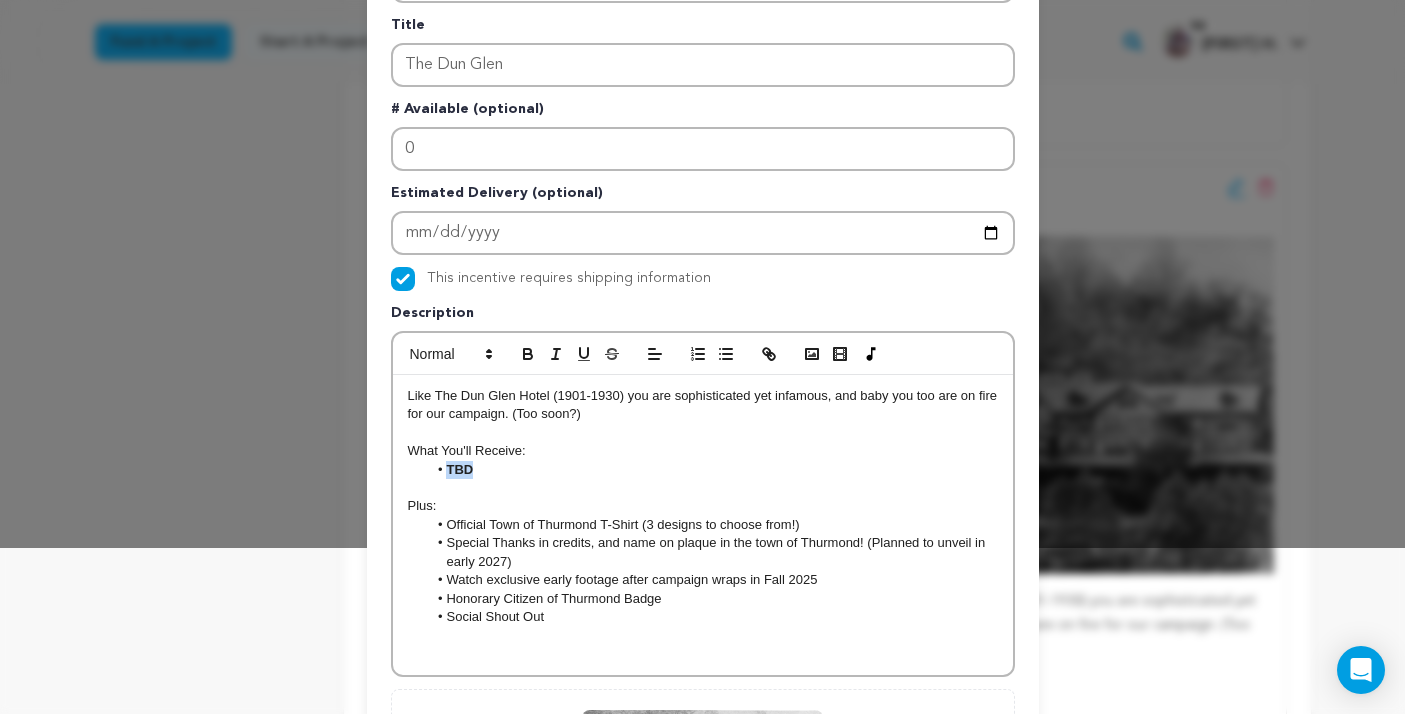 drag, startPoint x: 485, startPoint y: 470, endPoint x: 444, endPoint y: 467, distance: 41.109608 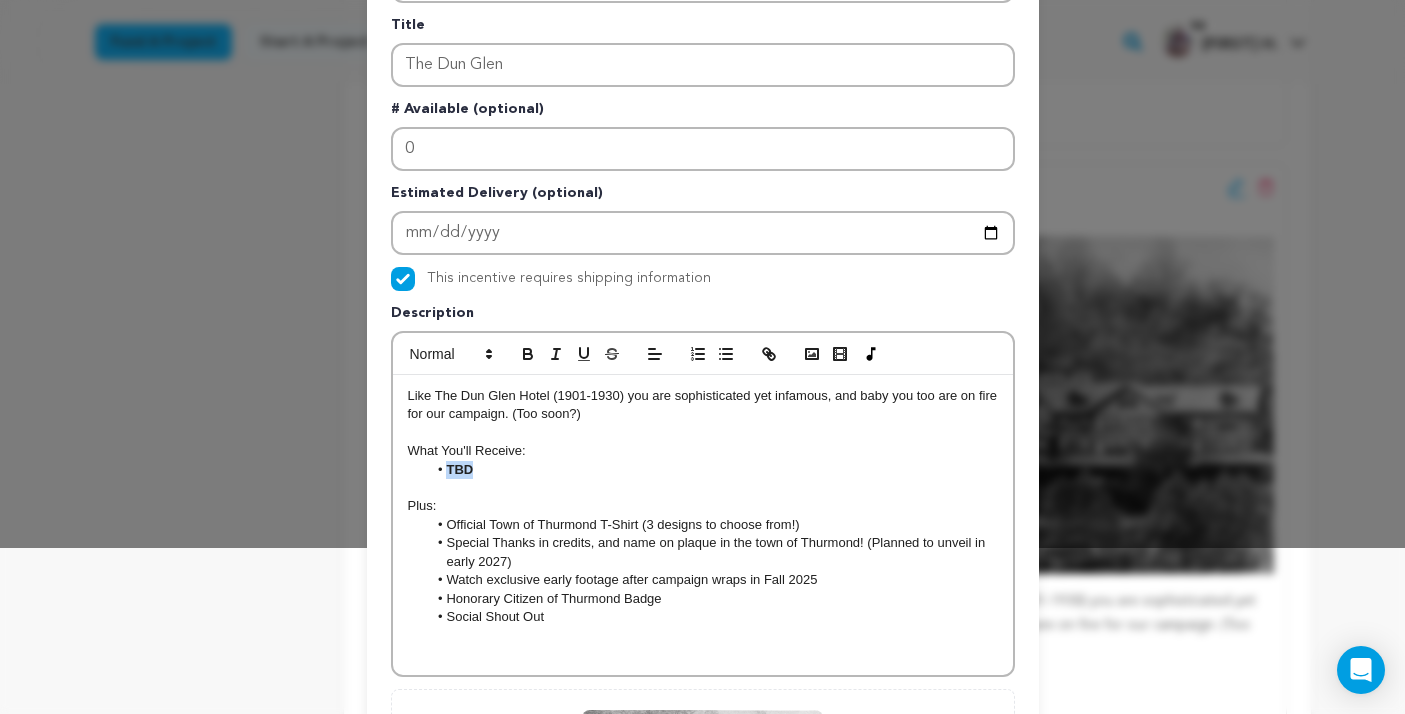 type 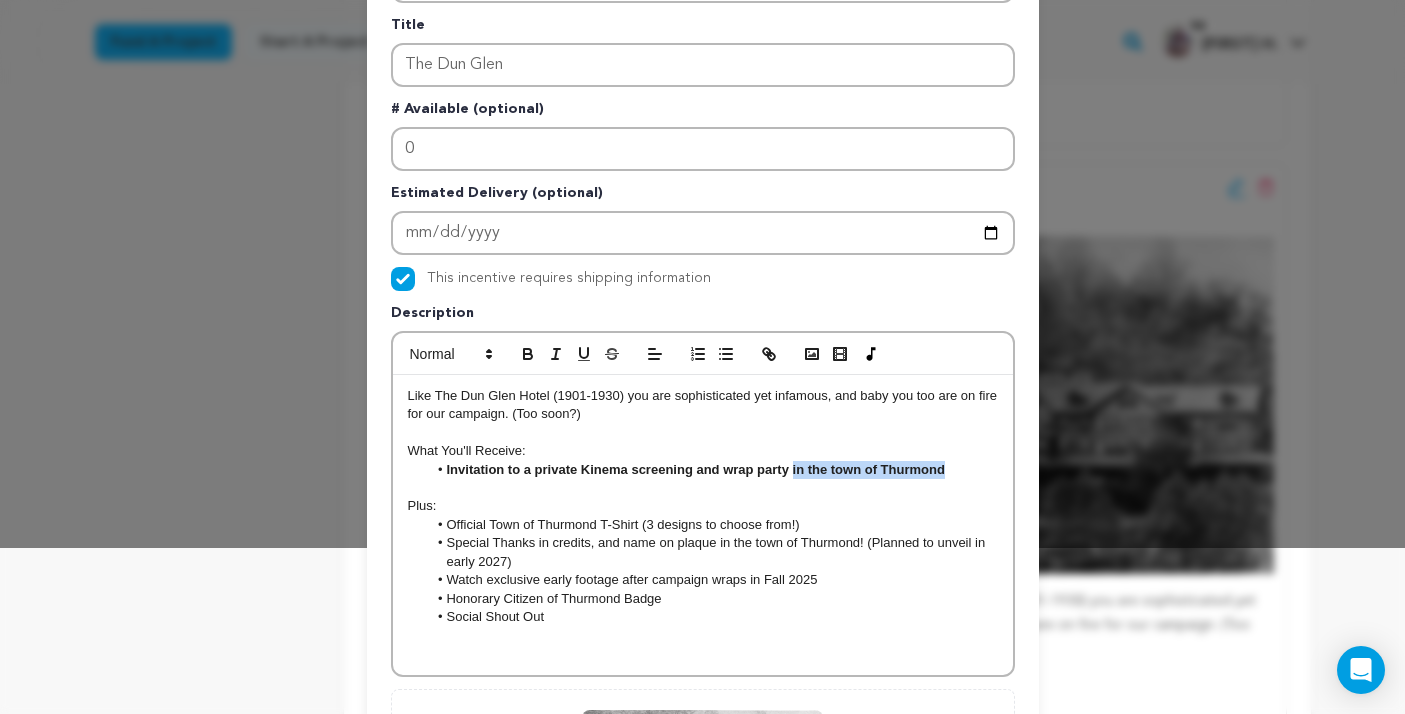 drag, startPoint x: 954, startPoint y: 468, endPoint x: 792, endPoint y: 478, distance: 162.30835 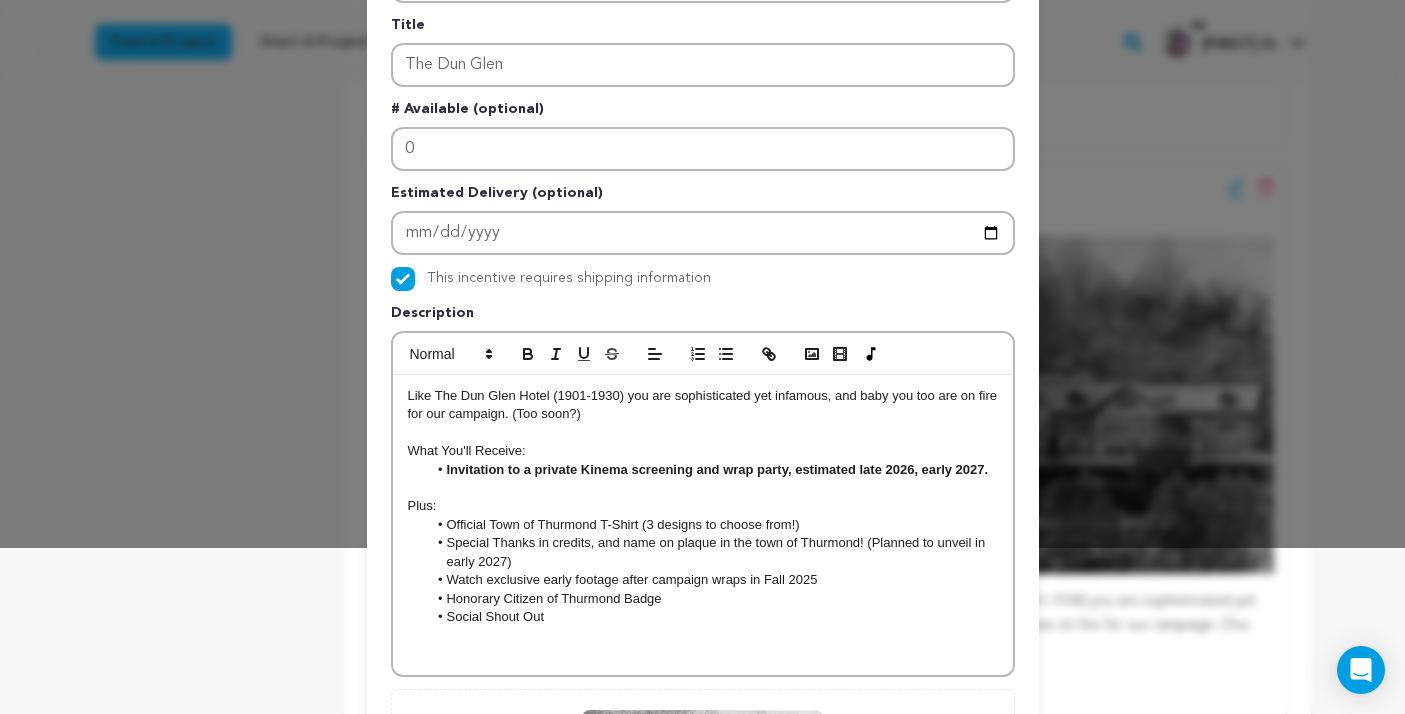 drag, startPoint x: 861, startPoint y: 469, endPoint x: 980, endPoint y: 470, distance: 119.0042 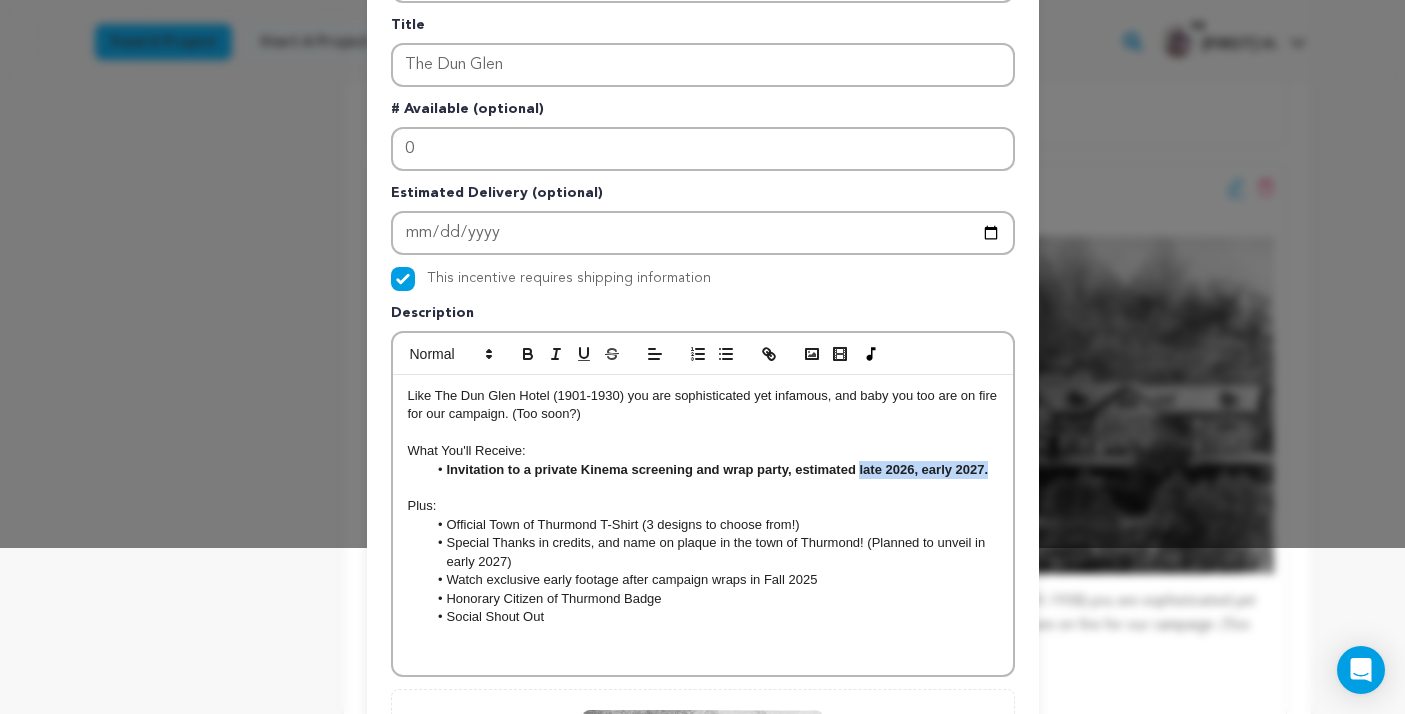 drag, startPoint x: 989, startPoint y: 470, endPoint x: 861, endPoint y: 475, distance: 128.09763 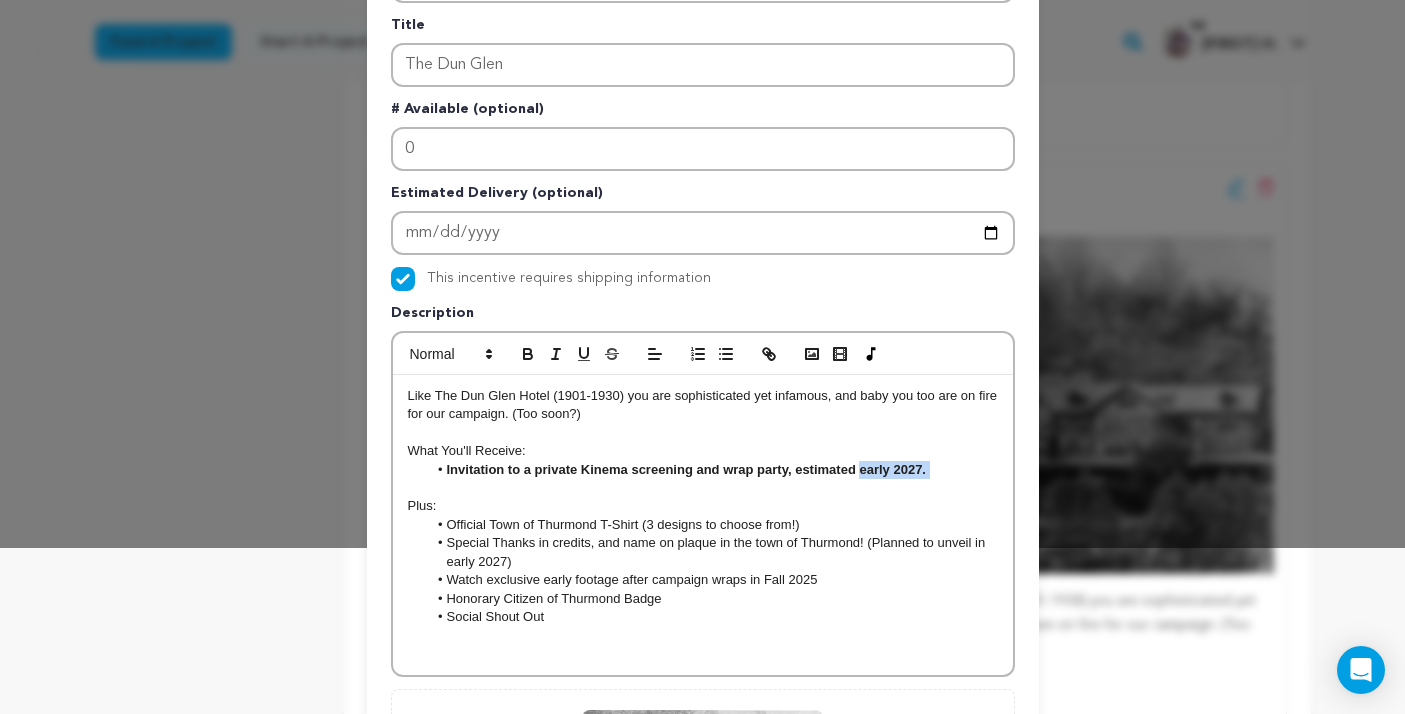 drag, startPoint x: 860, startPoint y: 473, endPoint x: 1007, endPoint y: 481, distance: 147.21753 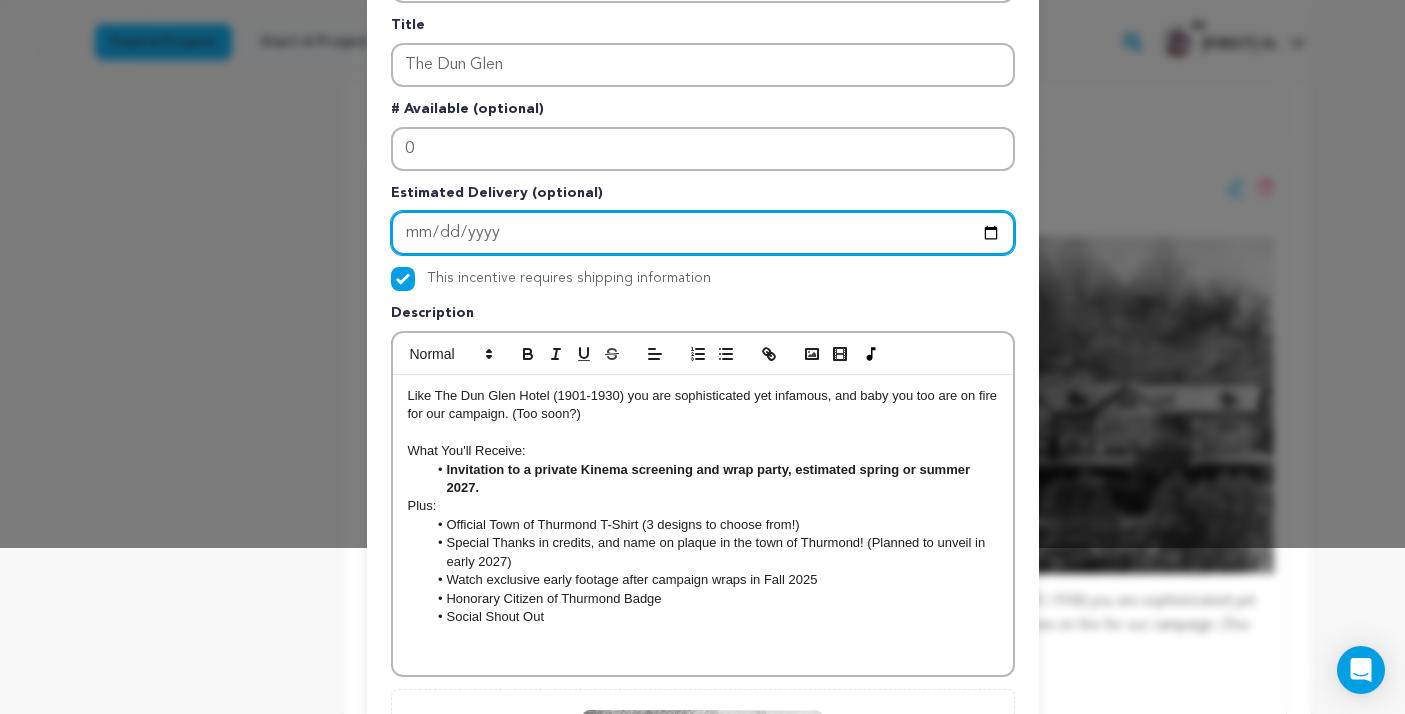 click on "2025-09-20" at bounding box center [703, 233] 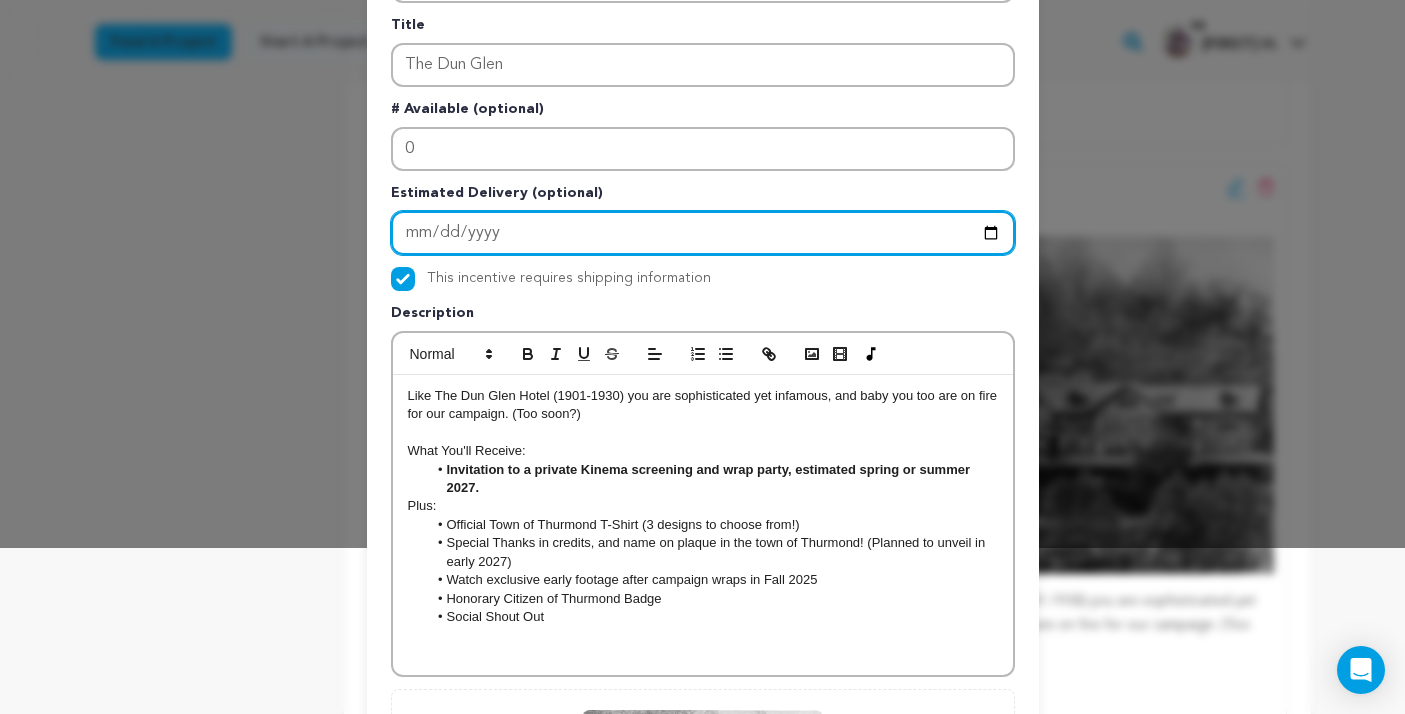 type on "2025-06-20" 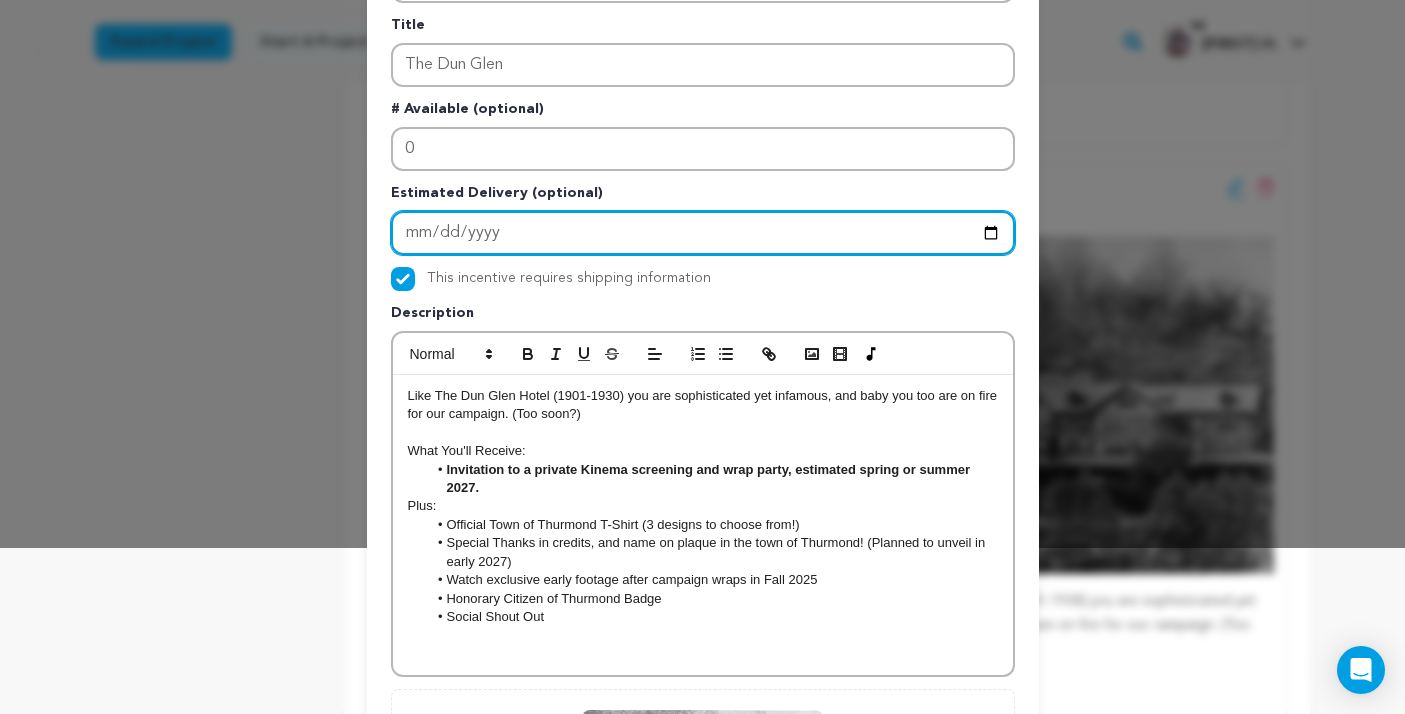 click on "2025-06-20" at bounding box center [703, 233] 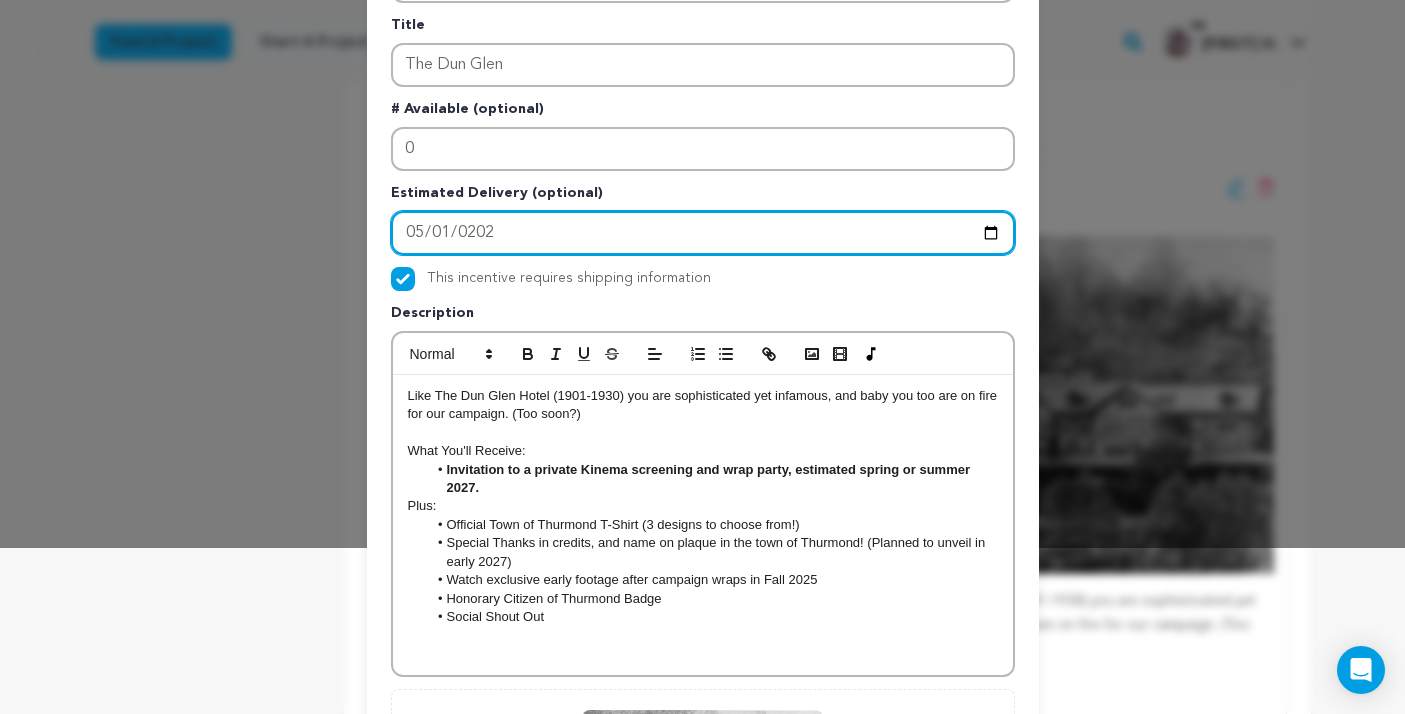 type on "2027-05-01" 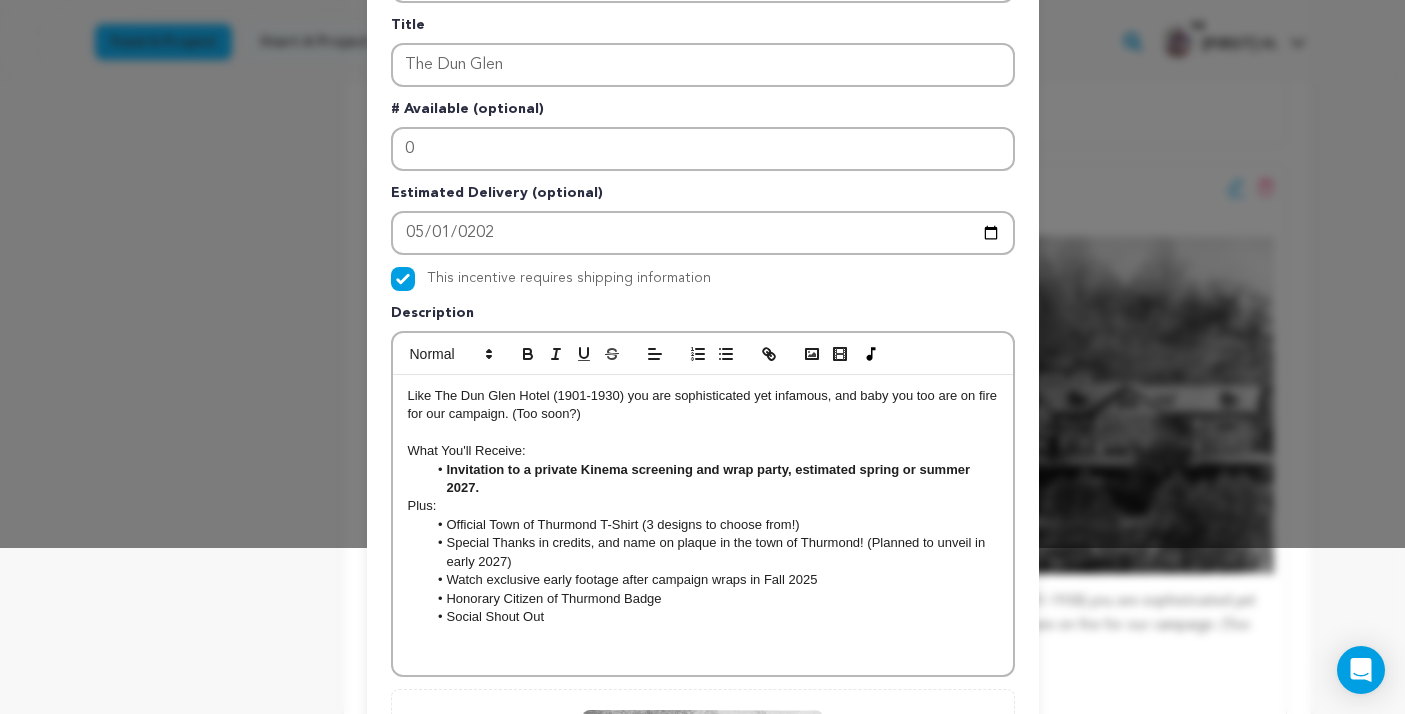 click on "Invitation to a private Kinema screening and wrap party, estimated s" at bounding box center (656, 469) 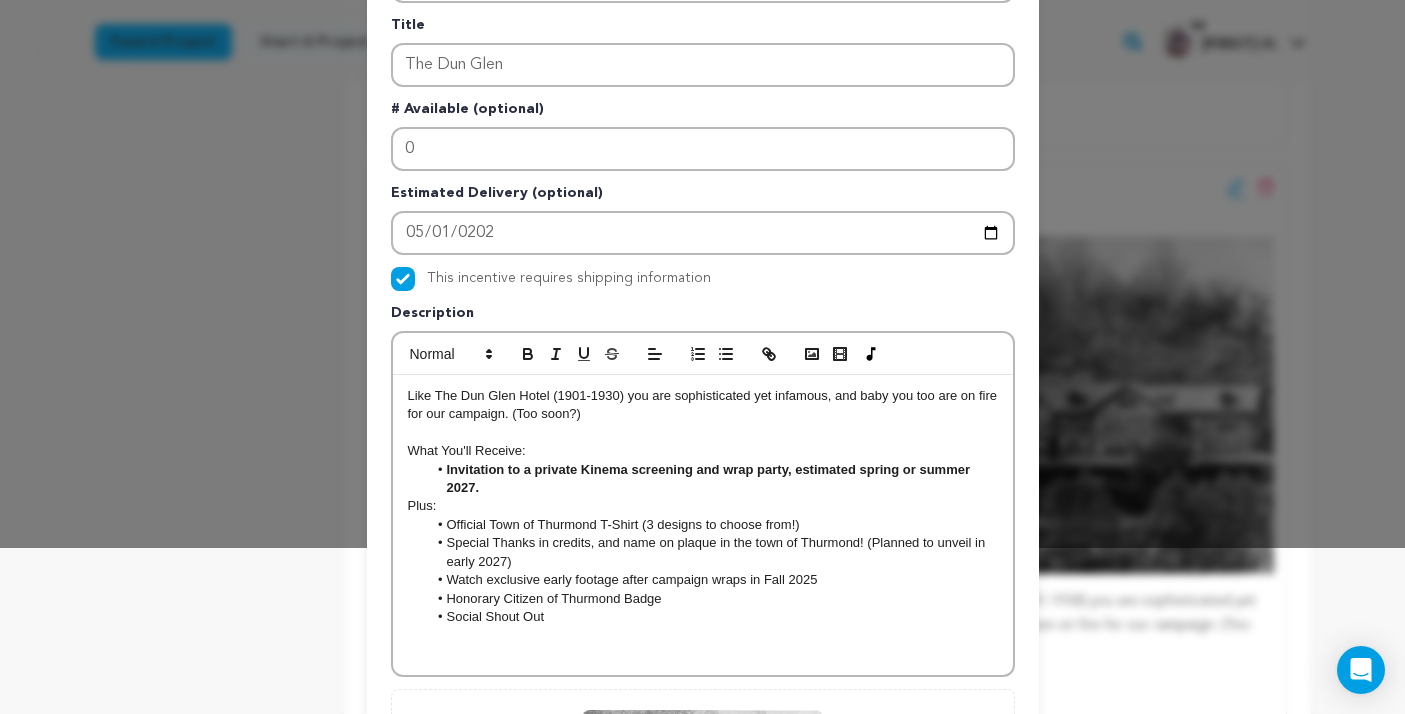 click on "Invitation to a private Kinema screening and wrap party, estimated s ﻿ ﻿pring or summer 2027." at bounding box center [712, 479] 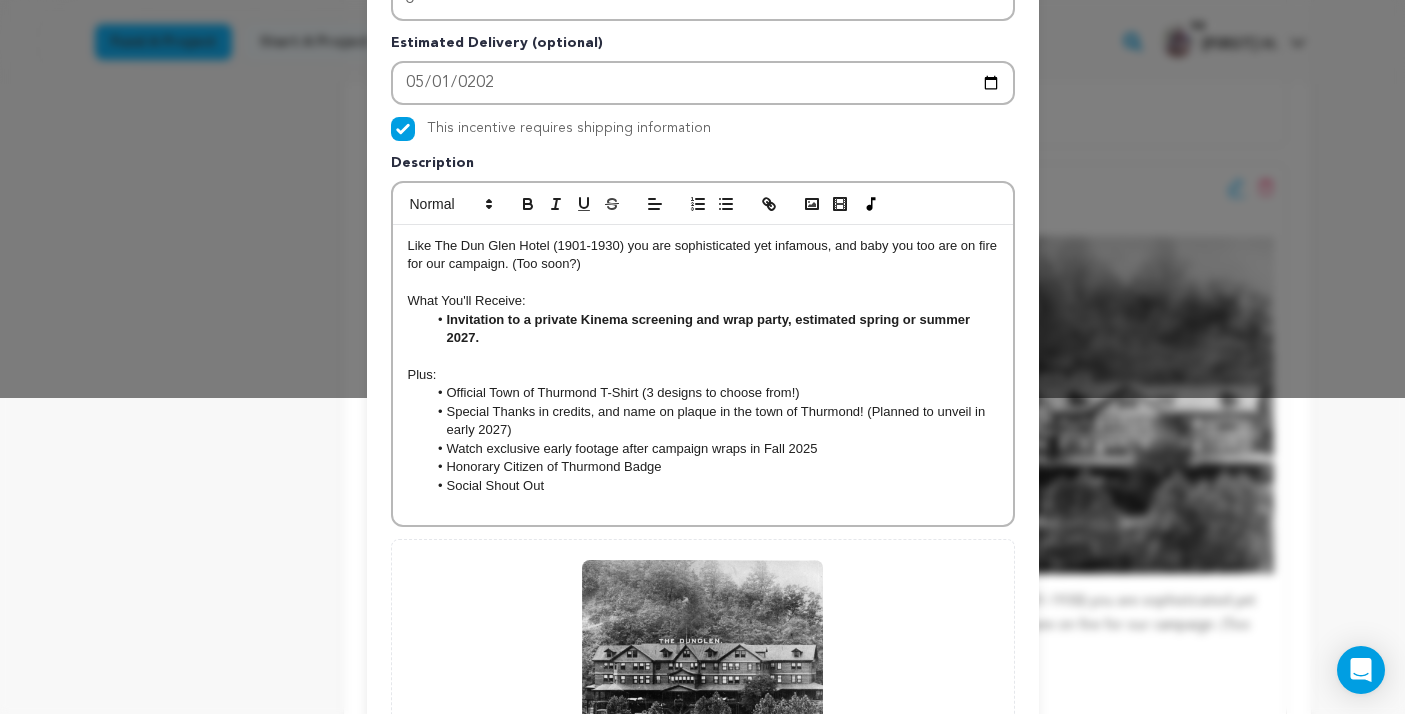 scroll, scrollTop: 563, scrollLeft: 0, axis: vertical 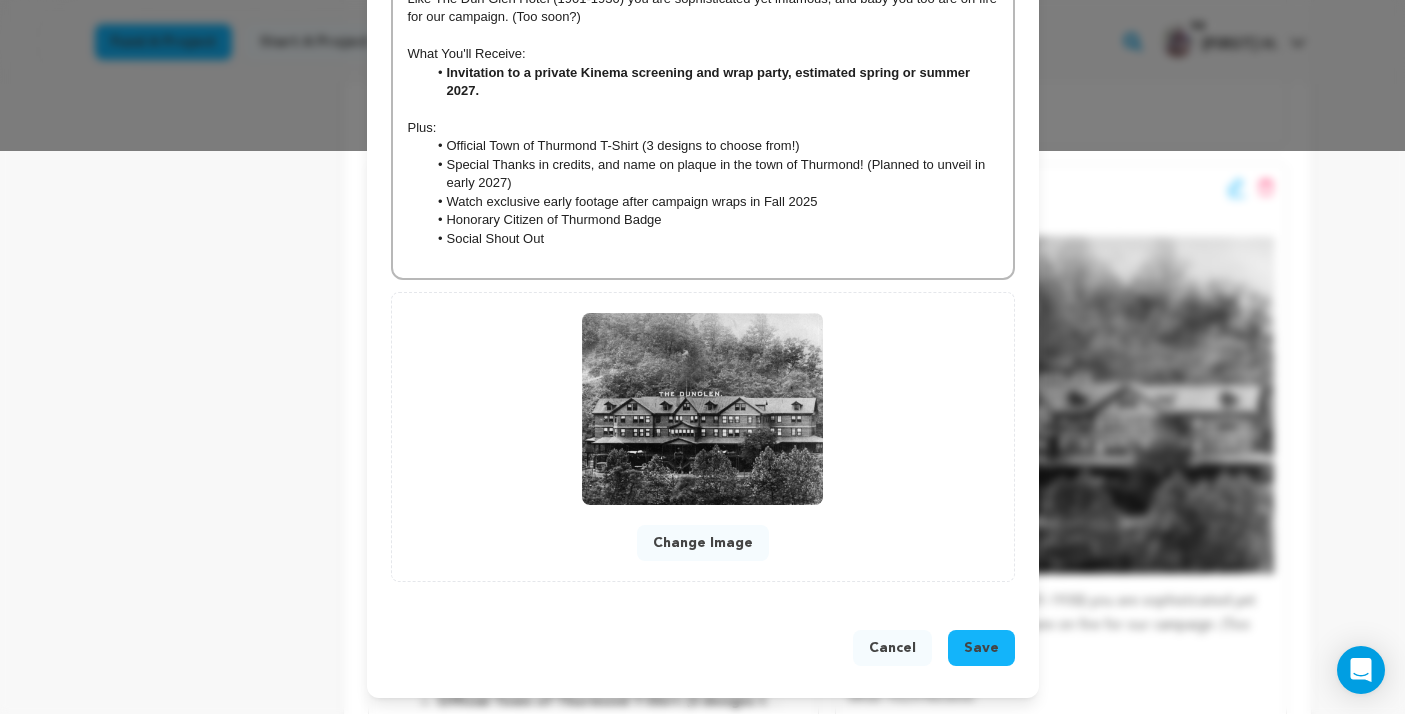 click on "Save" at bounding box center (981, 648) 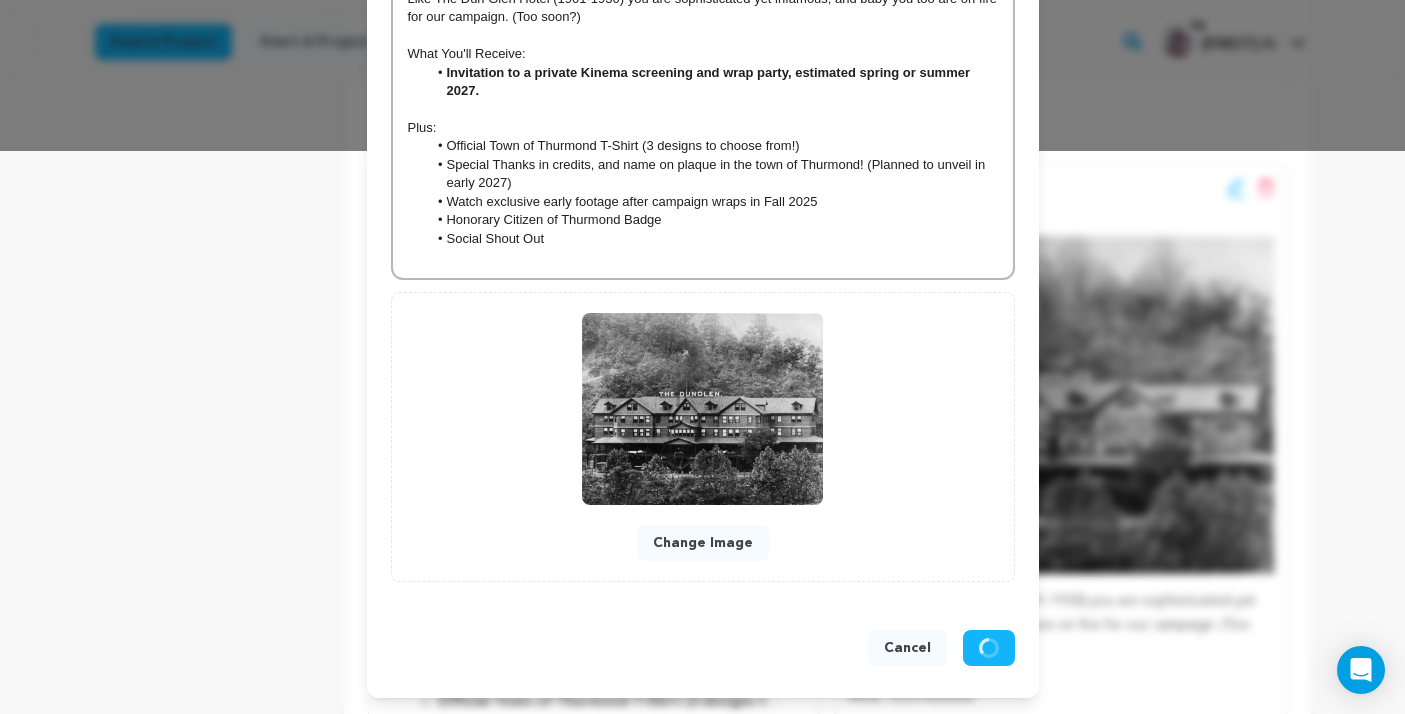 scroll, scrollTop: 521, scrollLeft: 0, axis: vertical 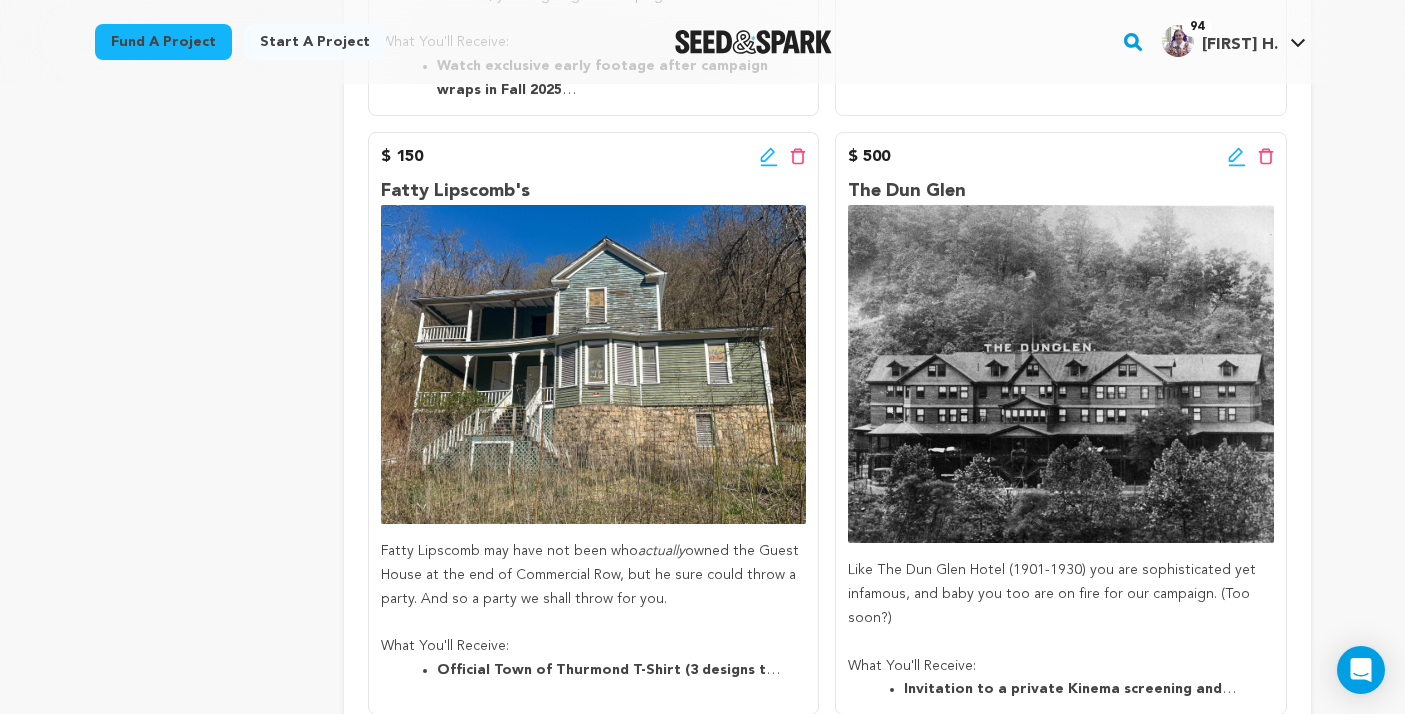 click 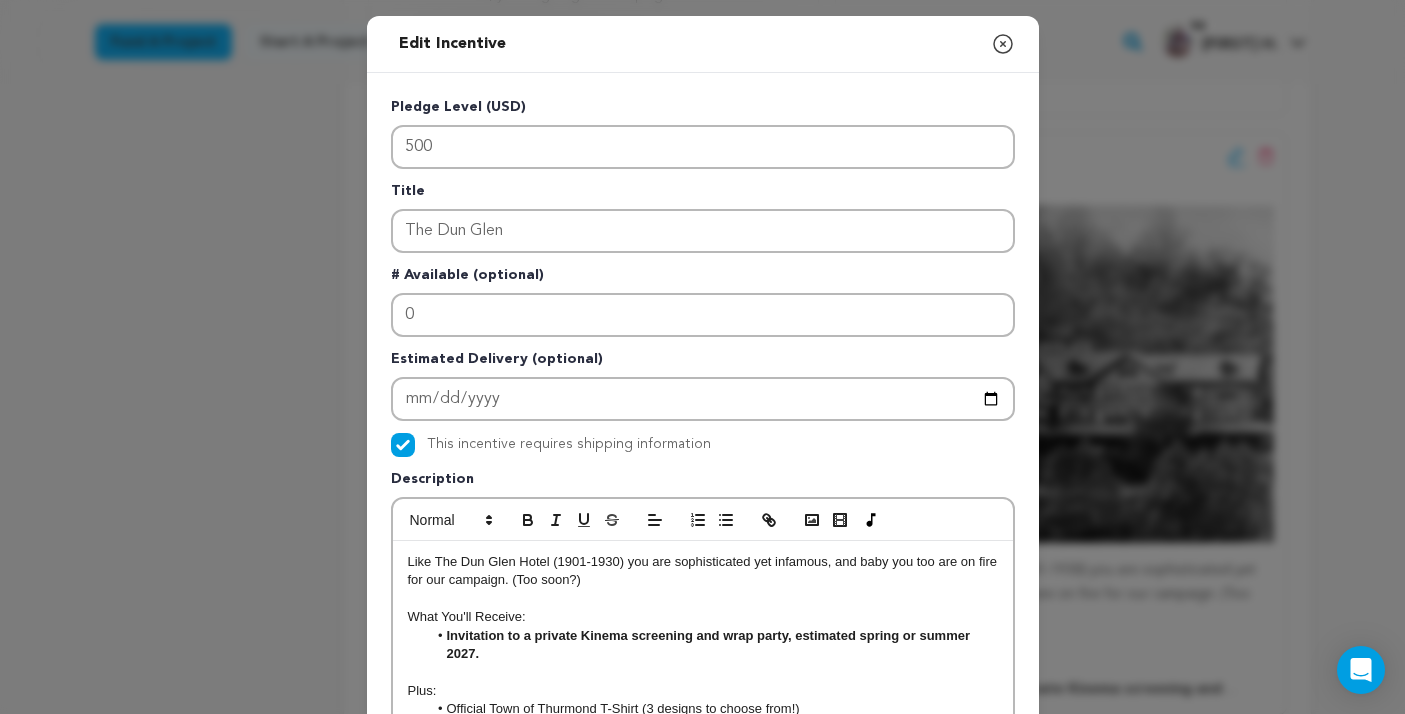 scroll, scrollTop: 61, scrollLeft: 0, axis: vertical 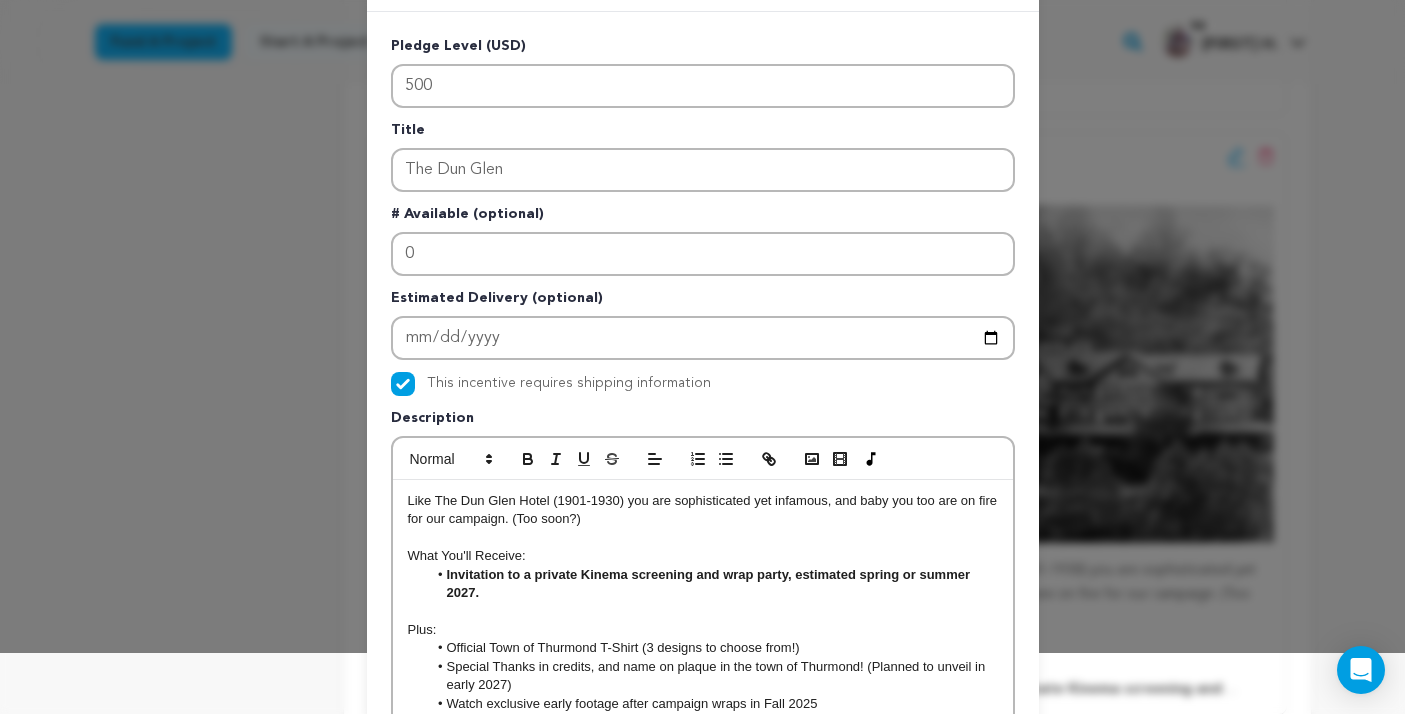 click on "Invitation to a private Kinema screening and wrap party, estimated s" at bounding box center (656, 574) 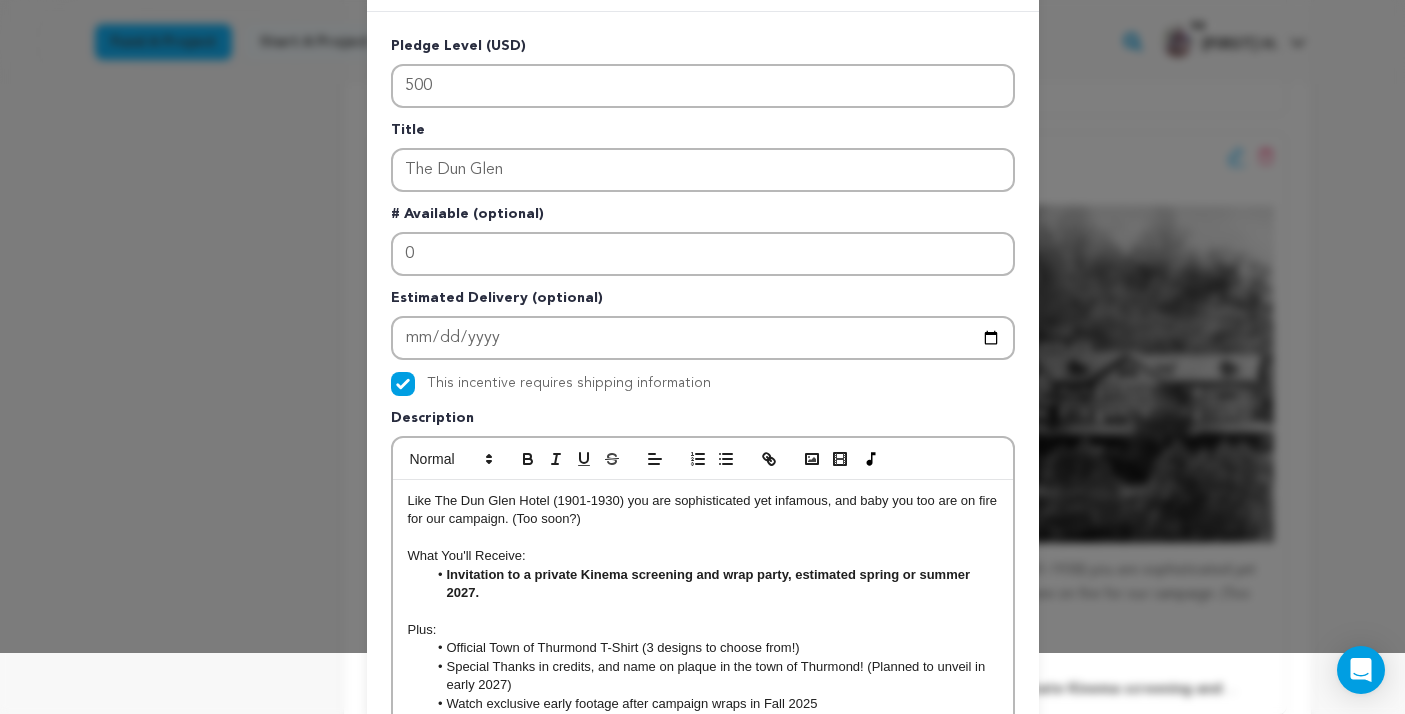 click on "Invitation to a private Kinema screening and wrap party, estimated s ﻿﻿pring or summer 2027.  ﻿" at bounding box center (712, 584) 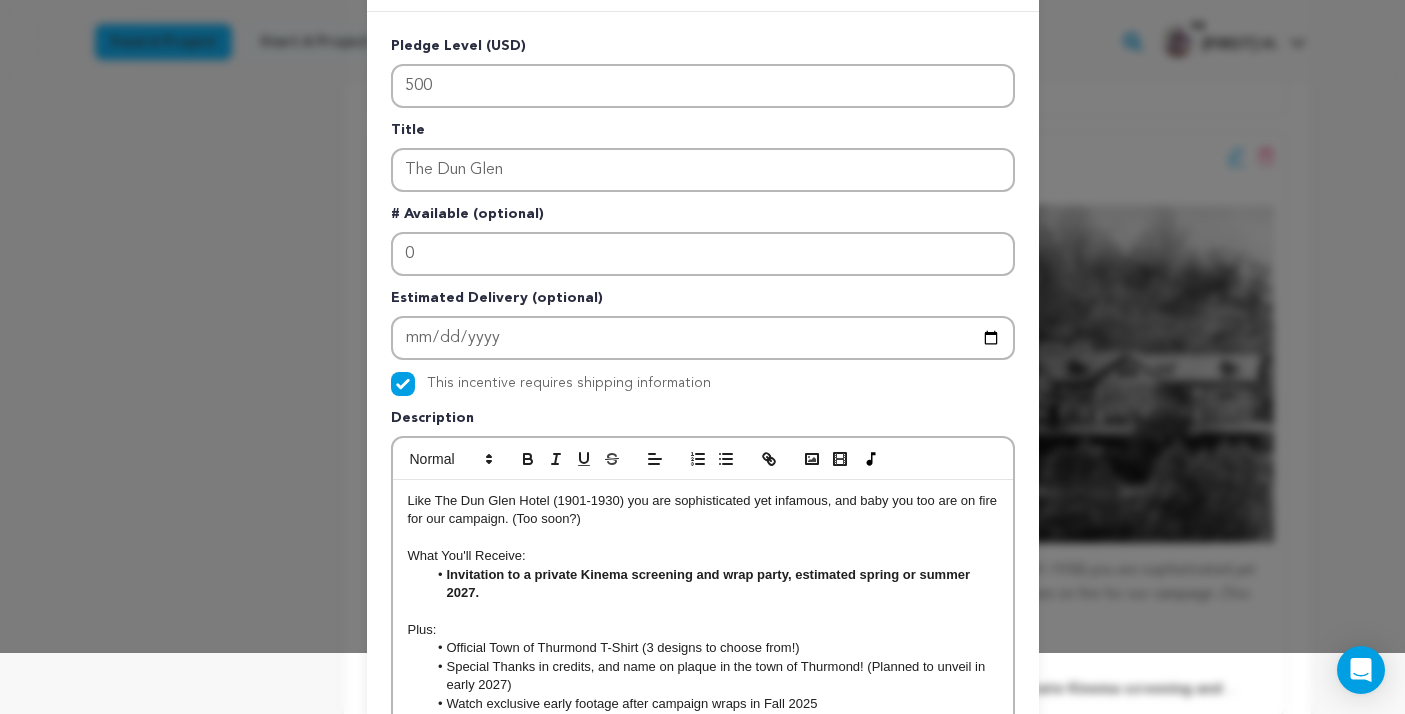 click on "Invitation to a private Kinema screening and wrap party, estimated s" at bounding box center [656, 574] 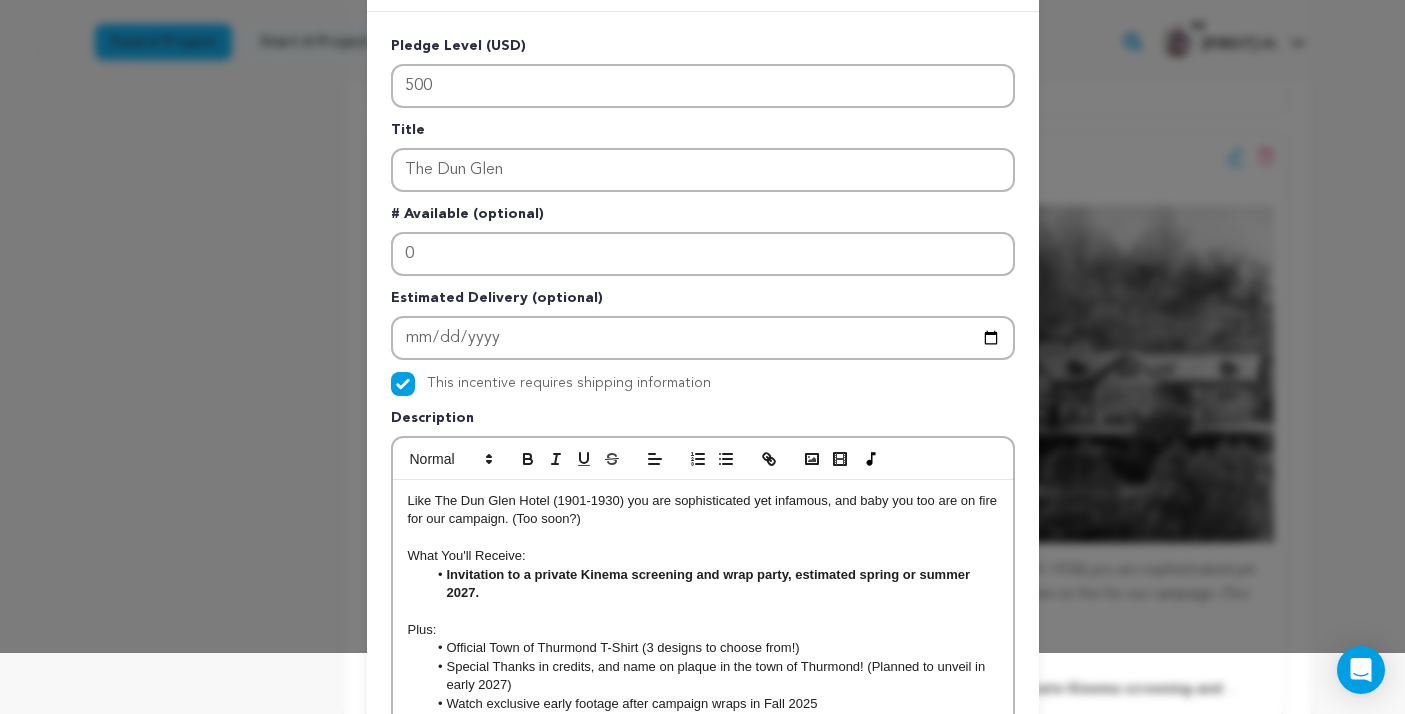 type 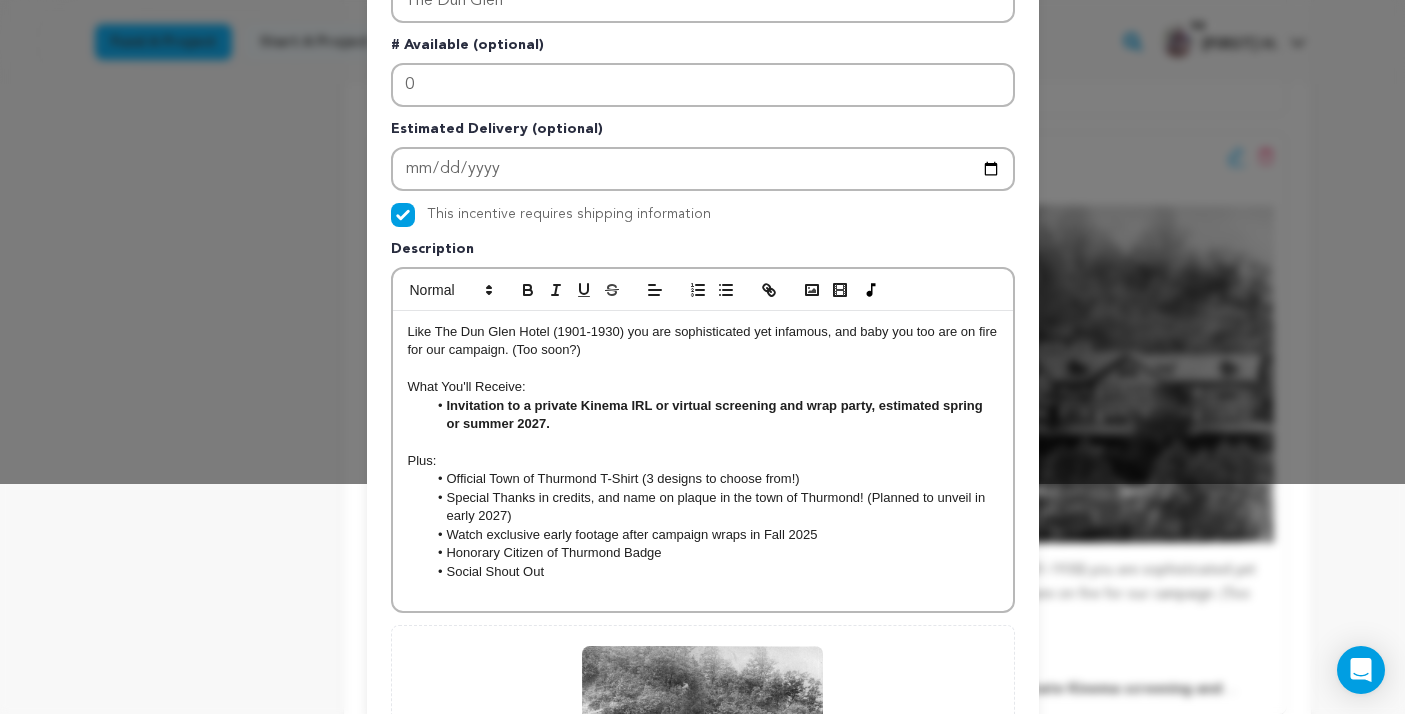 scroll, scrollTop: 241, scrollLeft: 0, axis: vertical 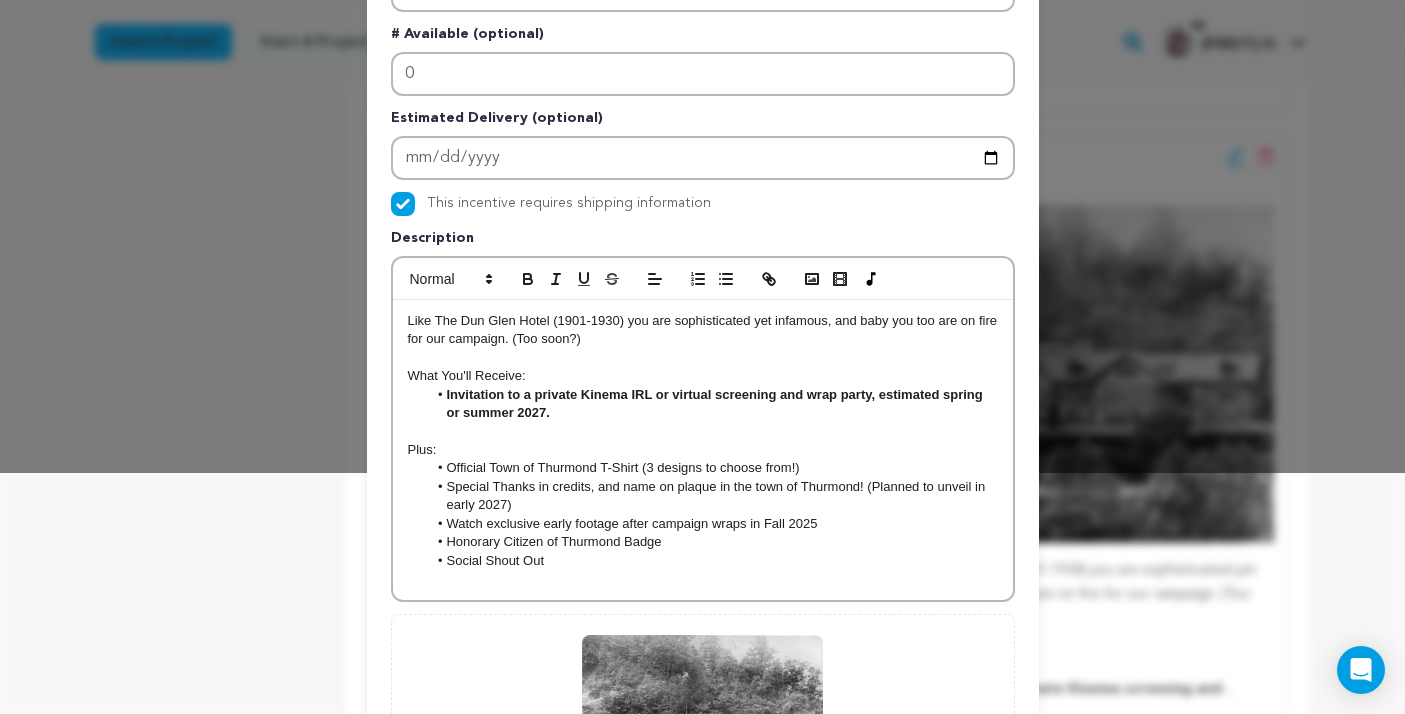 click on "Invitation to a private Kinema IRL or virtual screening and wrap party, estimated s" at bounding box center [698, 394] 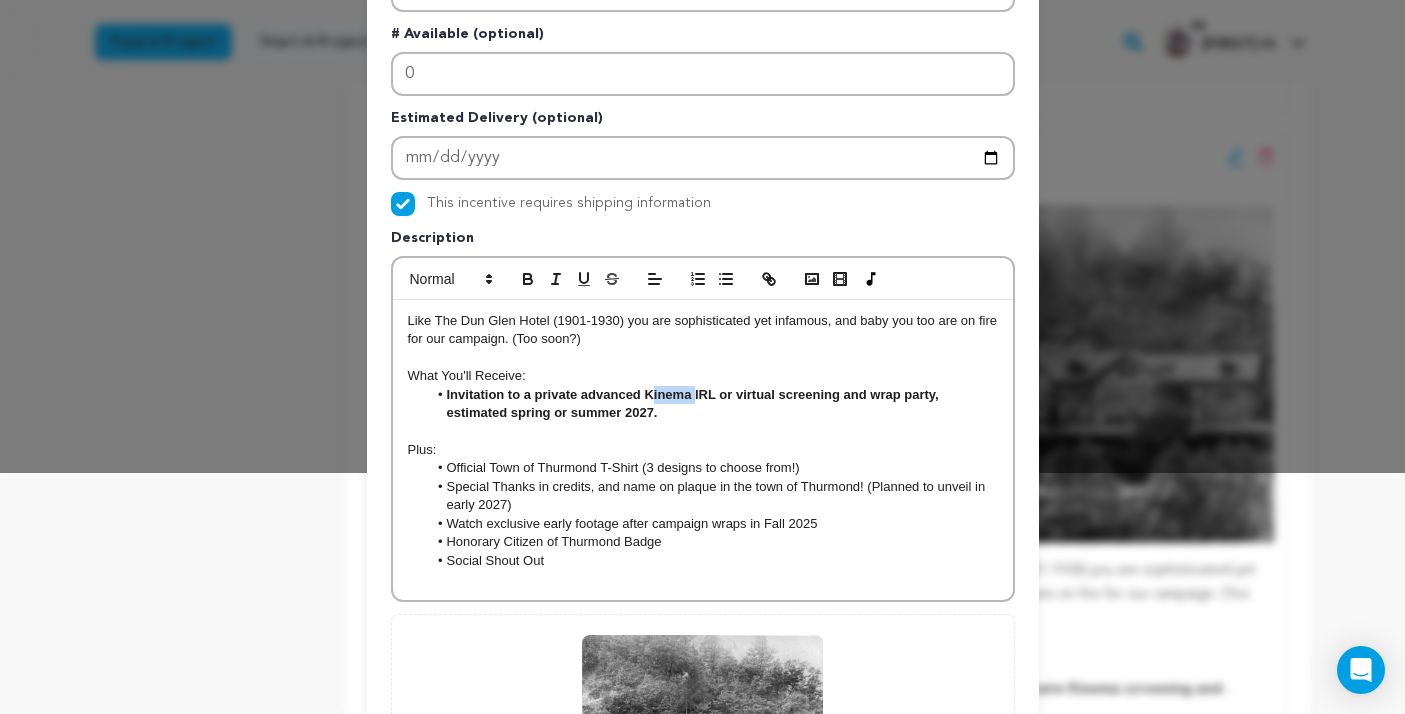 drag, startPoint x: 694, startPoint y: 394, endPoint x: 650, endPoint y: 392, distance: 44.04543 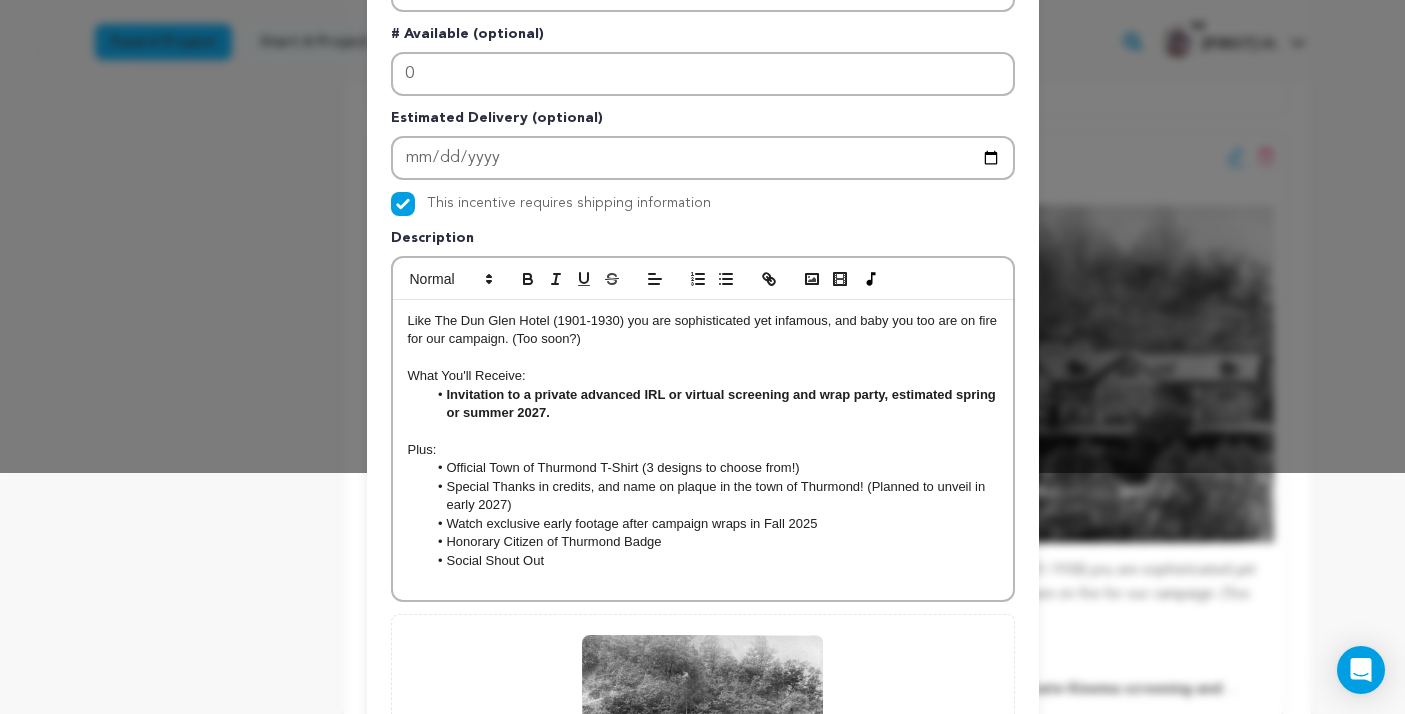 click on "Invitation to a private advanced IRL or virtual screening and wrap party, estimated s ﻿﻿pring or summer 2027.  ﻿" at bounding box center [712, 404] 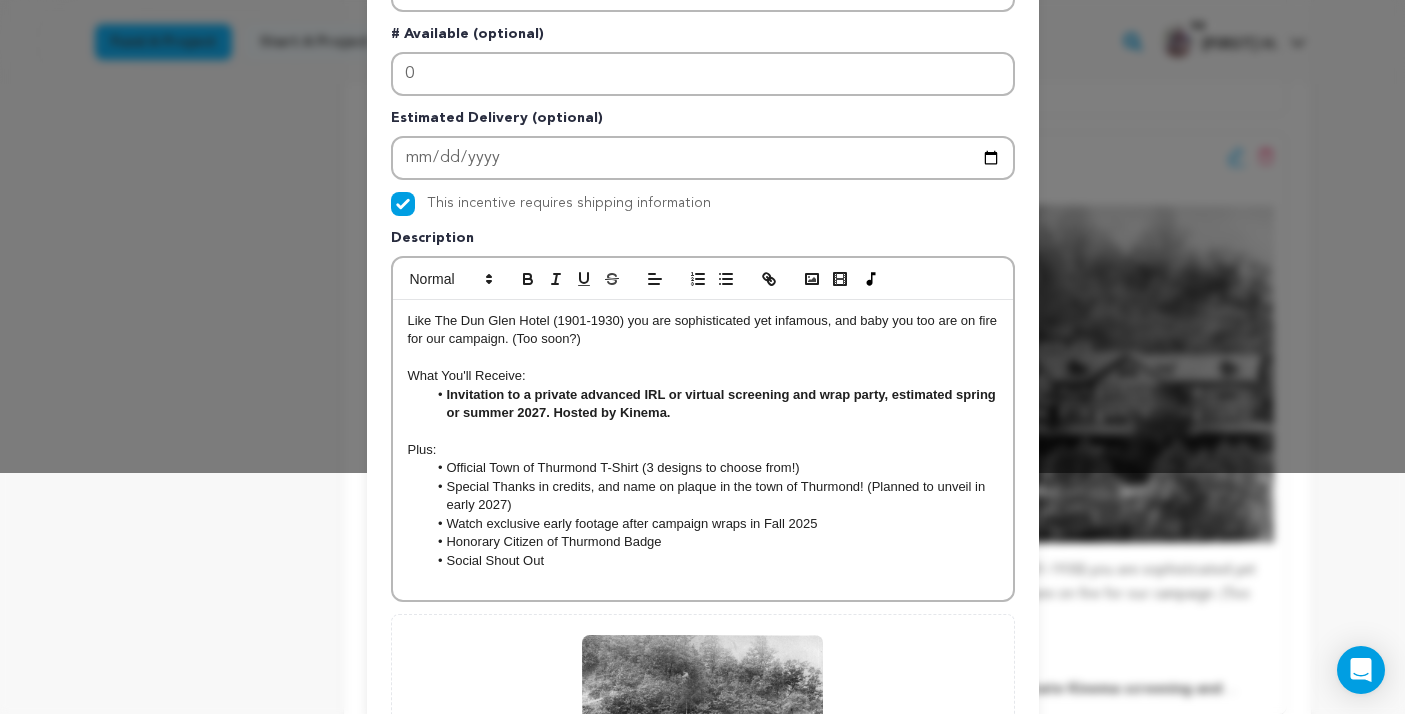 scroll, scrollTop: 563, scrollLeft: 0, axis: vertical 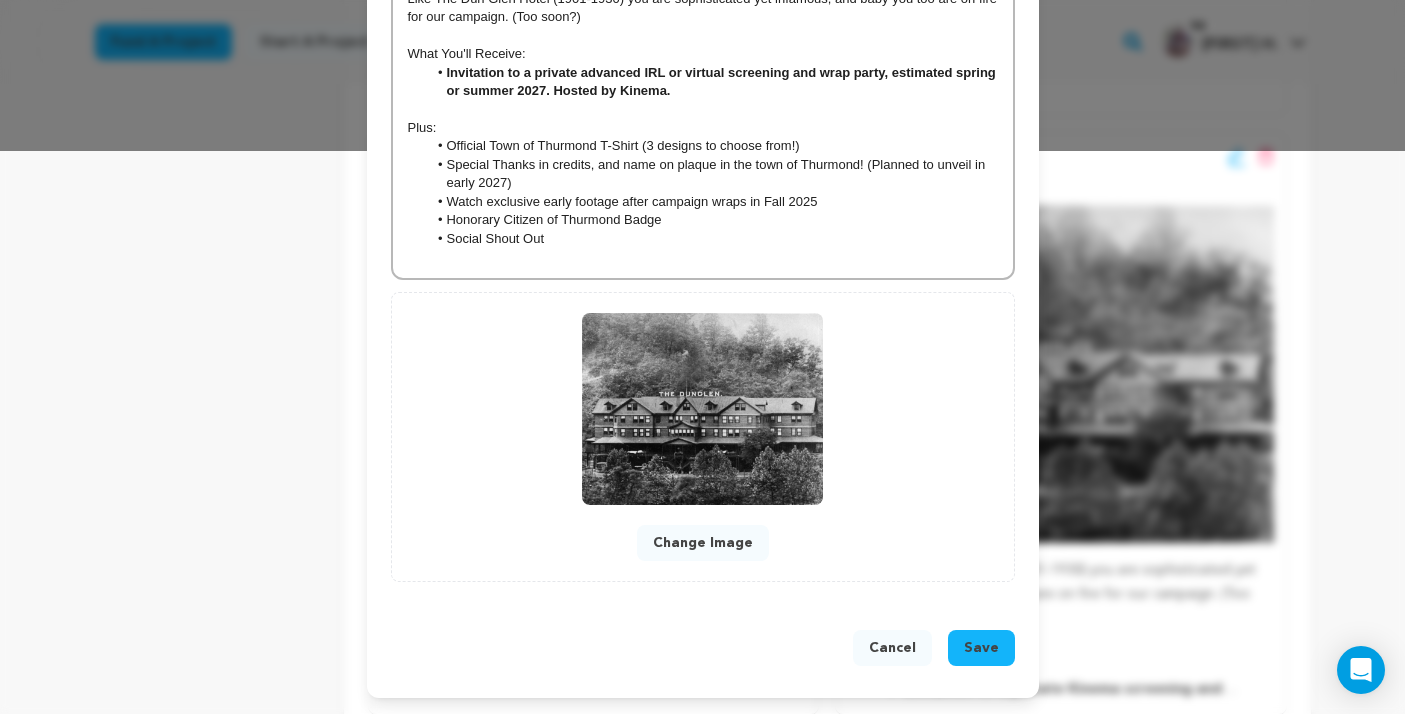 click on "Save" at bounding box center [981, 648] 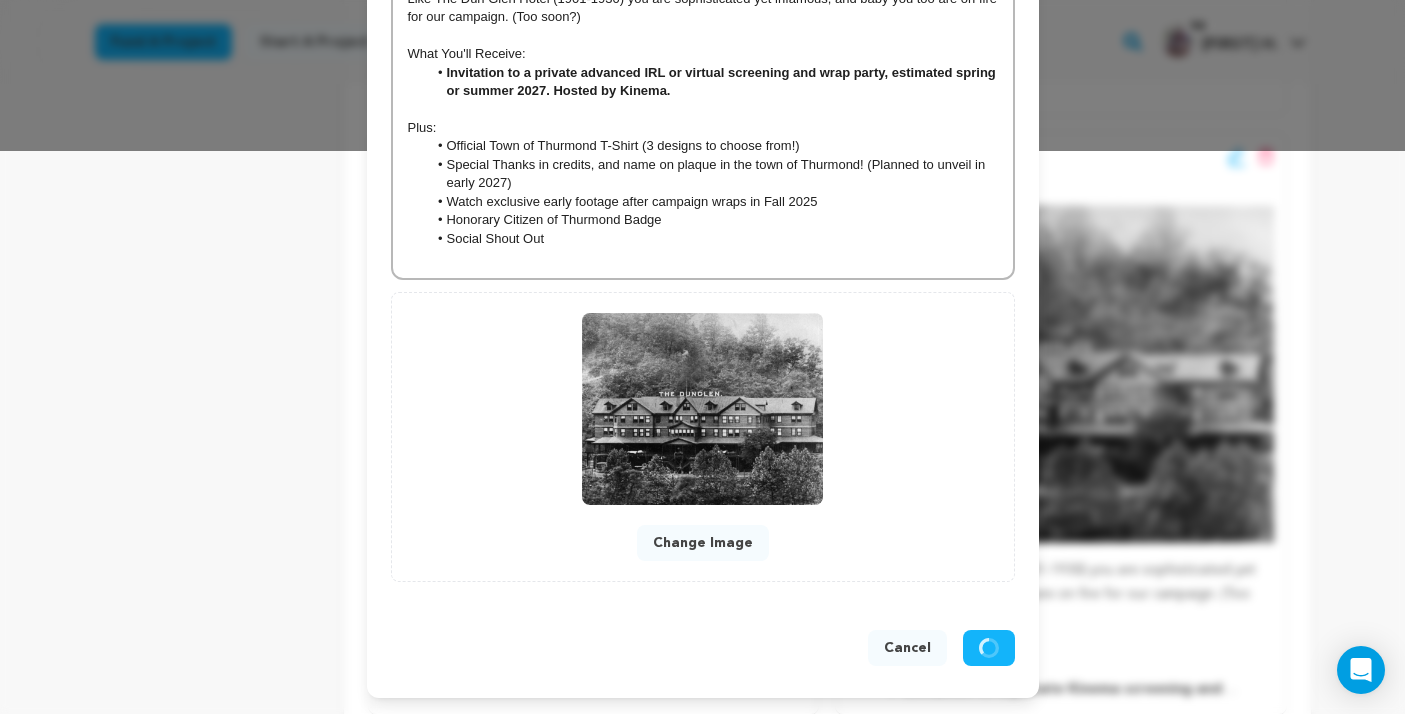 scroll, scrollTop: 521, scrollLeft: 0, axis: vertical 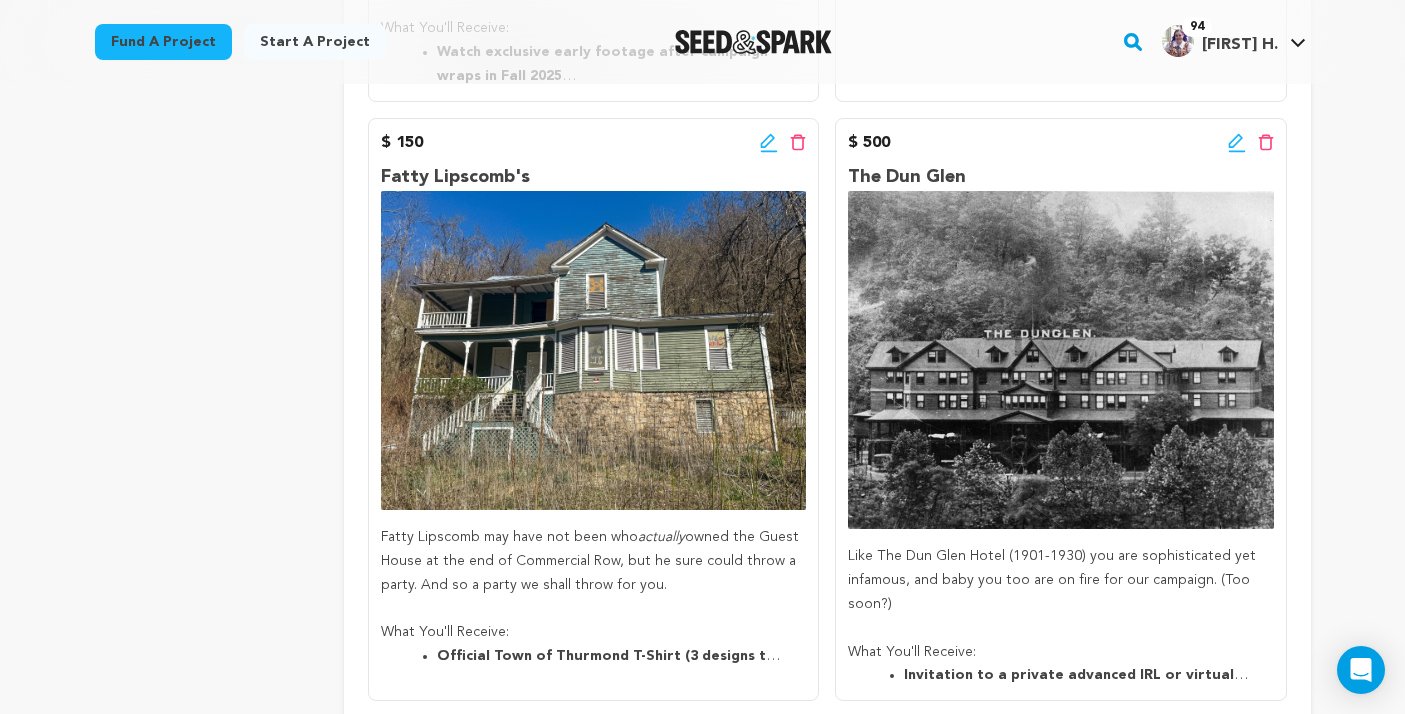 click 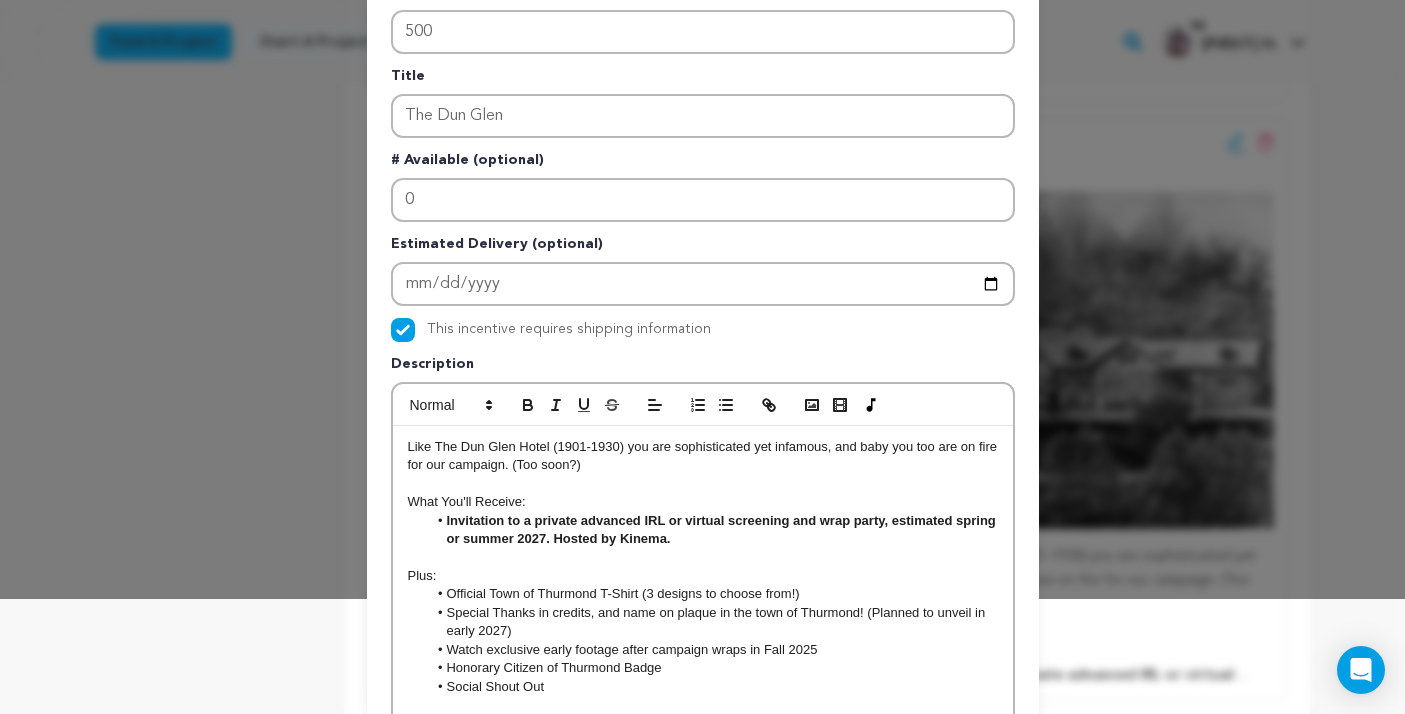 scroll, scrollTop: 128, scrollLeft: 0, axis: vertical 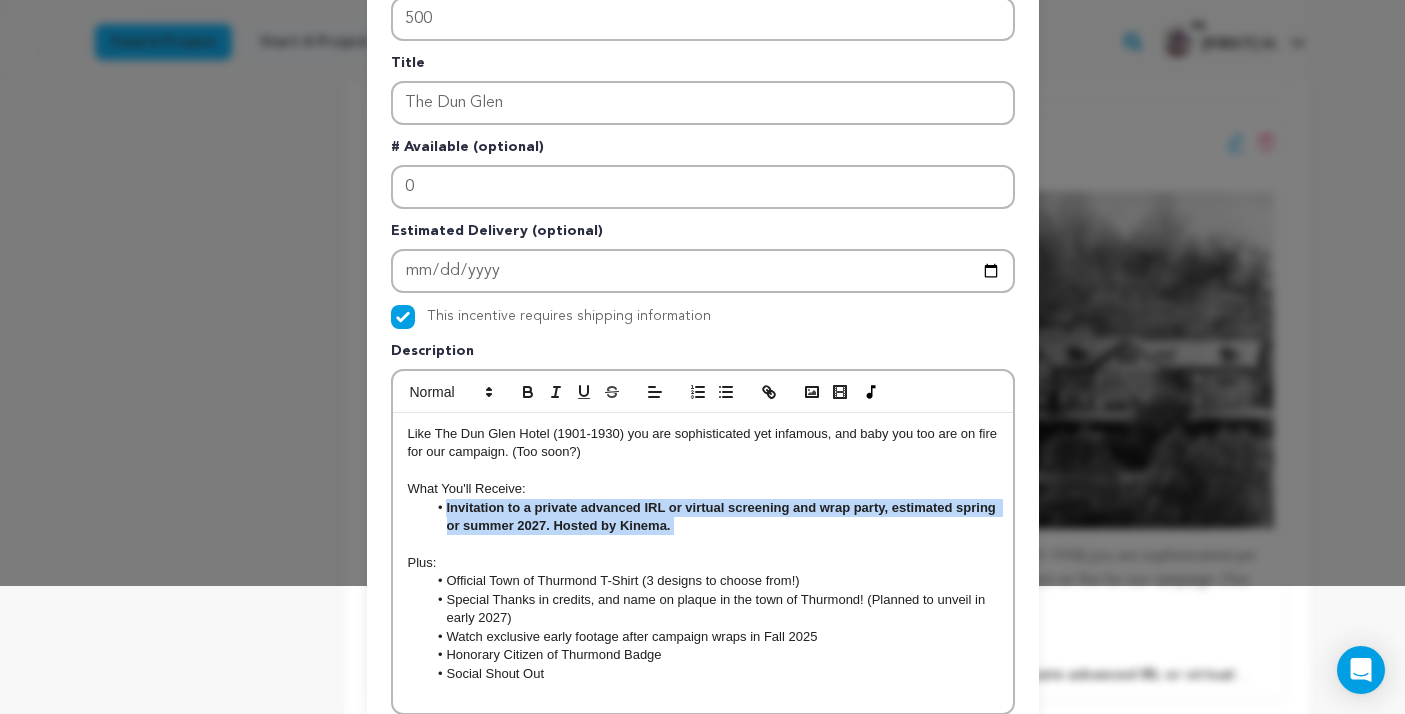 drag, startPoint x: 707, startPoint y: 530, endPoint x: 442, endPoint y: 513, distance: 265.5447 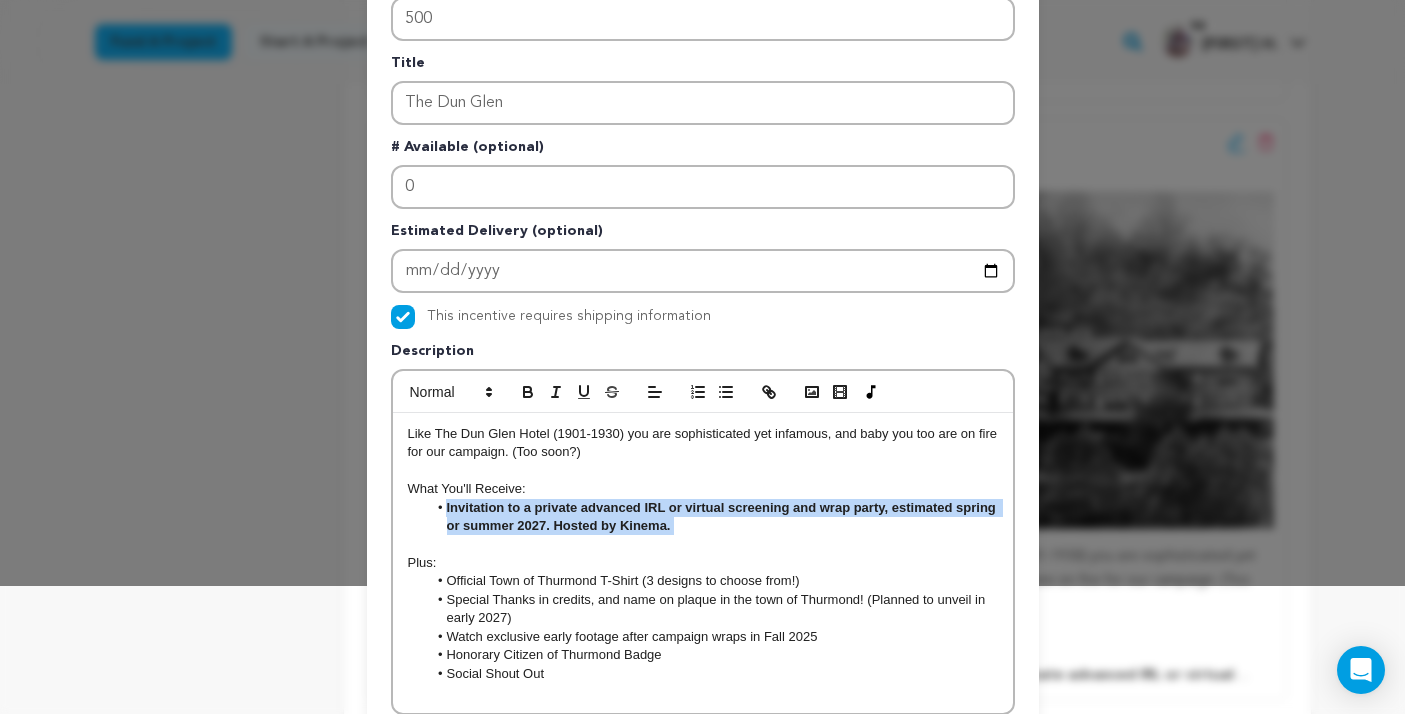 copy on "Invitation to a private advanced IRL or virtual screening and wrap party, estimated s ﻿﻿pring or summer 2027. Hosted by Kinema. ﻿" 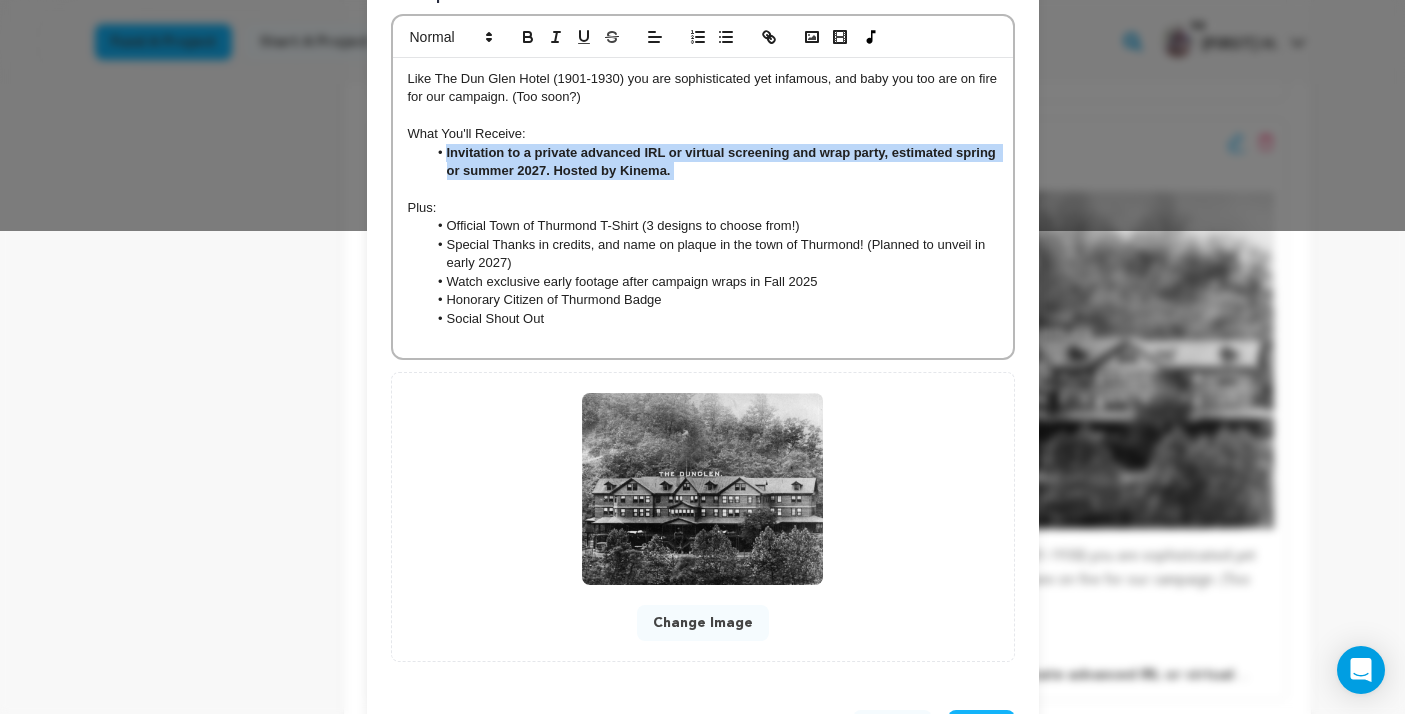 scroll, scrollTop: 563, scrollLeft: 0, axis: vertical 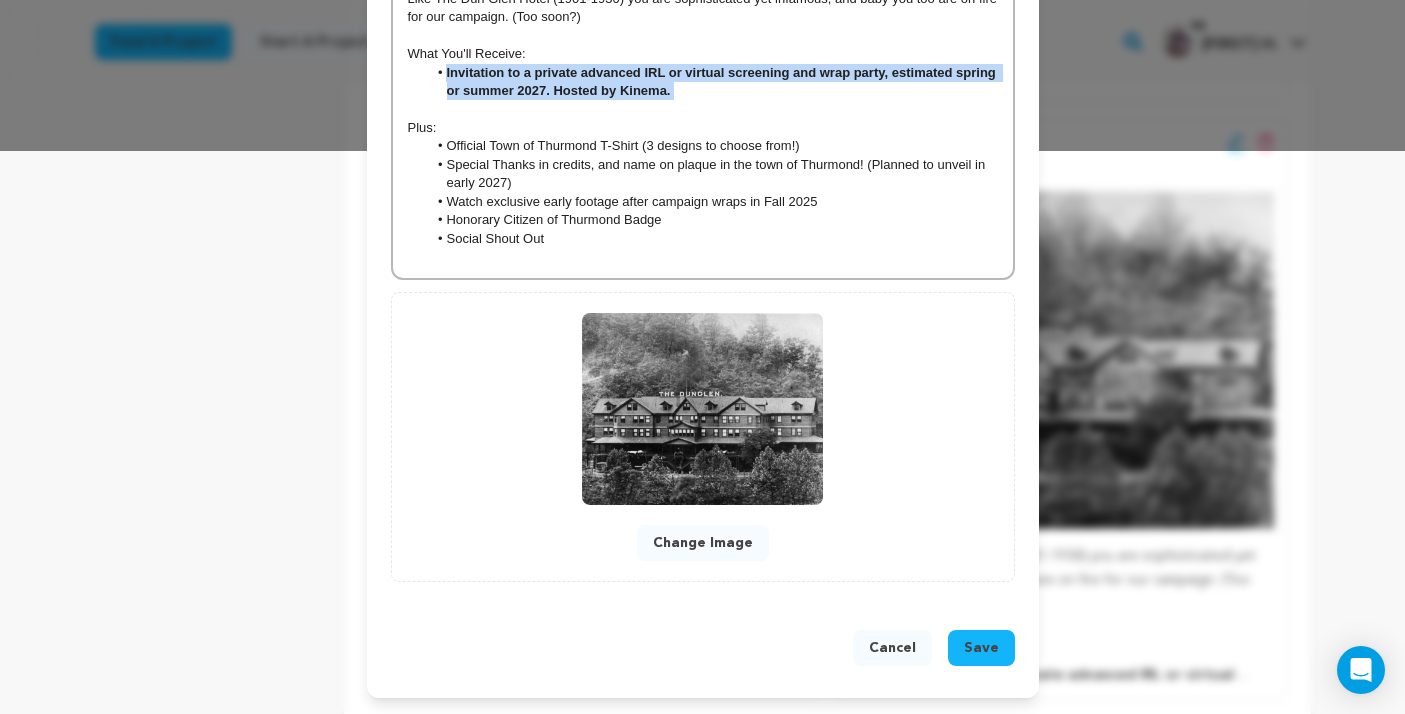 click on "Save" at bounding box center [981, 648] 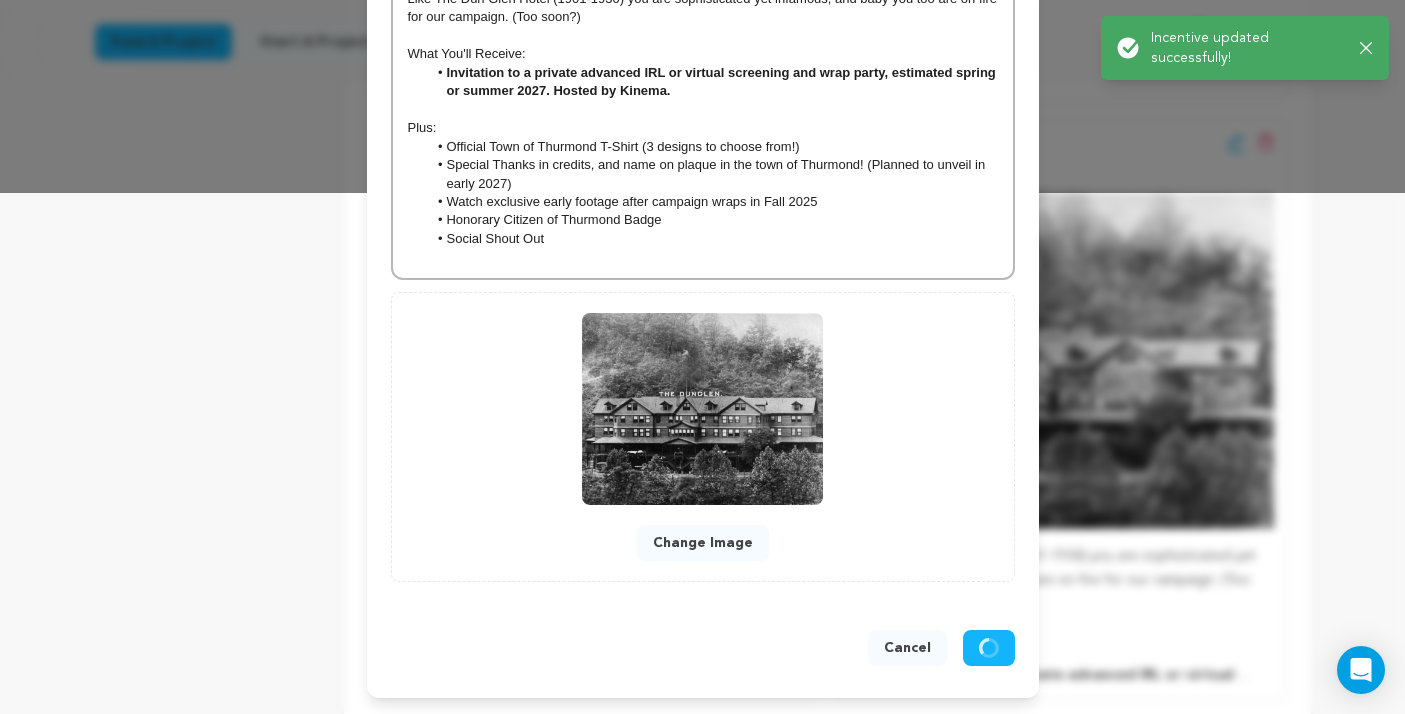 scroll, scrollTop: 521, scrollLeft: 0, axis: vertical 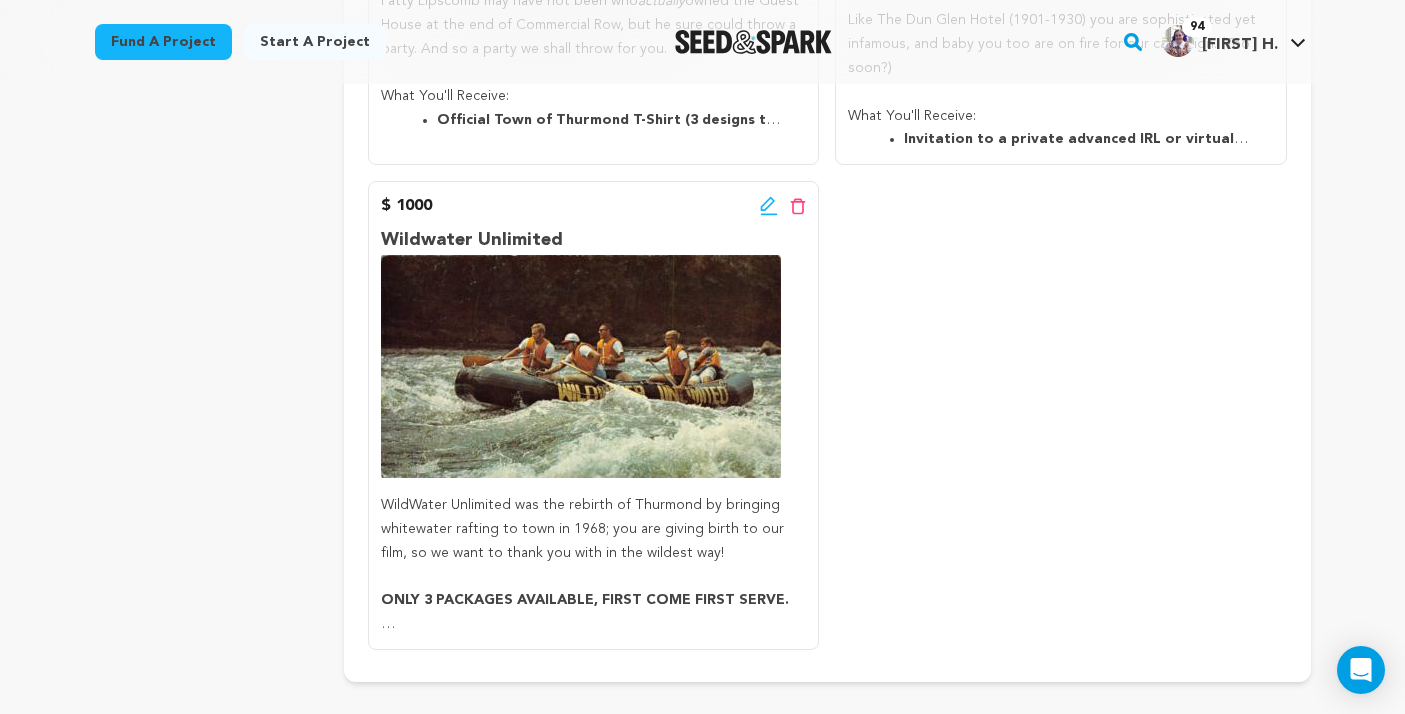 click 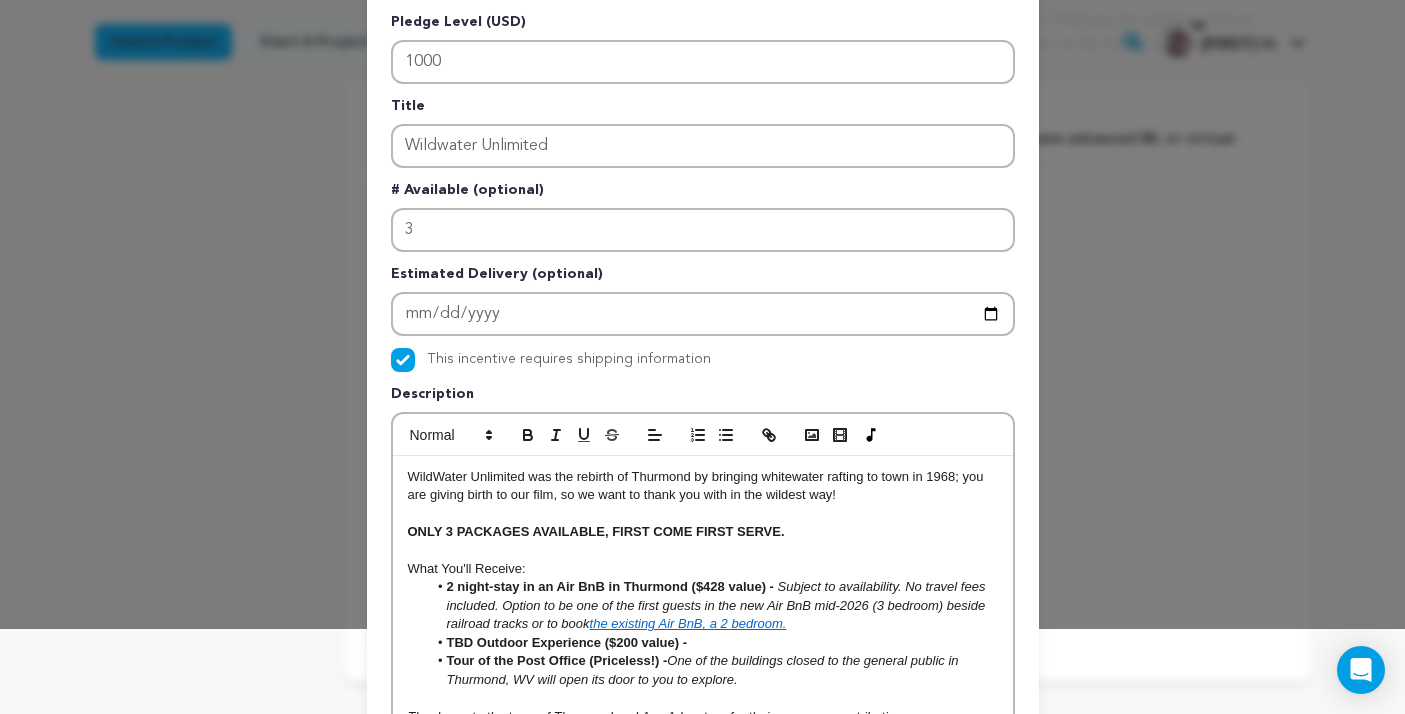 scroll, scrollTop: 272, scrollLeft: 0, axis: vertical 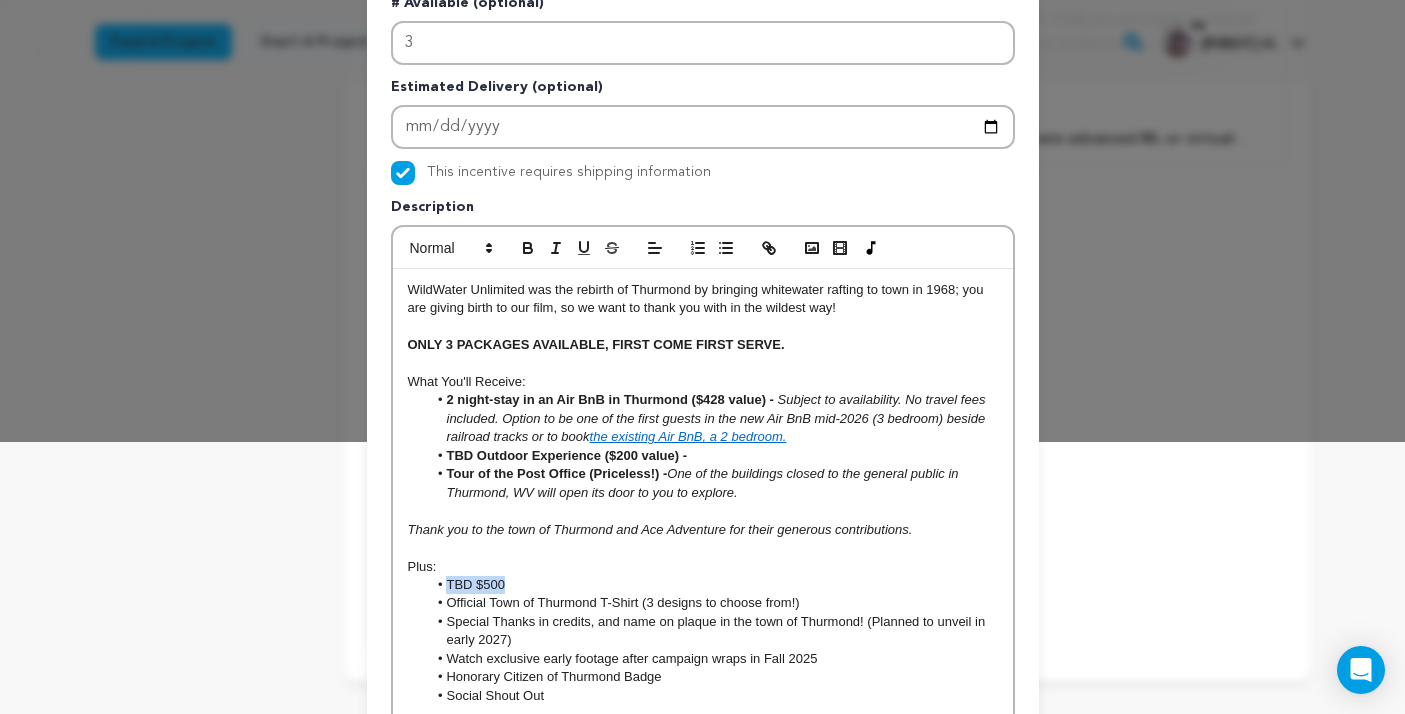 drag, startPoint x: 523, startPoint y: 593, endPoint x: 418, endPoint y: 593, distance: 105 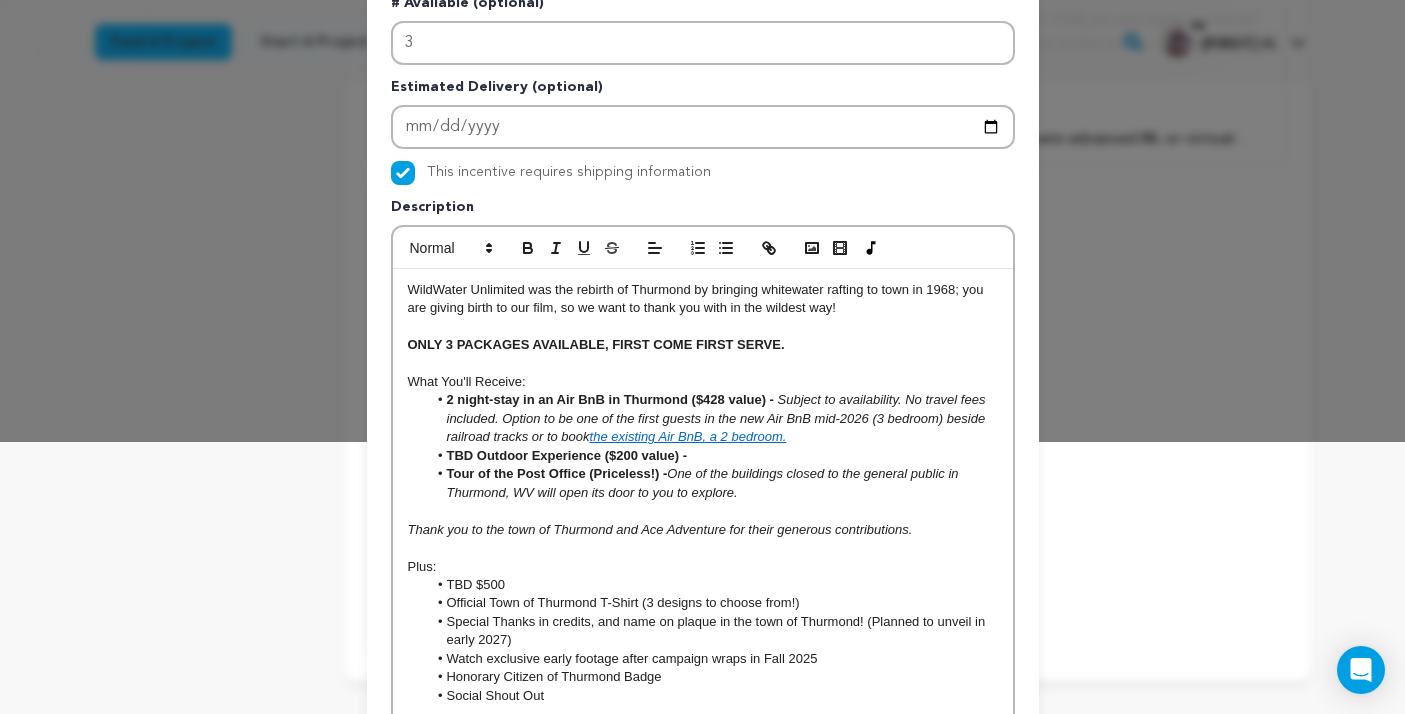 scroll, scrollTop: 0, scrollLeft: 0, axis: both 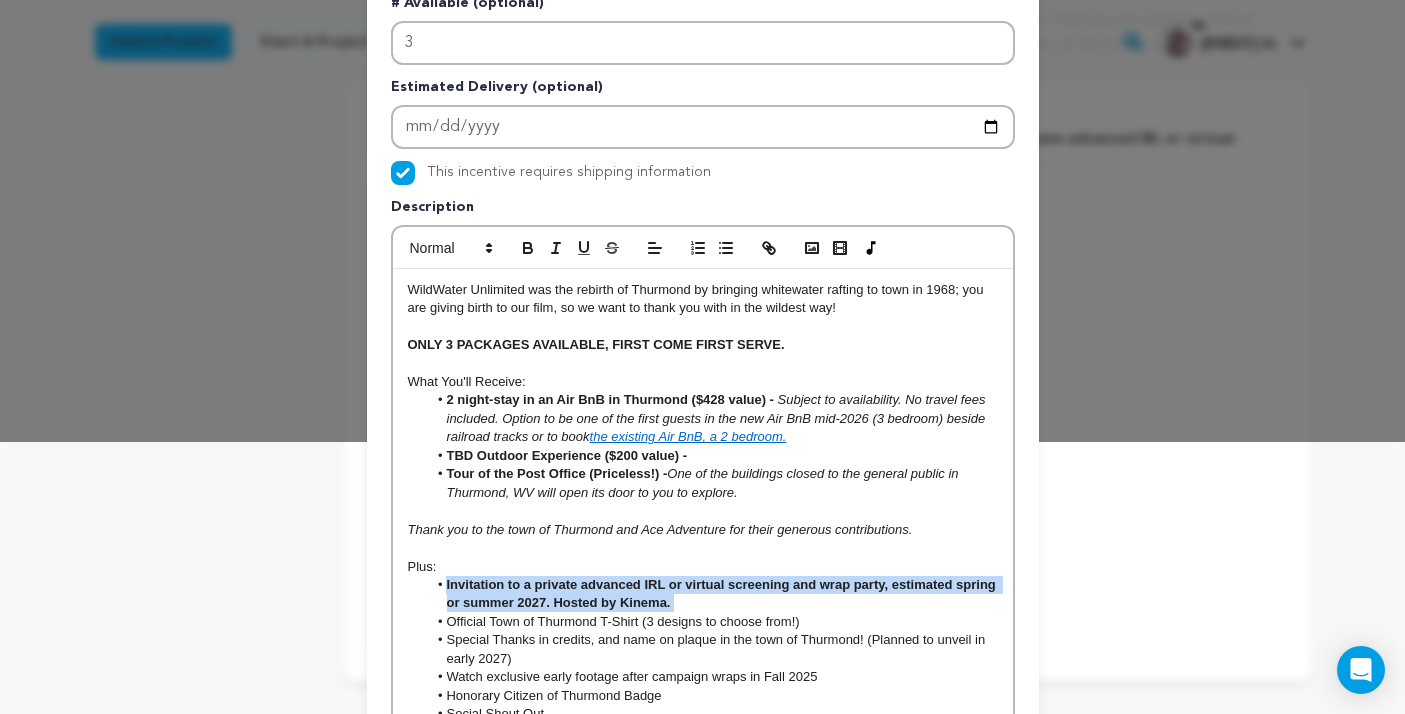 drag, startPoint x: 725, startPoint y: 605, endPoint x: 398, endPoint y: 593, distance: 327.22012 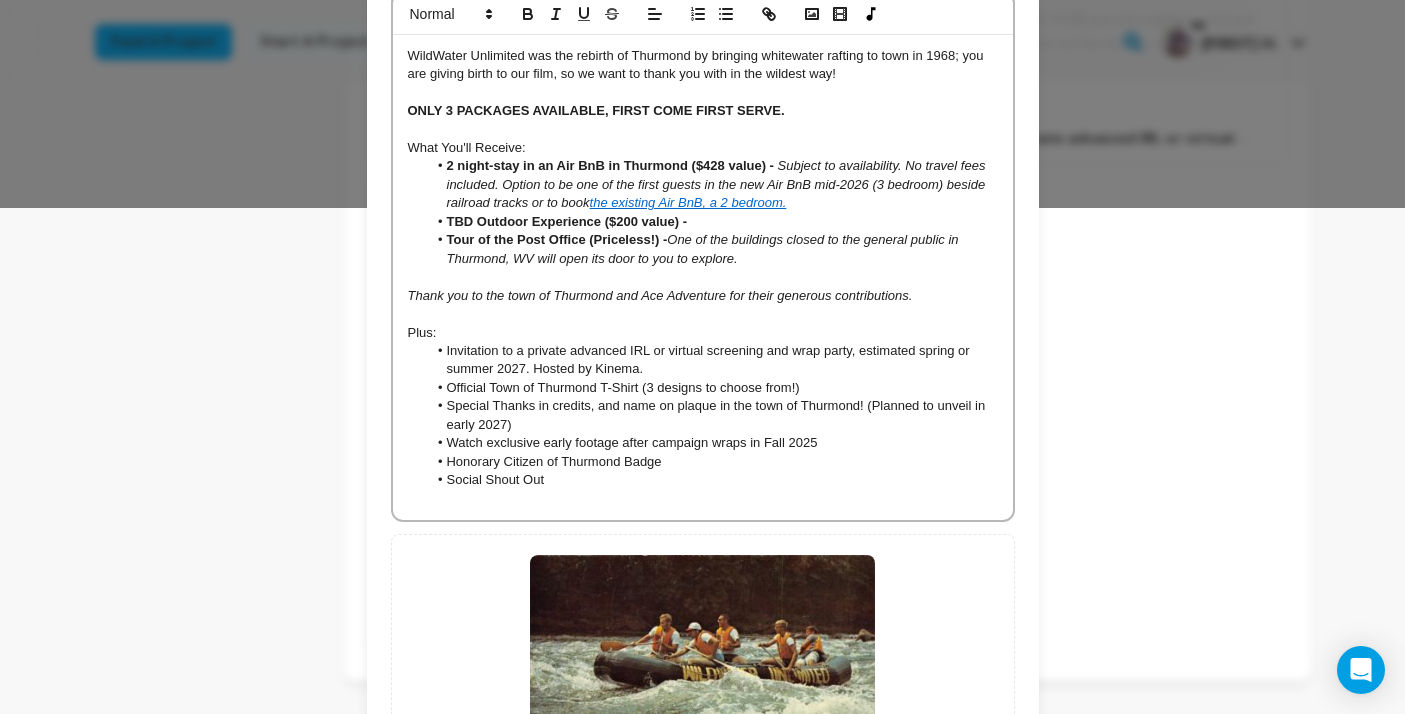 scroll, scrollTop: 748, scrollLeft: 0, axis: vertical 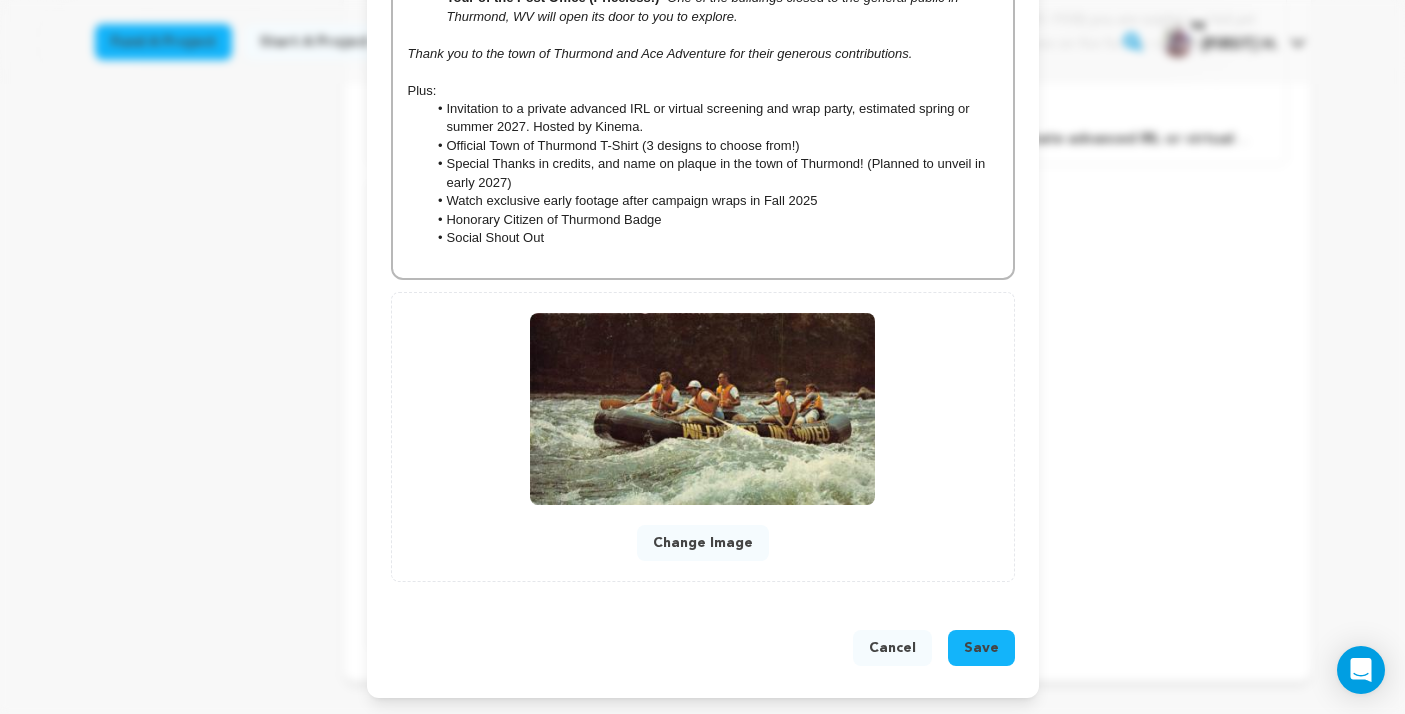 click on "Save" at bounding box center [981, 648] 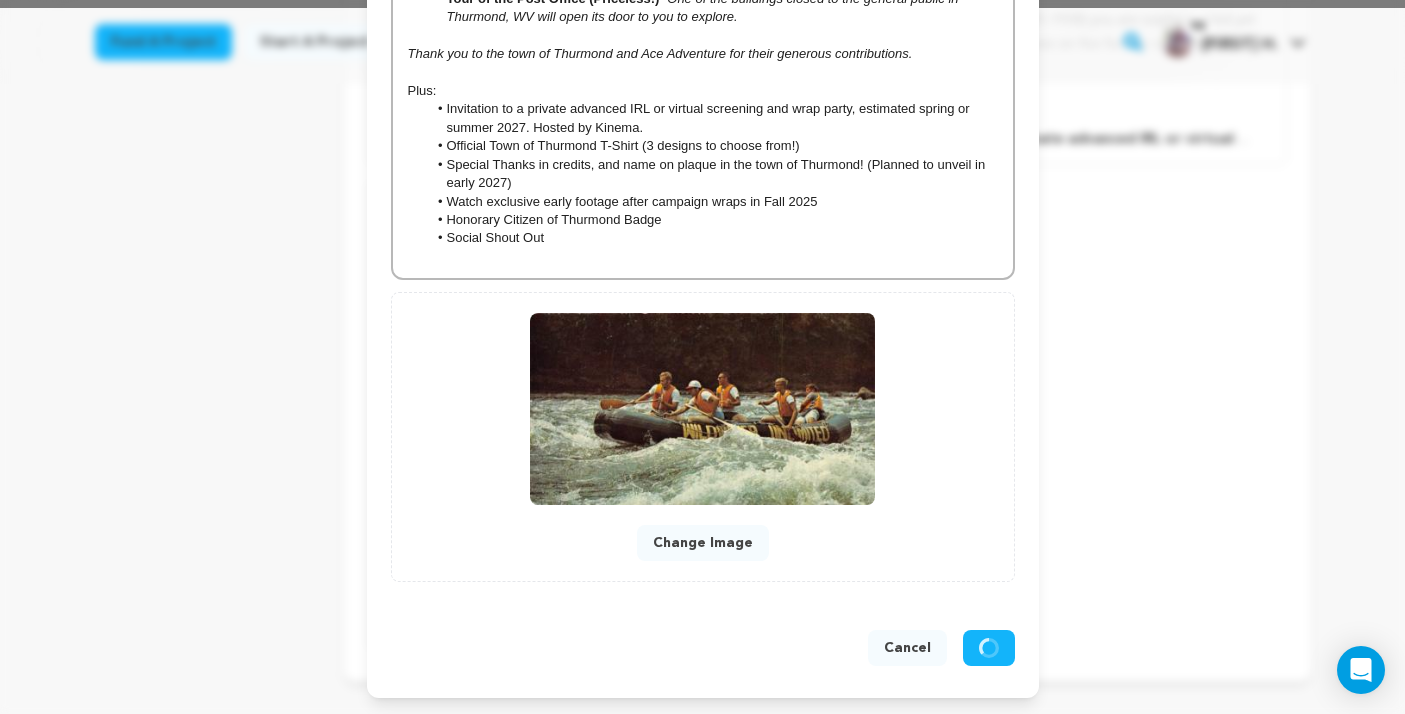 scroll, scrollTop: 706, scrollLeft: 0, axis: vertical 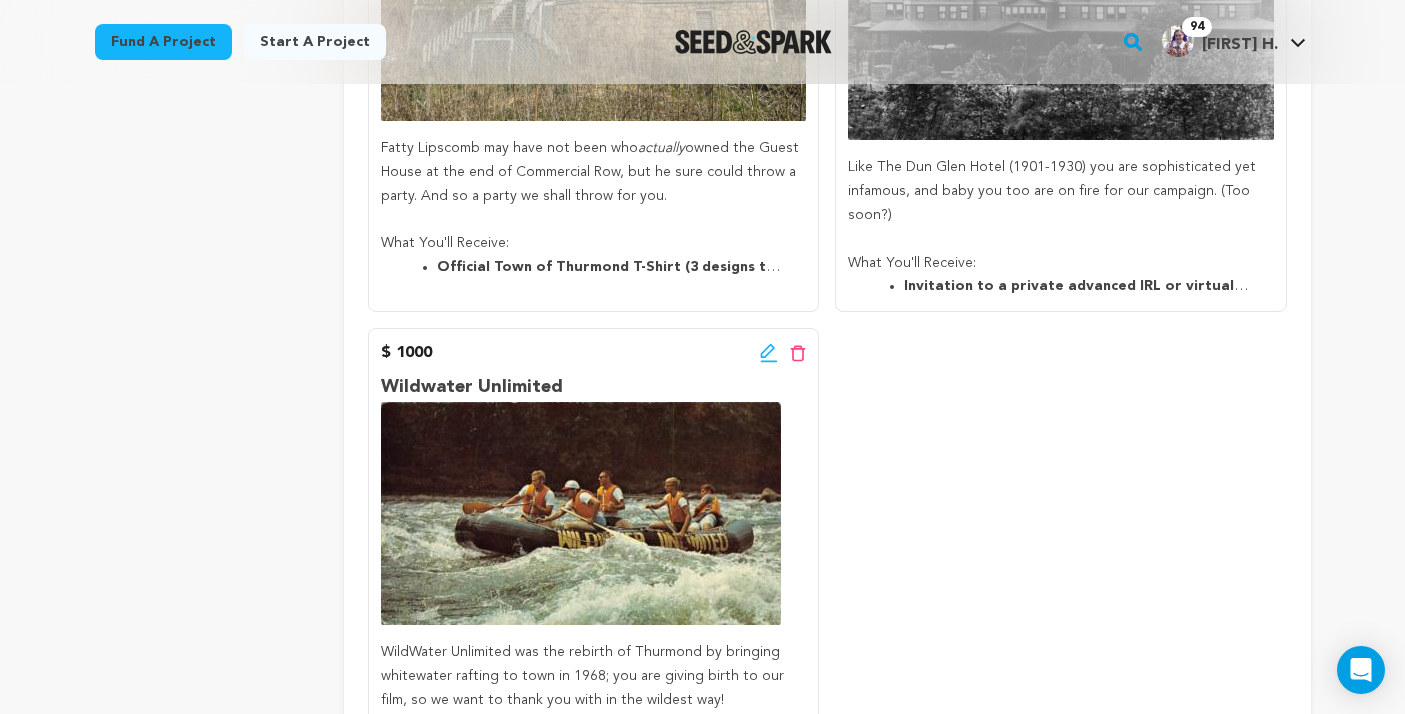click 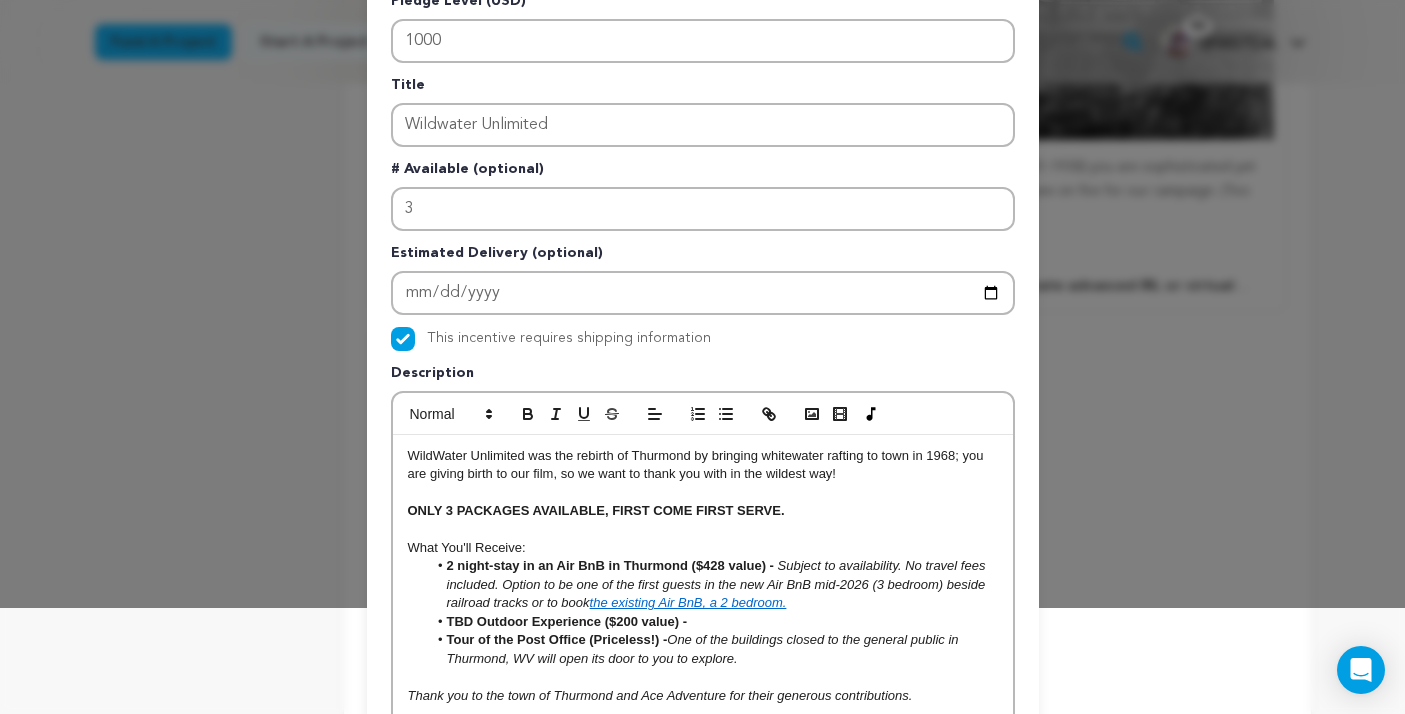 scroll, scrollTop: 107, scrollLeft: 0, axis: vertical 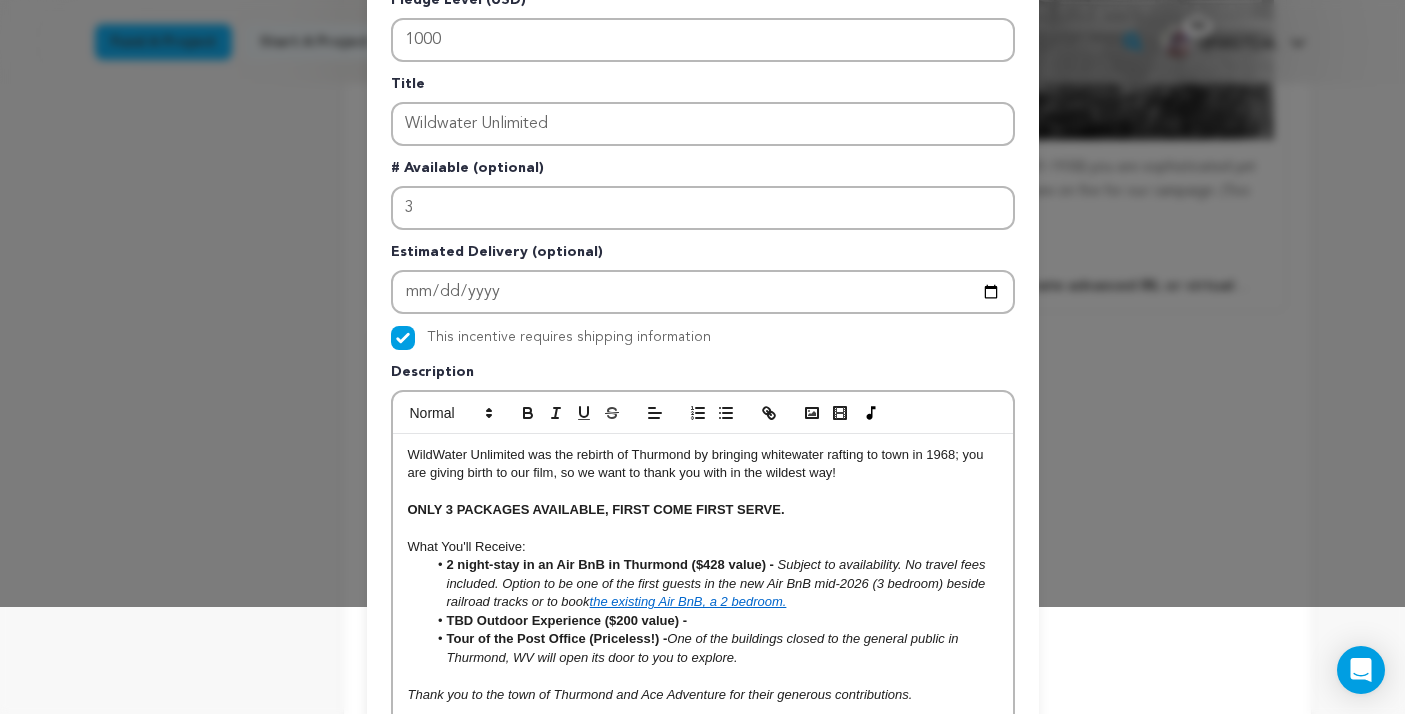 click on "2 night-stay in an Air BnB in Thurmond ($428 value) -   Subject to availability. No travel fees included. Option to be one of the first guests in the new Air BnB mid-2026 (3 bedroom) beside railroad tracks or to book  the existing Air BnB, a 2 bedroom." at bounding box center [712, 583] 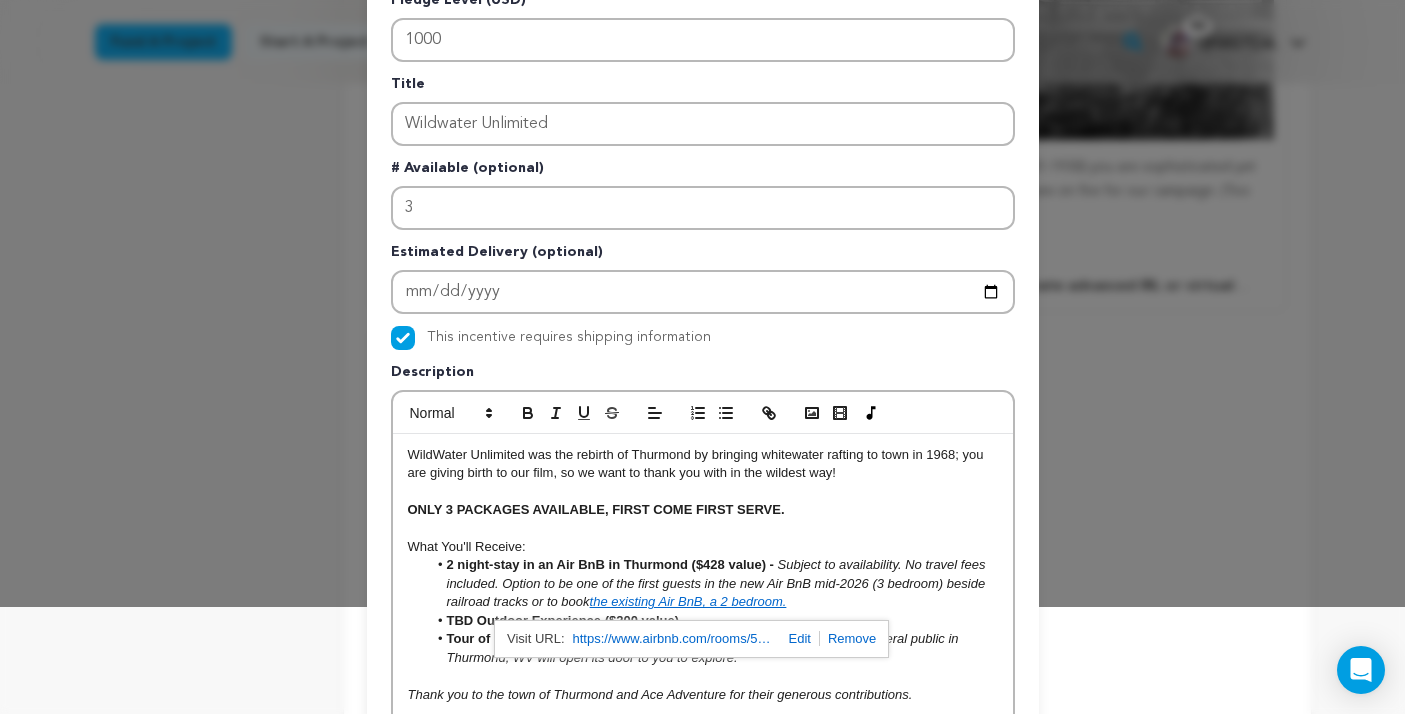 click on "TBD Outdoor Experience ($200 value) -" at bounding box center (712, 621) 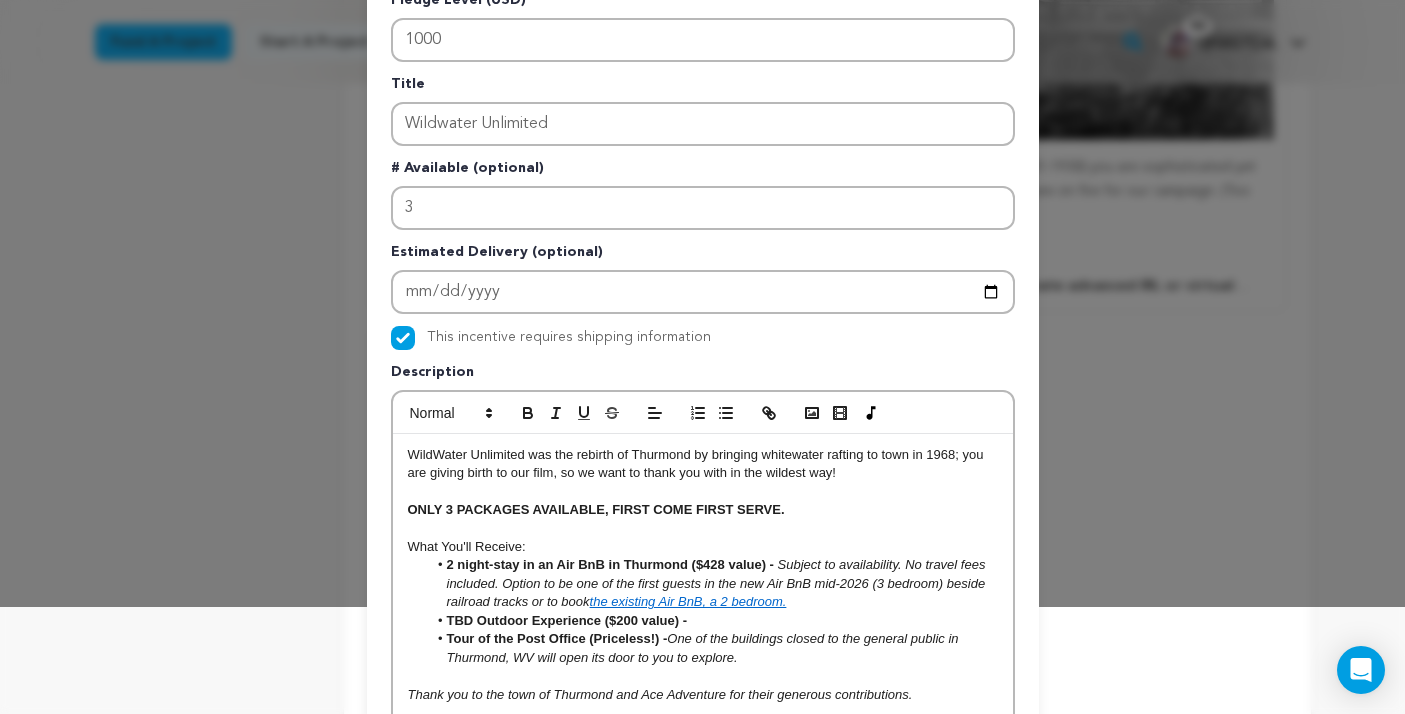 type 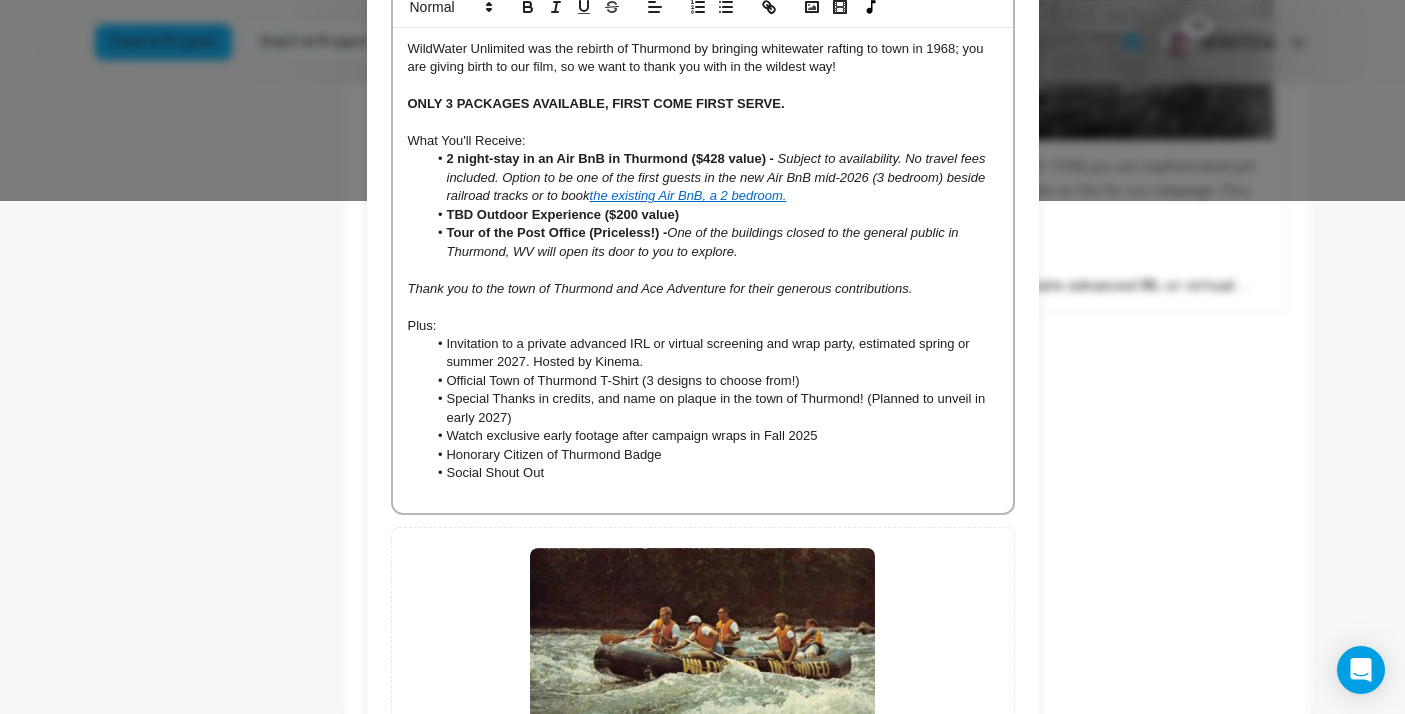 scroll, scrollTop: 748, scrollLeft: 0, axis: vertical 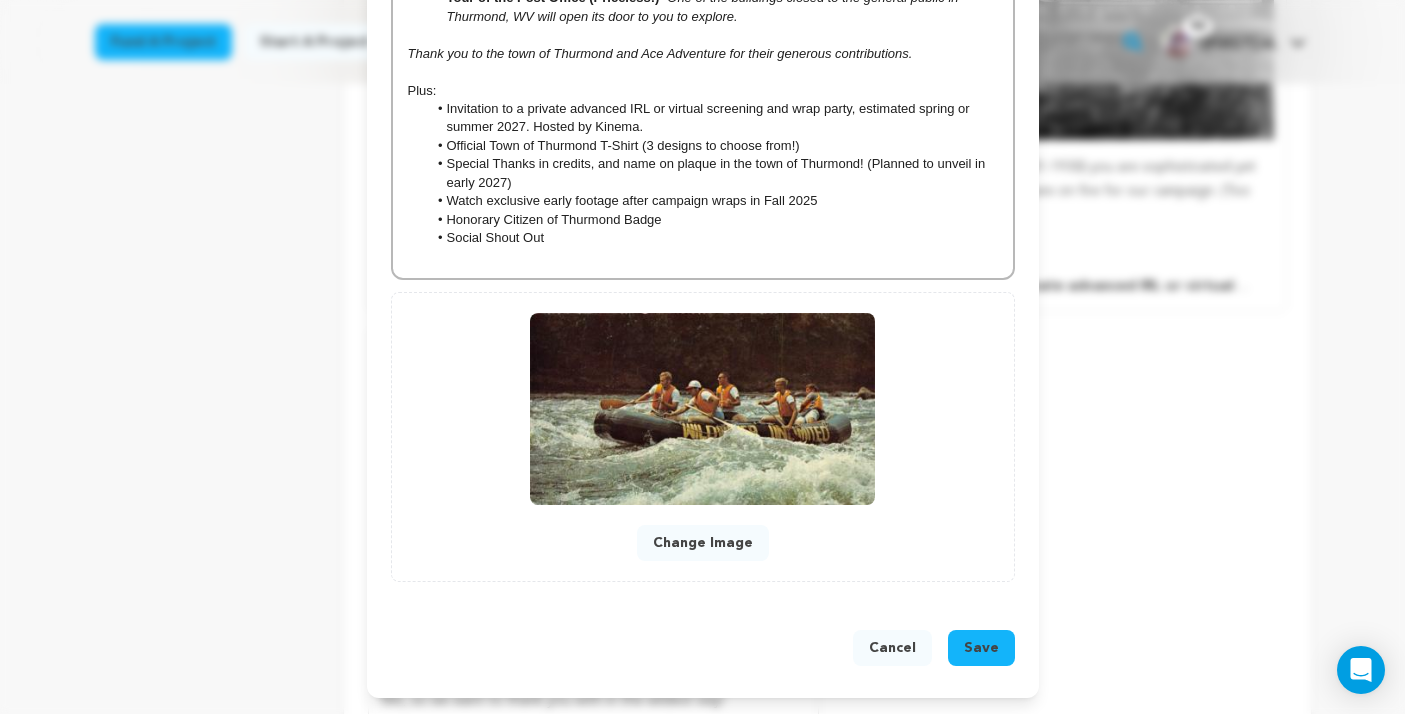 click on "Save" at bounding box center [981, 648] 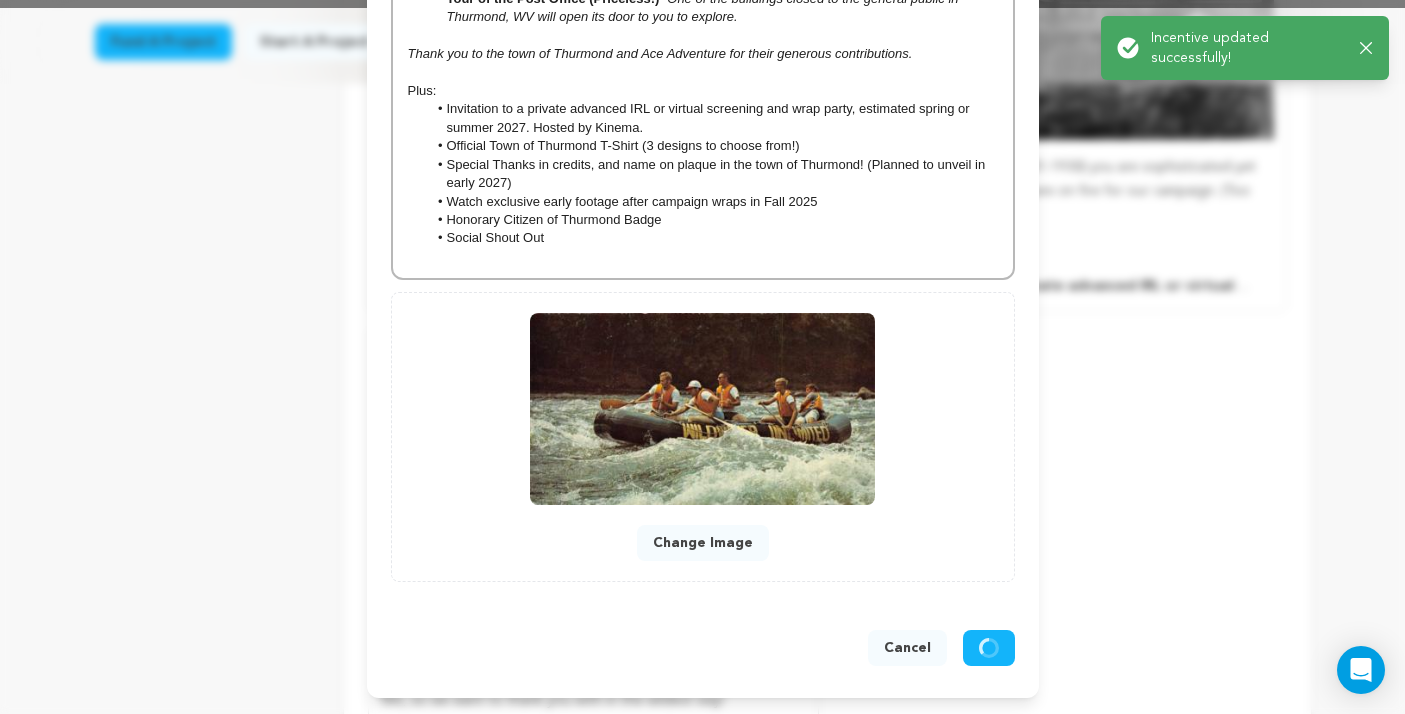 scroll, scrollTop: 706, scrollLeft: 0, axis: vertical 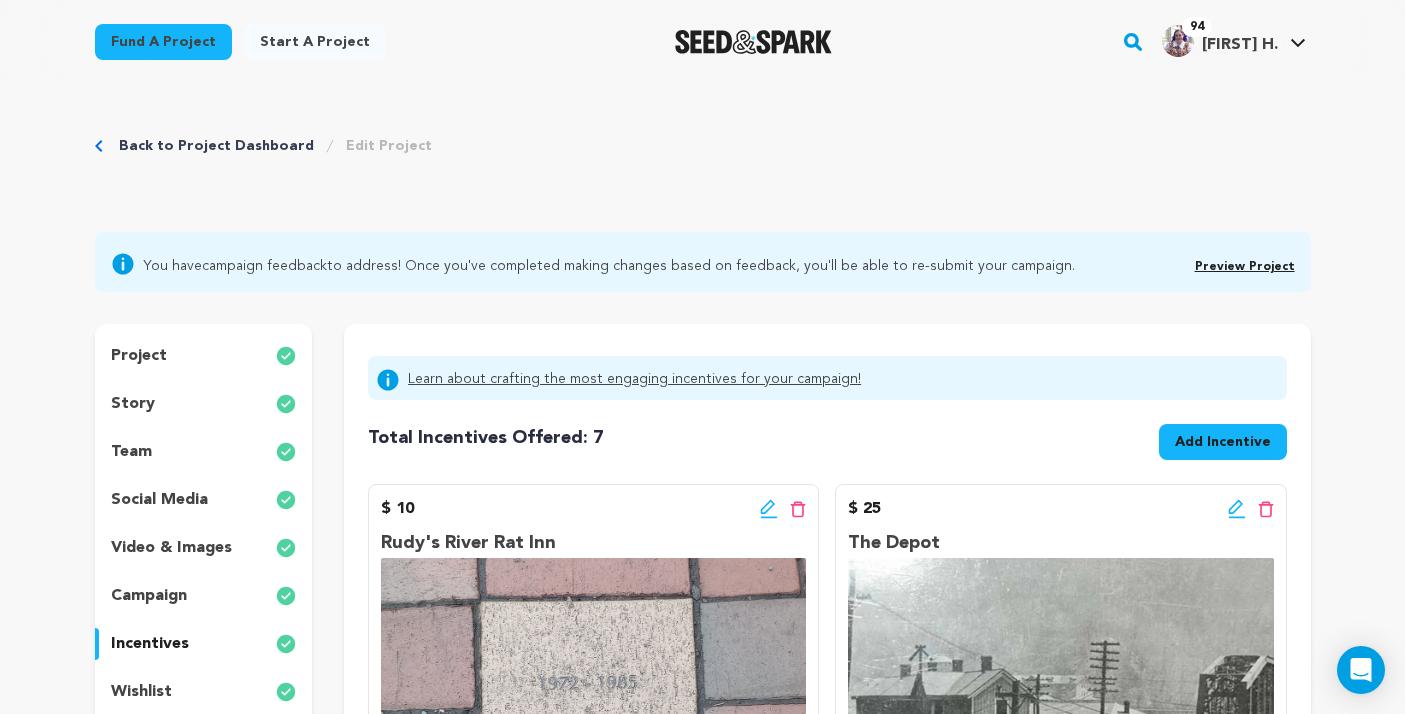 click 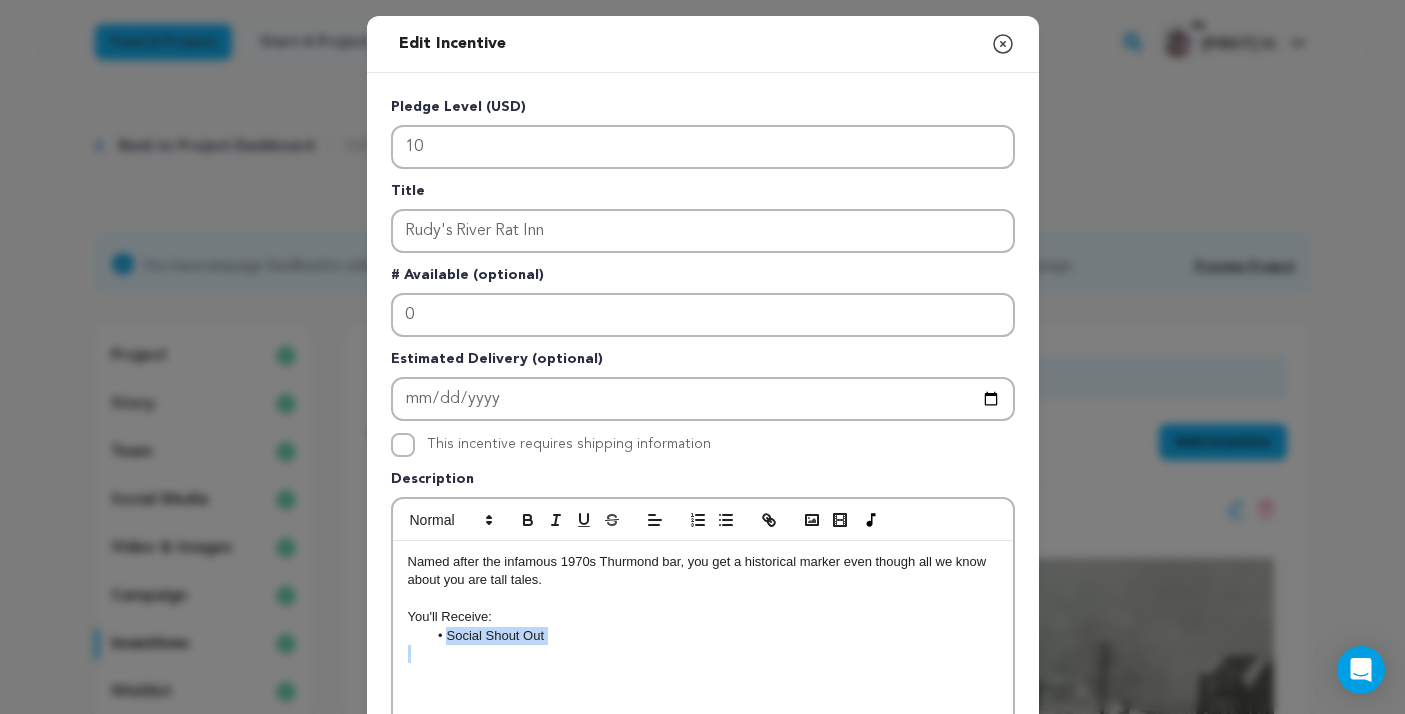 drag, startPoint x: 524, startPoint y: 636, endPoint x: 461, endPoint y: 636, distance: 63 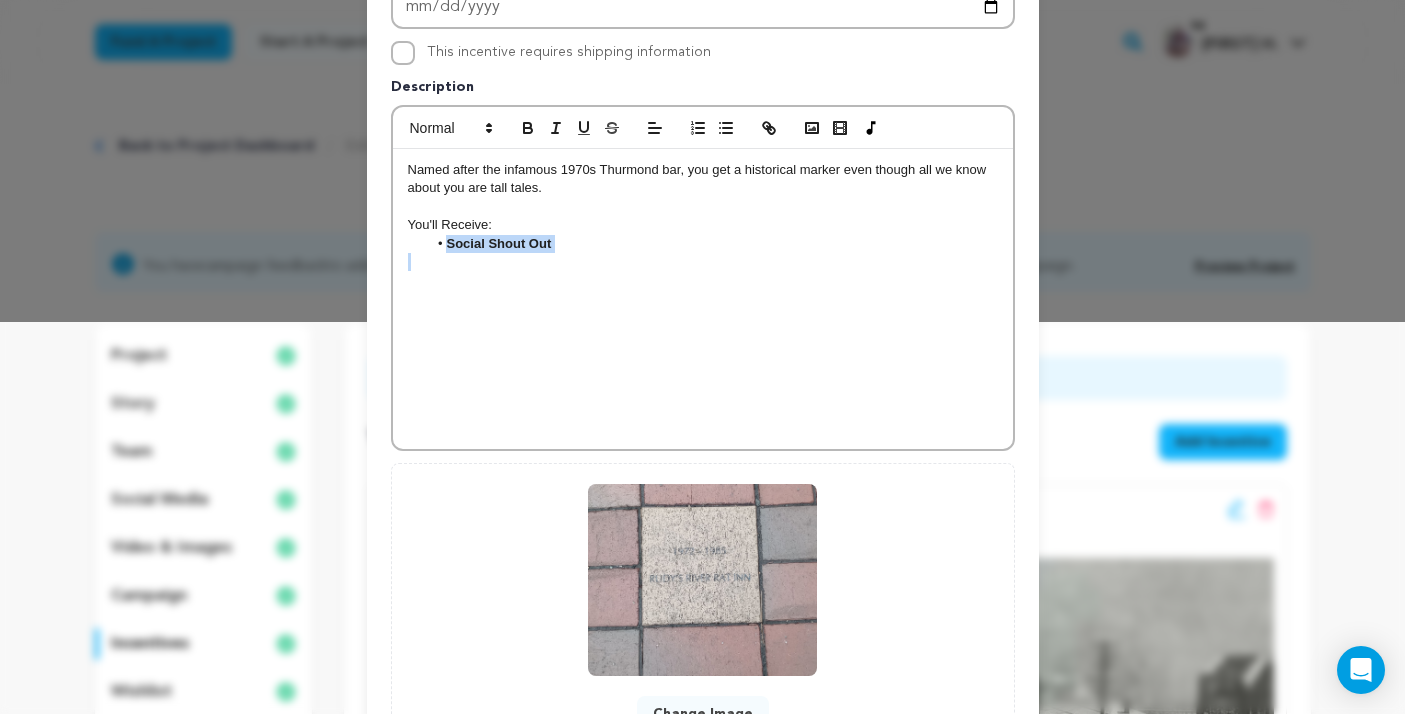 scroll, scrollTop: 561, scrollLeft: 0, axis: vertical 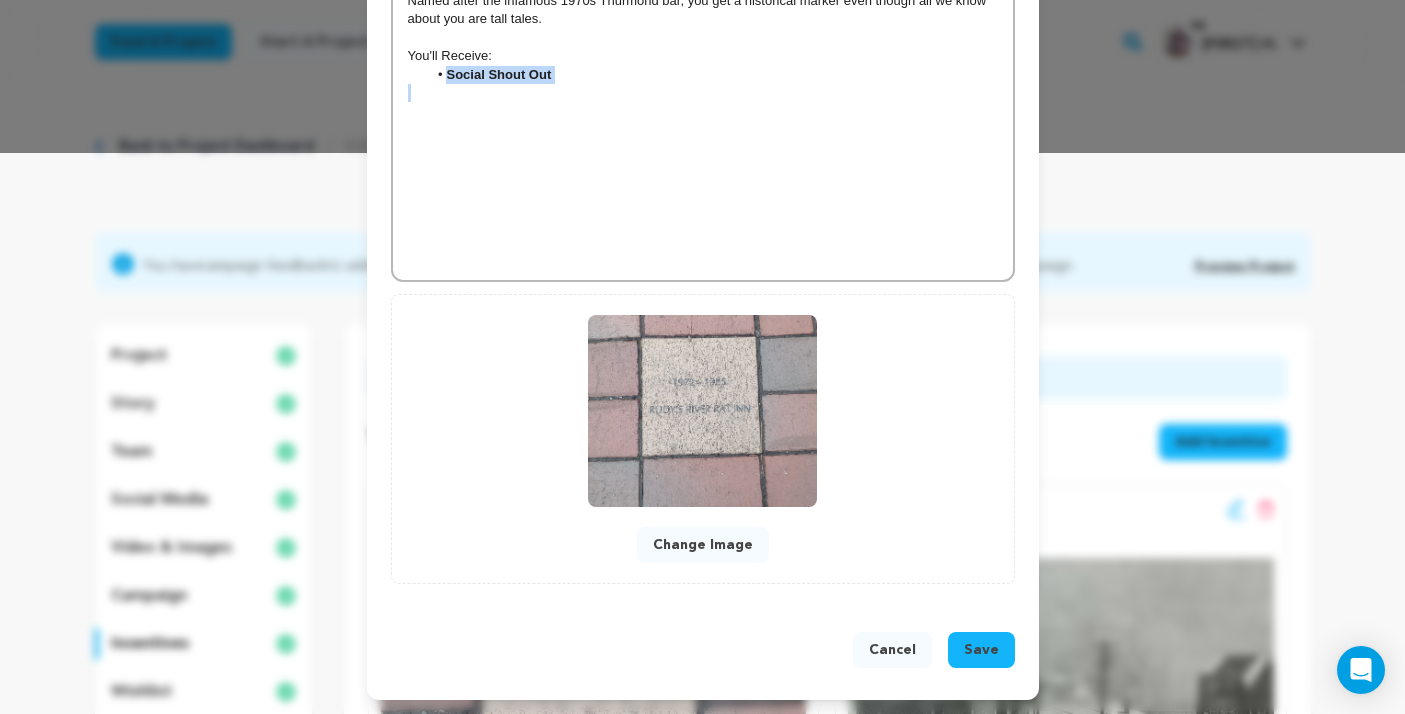click on "Save" at bounding box center [981, 650] 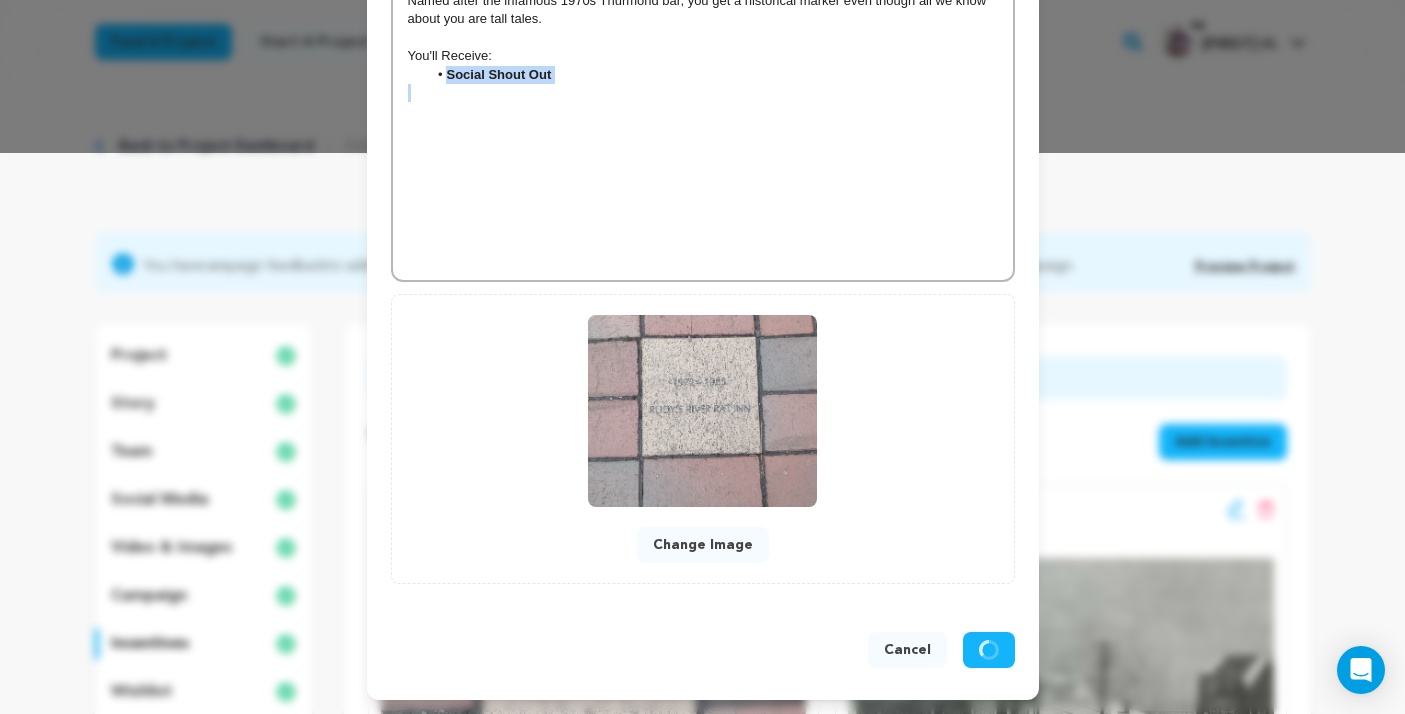 scroll, scrollTop: 521, scrollLeft: 0, axis: vertical 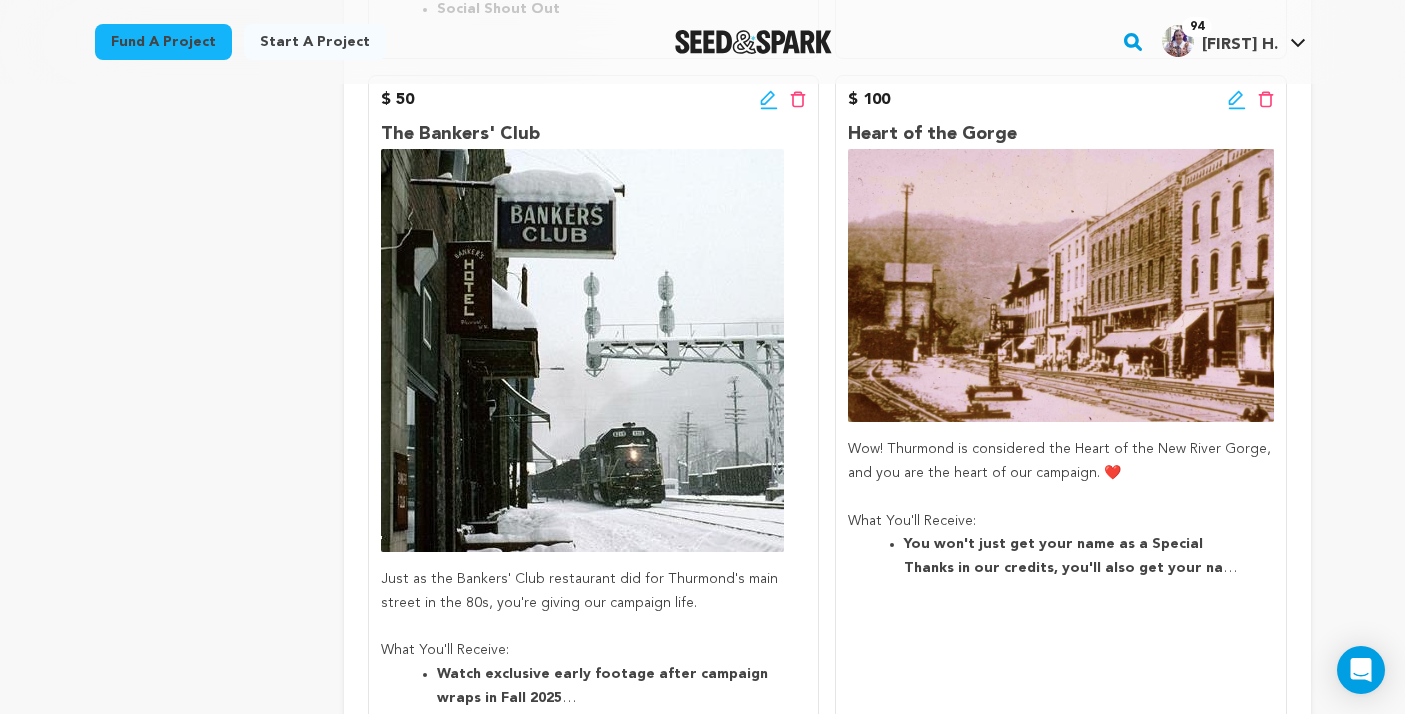 click 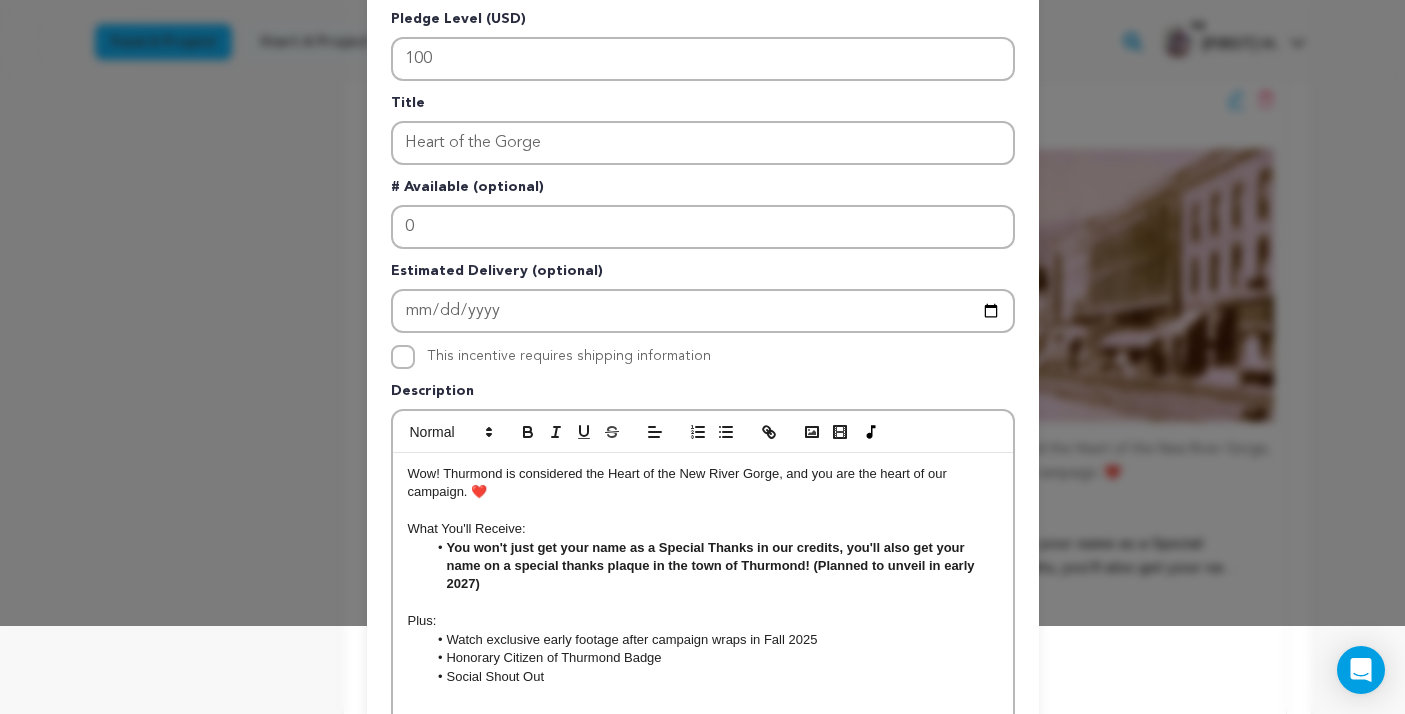 scroll, scrollTop: 128, scrollLeft: 0, axis: vertical 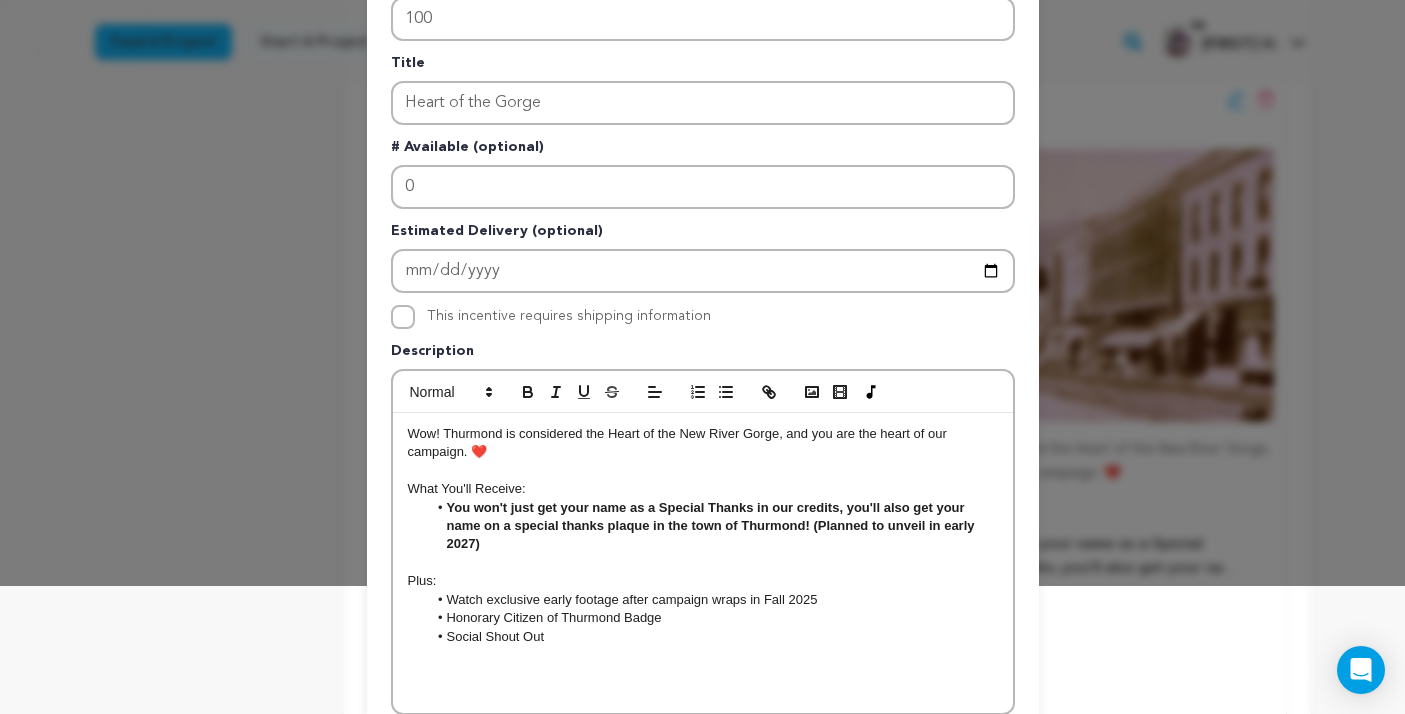 click on "You won't just get your name as a Special Thanks in our credits, you'll also get your name on a special thanks plaque in the town of Thurmond! (Planned to unveil in early 2027)" at bounding box center (712, 526) 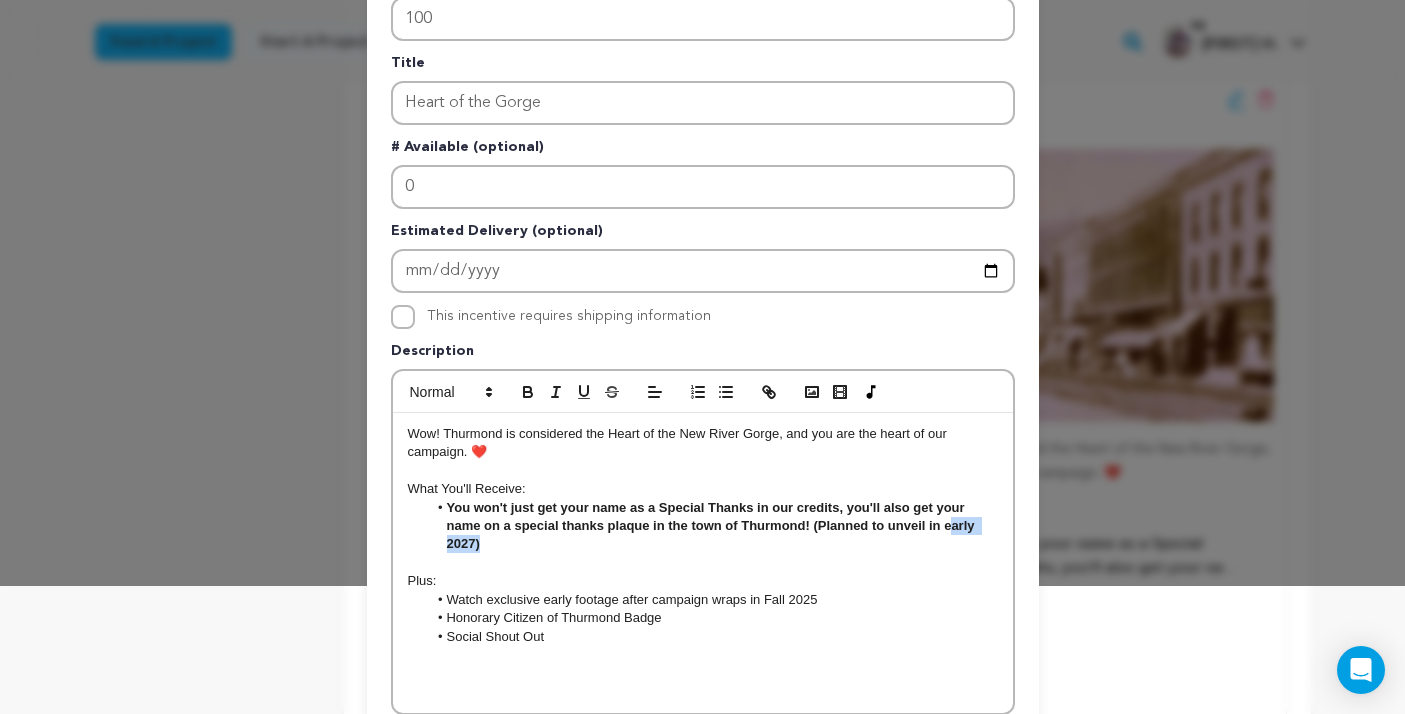 drag, startPoint x: 949, startPoint y: 530, endPoint x: 970, endPoint y: 544, distance: 25.23886 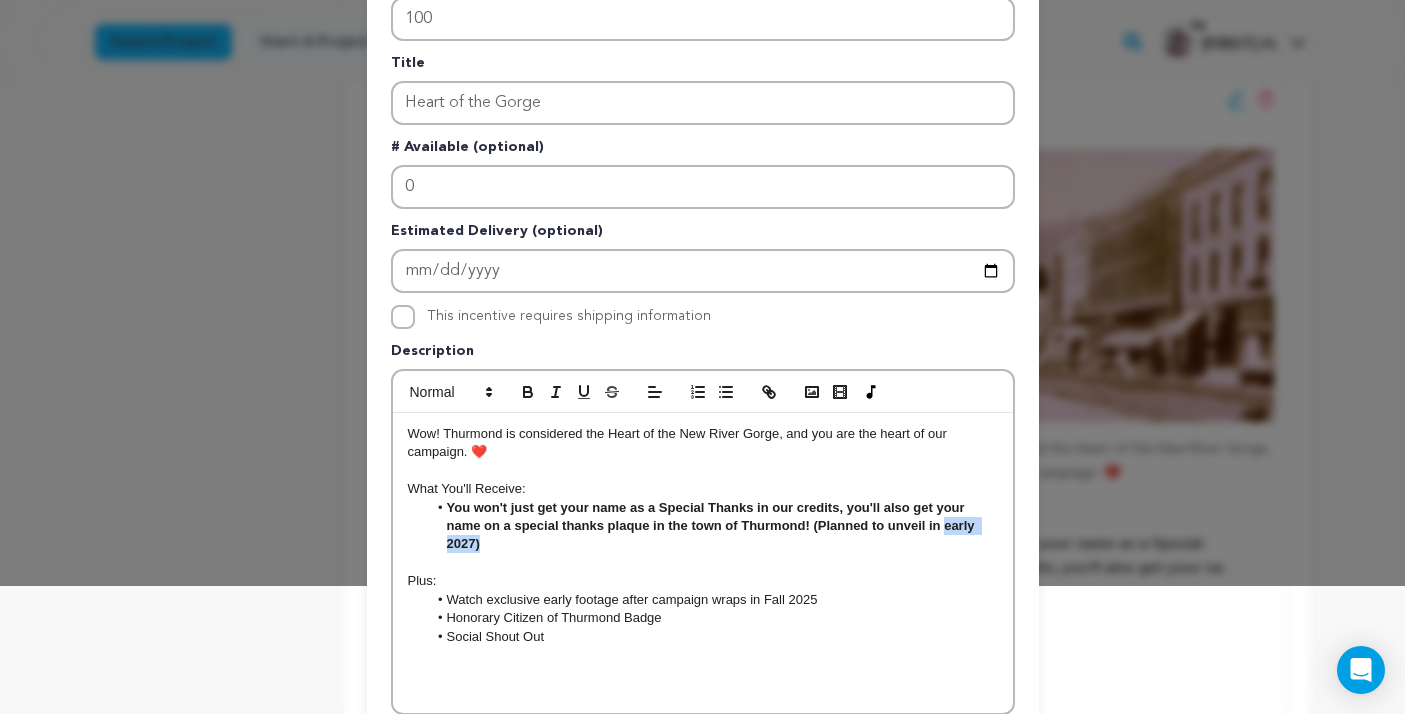 drag, startPoint x: 944, startPoint y: 526, endPoint x: 967, endPoint y: 539, distance: 26.41969 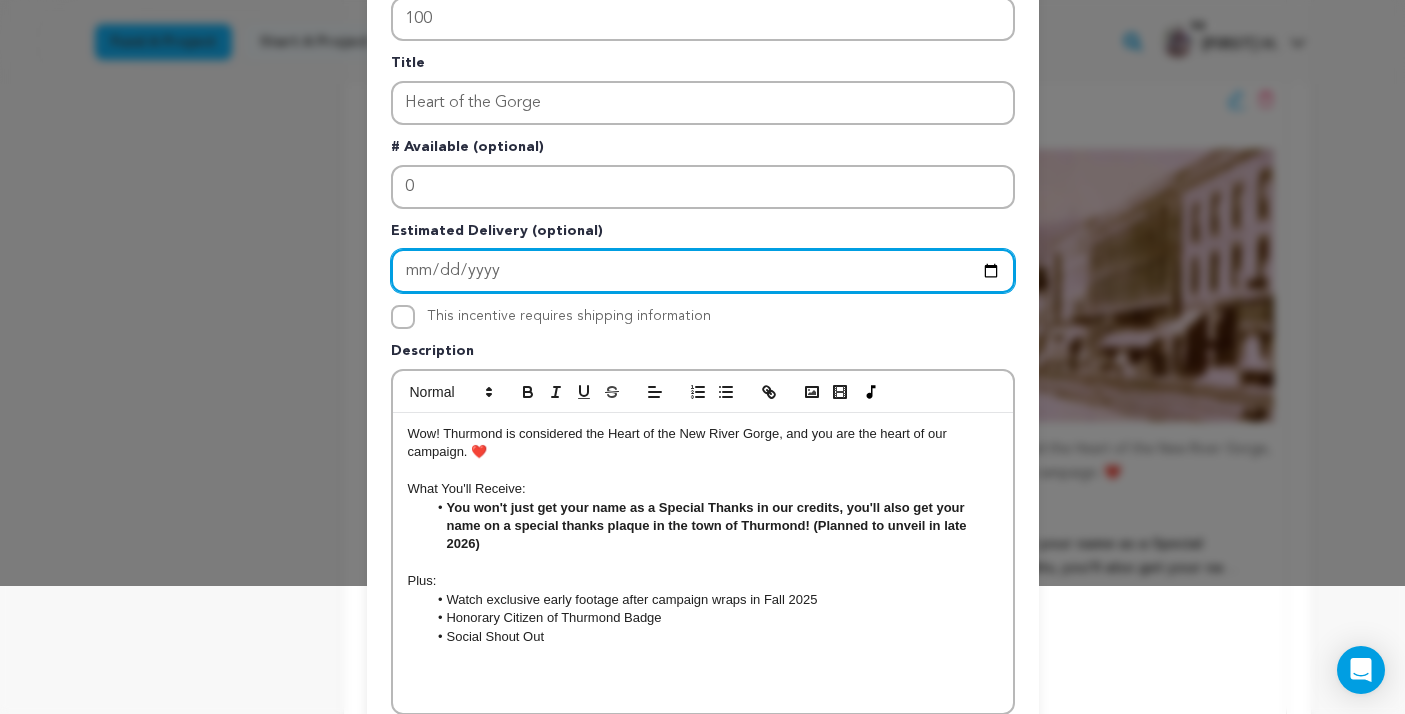 click on "2027-01-01" at bounding box center (703, 271) 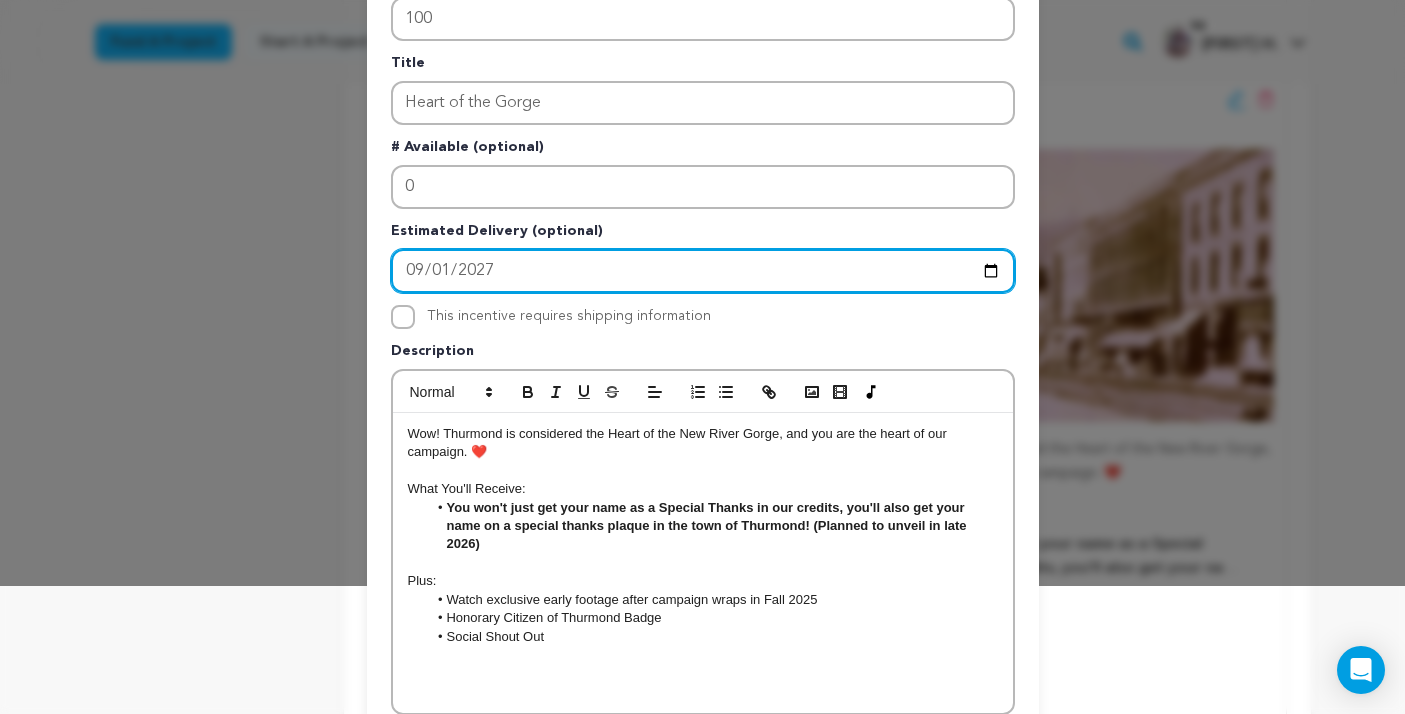 click on "2027-09-01" at bounding box center [703, 271] 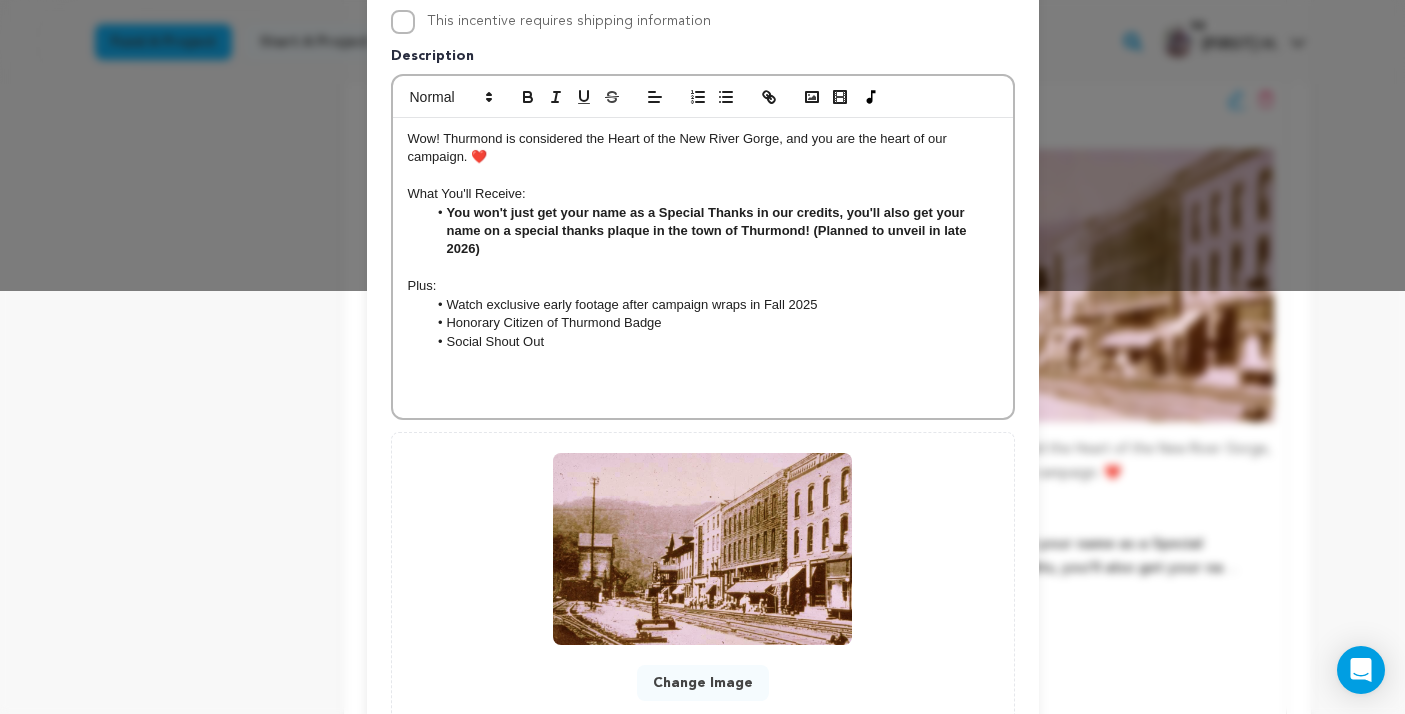 scroll, scrollTop: 563, scrollLeft: 0, axis: vertical 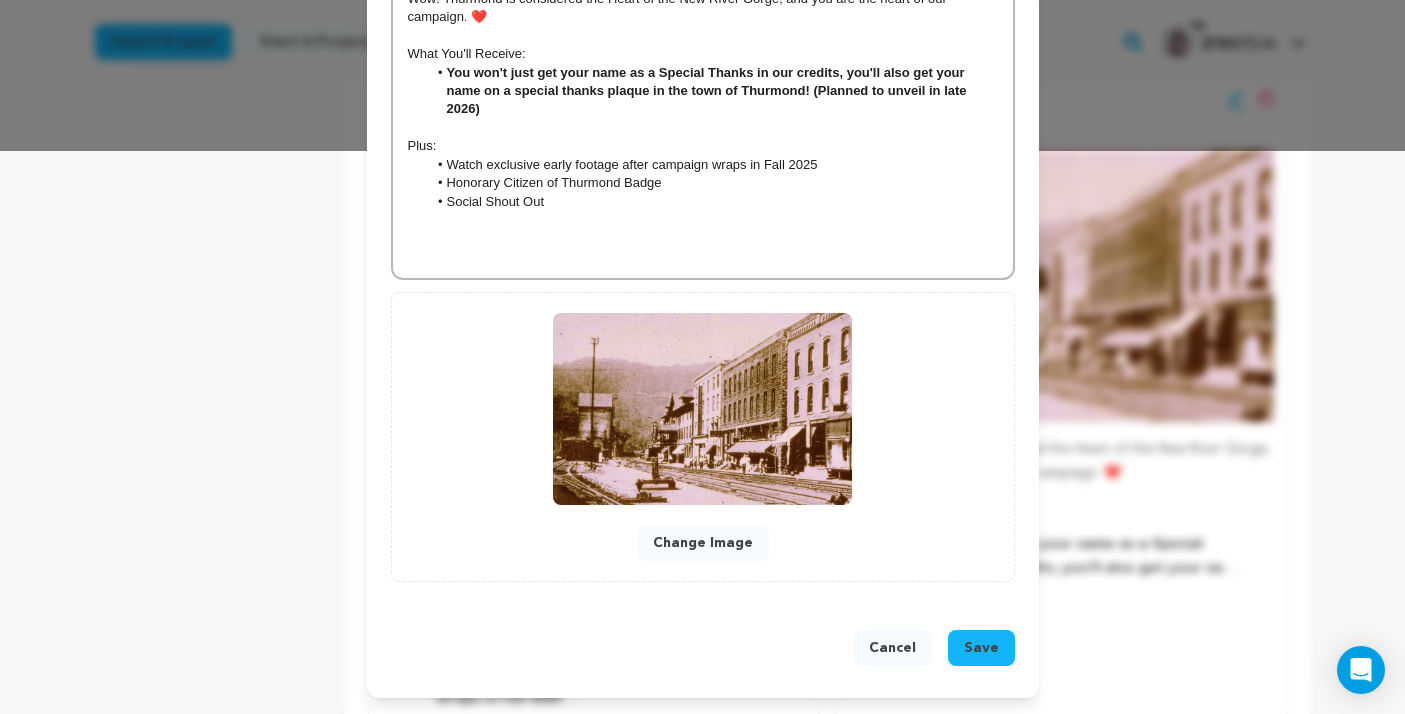 click on "Save" at bounding box center [981, 648] 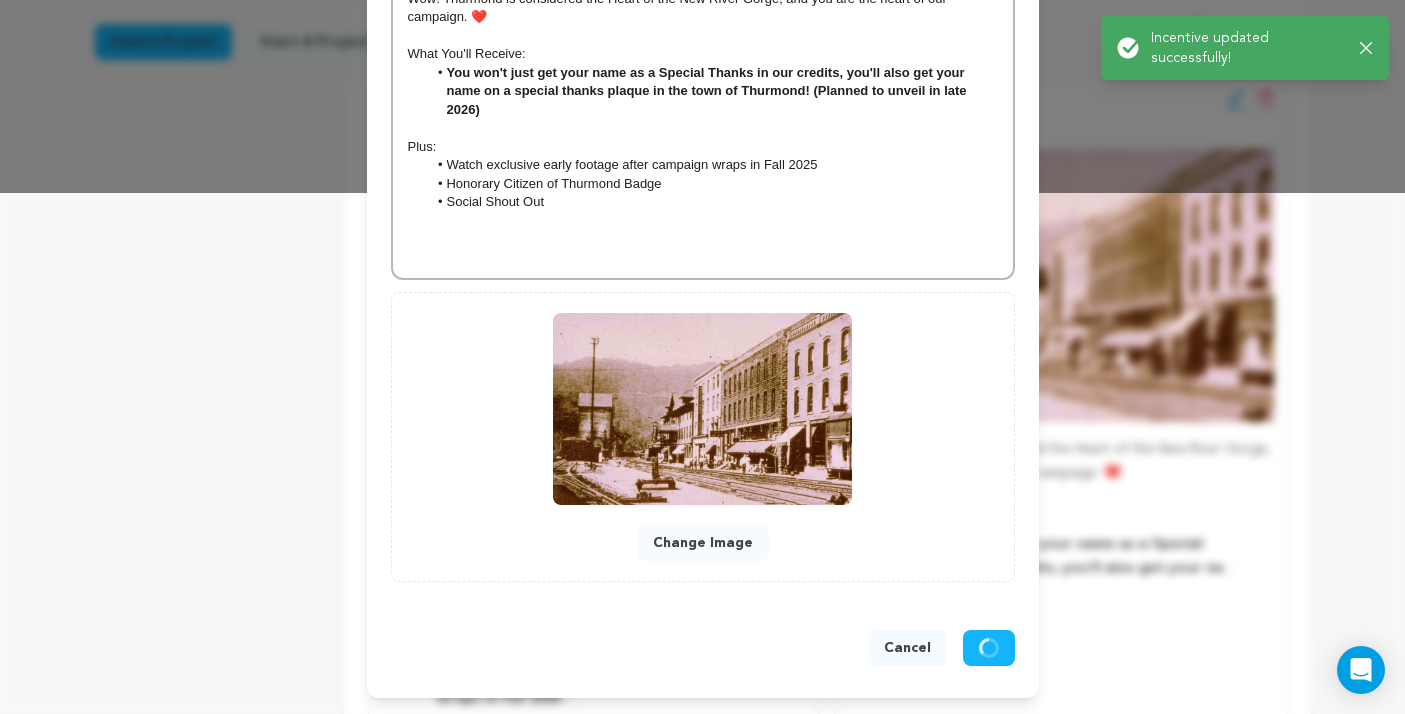 scroll, scrollTop: 521, scrollLeft: 0, axis: vertical 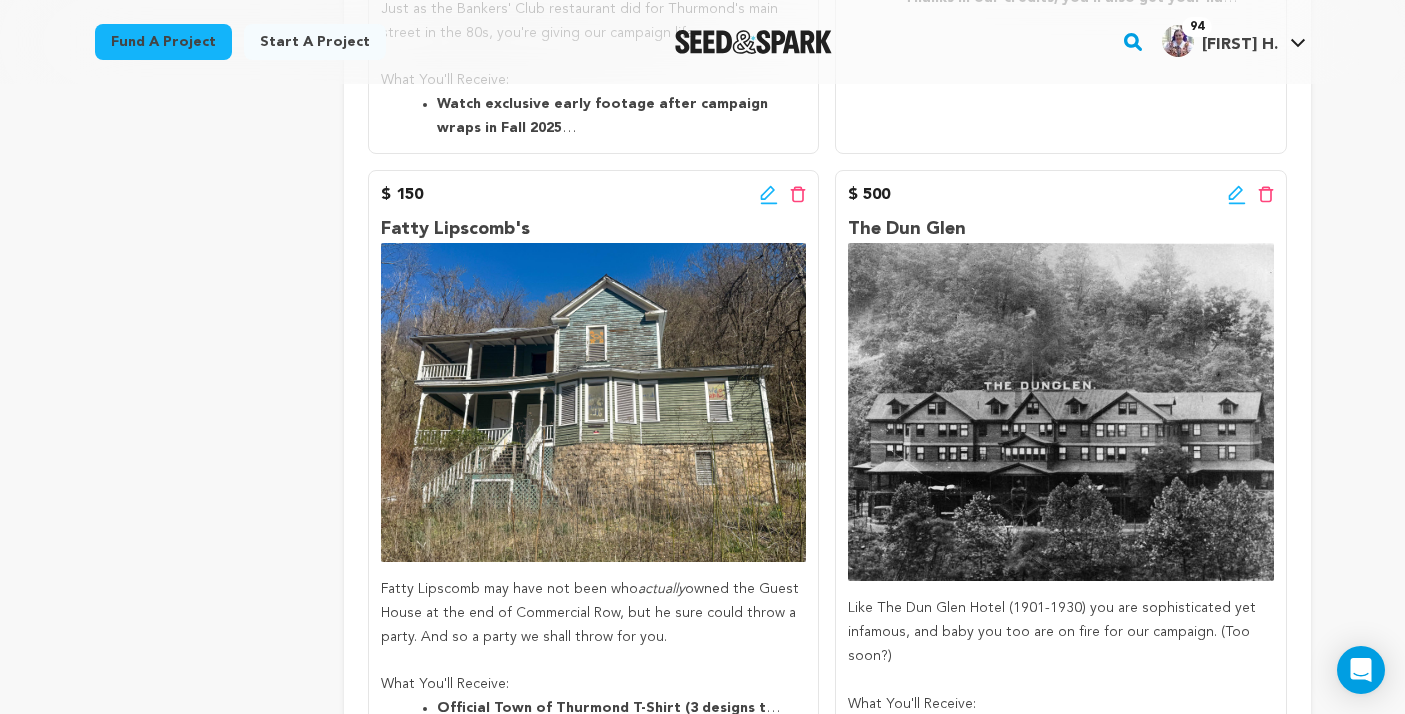 click 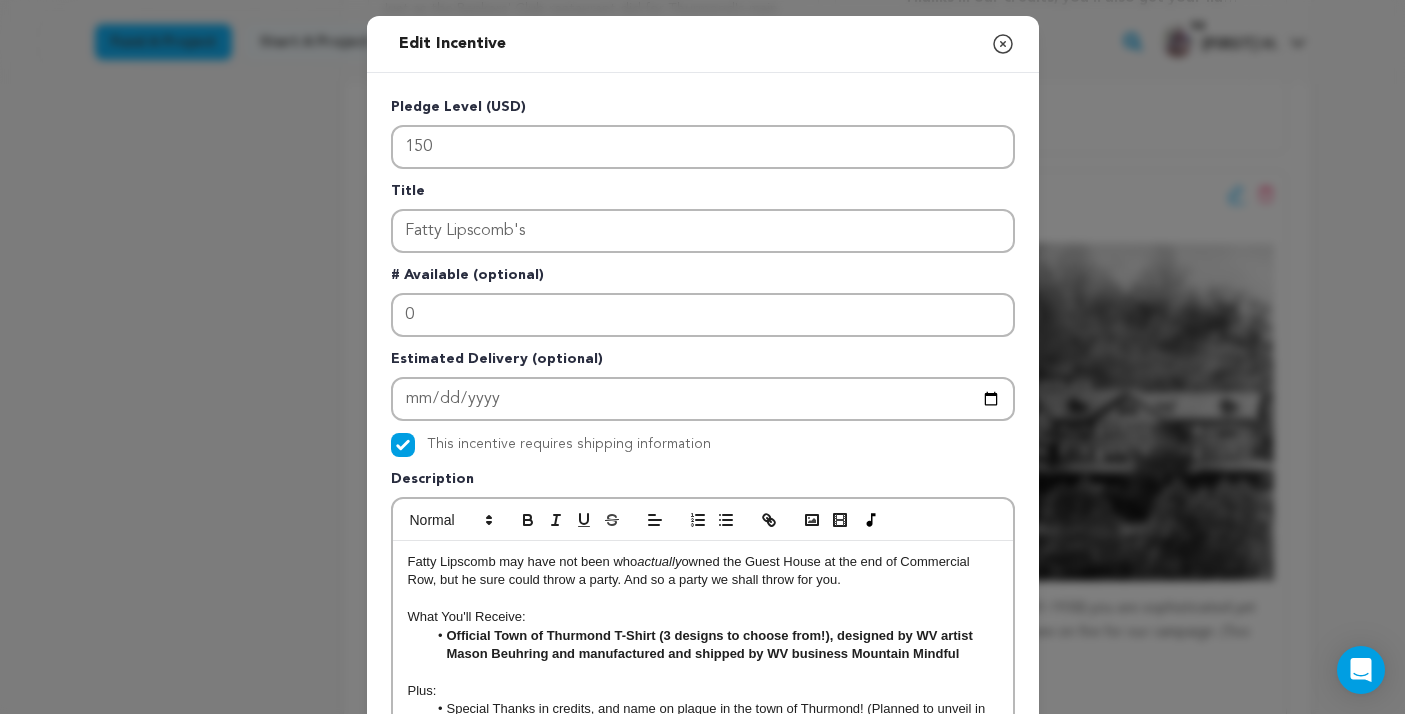 scroll, scrollTop: 244, scrollLeft: 0, axis: vertical 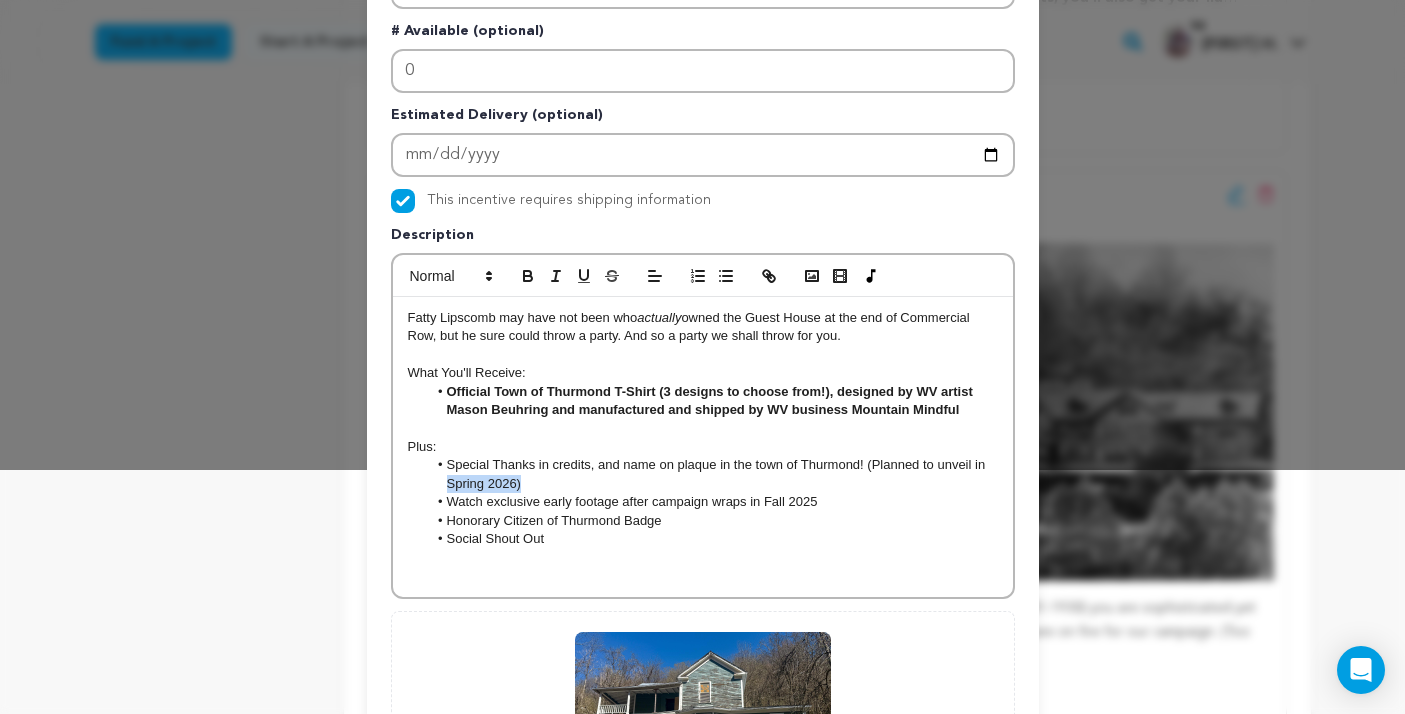 drag, startPoint x: 533, startPoint y: 486, endPoint x: 428, endPoint y: 486, distance: 105 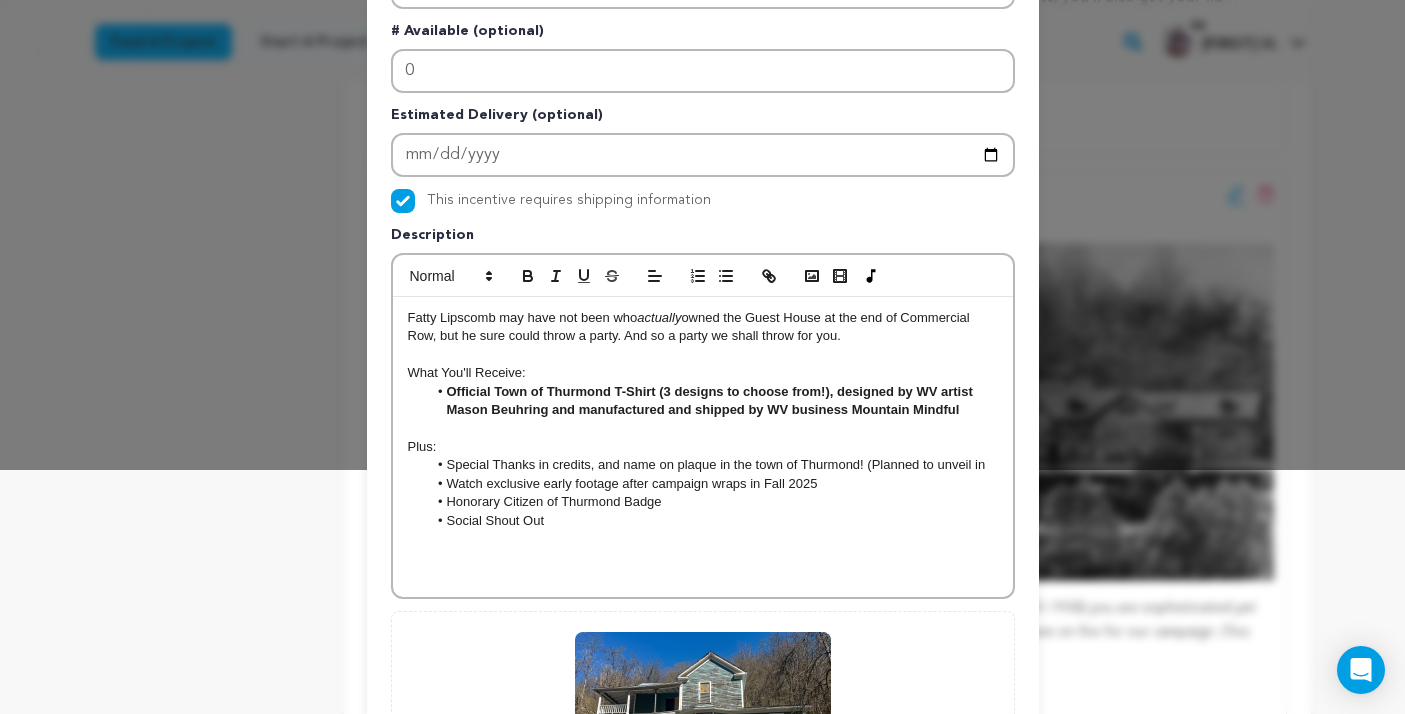 type 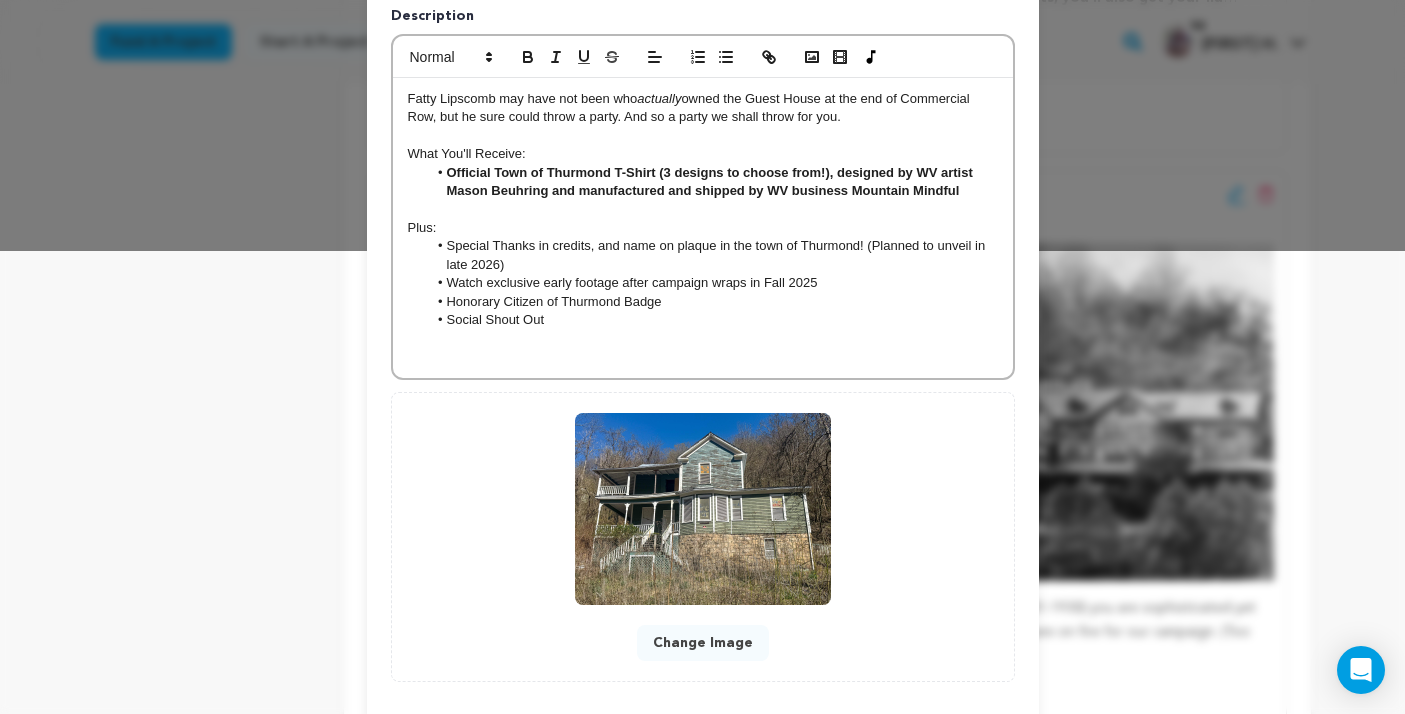 scroll, scrollTop: 563, scrollLeft: 0, axis: vertical 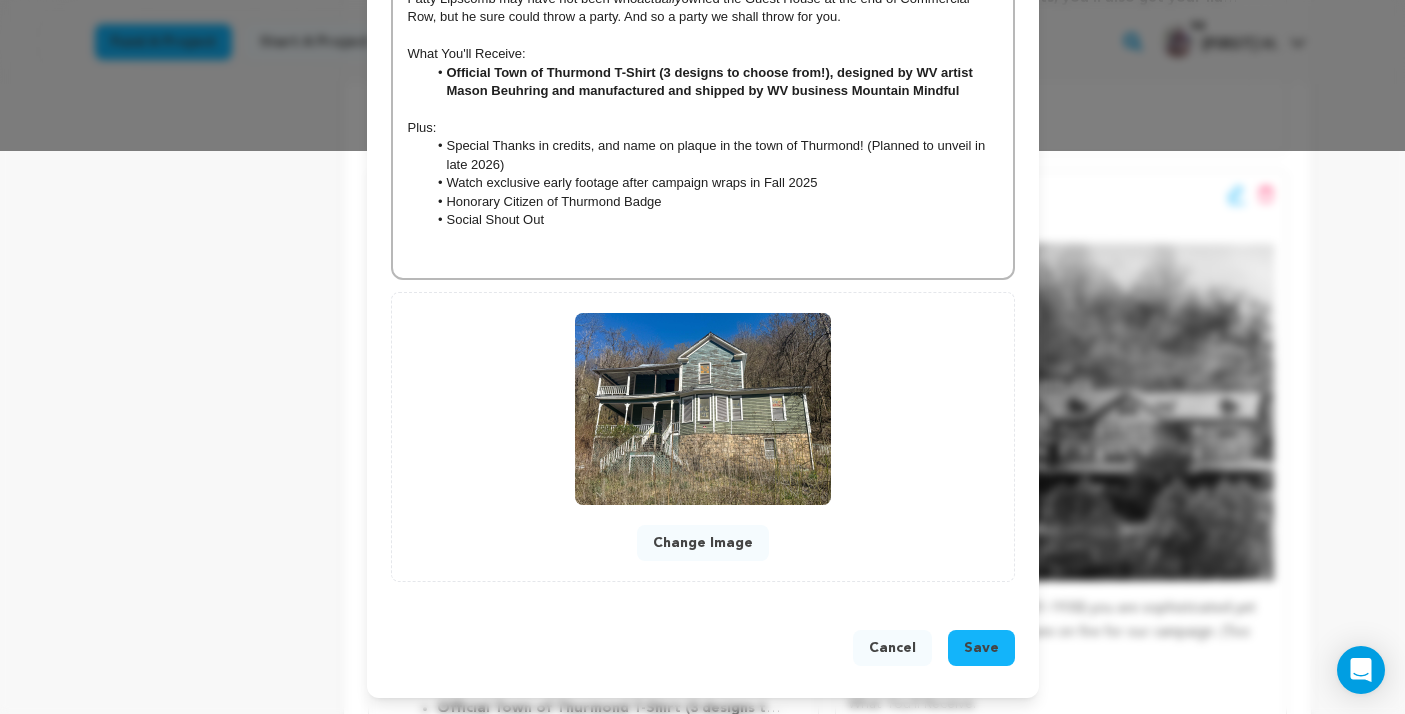 click on "Save" at bounding box center (981, 648) 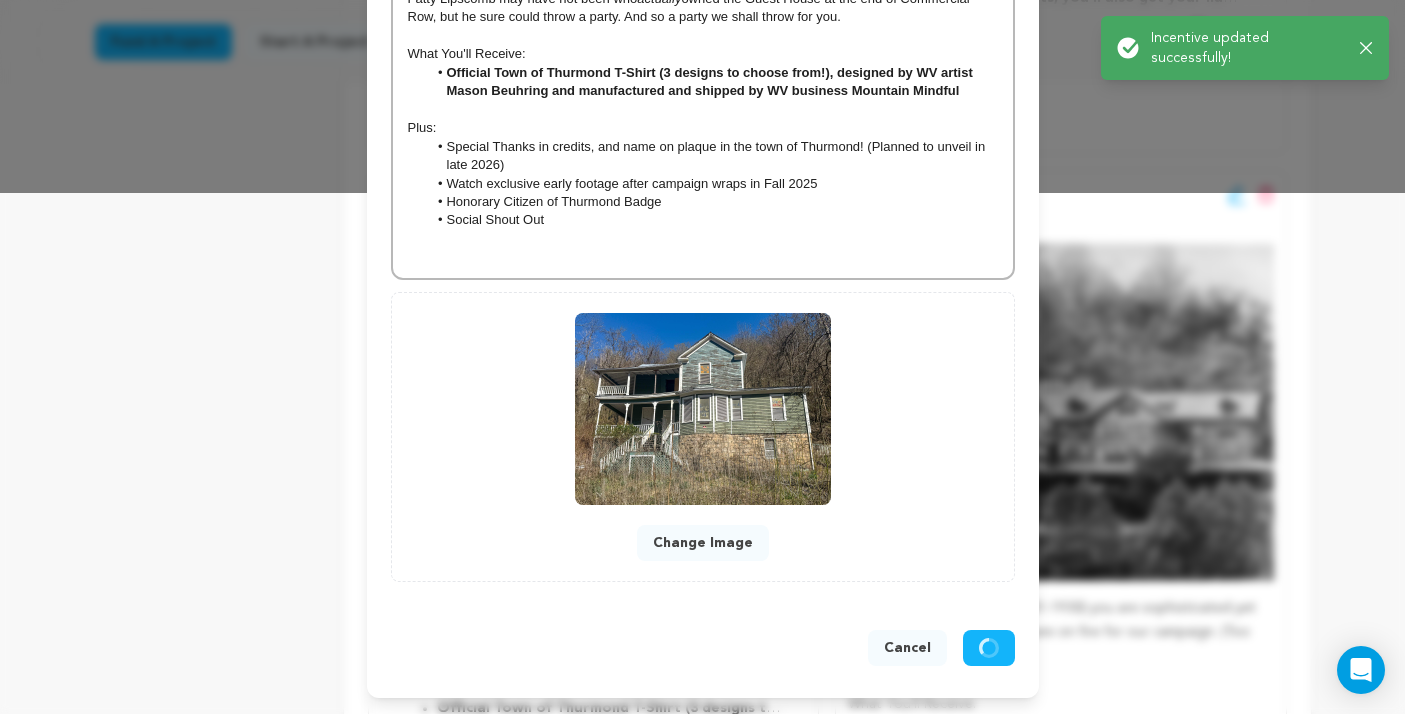 scroll, scrollTop: 521, scrollLeft: 0, axis: vertical 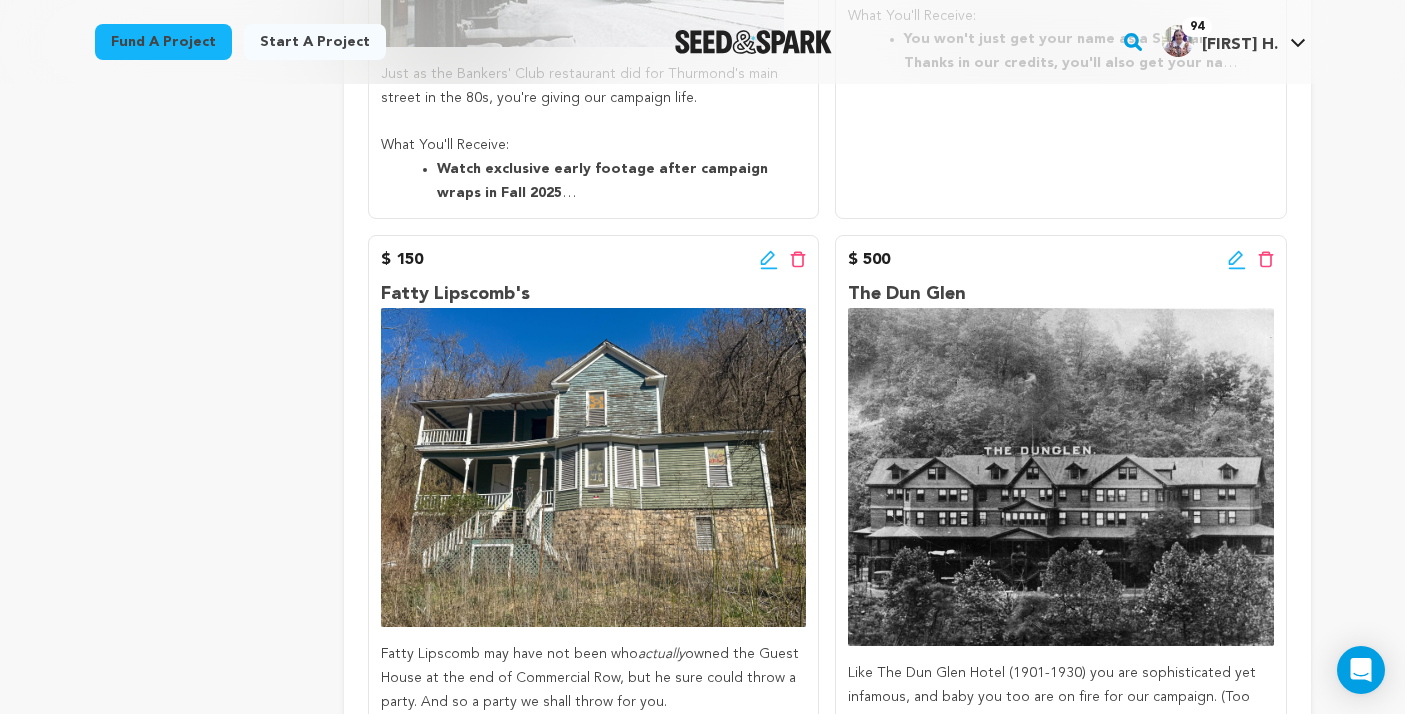 click 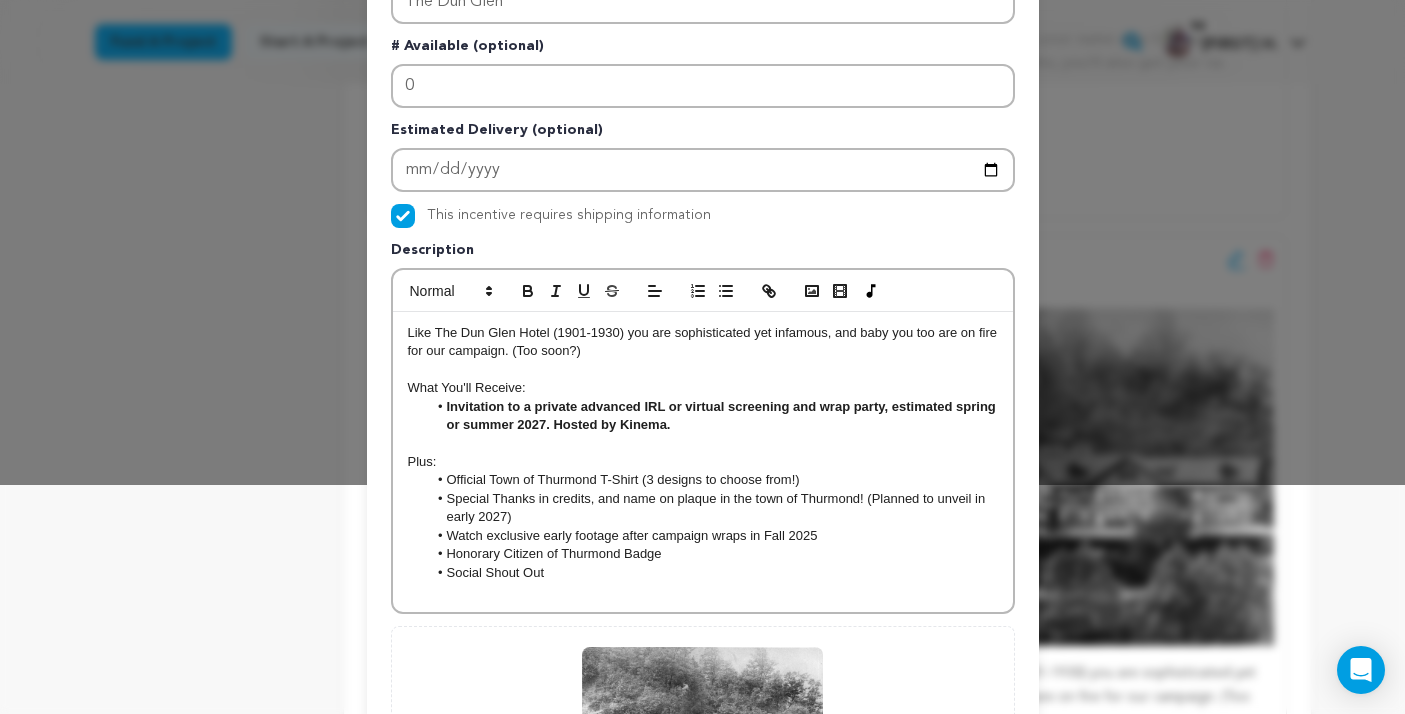 scroll, scrollTop: 228, scrollLeft: 0, axis: vertical 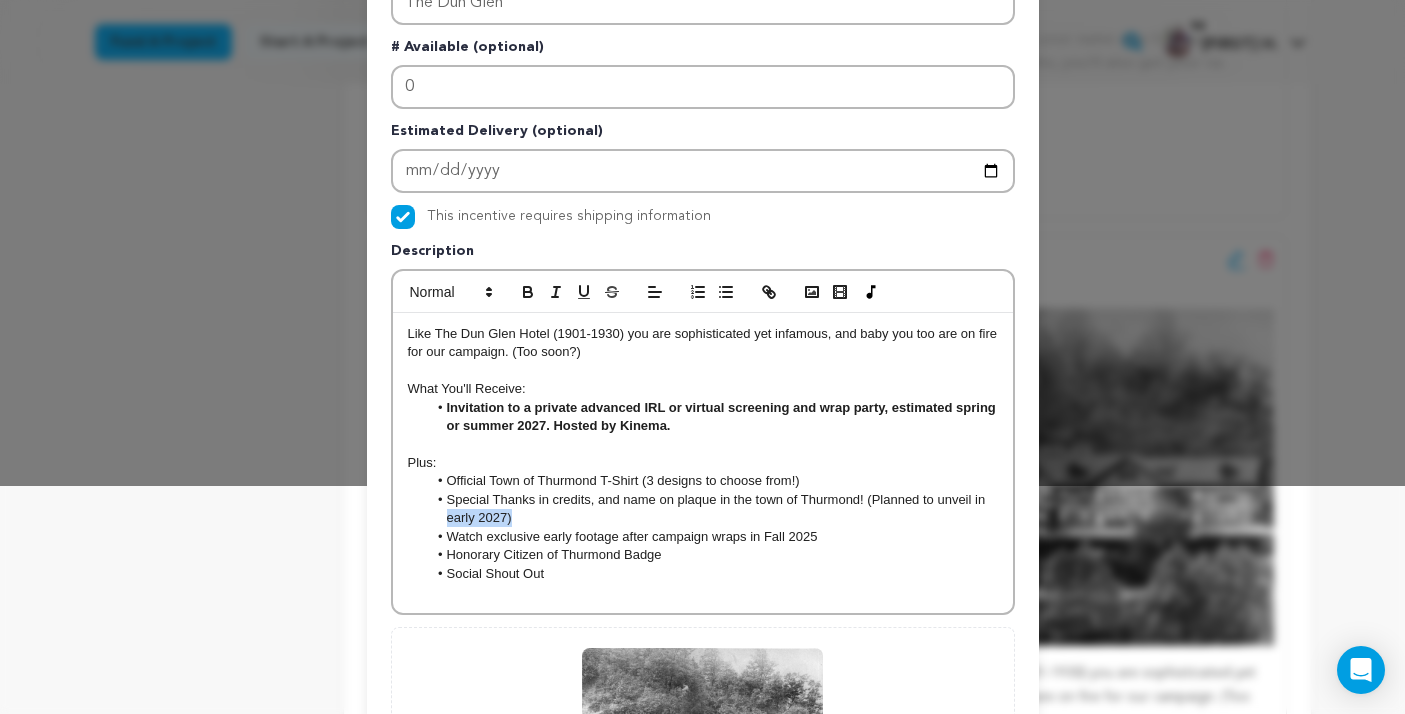 drag, startPoint x: 549, startPoint y: 520, endPoint x: 436, endPoint y: 520, distance: 113 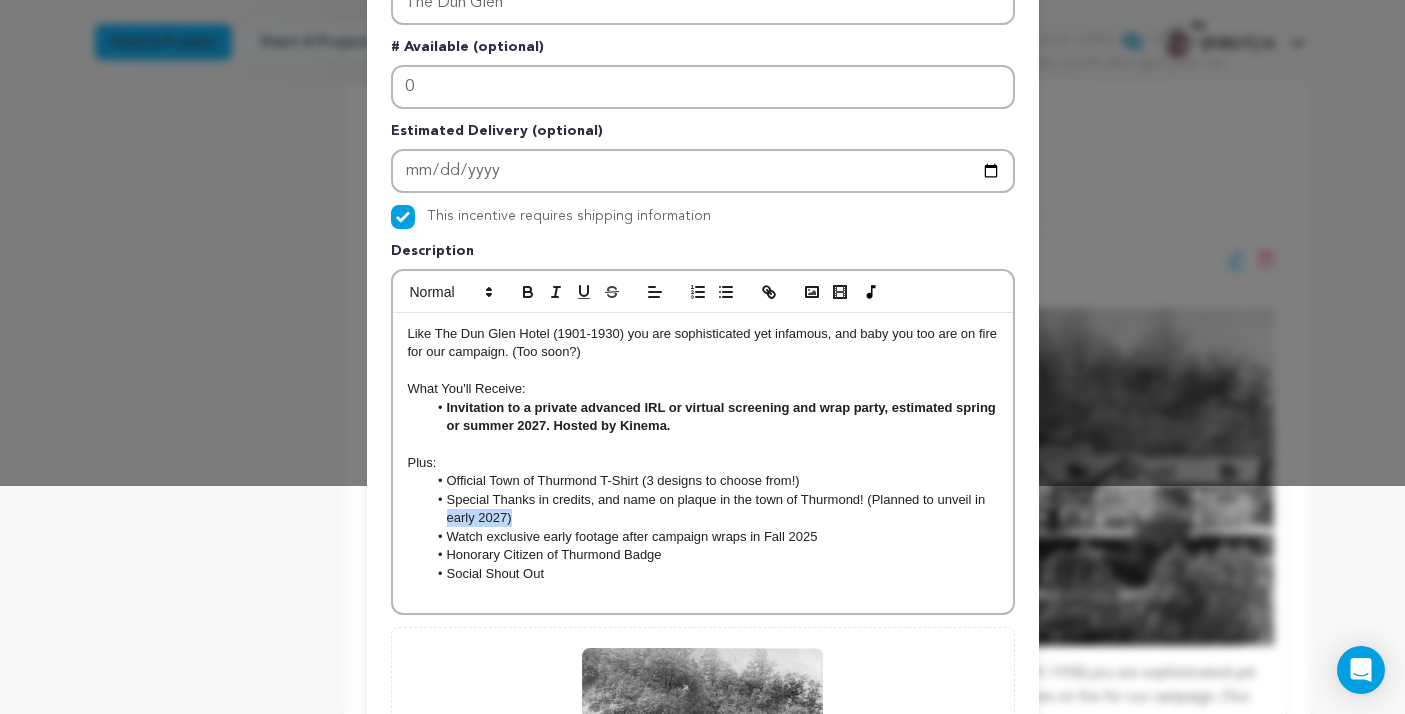 type 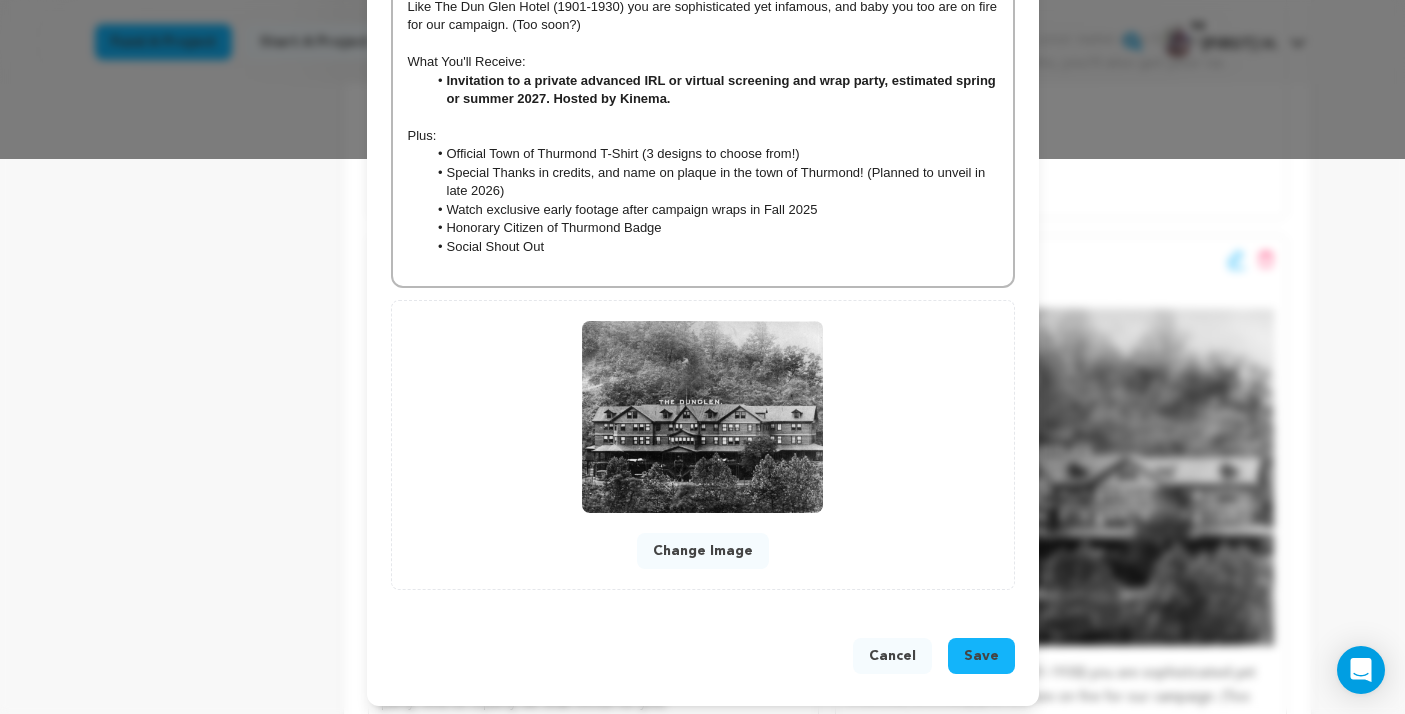 scroll, scrollTop: 563, scrollLeft: 0, axis: vertical 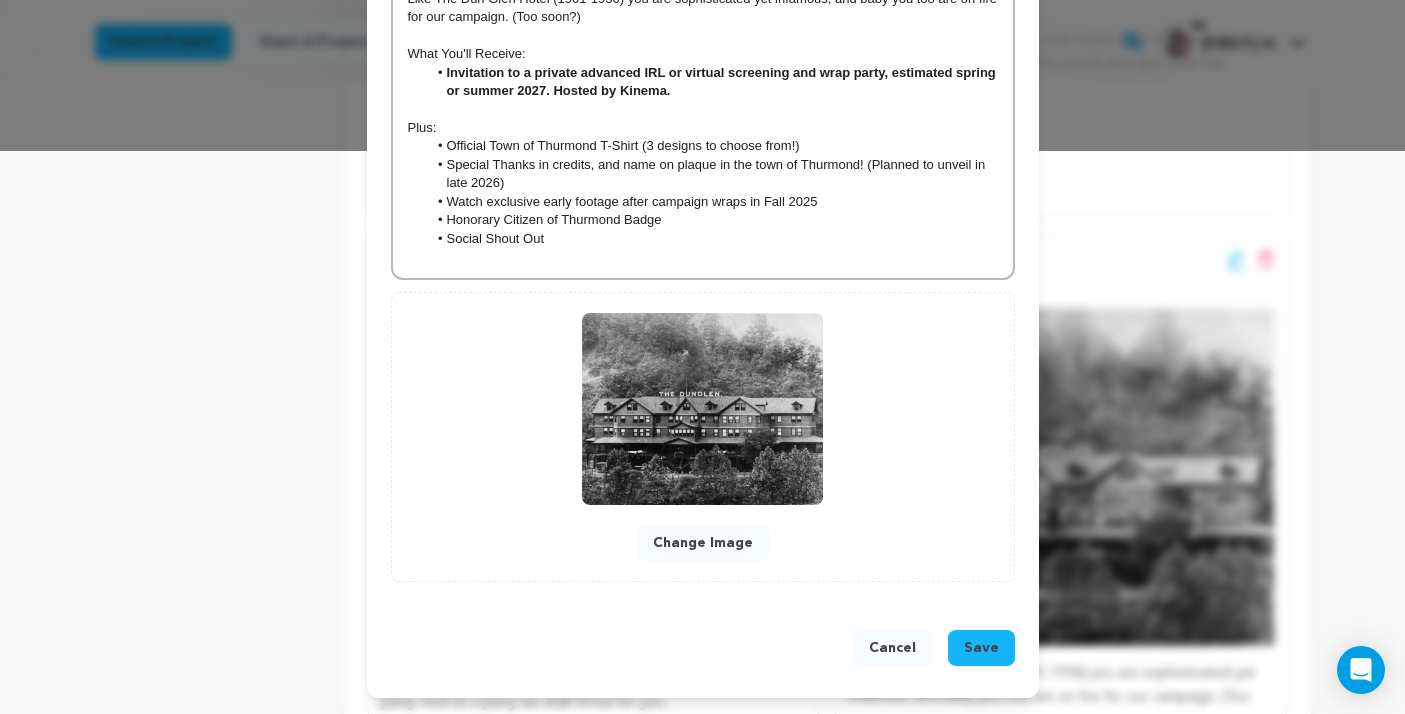 click on "Save" at bounding box center (981, 648) 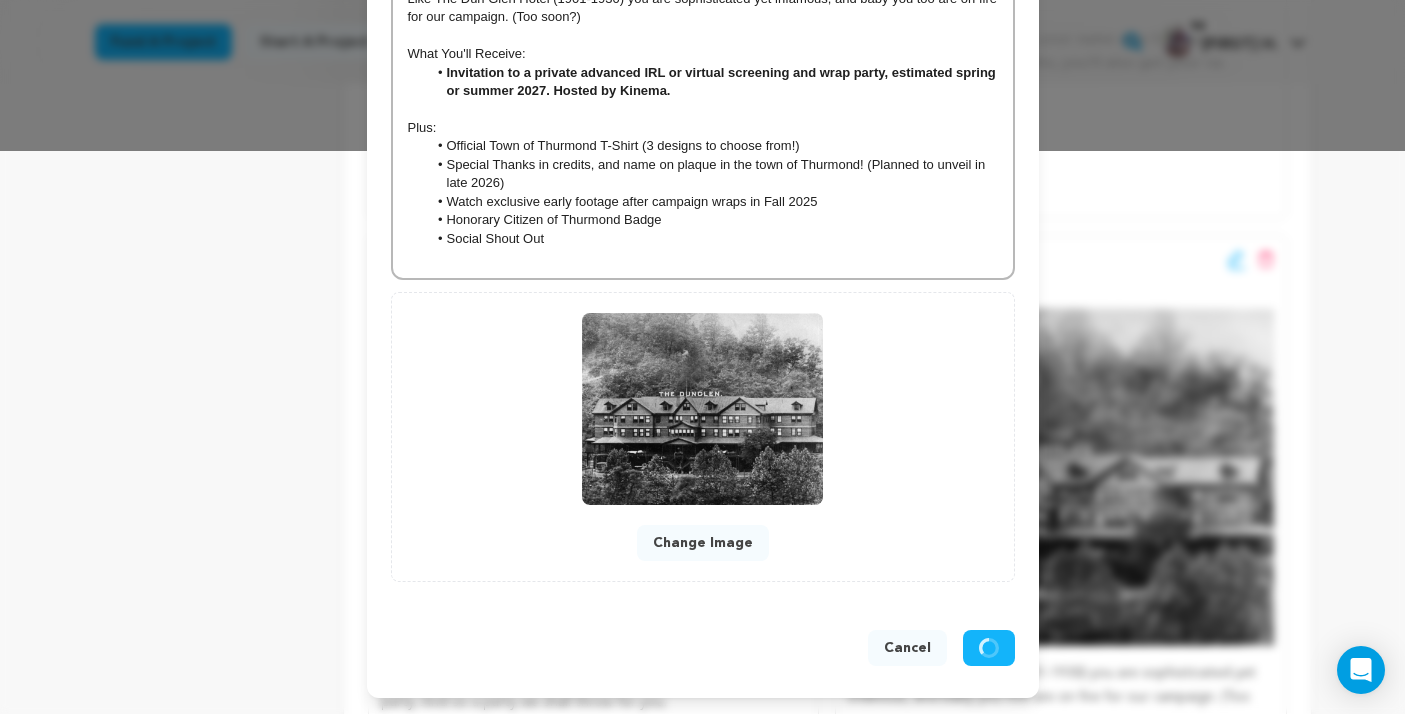scroll, scrollTop: 521, scrollLeft: 0, axis: vertical 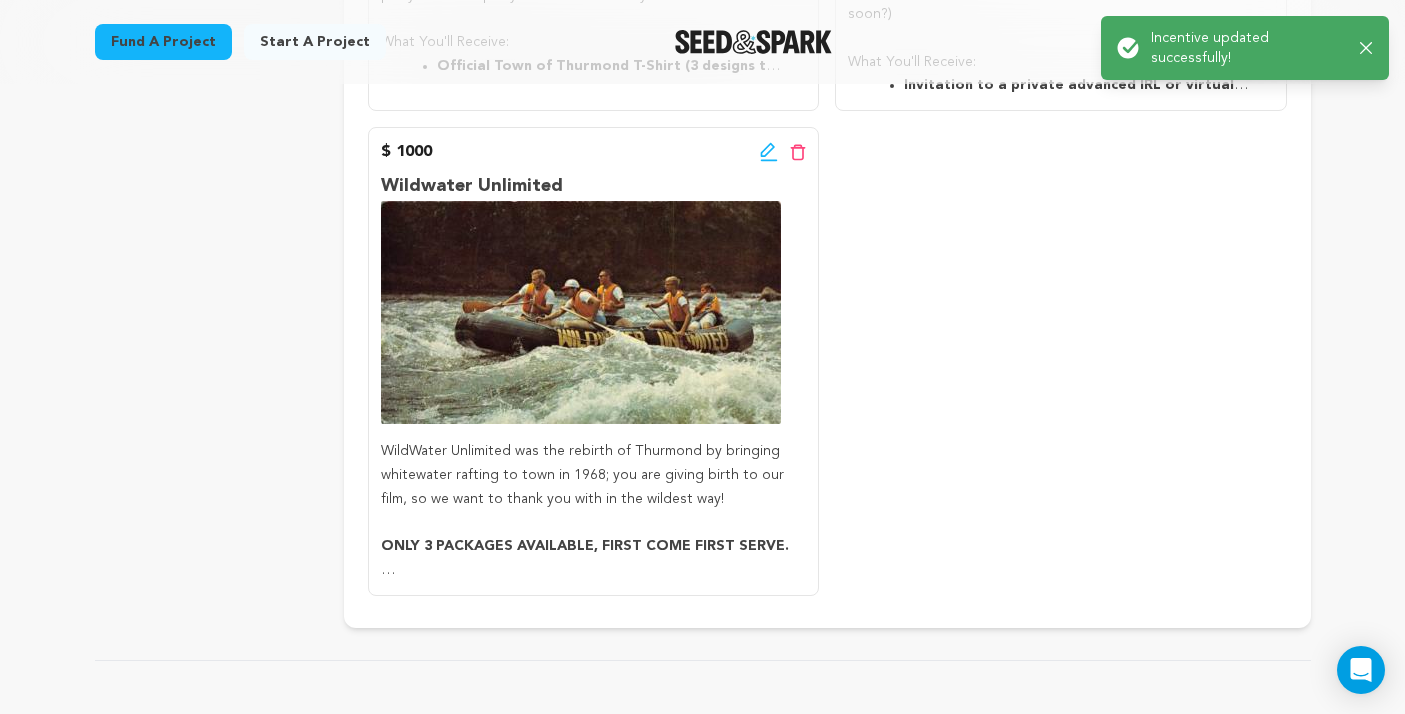 click 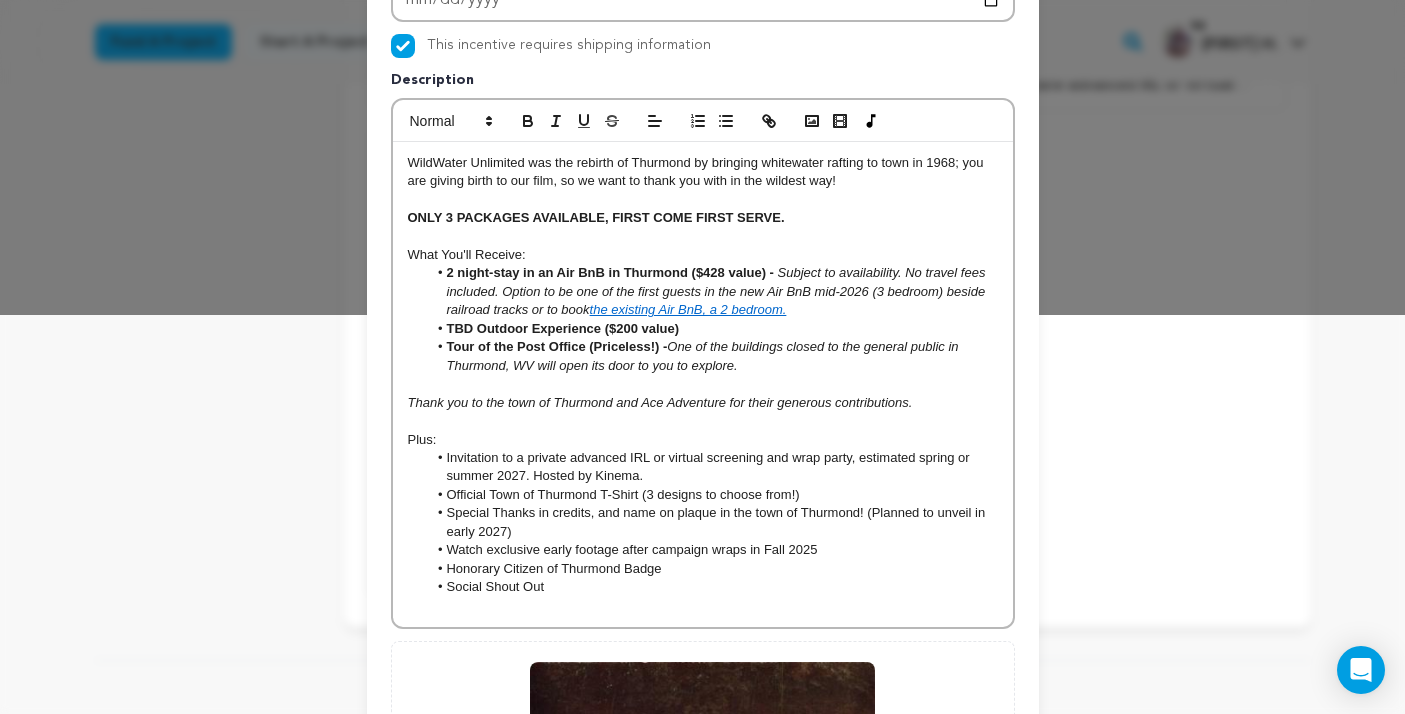 scroll, scrollTop: 400, scrollLeft: 0, axis: vertical 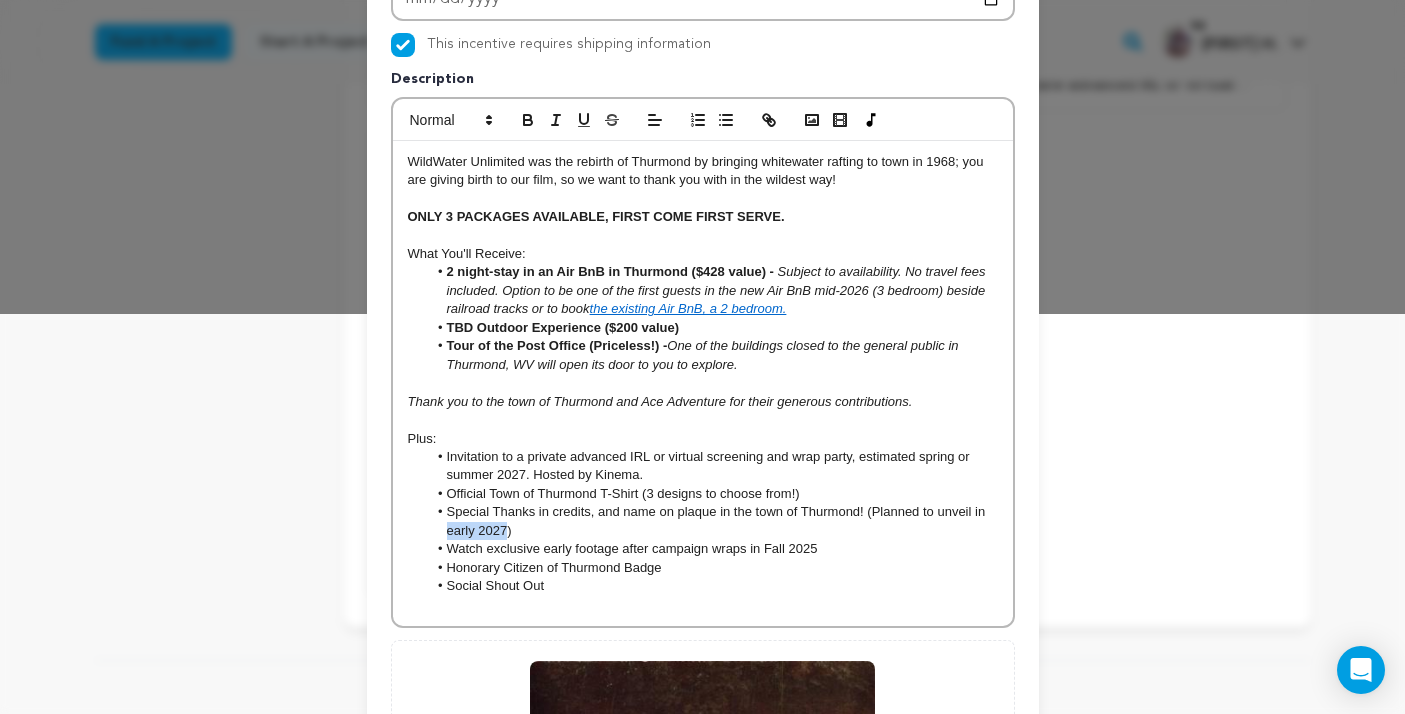 drag, startPoint x: 506, startPoint y: 532, endPoint x: 445, endPoint y: 532, distance: 61 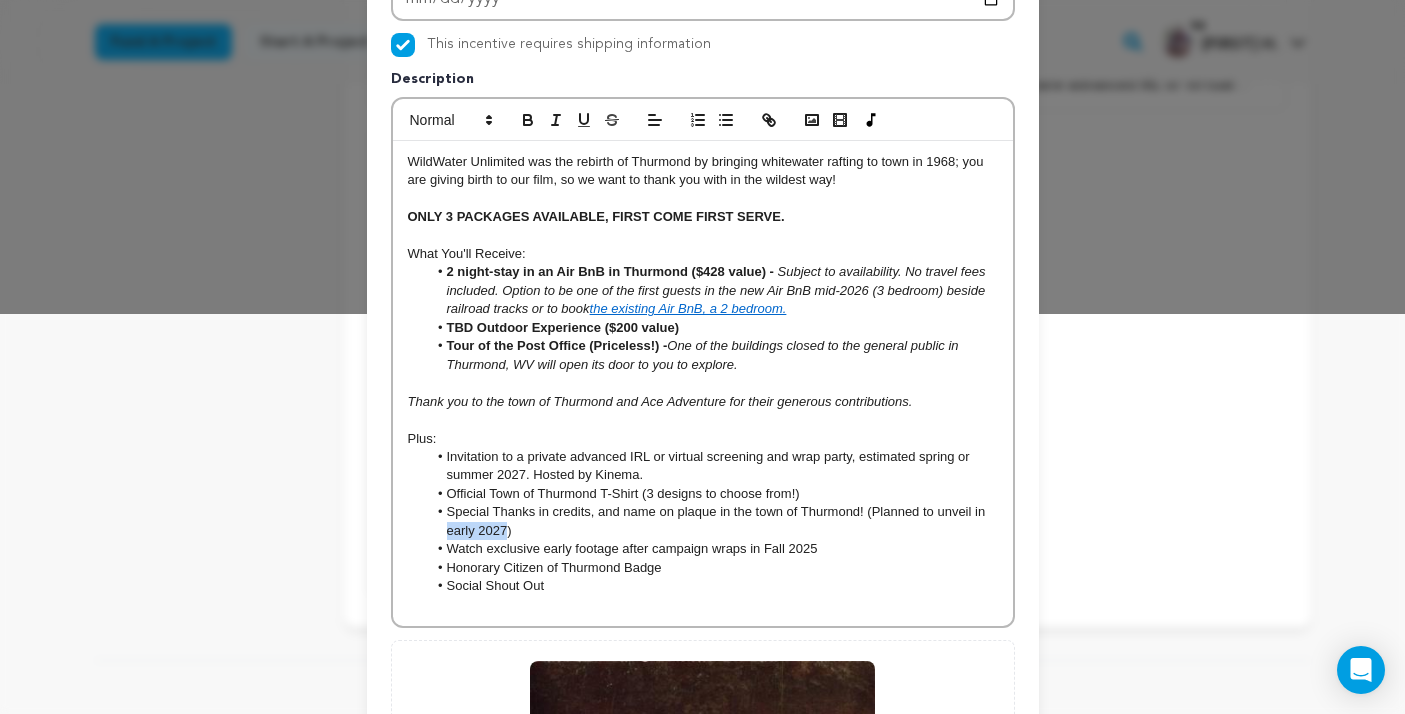 type 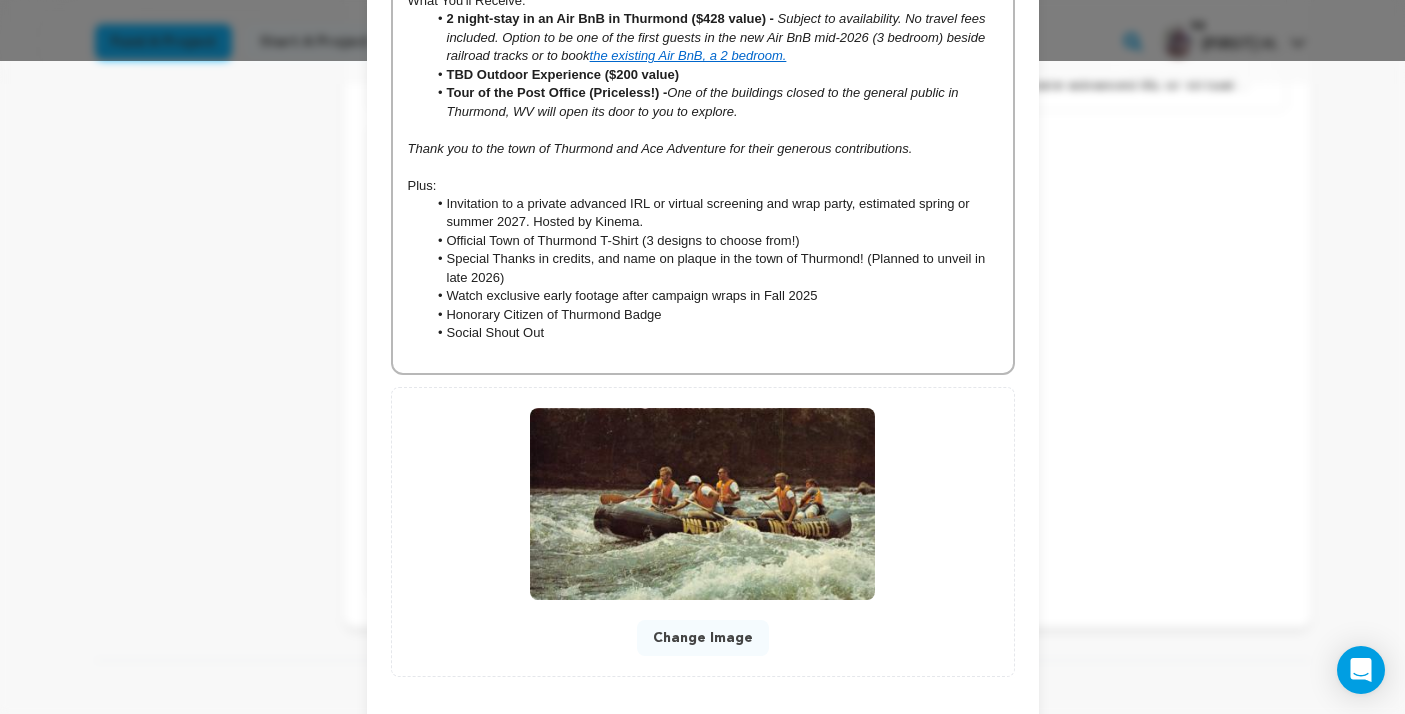 scroll, scrollTop: 748, scrollLeft: 0, axis: vertical 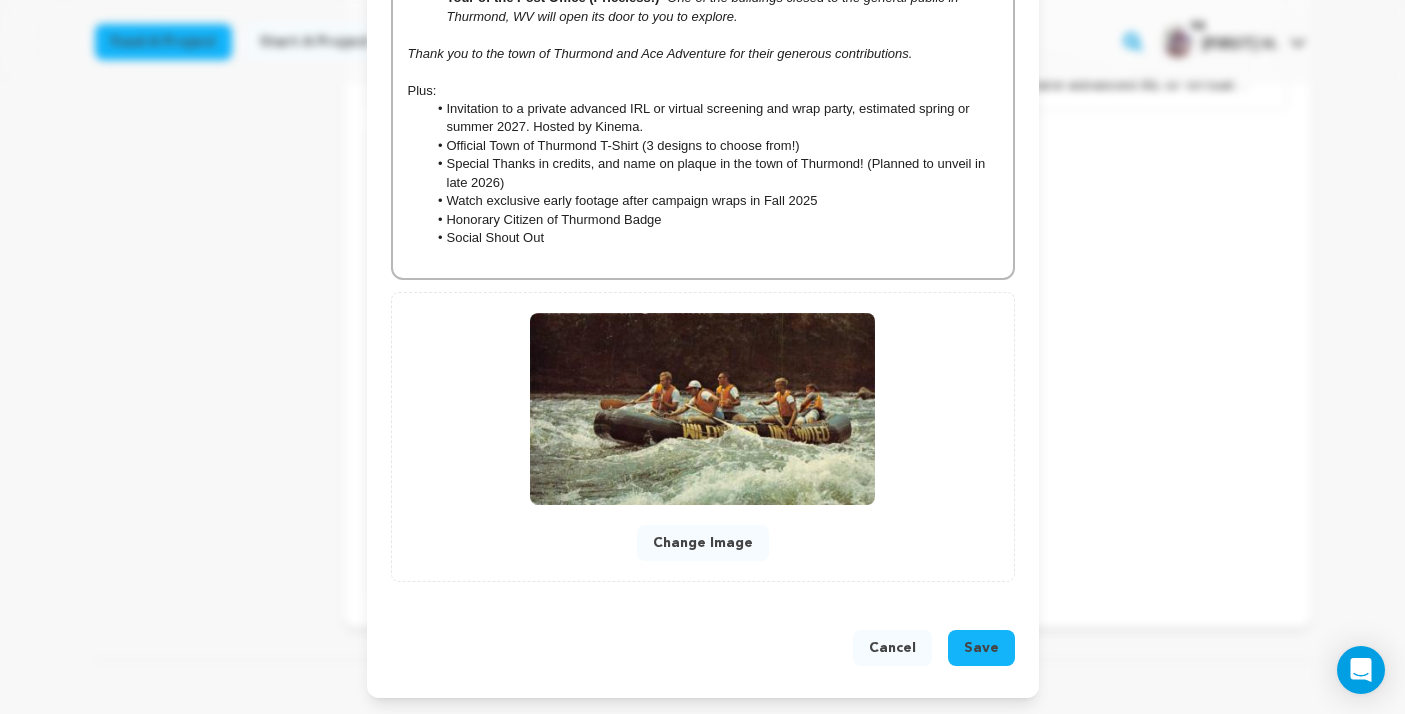 click on "Save" at bounding box center (981, 648) 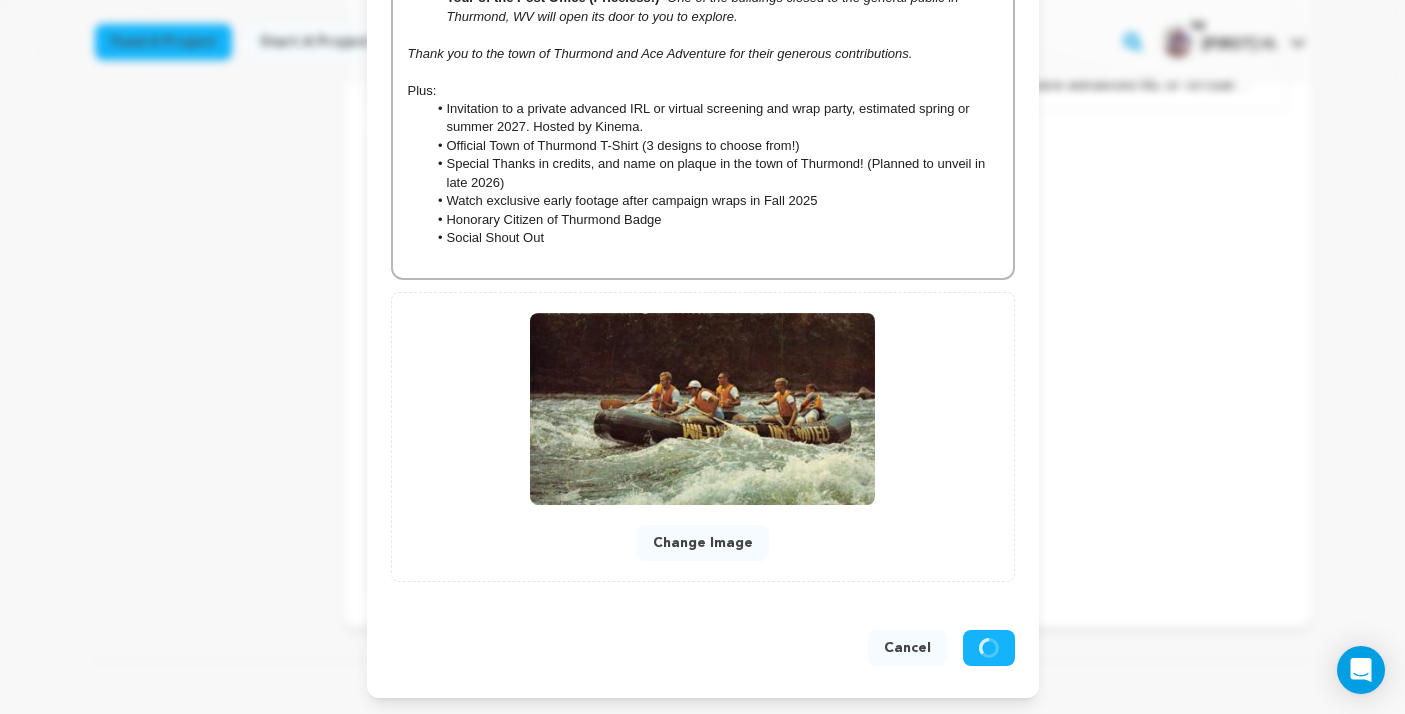 scroll, scrollTop: 706, scrollLeft: 0, axis: vertical 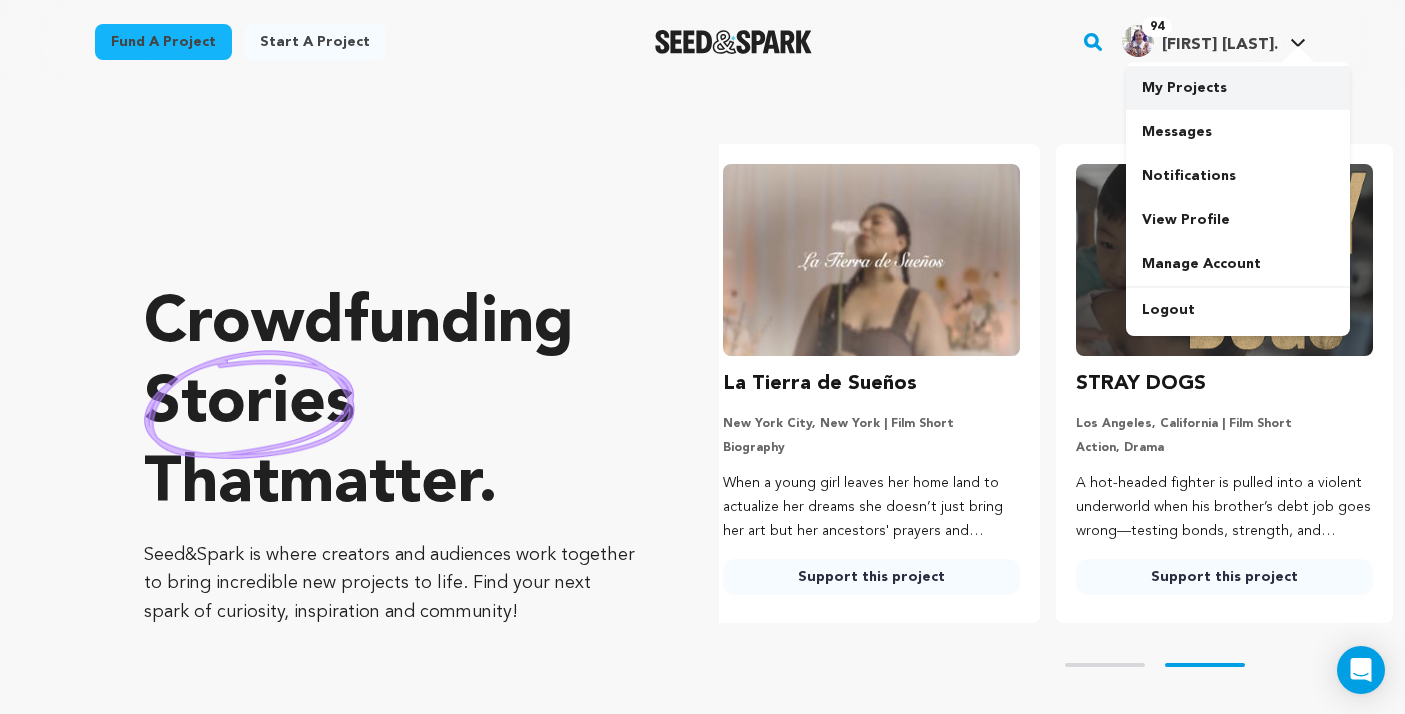 click on "My Projects" at bounding box center (1238, 88) 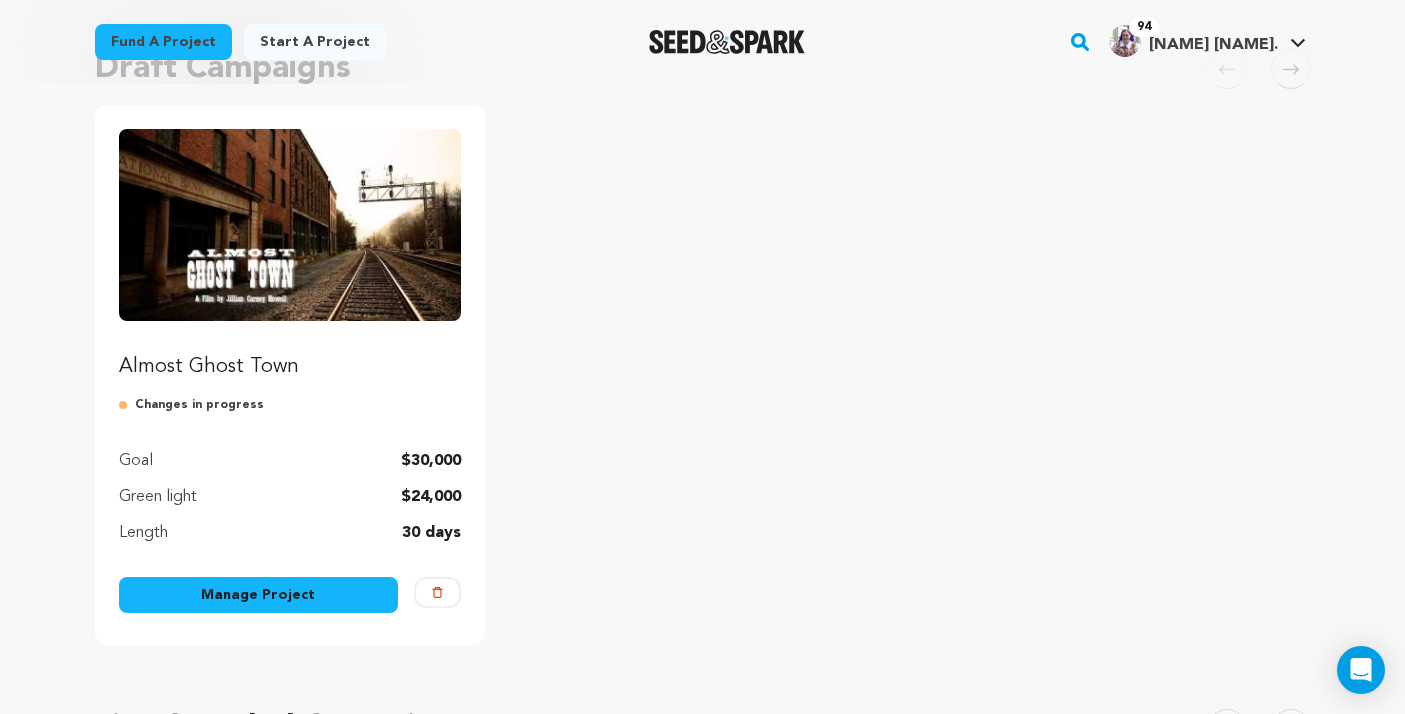 scroll, scrollTop: 198, scrollLeft: 0, axis: vertical 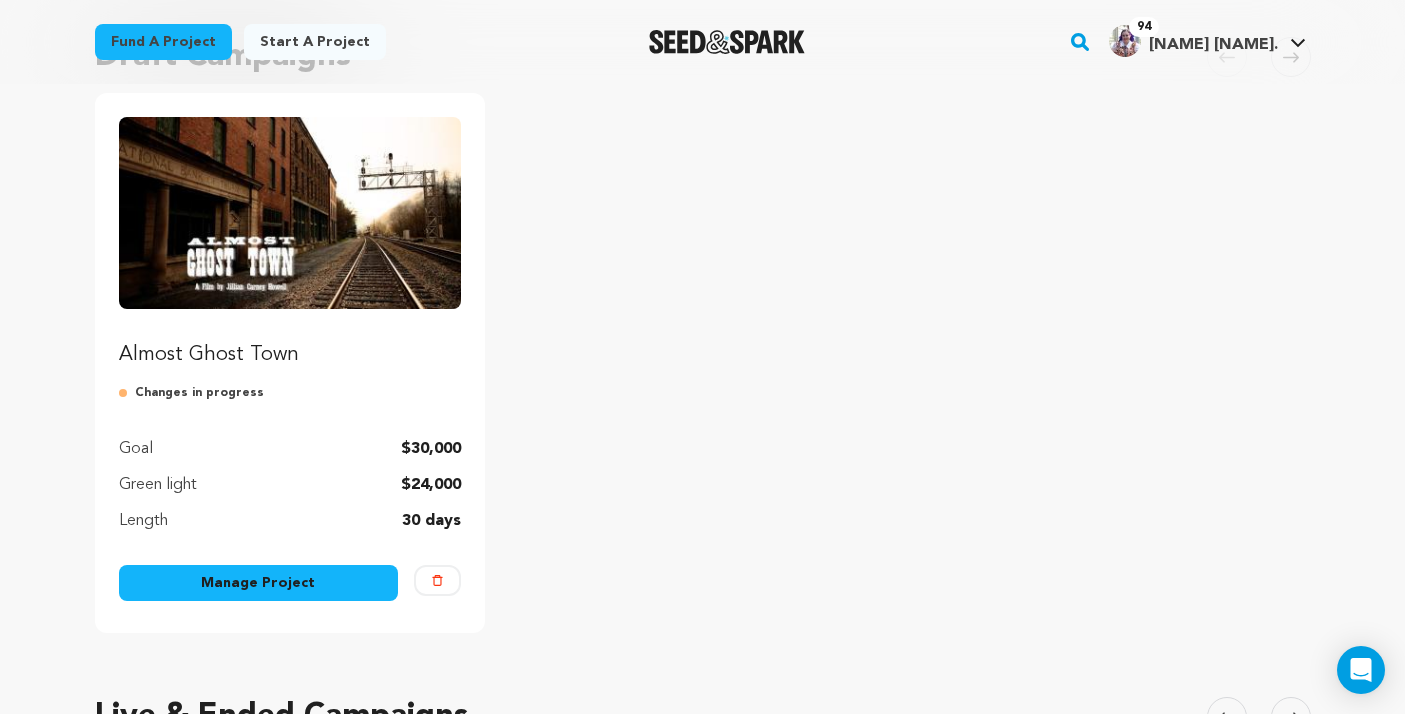 click on "Manage Project" at bounding box center (259, 583) 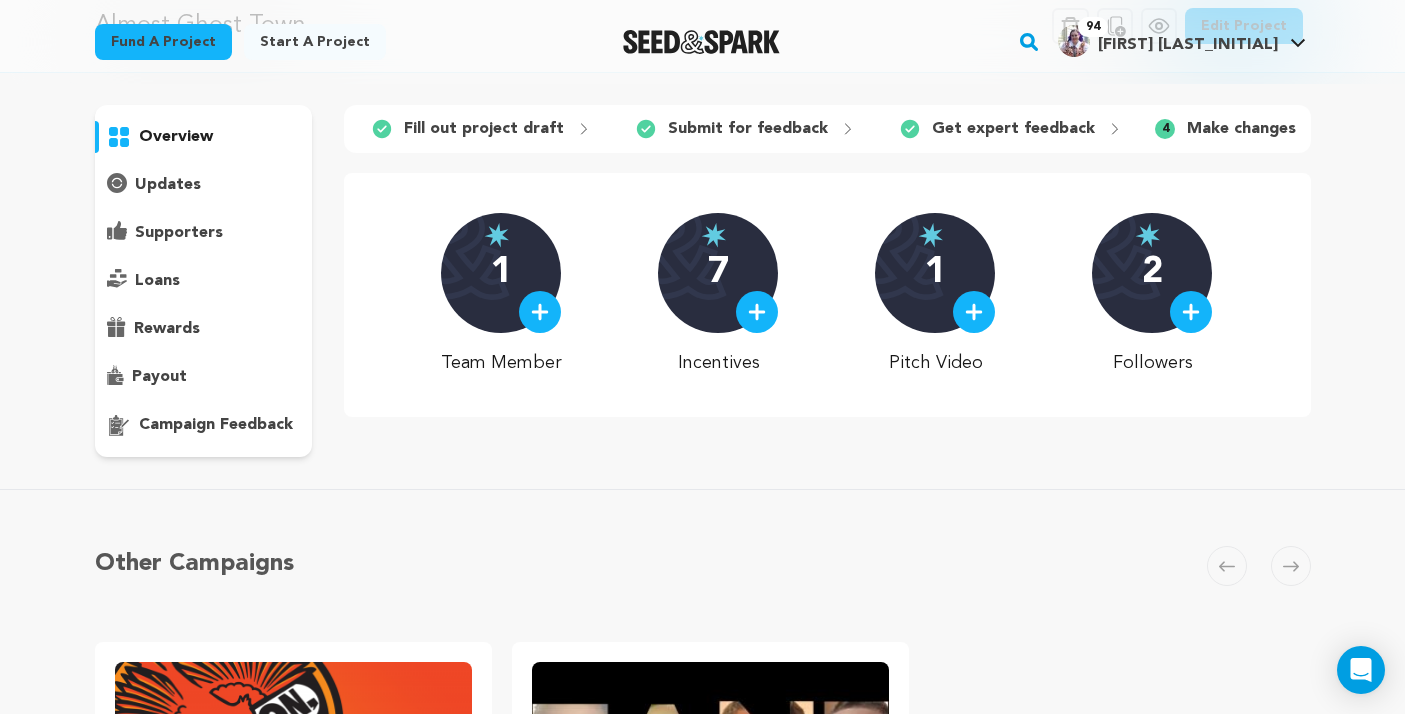 scroll, scrollTop: 122, scrollLeft: 0, axis: vertical 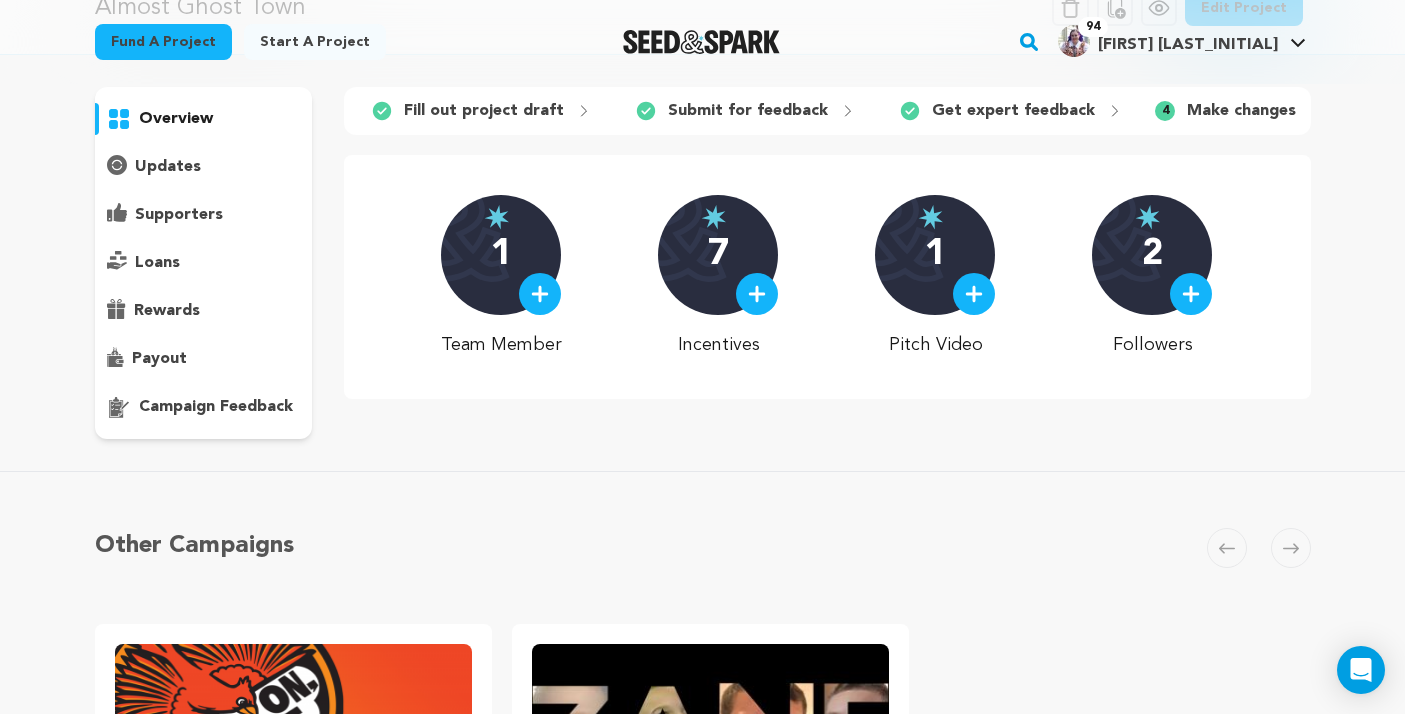 click on "campaign feedback" at bounding box center [216, 407] 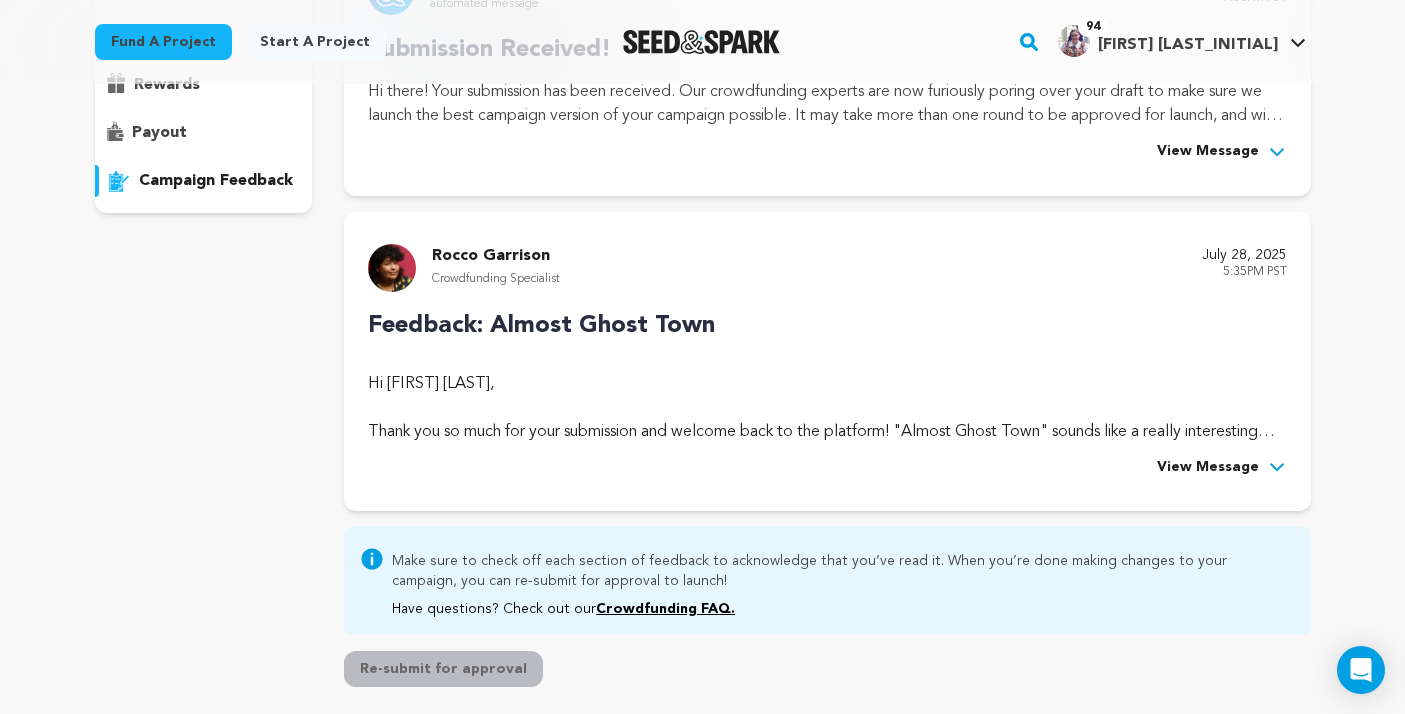 scroll, scrollTop: 344, scrollLeft: 0, axis: vertical 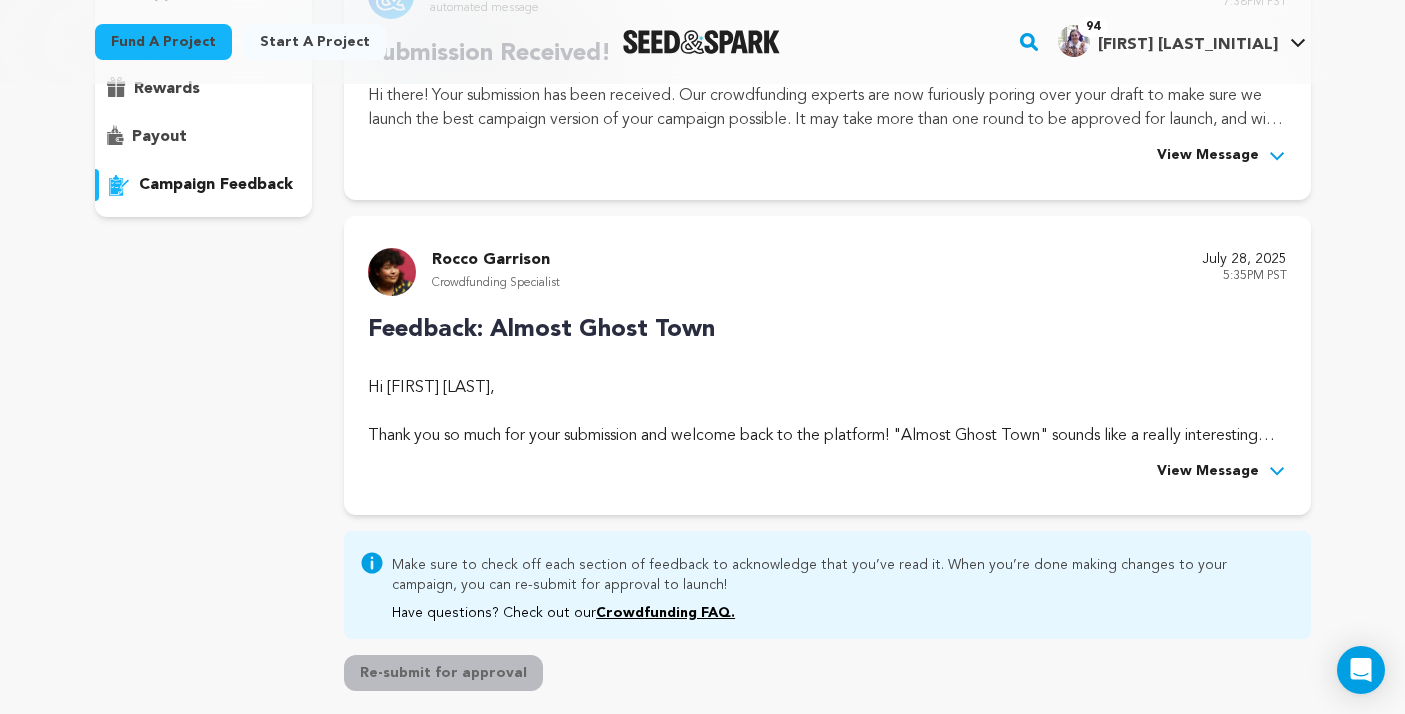 click on "View Message" at bounding box center (1208, 472) 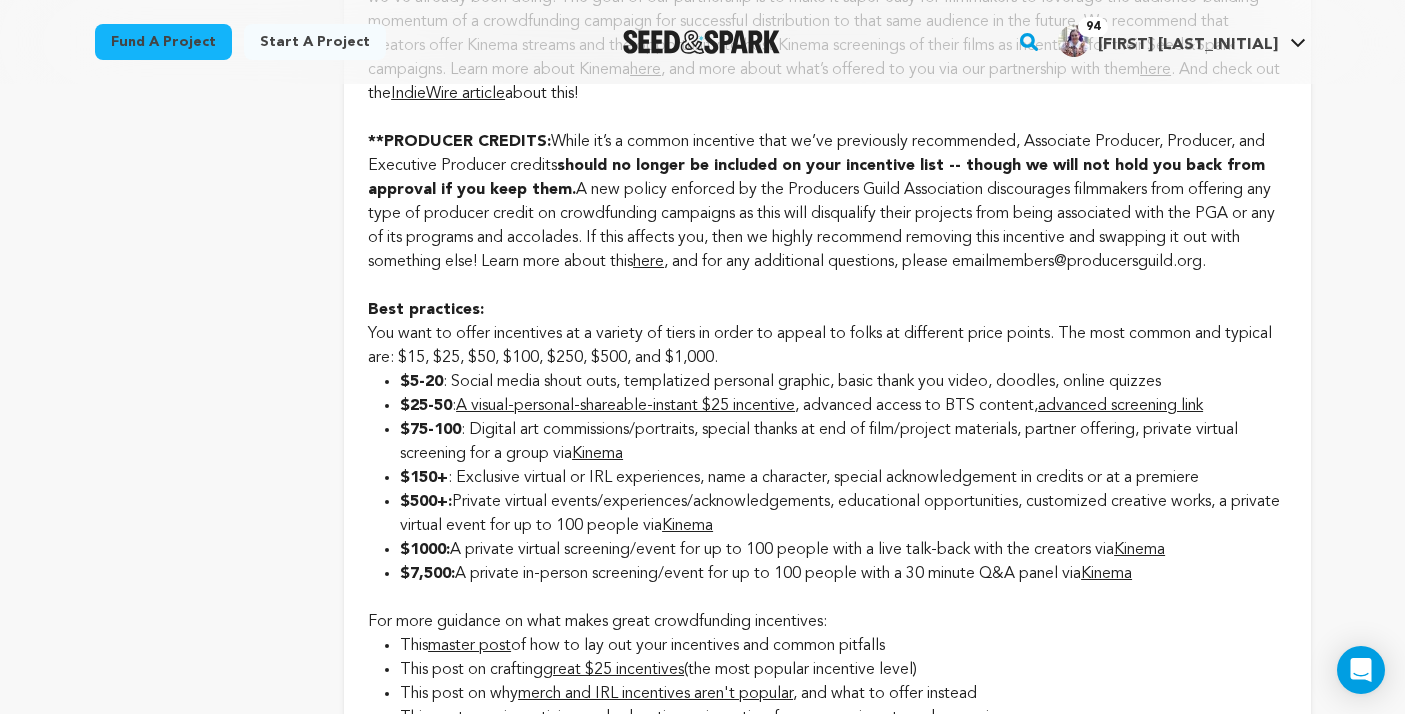 scroll, scrollTop: 2186, scrollLeft: 0, axis: vertical 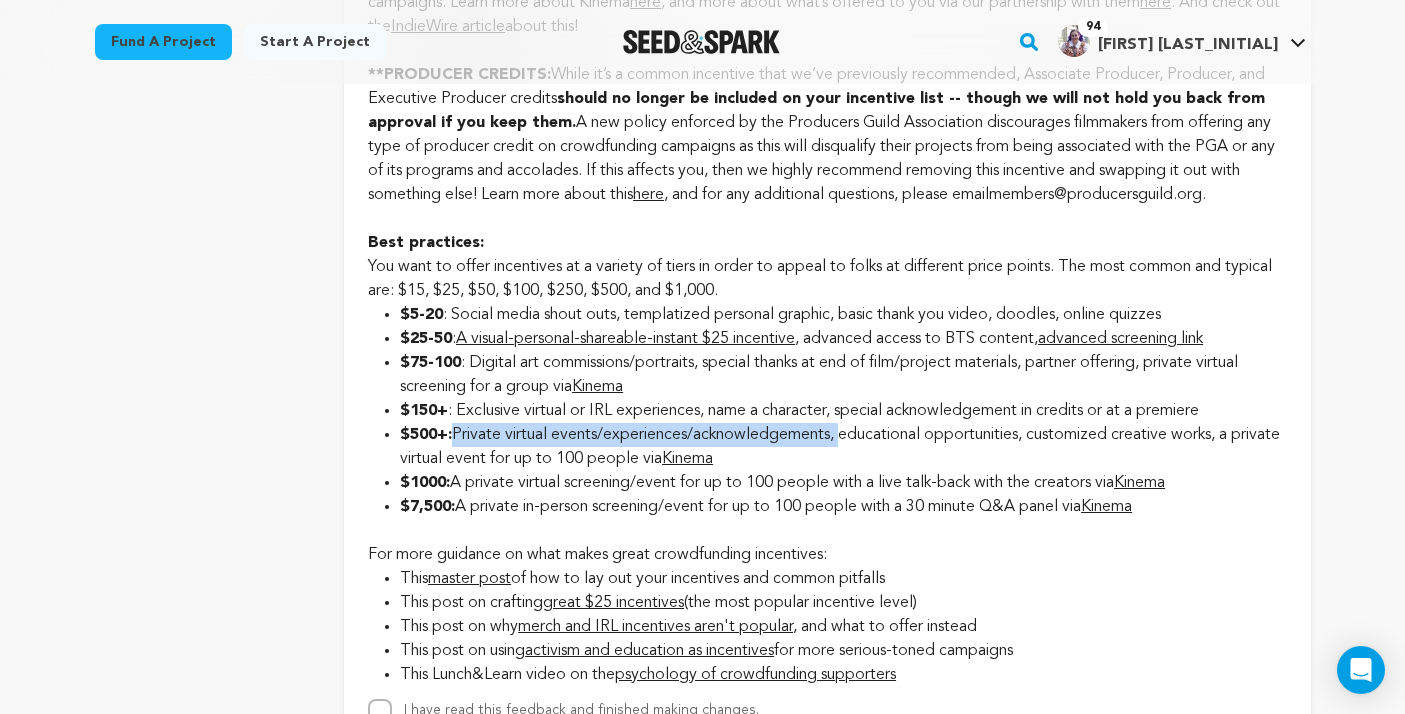 drag, startPoint x: 835, startPoint y: 467, endPoint x: 459, endPoint y: 465, distance: 376.0053 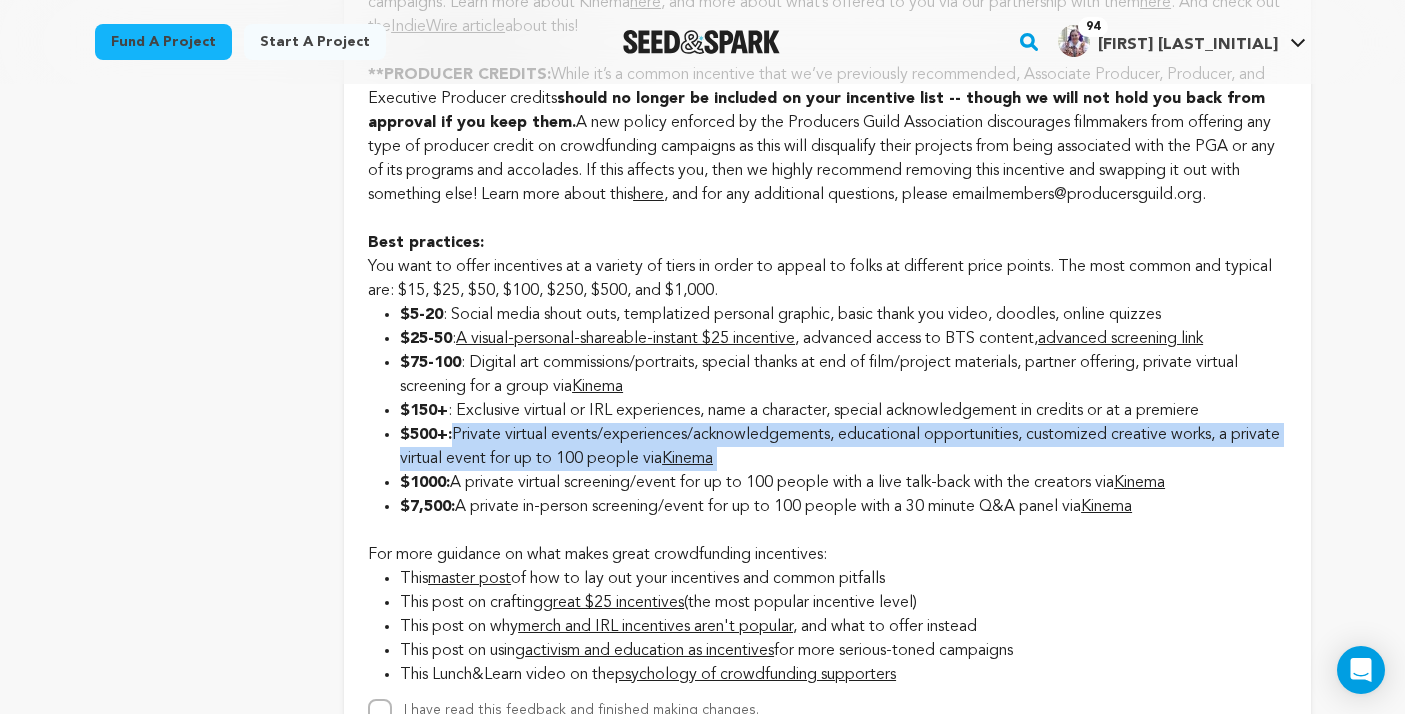 drag, startPoint x: 459, startPoint y: 459, endPoint x: 852, endPoint y: 482, distance: 393.67245 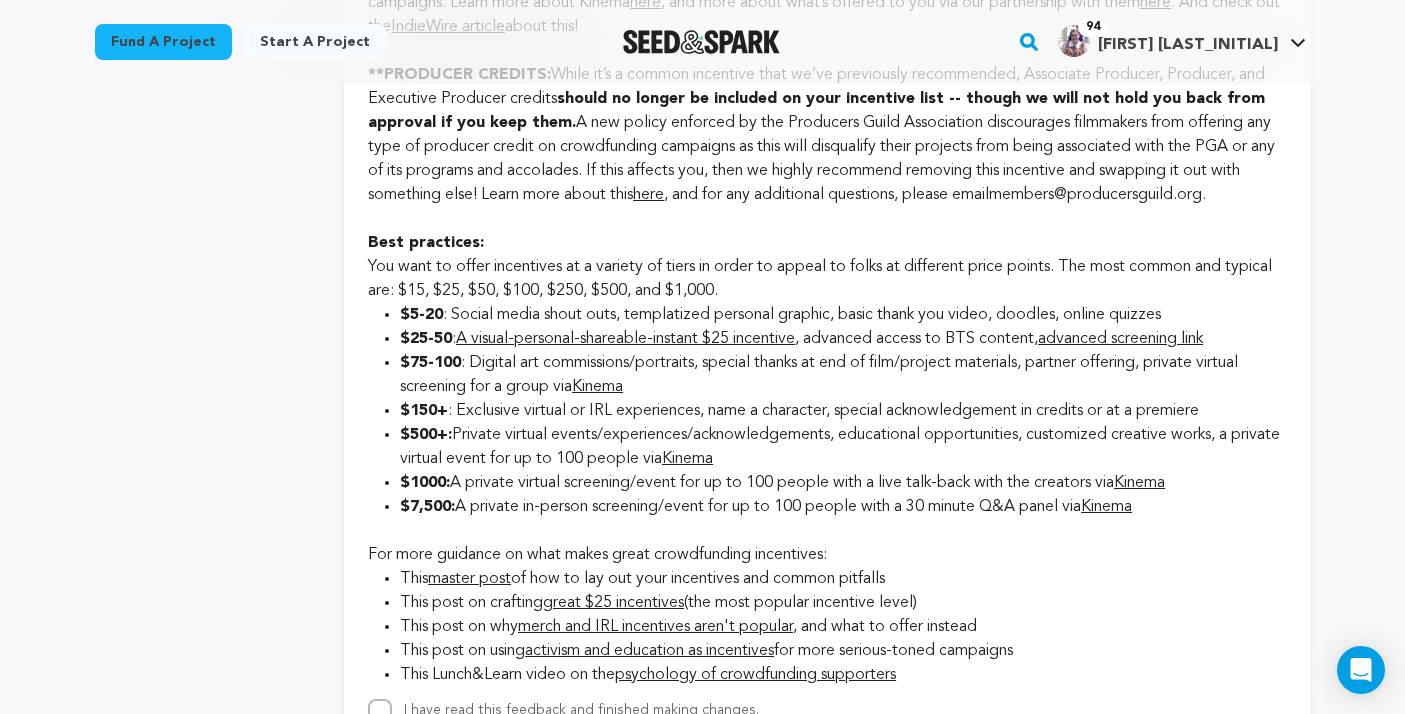 click on "Kinema" at bounding box center (687, 459) 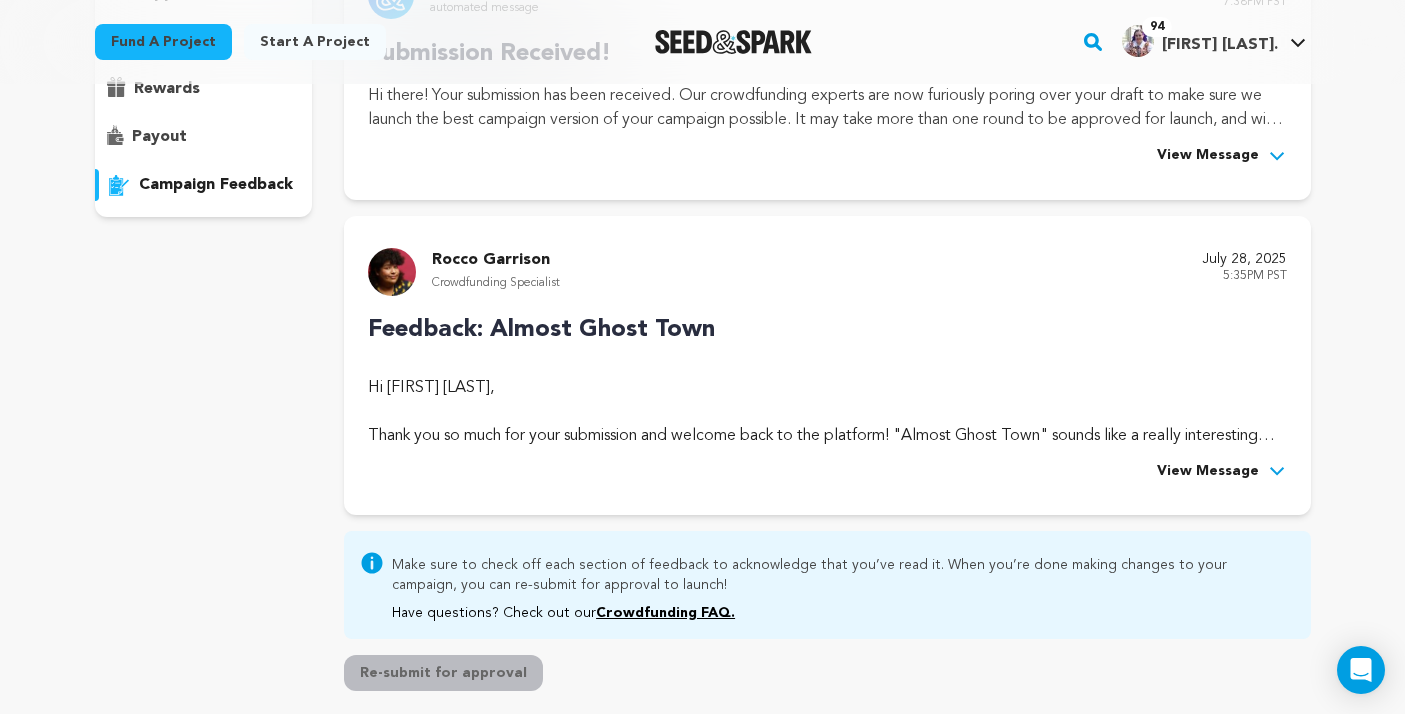 scroll, scrollTop: 385, scrollLeft: 0, axis: vertical 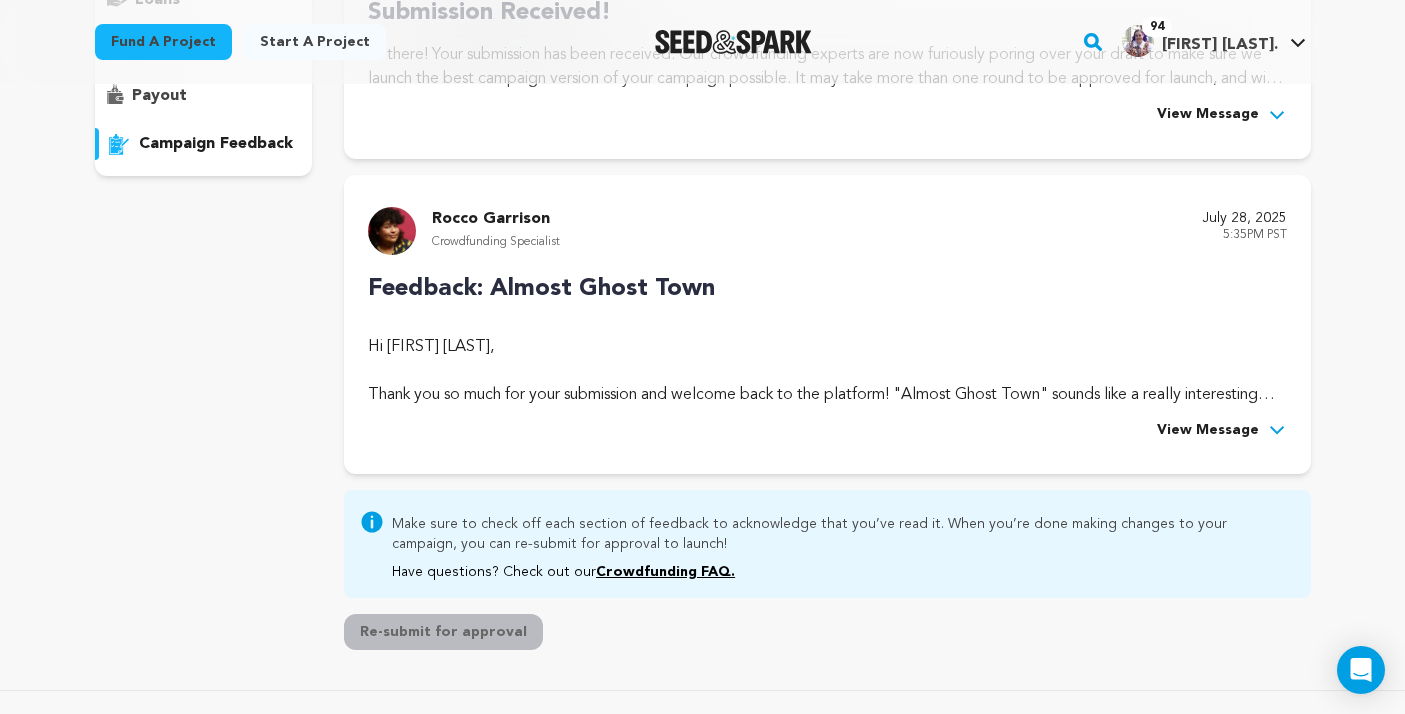 click on "View Message" at bounding box center [1208, 431] 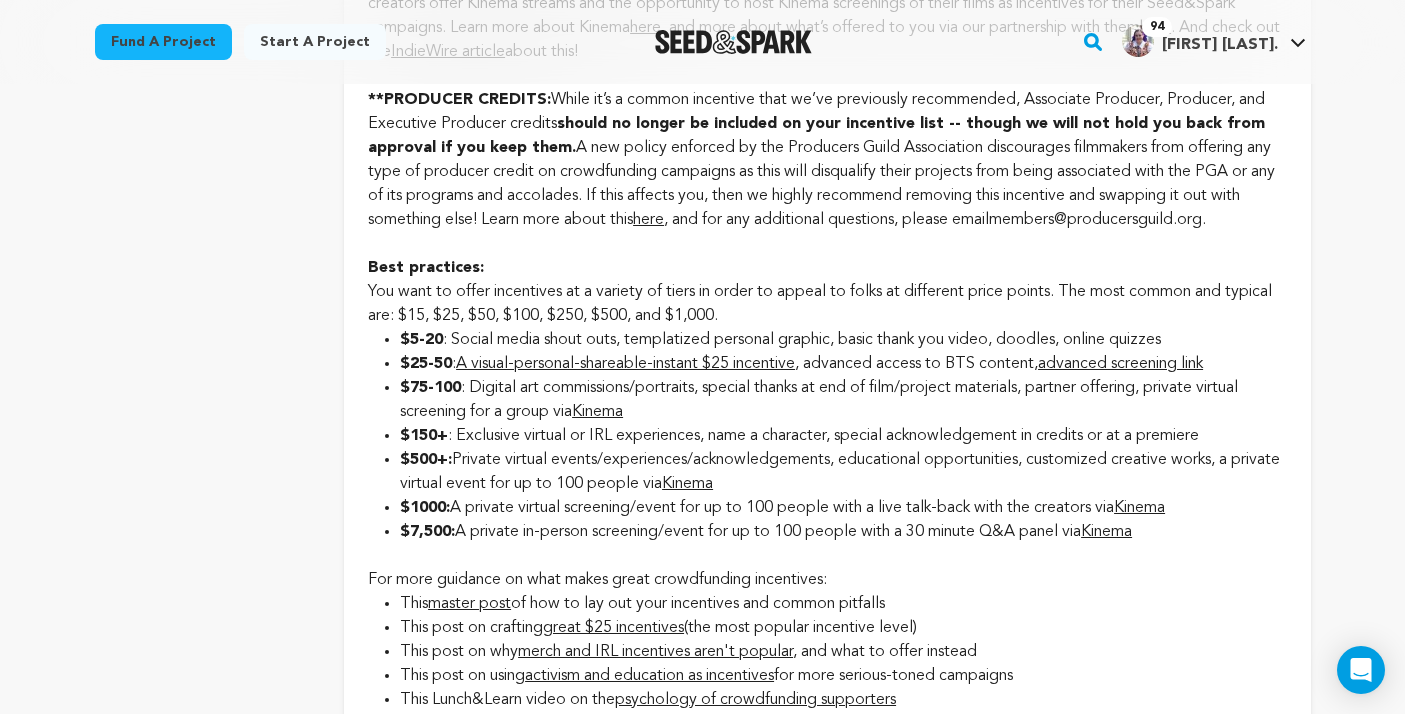 scroll, scrollTop: 2162, scrollLeft: 0, axis: vertical 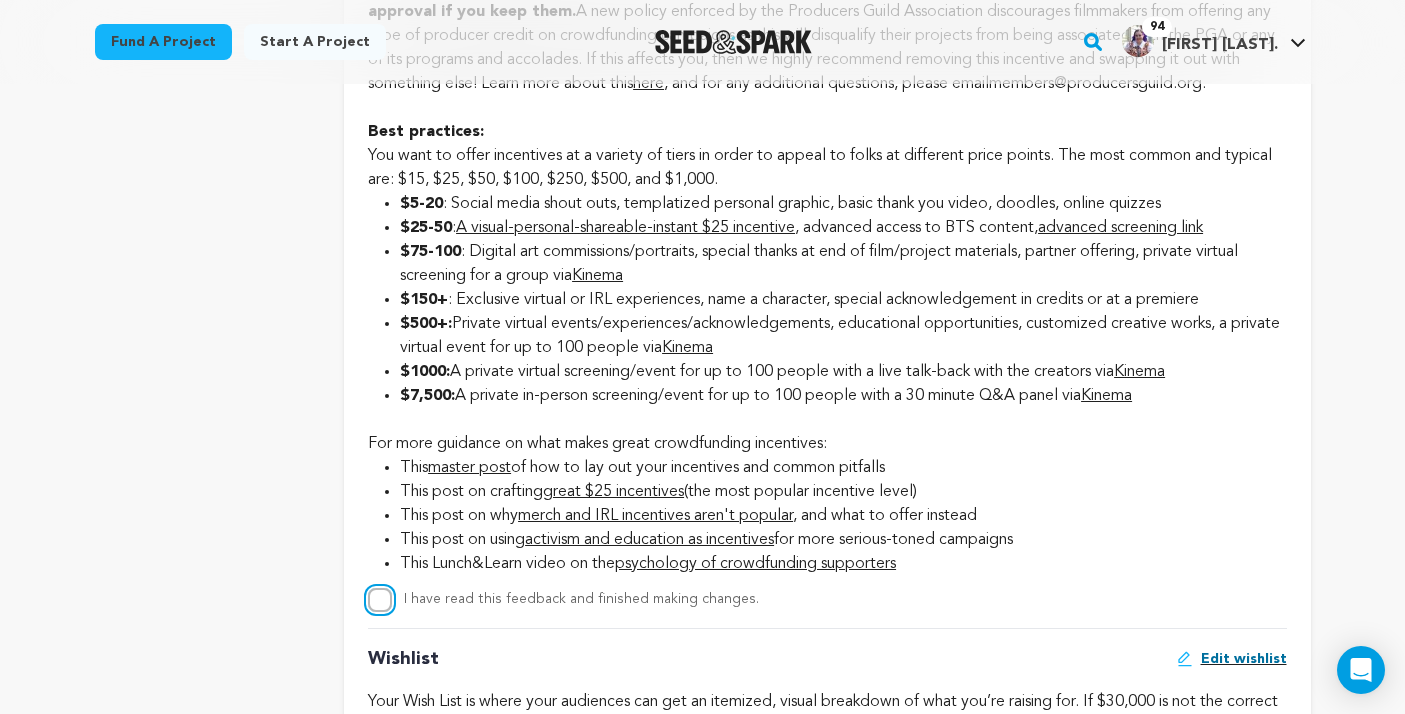 click on "I have read this feedback and finished making changes." at bounding box center [380, 600] 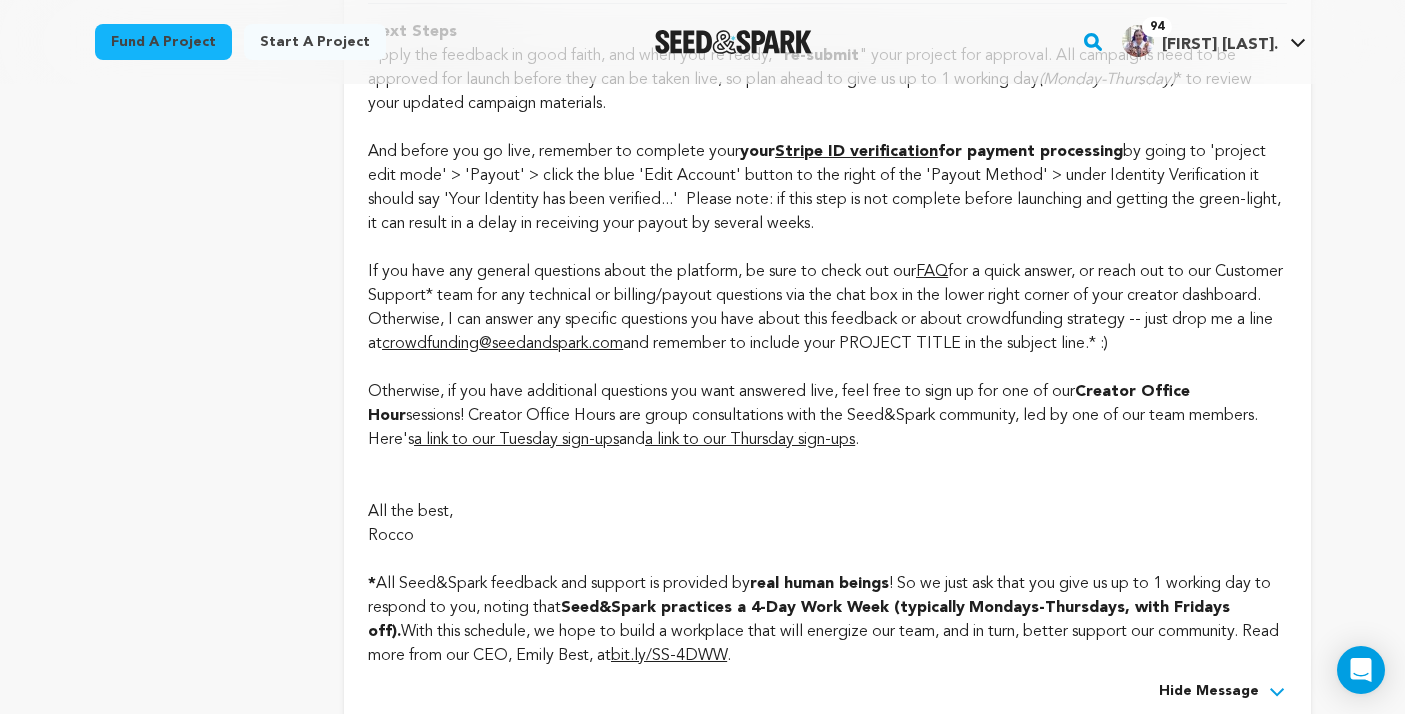 scroll, scrollTop: 4982, scrollLeft: 0, axis: vertical 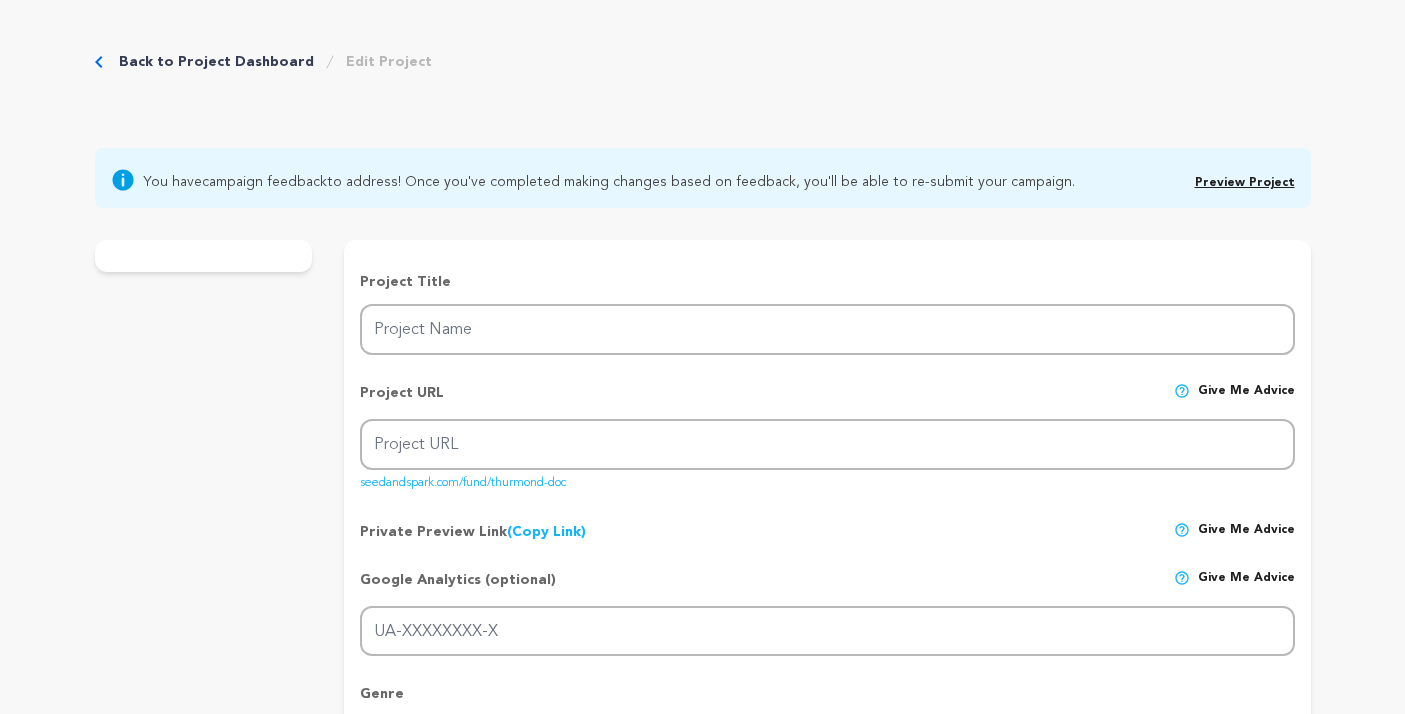 type on "Almost Ghost Town" 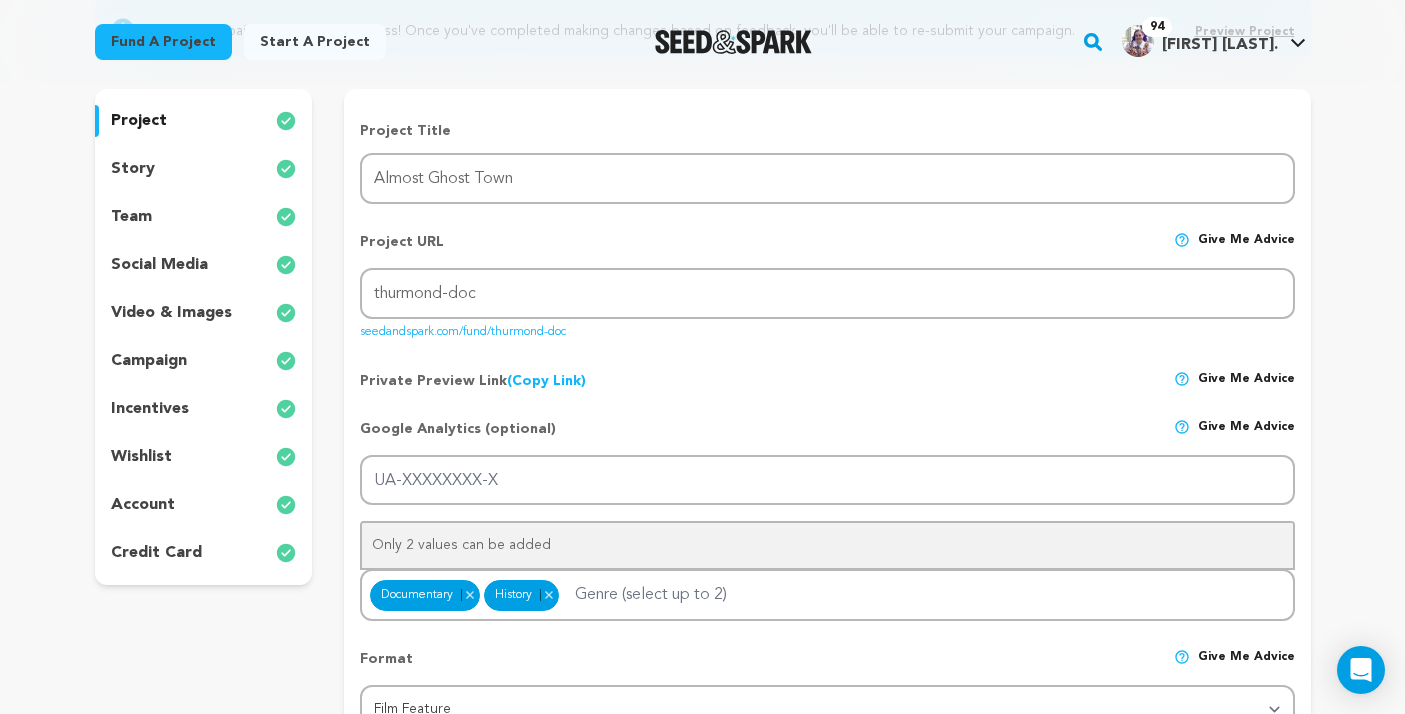 scroll, scrollTop: 236, scrollLeft: 0, axis: vertical 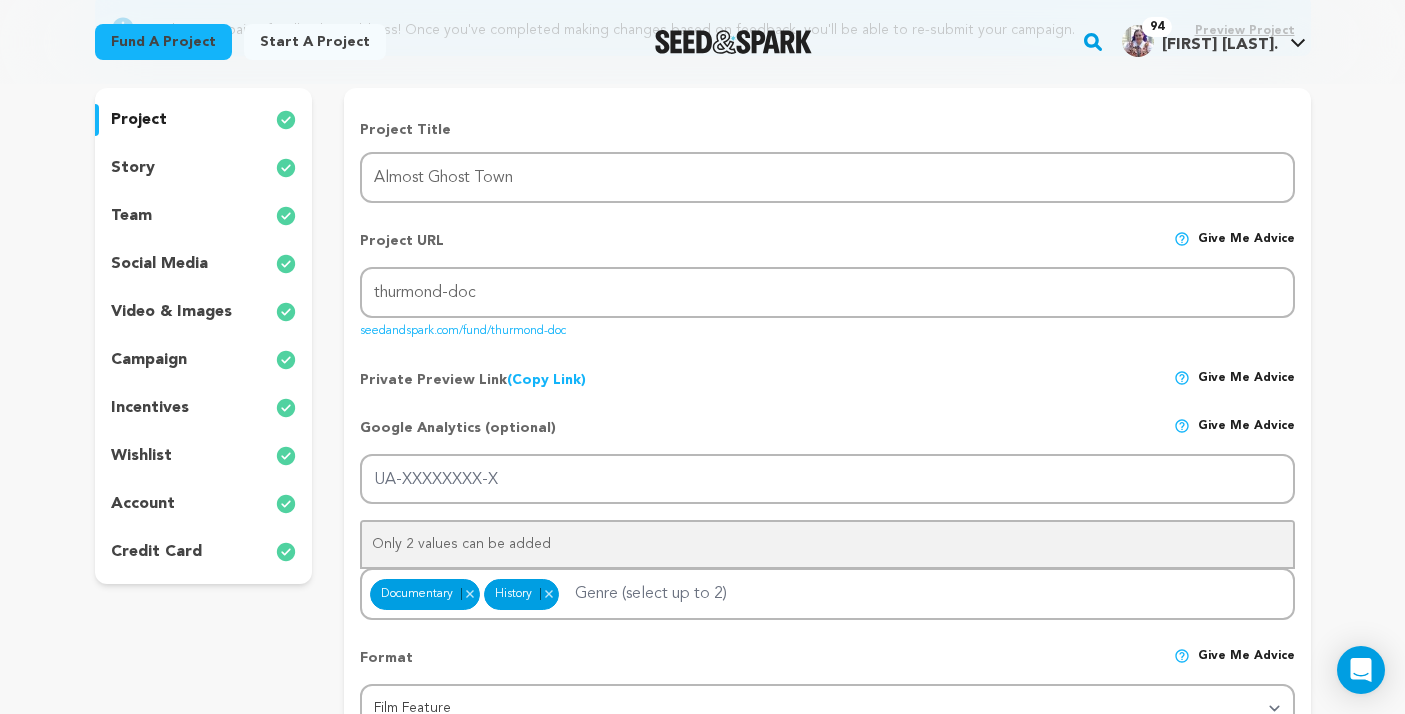 click on "Project Title
Project Name
Almost Ghost Town
Project URL
Give me advice
Project URL
thurmond-doc
seedandspark.com/fund/thurmond-doc
Private Preview Link
(Copy Link)
Copy private preview link
Give me advice" at bounding box center (827, 1245) 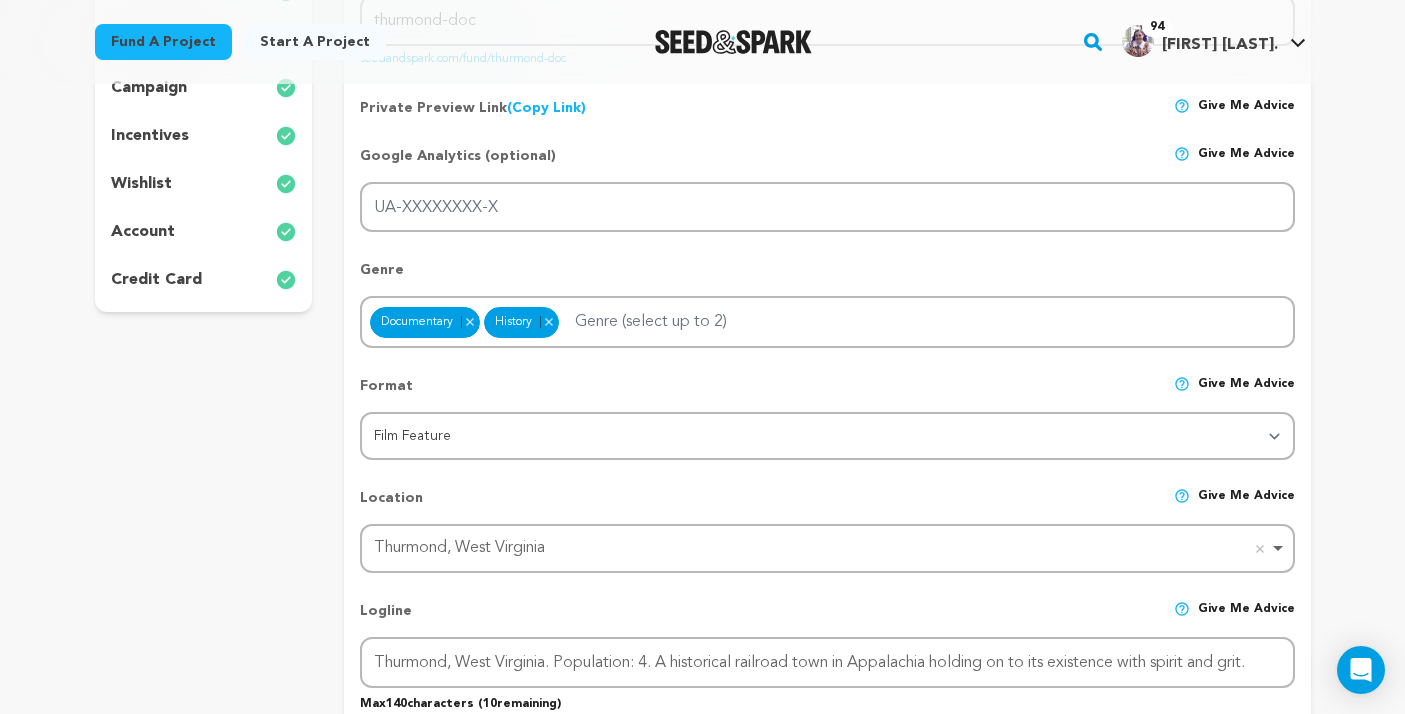 scroll, scrollTop: 525, scrollLeft: 0, axis: vertical 